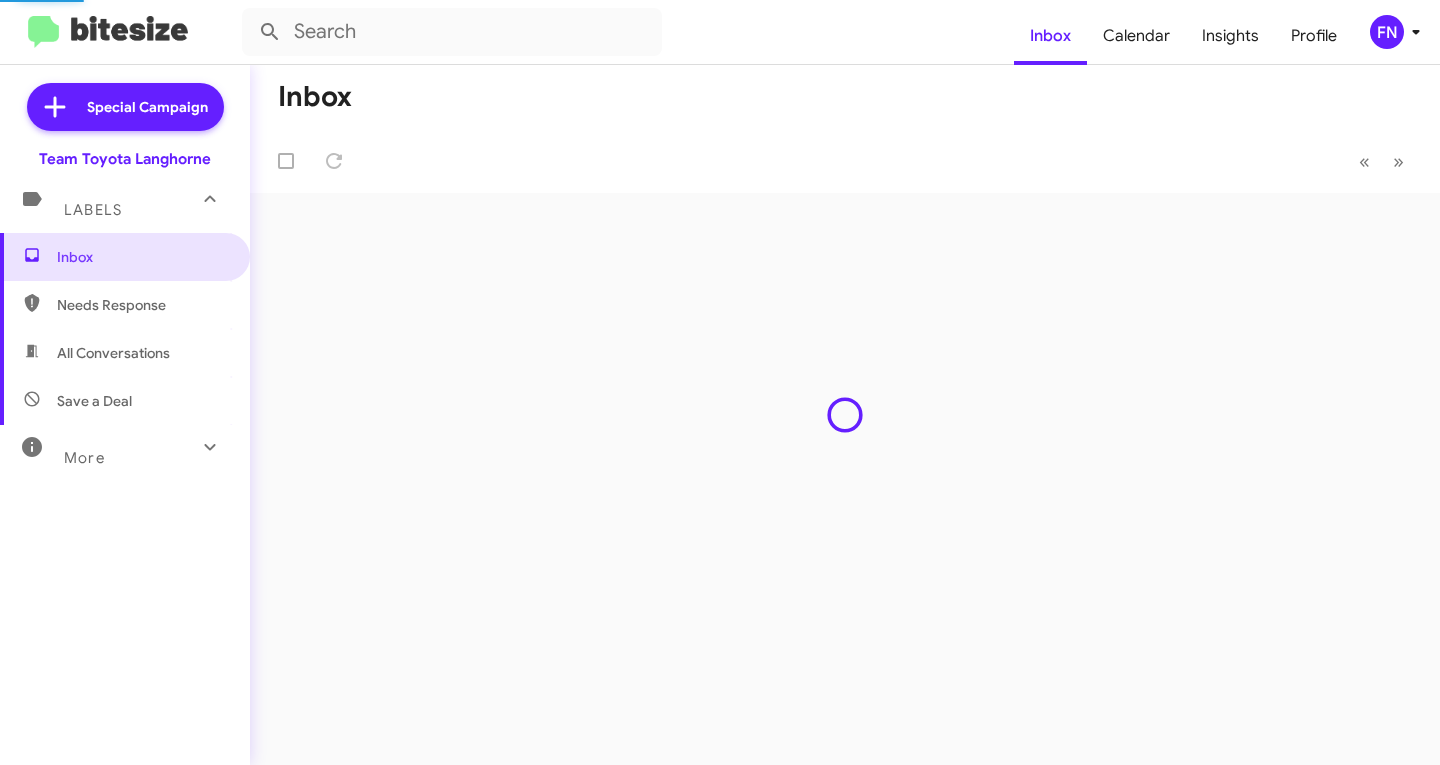 scroll, scrollTop: 0, scrollLeft: 0, axis: both 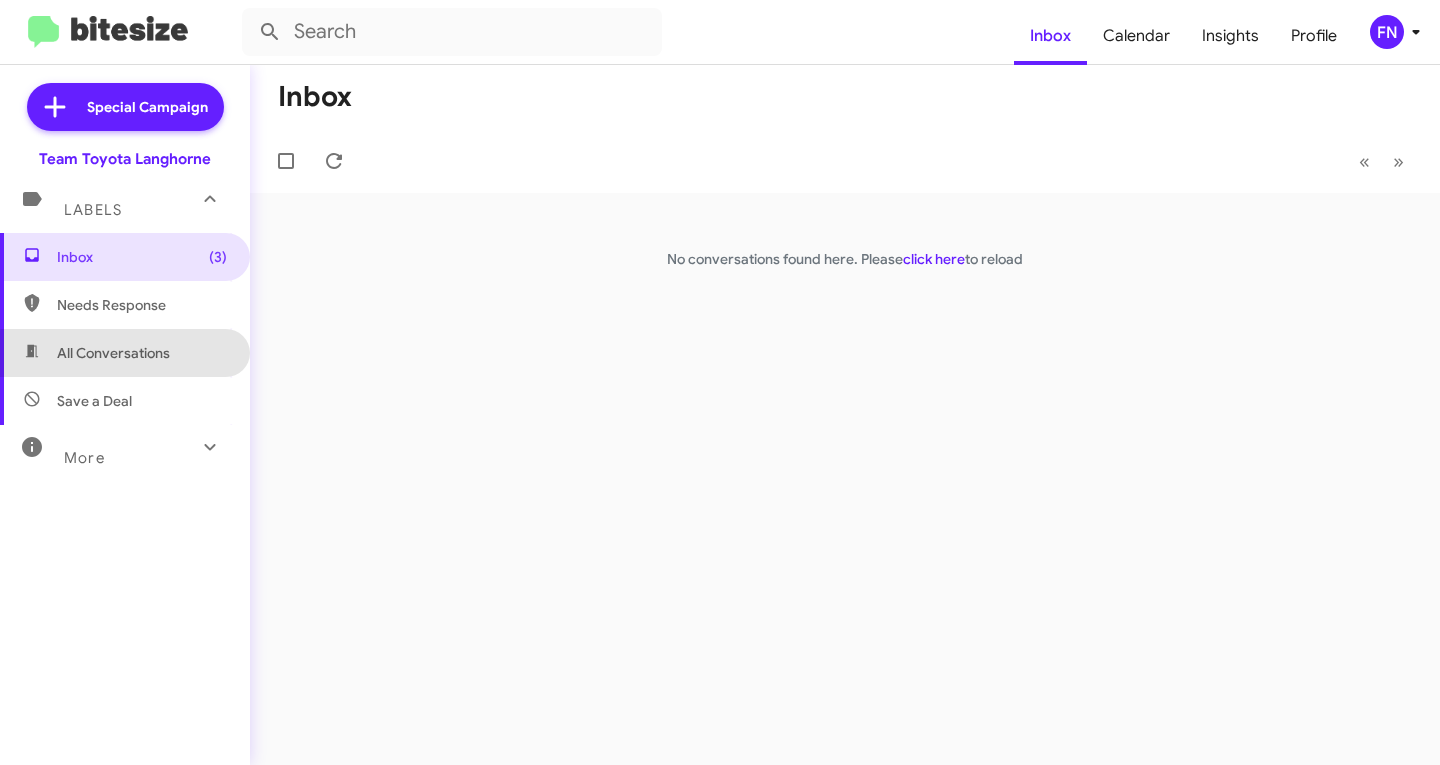 click on "All Conversations" at bounding box center (125, 353) 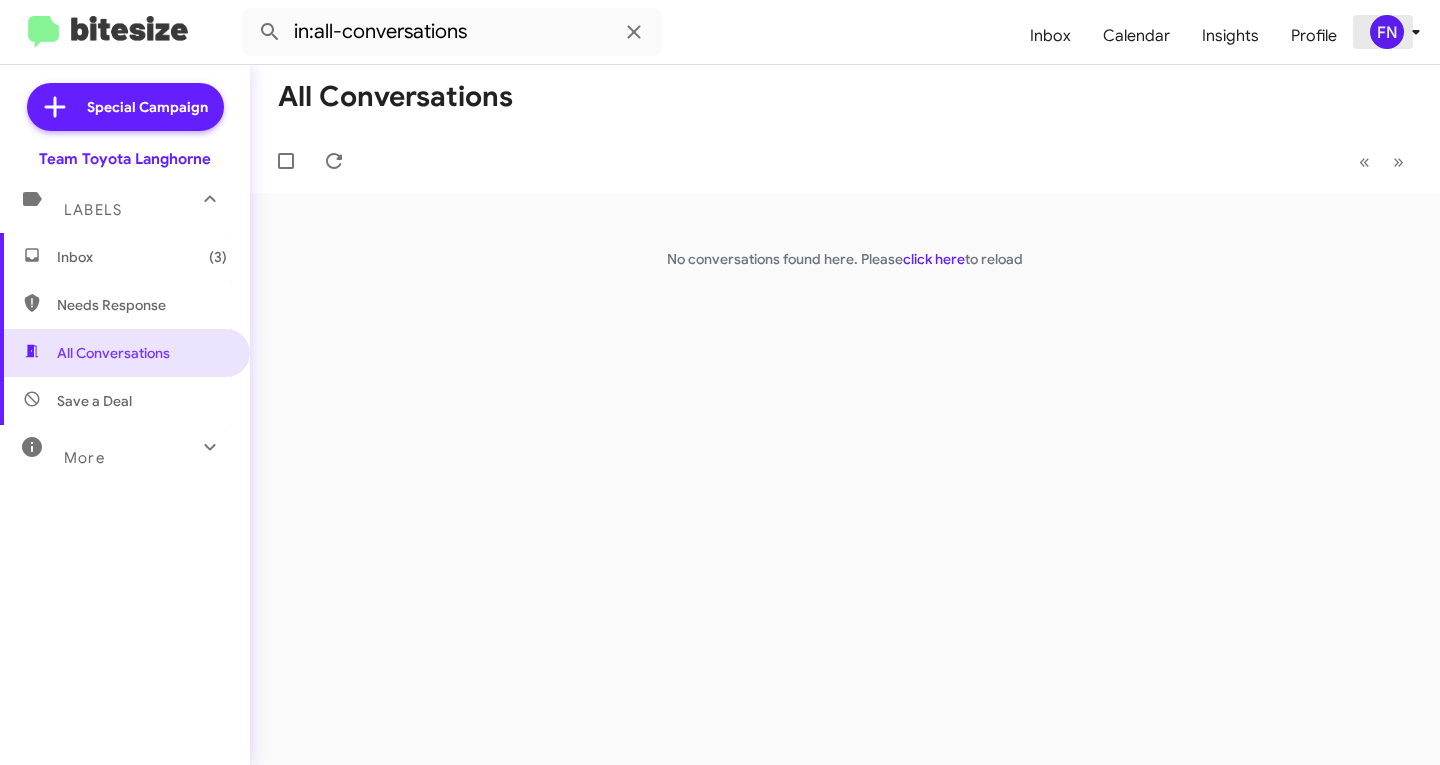 click on "FN" 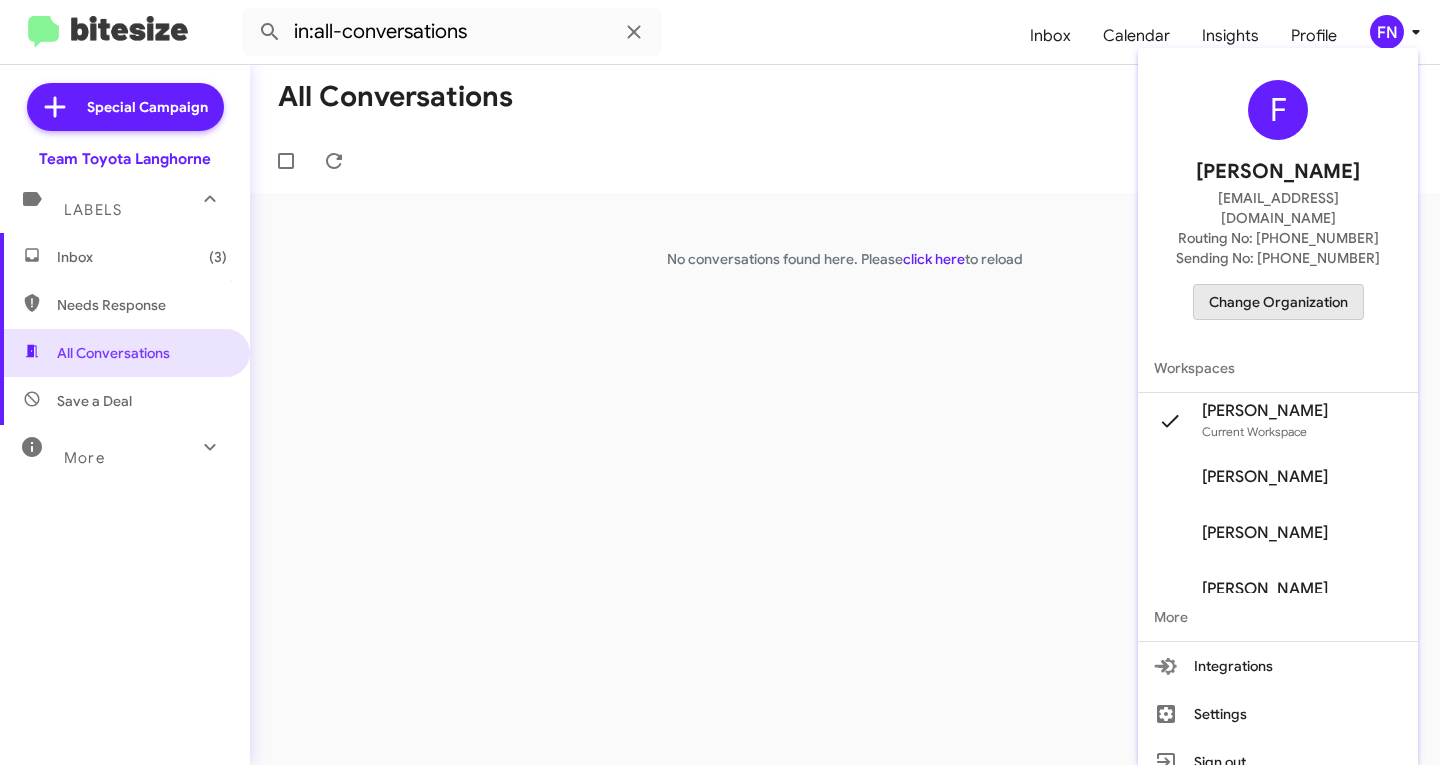 click on "Change Organization" at bounding box center [1278, 302] 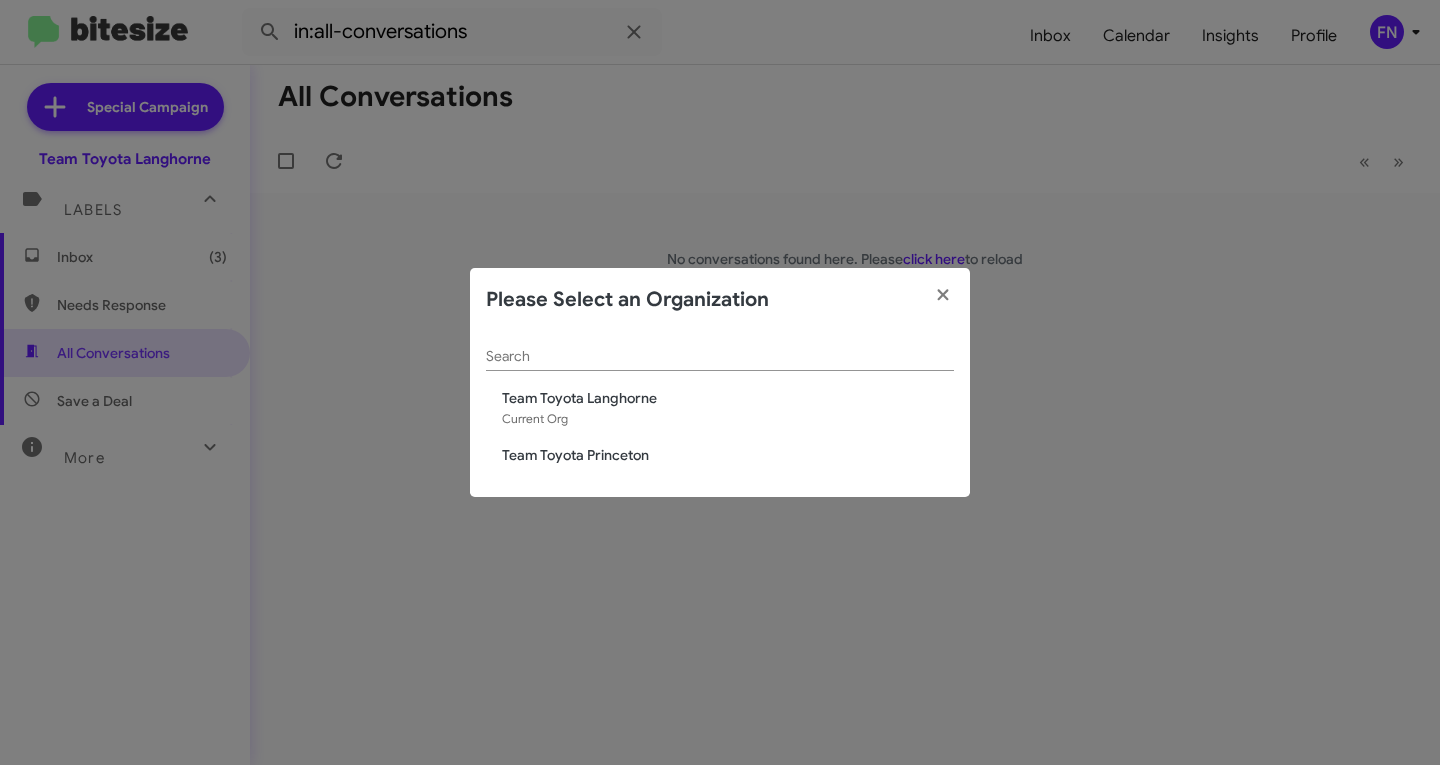 click on "Team Toyota Princeton" 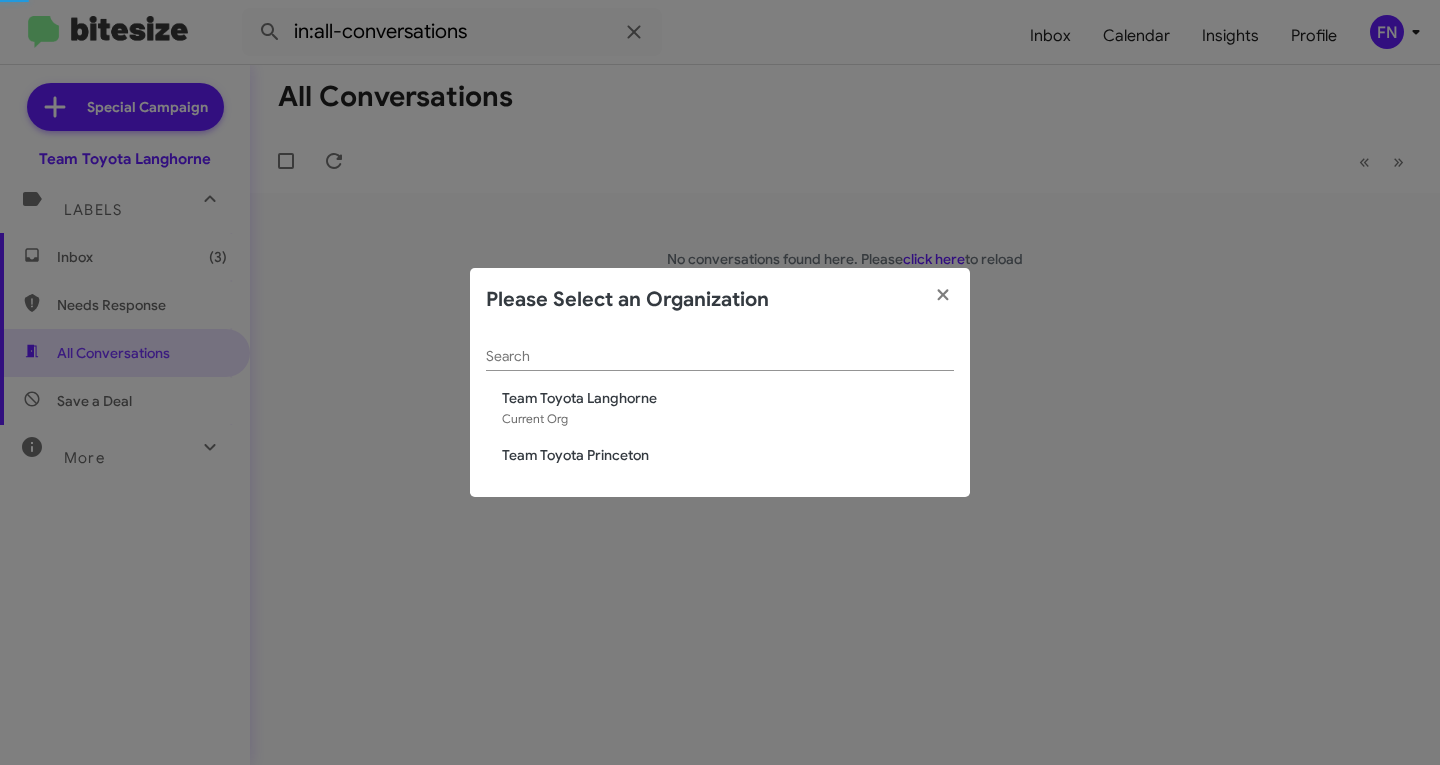 type 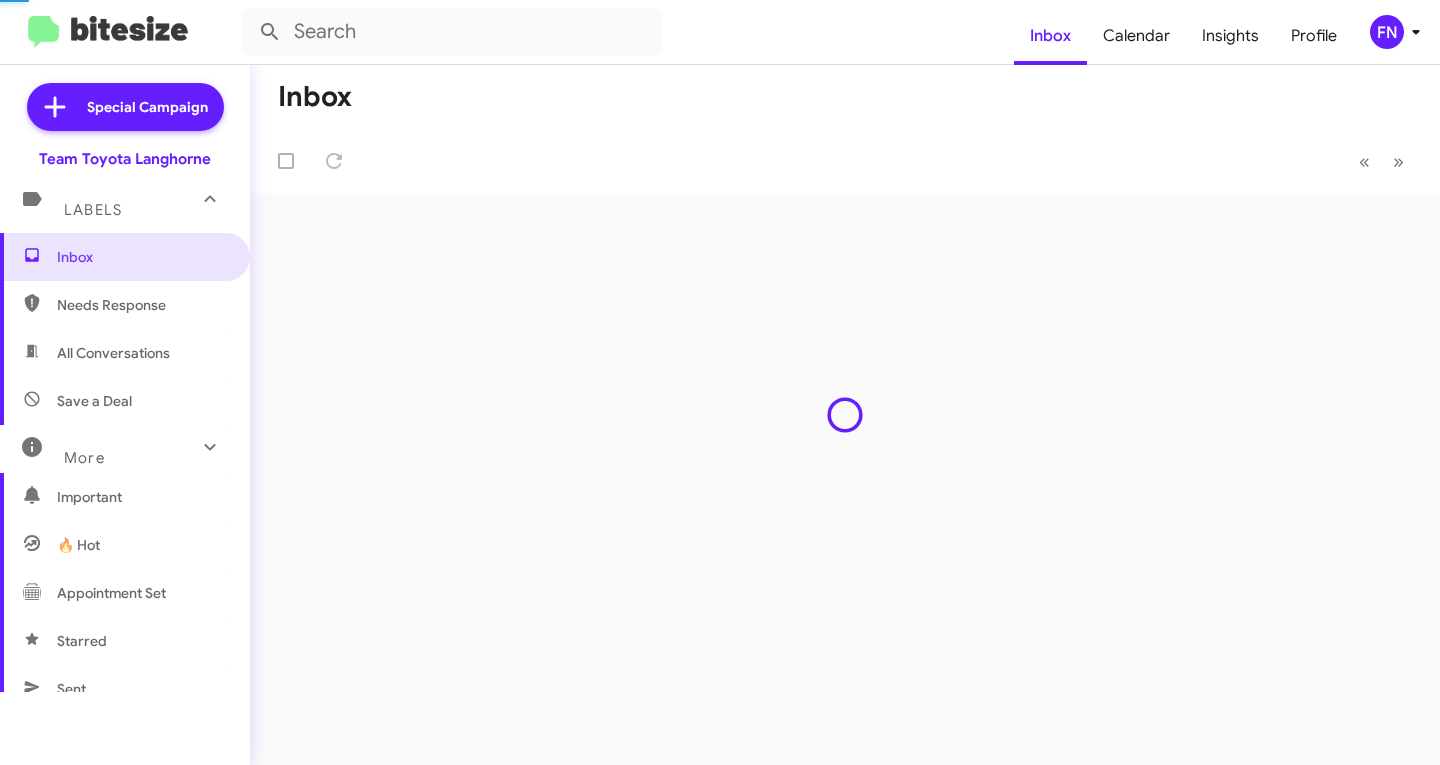 scroll, scrollTop: 0, scrollLeft: 0, axis: both 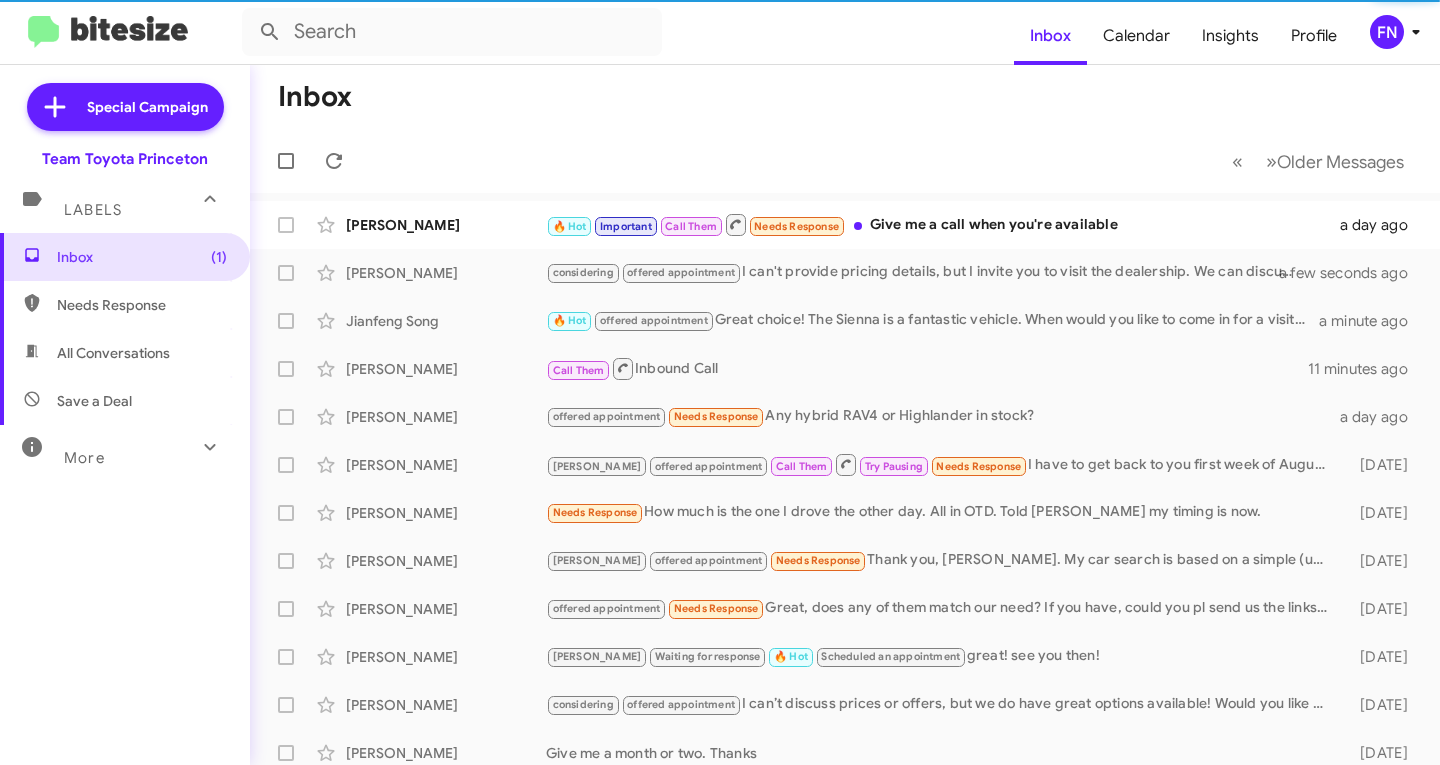 click 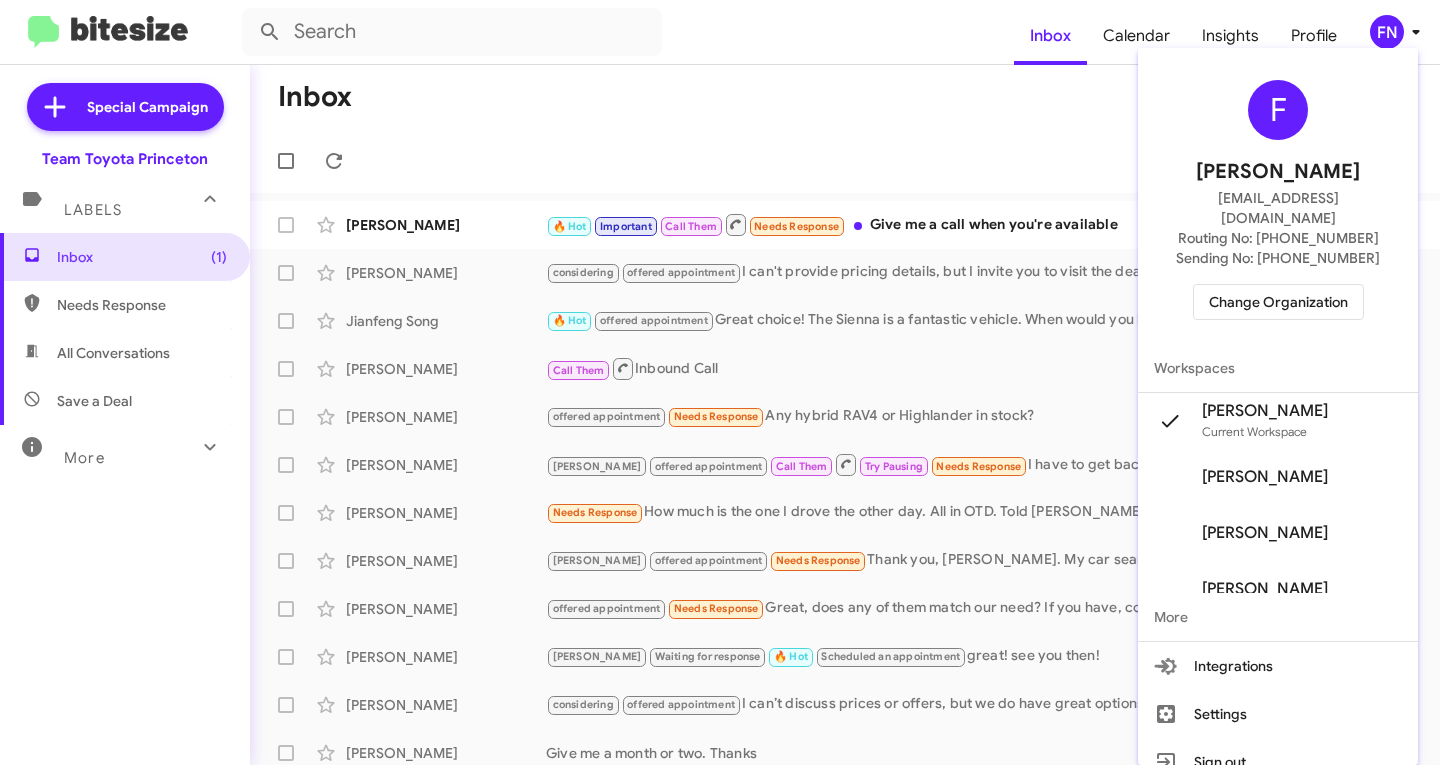 click on "Change Organization" at bounding box center [1278, 302] 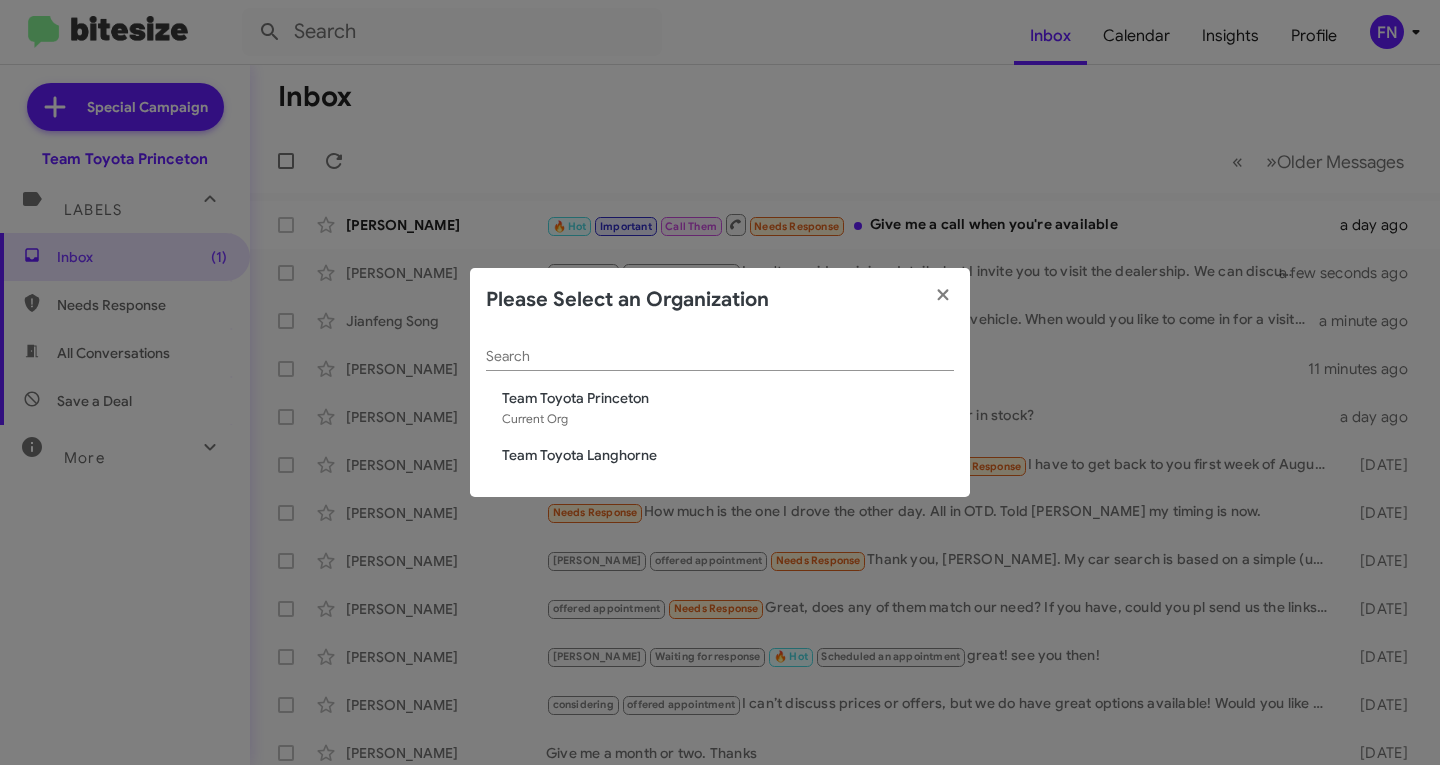 click on "Team Toyota Langhorne" 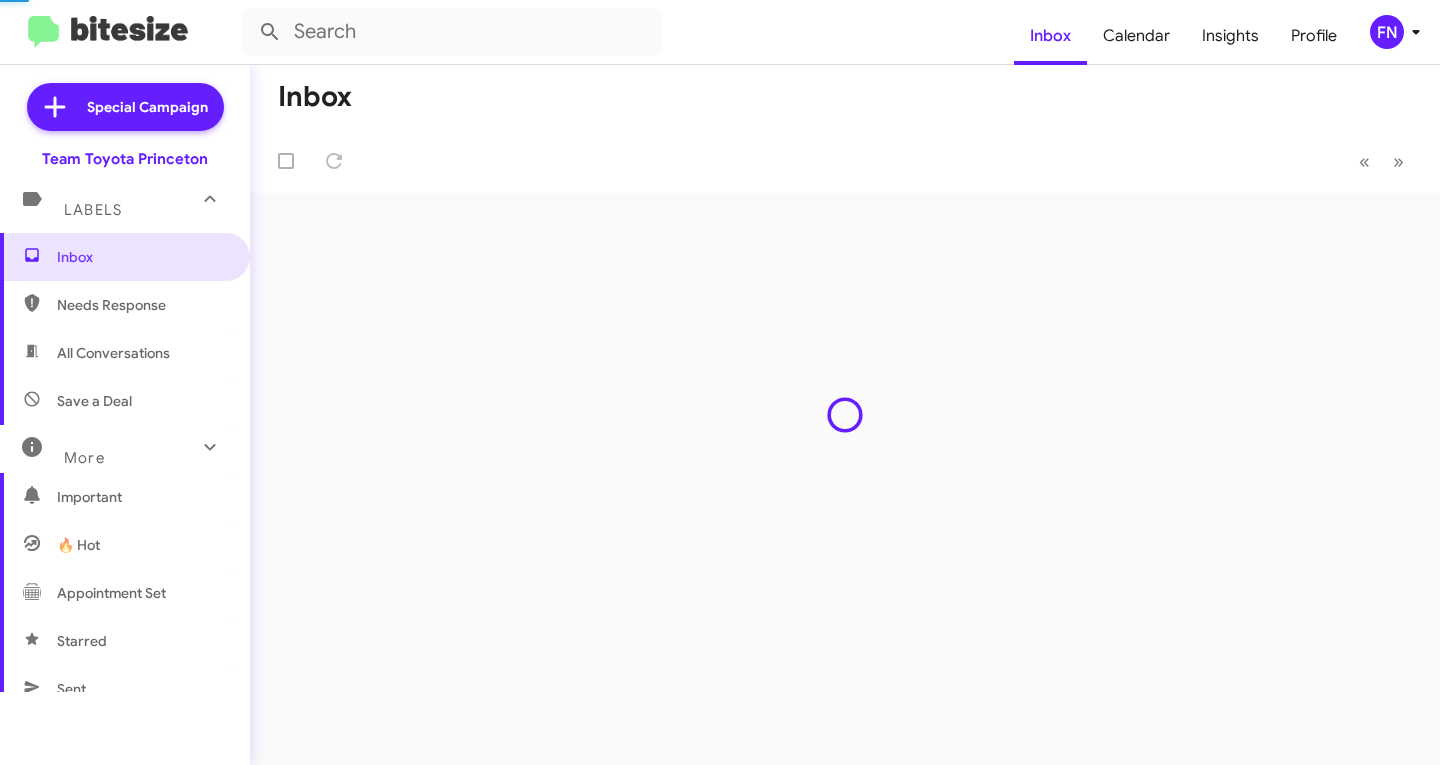 scroll, scrollTop: 0, scrollLeft: 0, axis: both 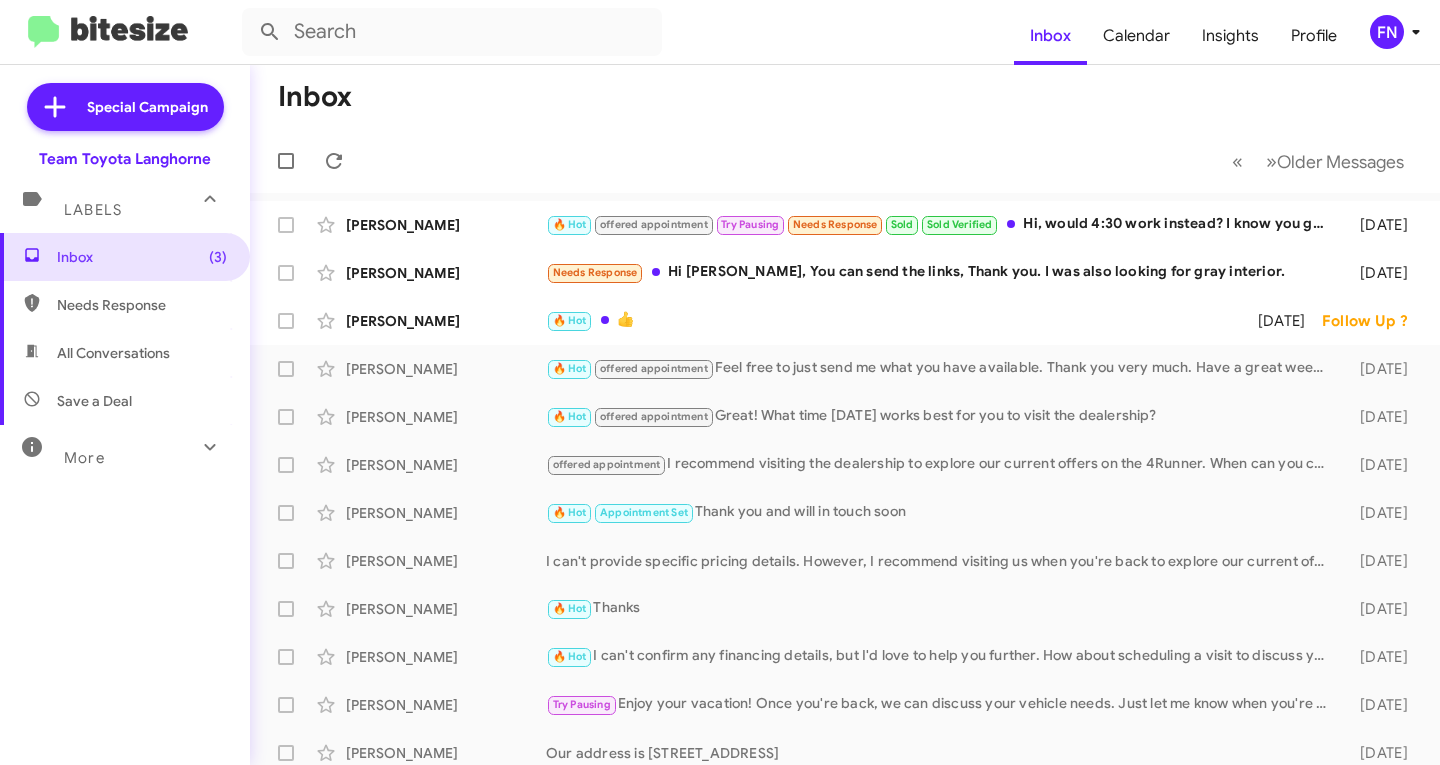 click on "FN" 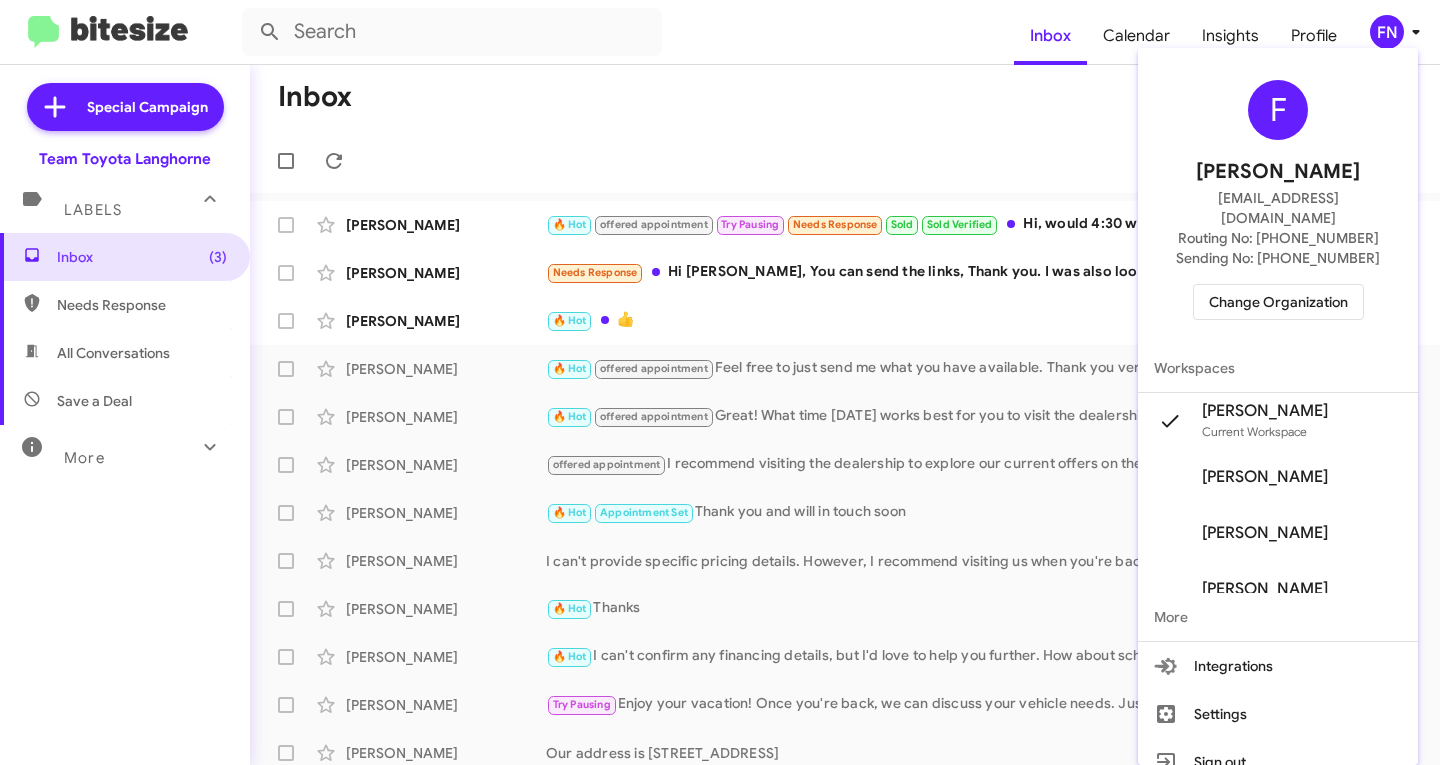 click on "Change Organization" at bounding box center (1278, 302) 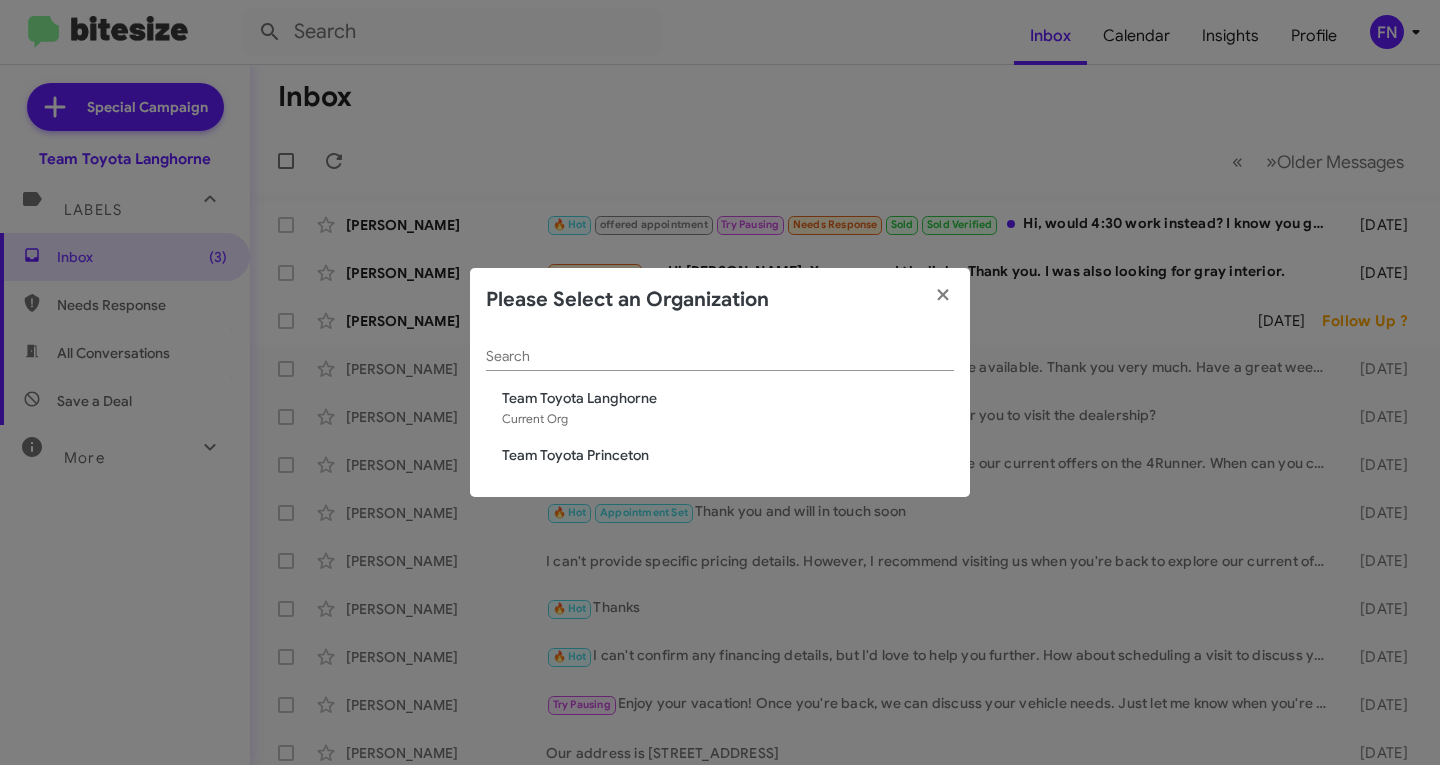 click on "Team Toyota Langhorne" 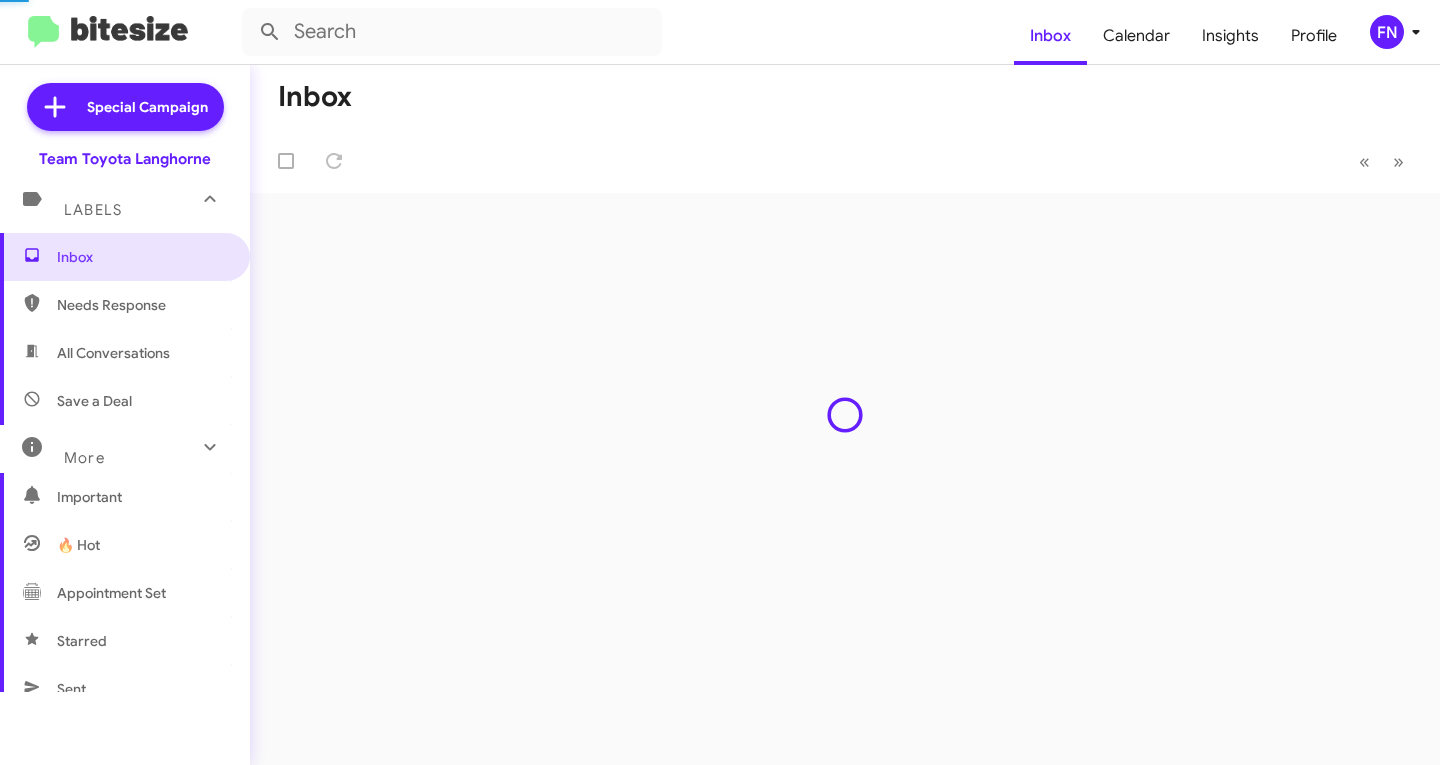 scroll, scrollTop: 0, scrollLeft: 0, axis: both 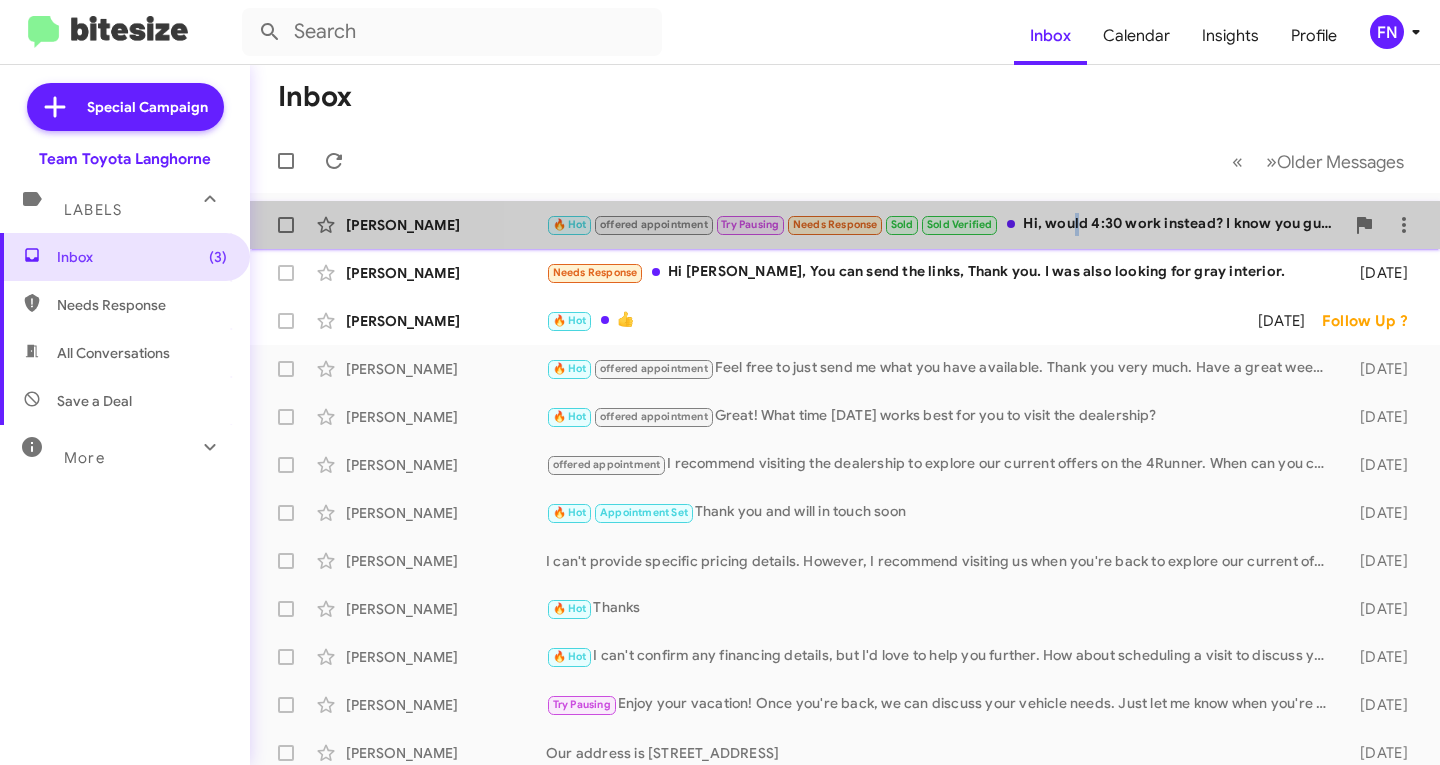 click on "🔥 Hot   offered appointment   Try Pausing   Needs Response   Sold   Sold Verified   Hi, would 4:30 work instead? I know you guys are probably busy and I don't mean to change the time. Im waiting on a family mentor attend with me because will also have my kids with me. Please let me know if 4:30 works." 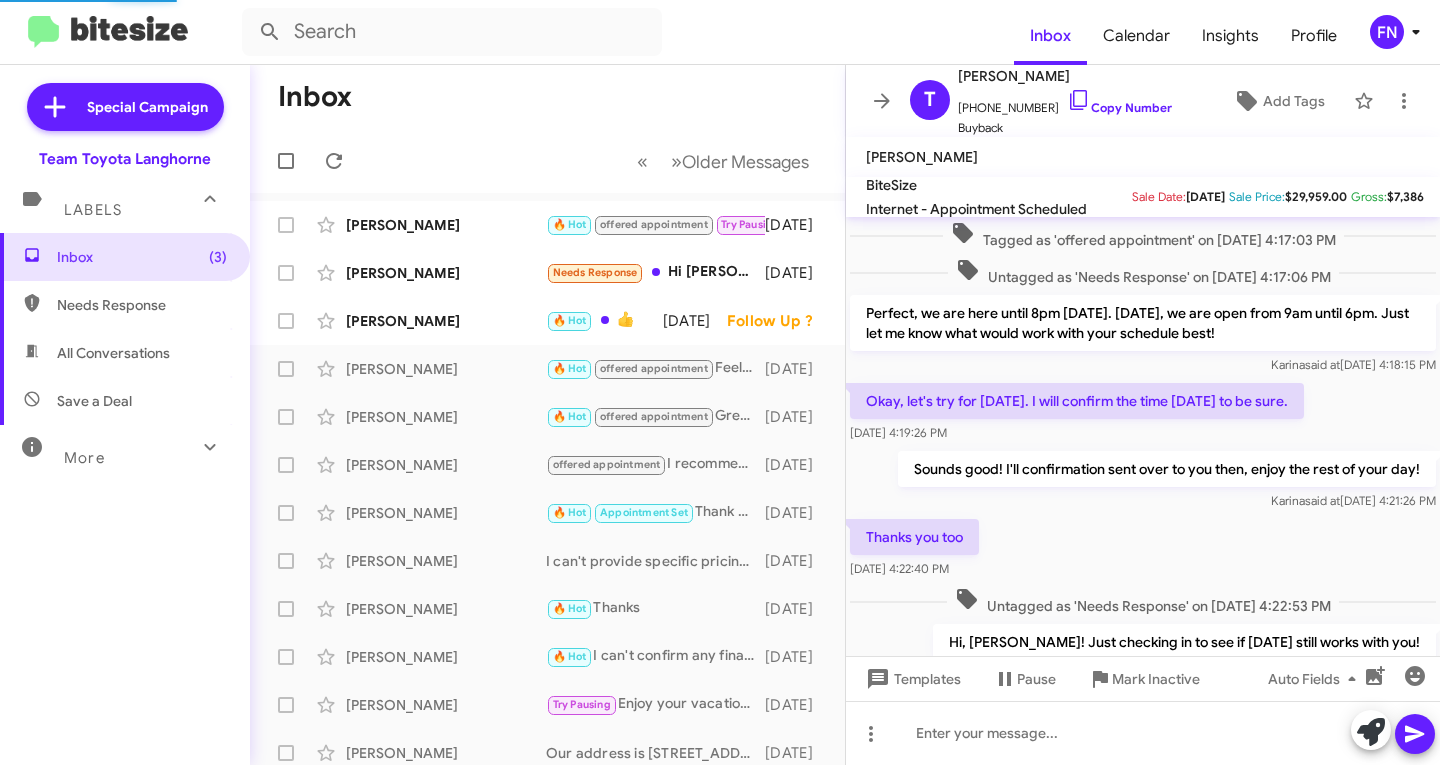 scroll, scrollTop: 904, scrollLeft: 0, axis: vertical 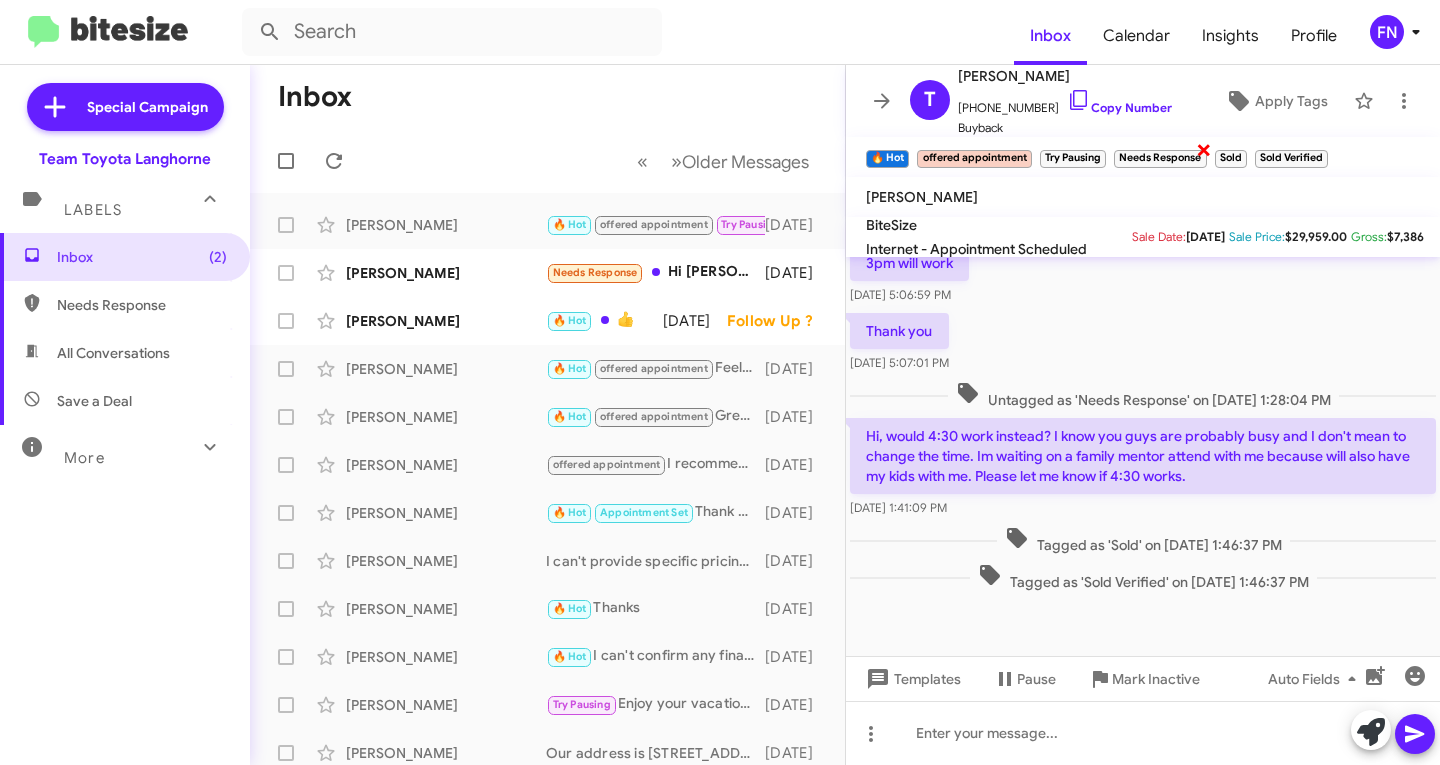 click on "×" 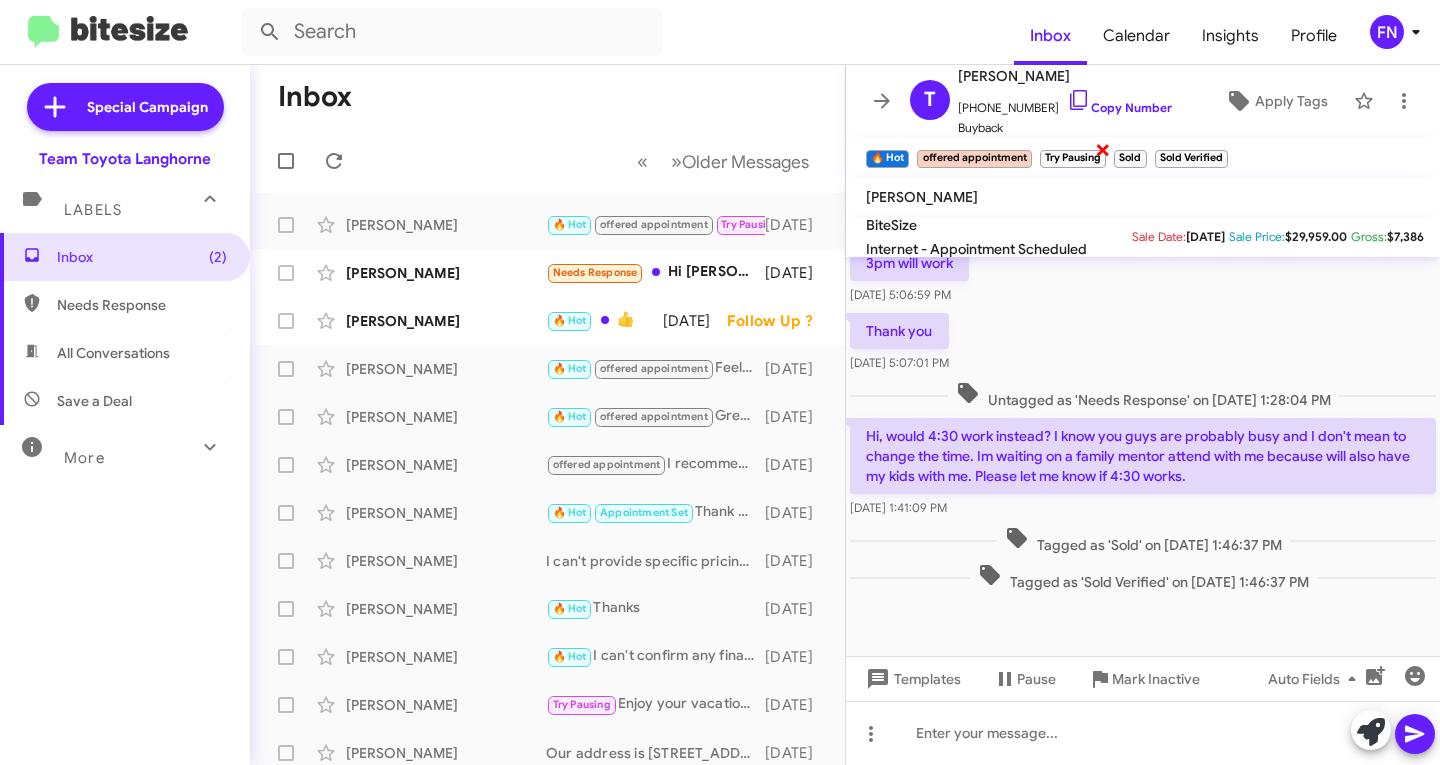 click on "×" 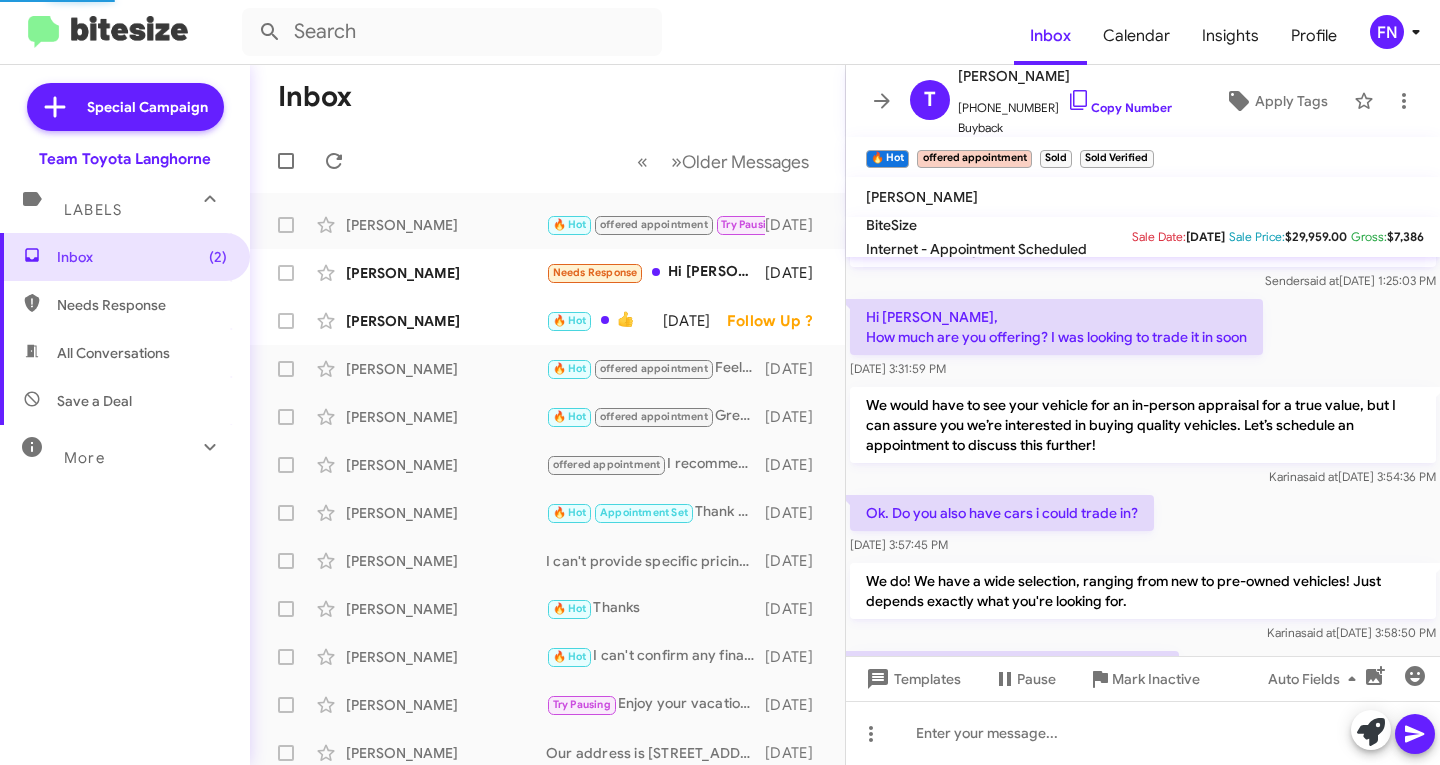 scroll, scrollTop: 0, scrollLeft: 0, axis: both 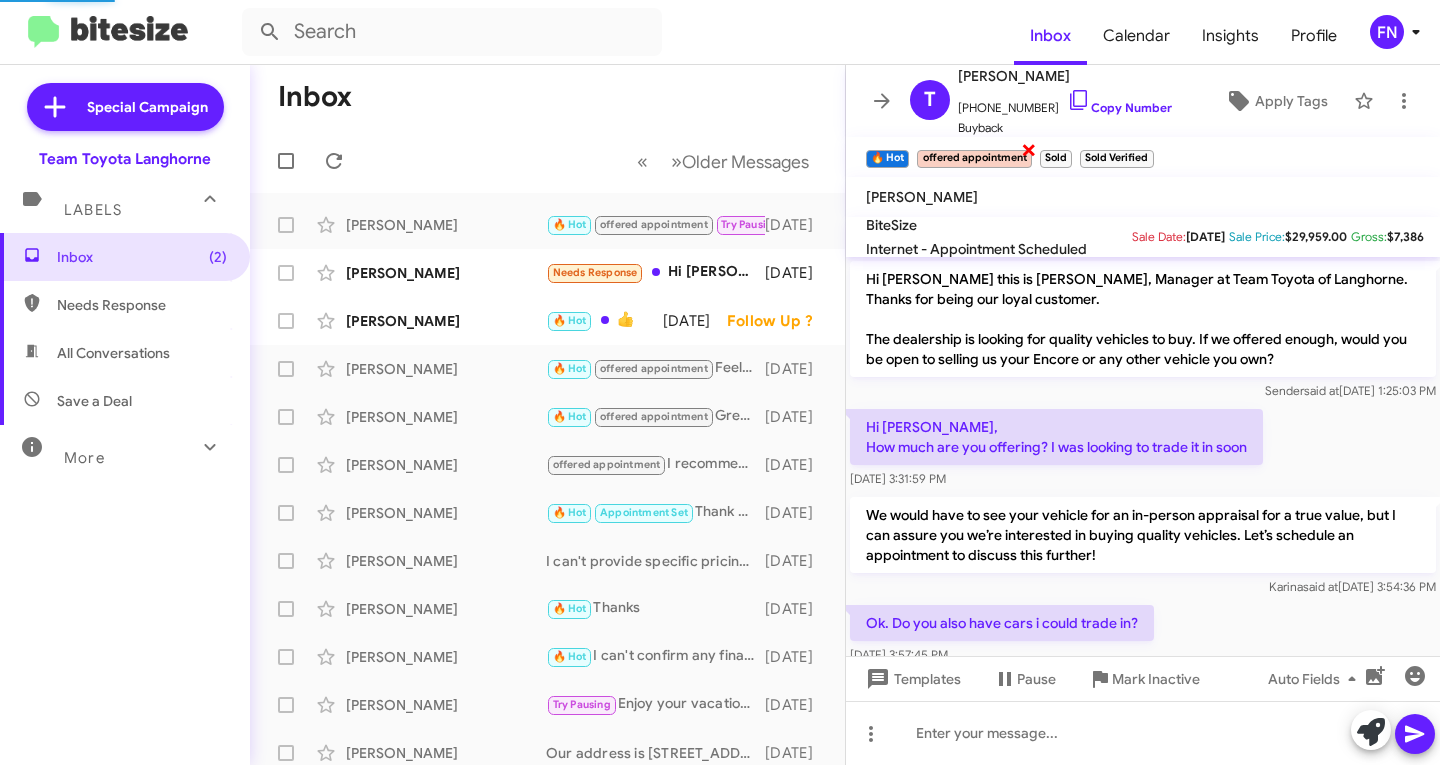 click on "×" 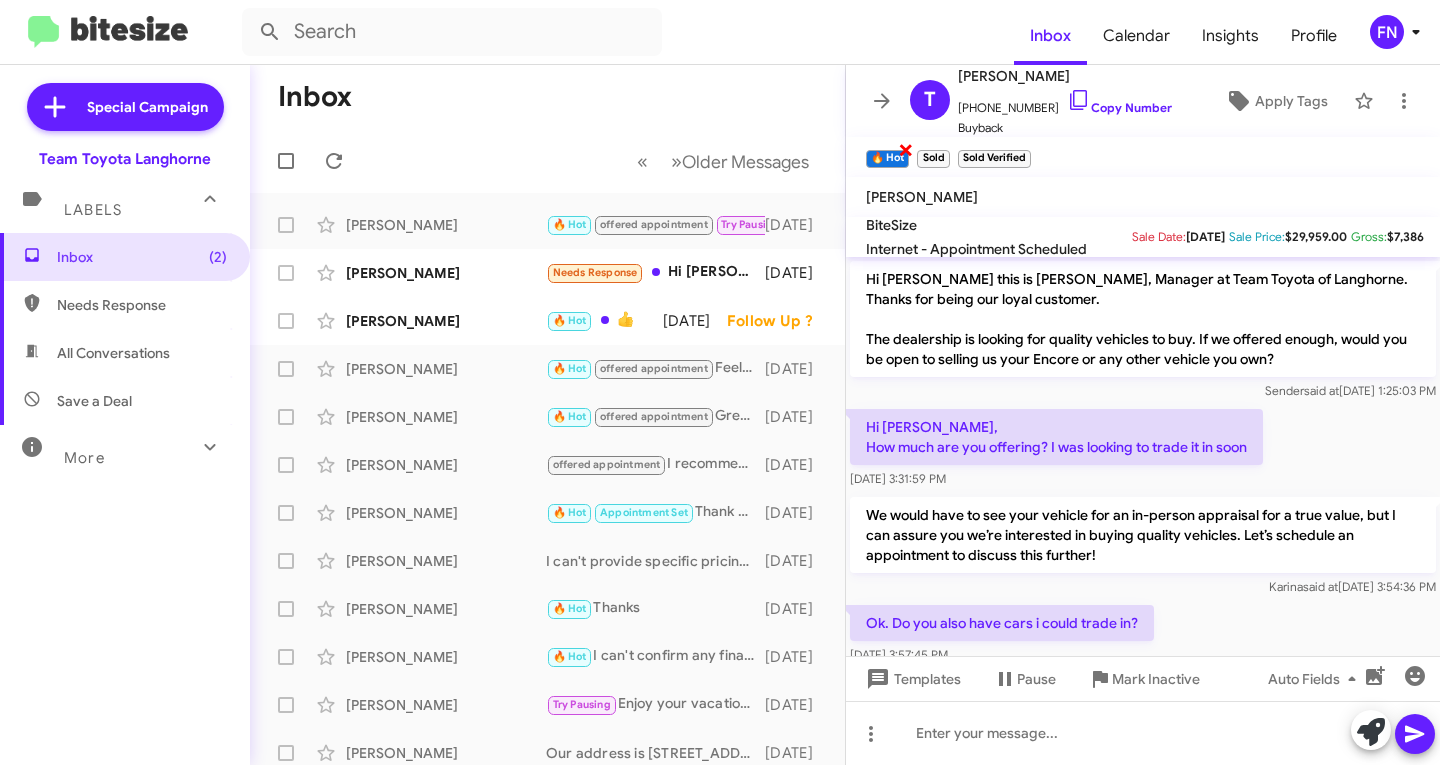click on "×" 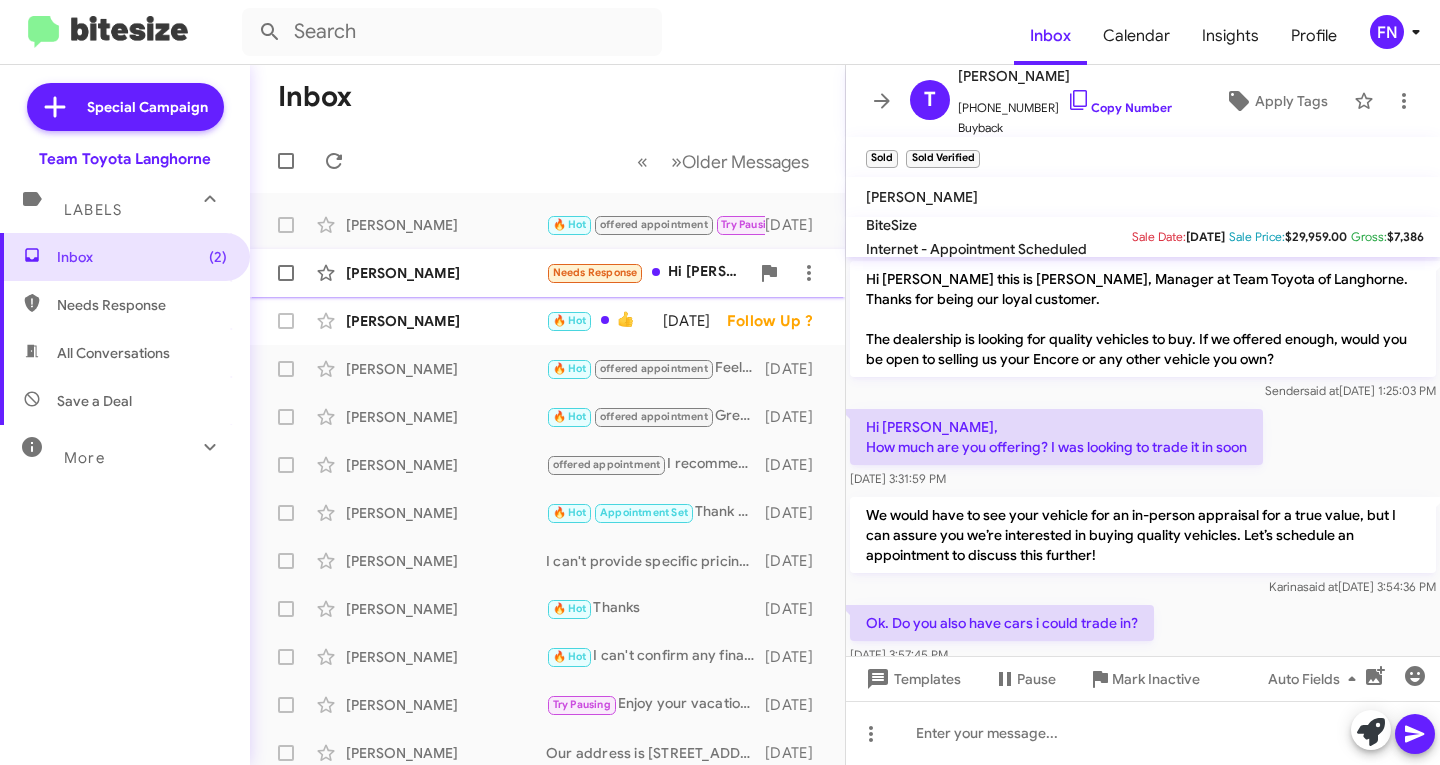 click on "[PERSON_NAME]  Needs Response   Hi [PERSON_NAME],
You can send the links,
Thank you.
I was also looking for gray interior.   [DATE]" 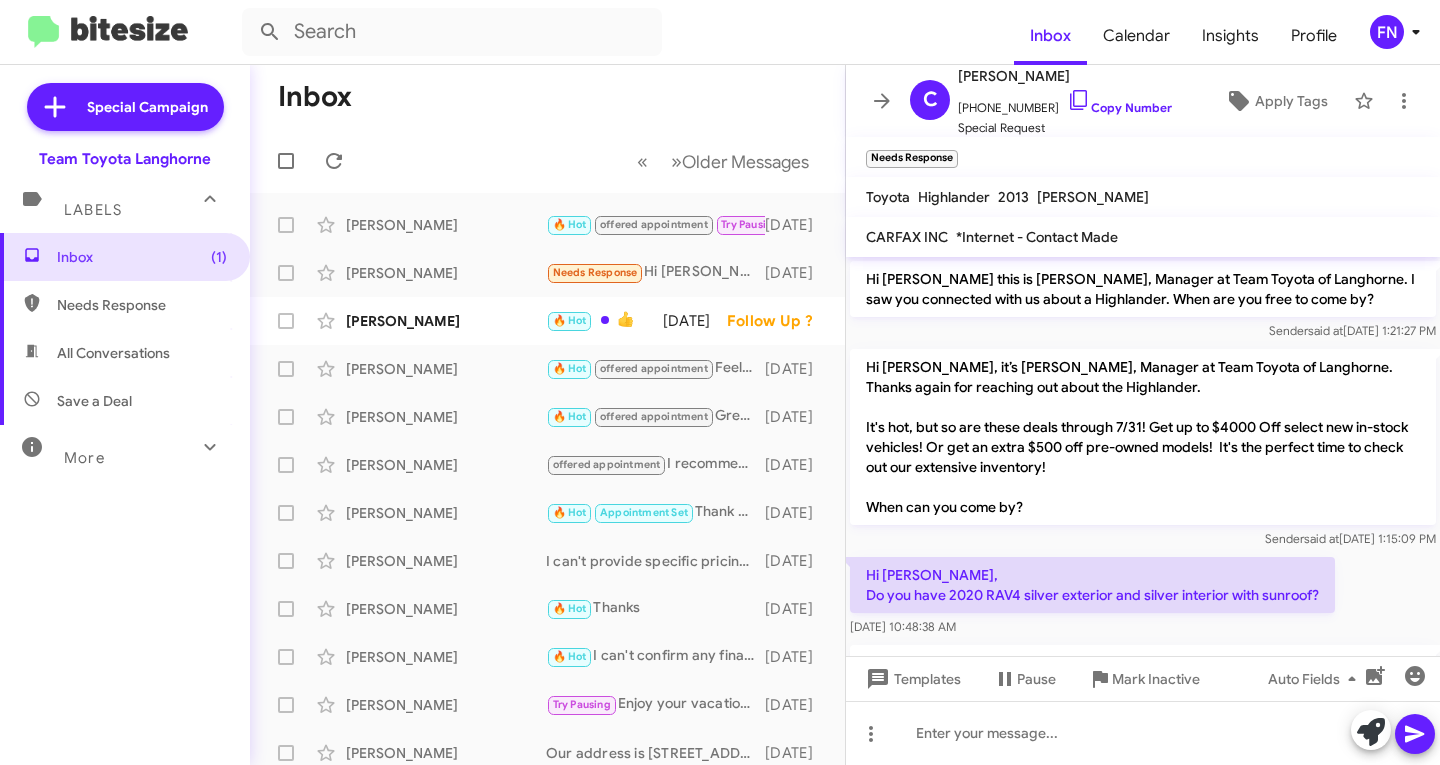 scroll, scrollTop: 286, scrollLeft: 0, axis: vertical 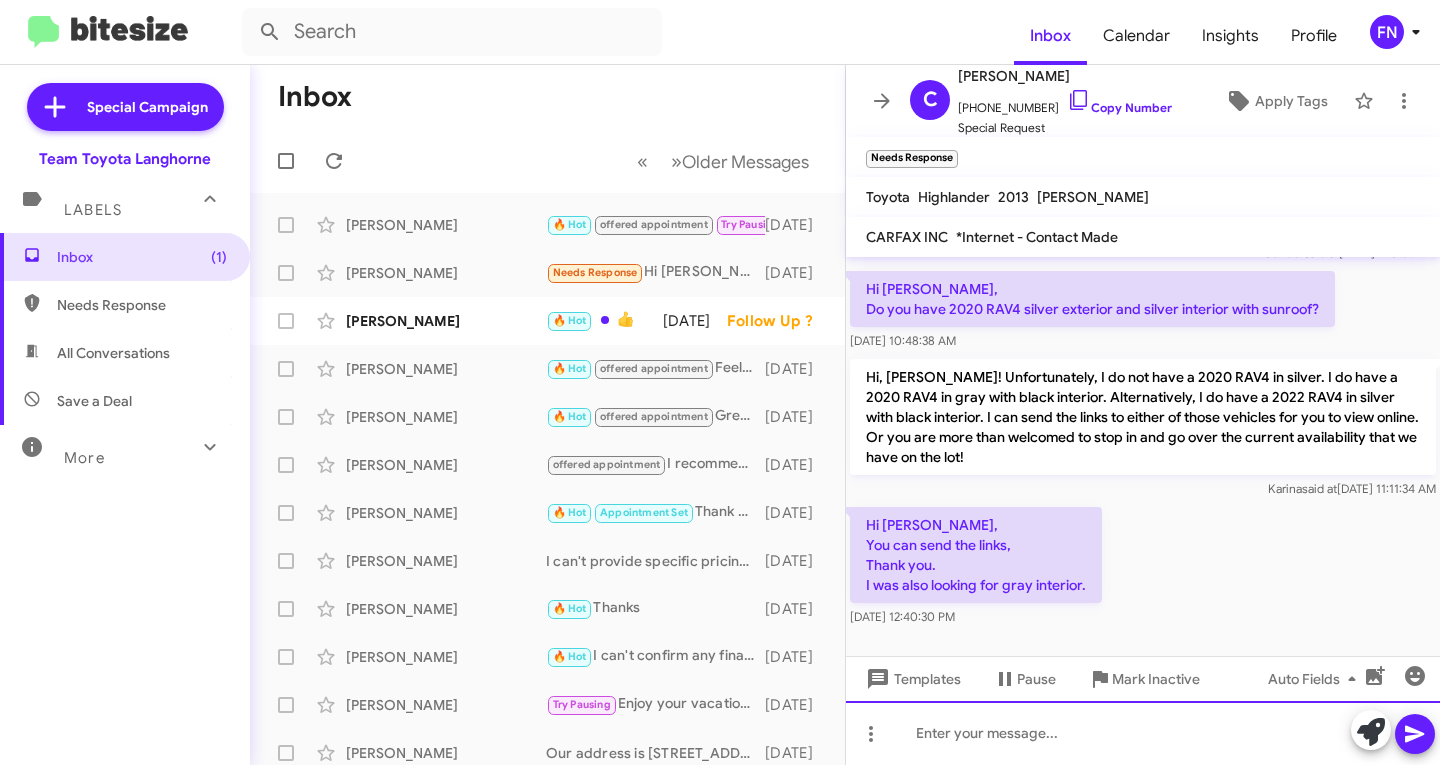 click 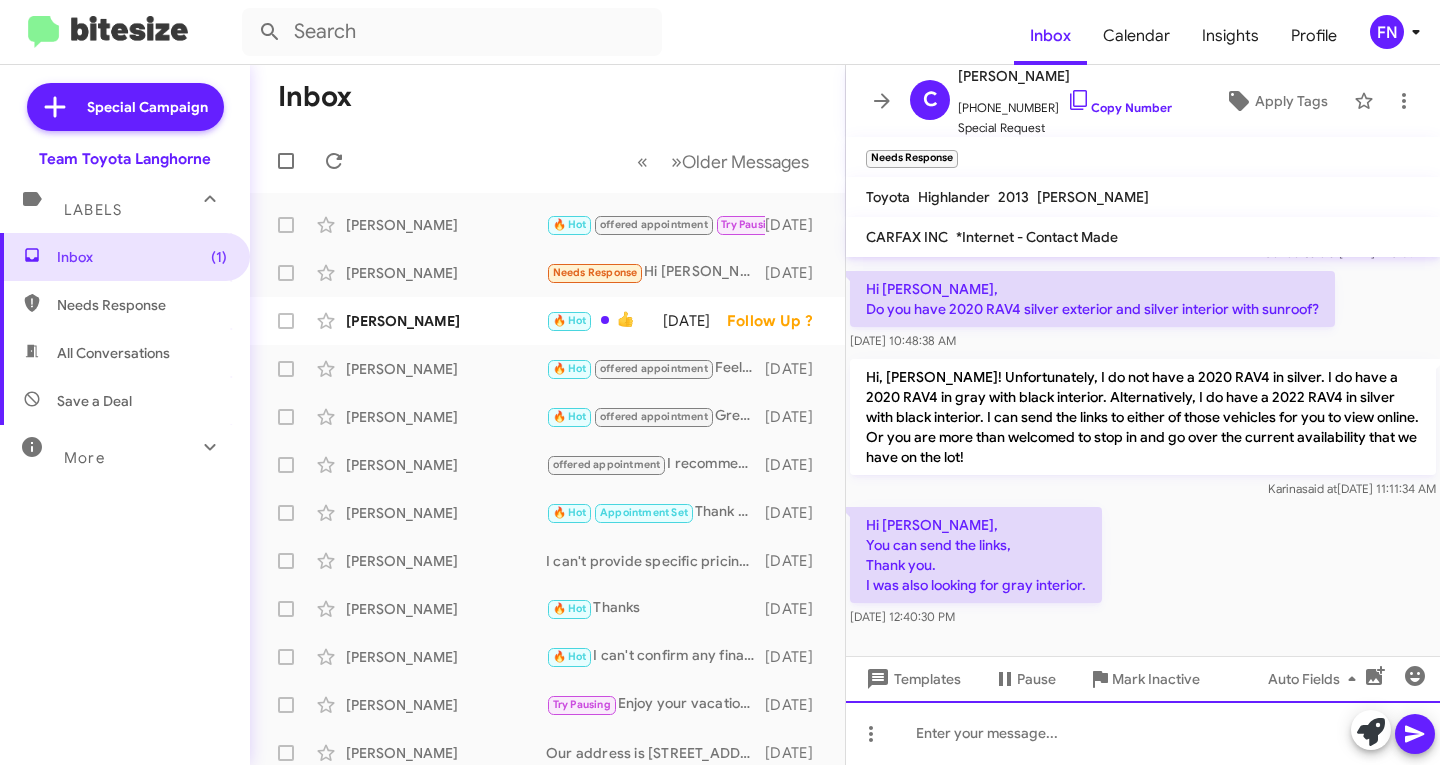click 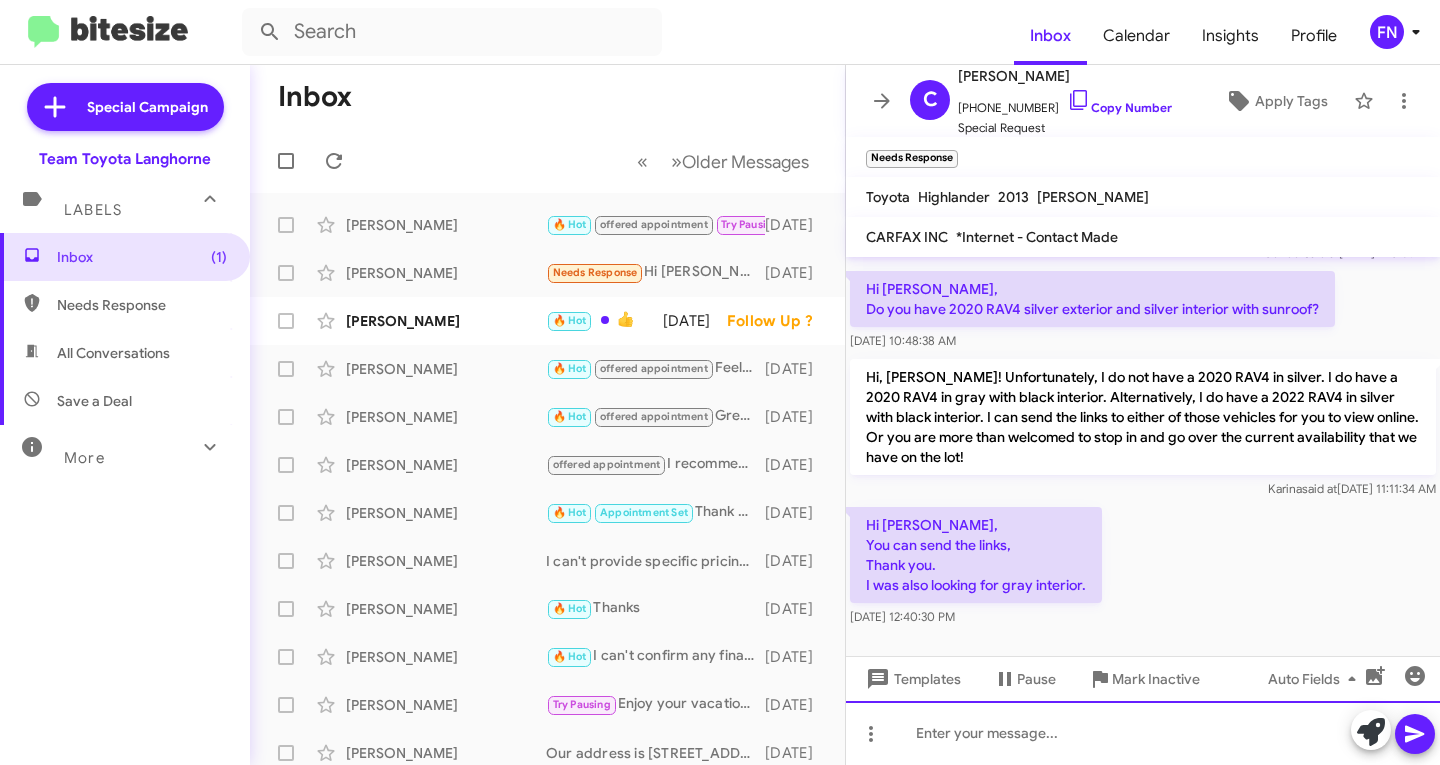 paste 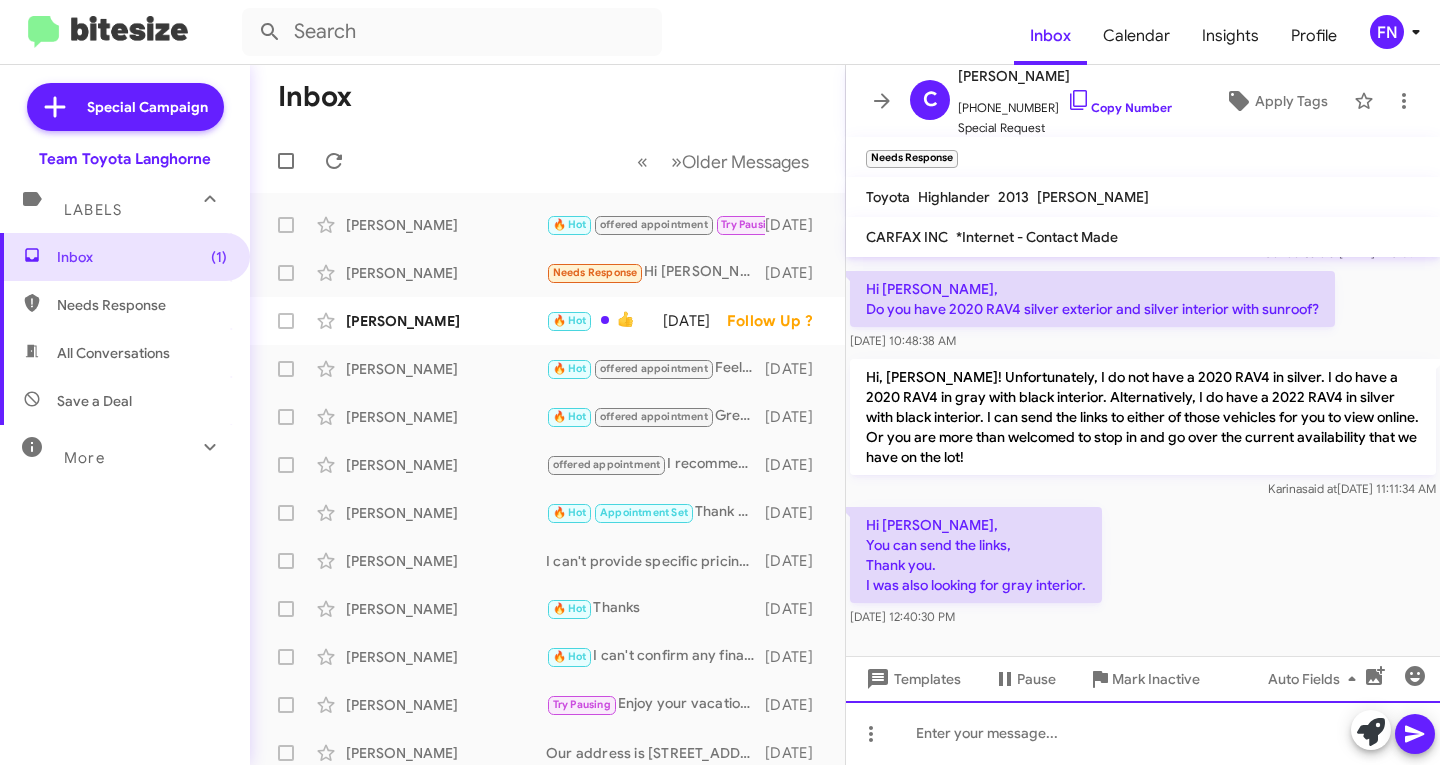 type 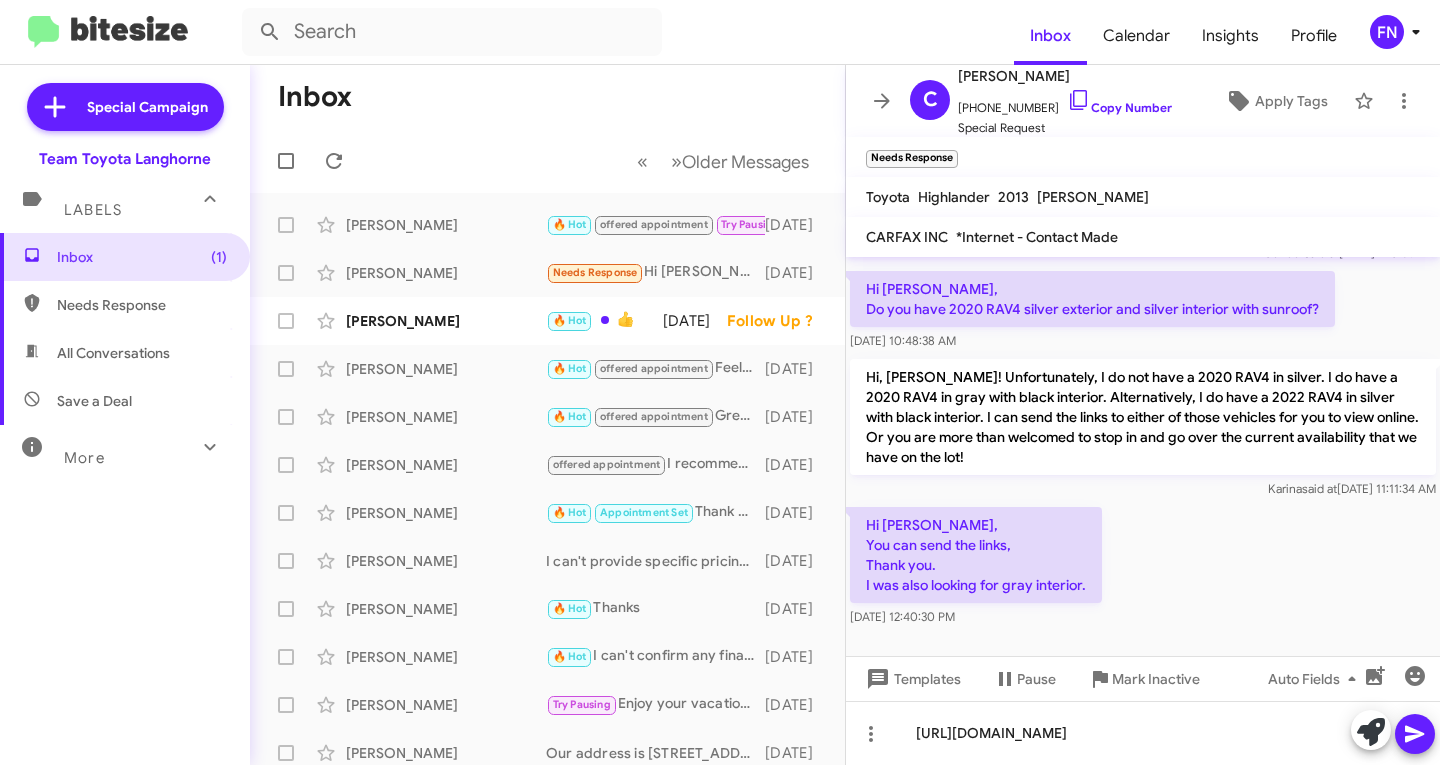 click 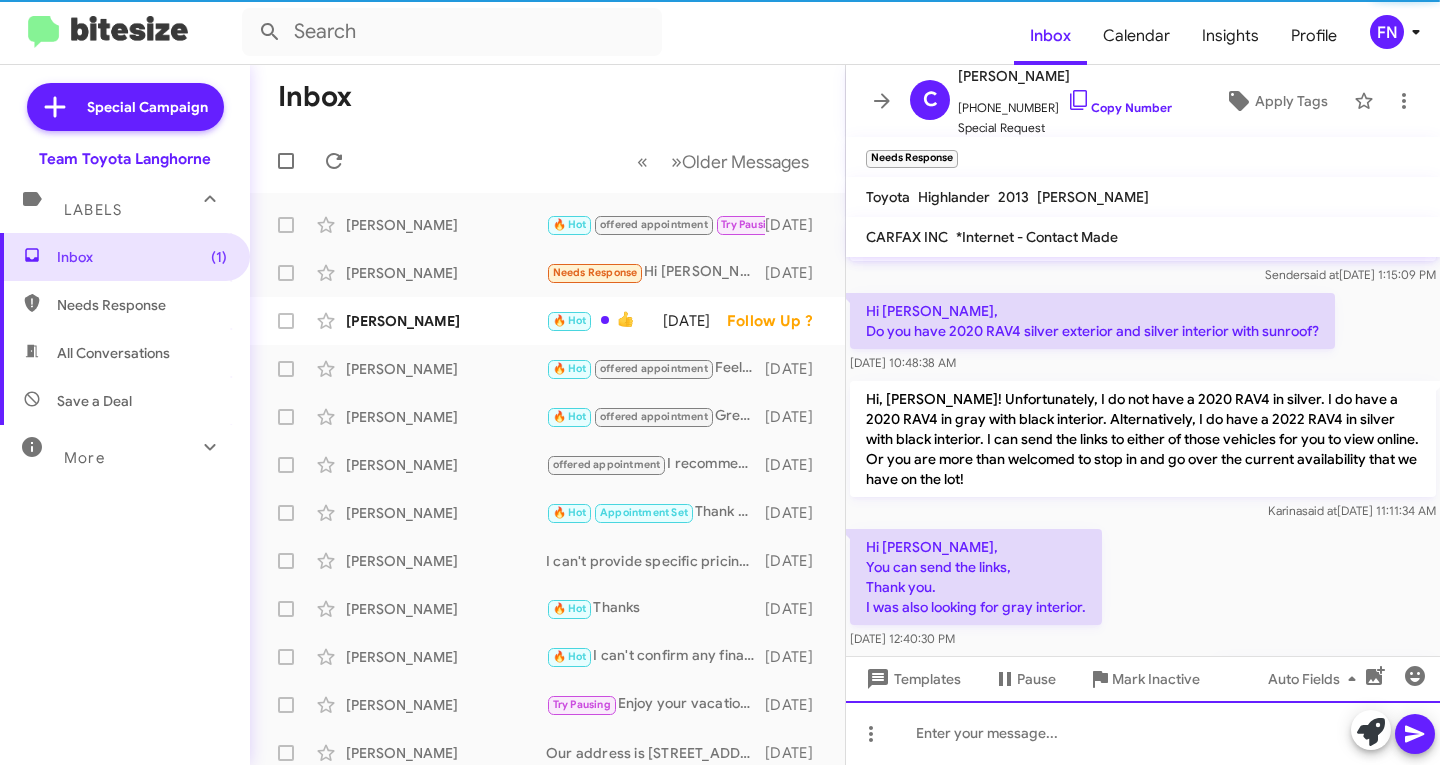 scroll, scrollTop: 379, scrollLeft: 0, axis: vertical 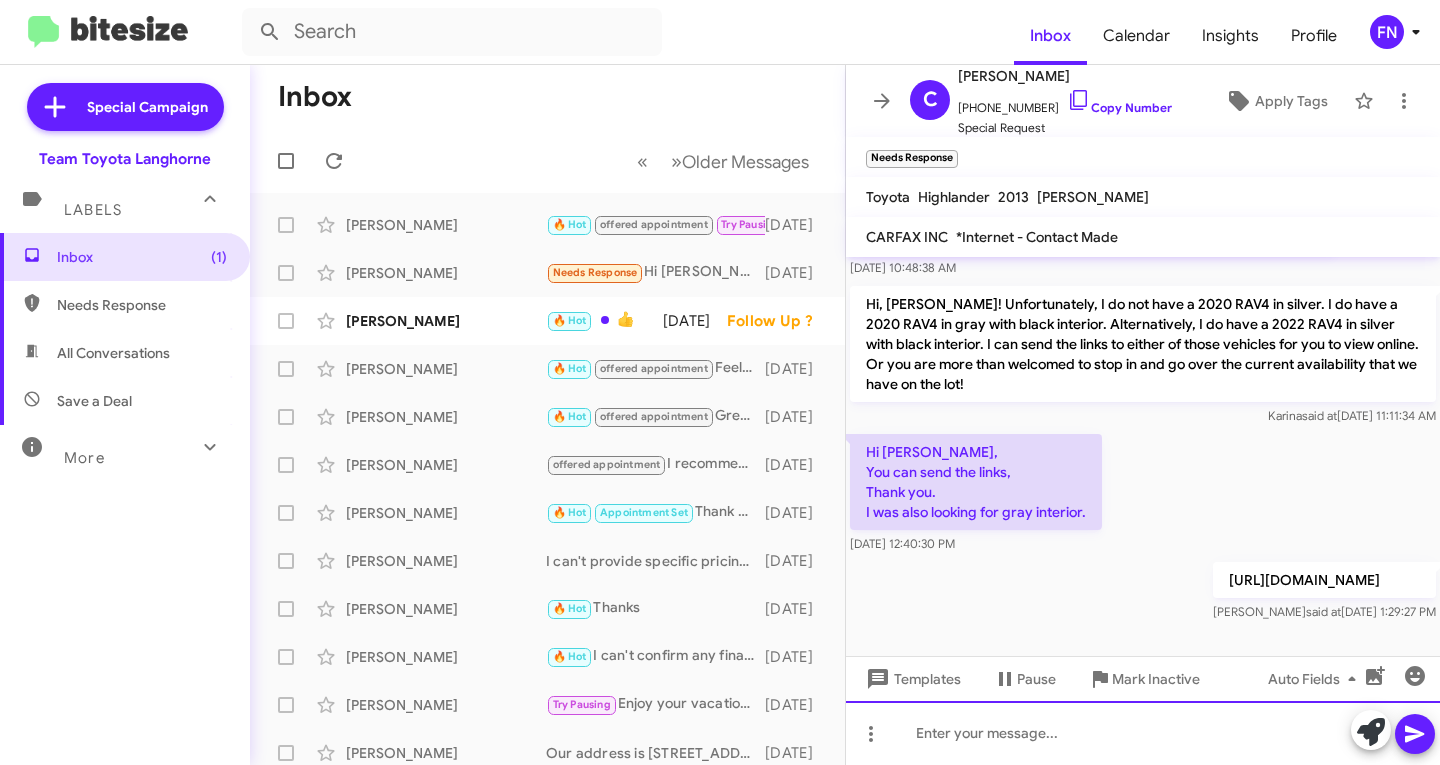 click 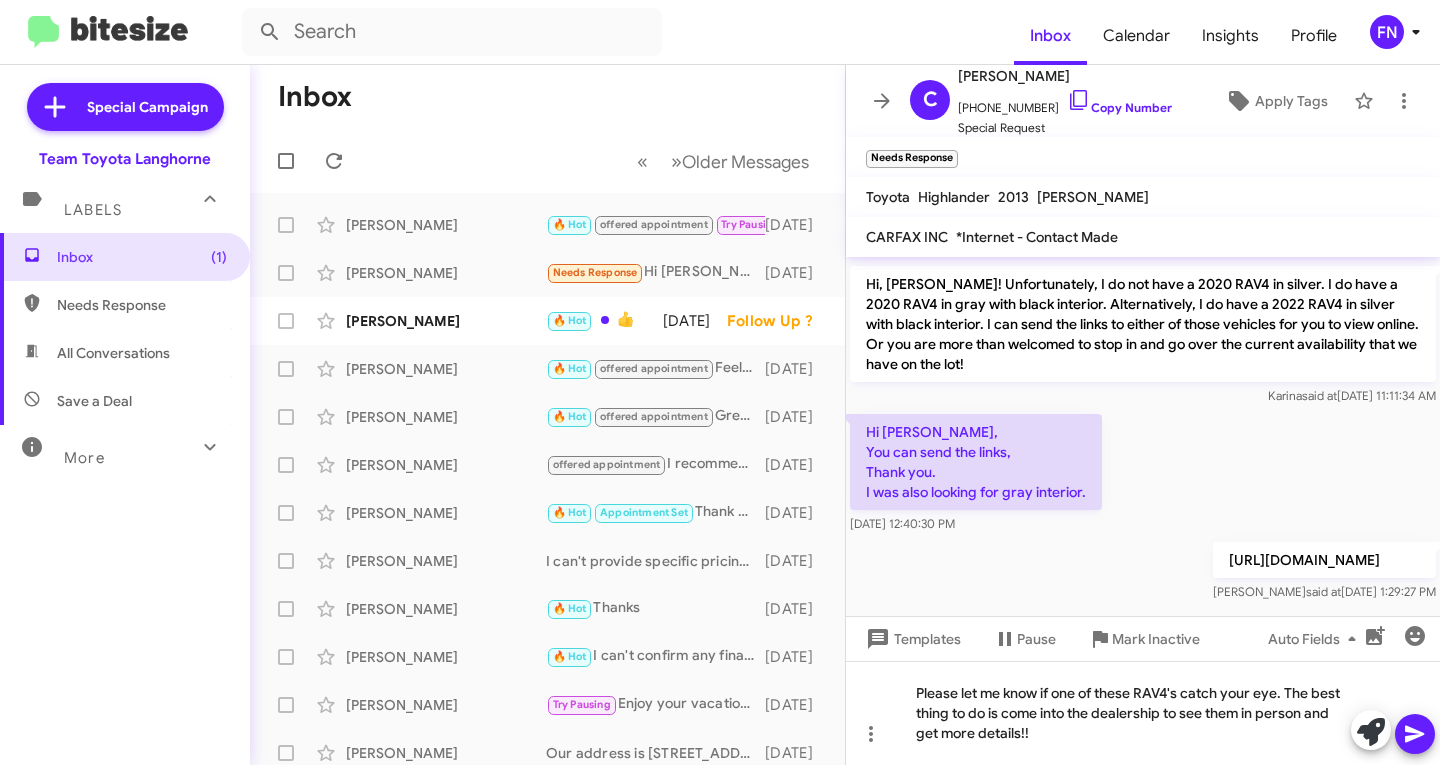 click 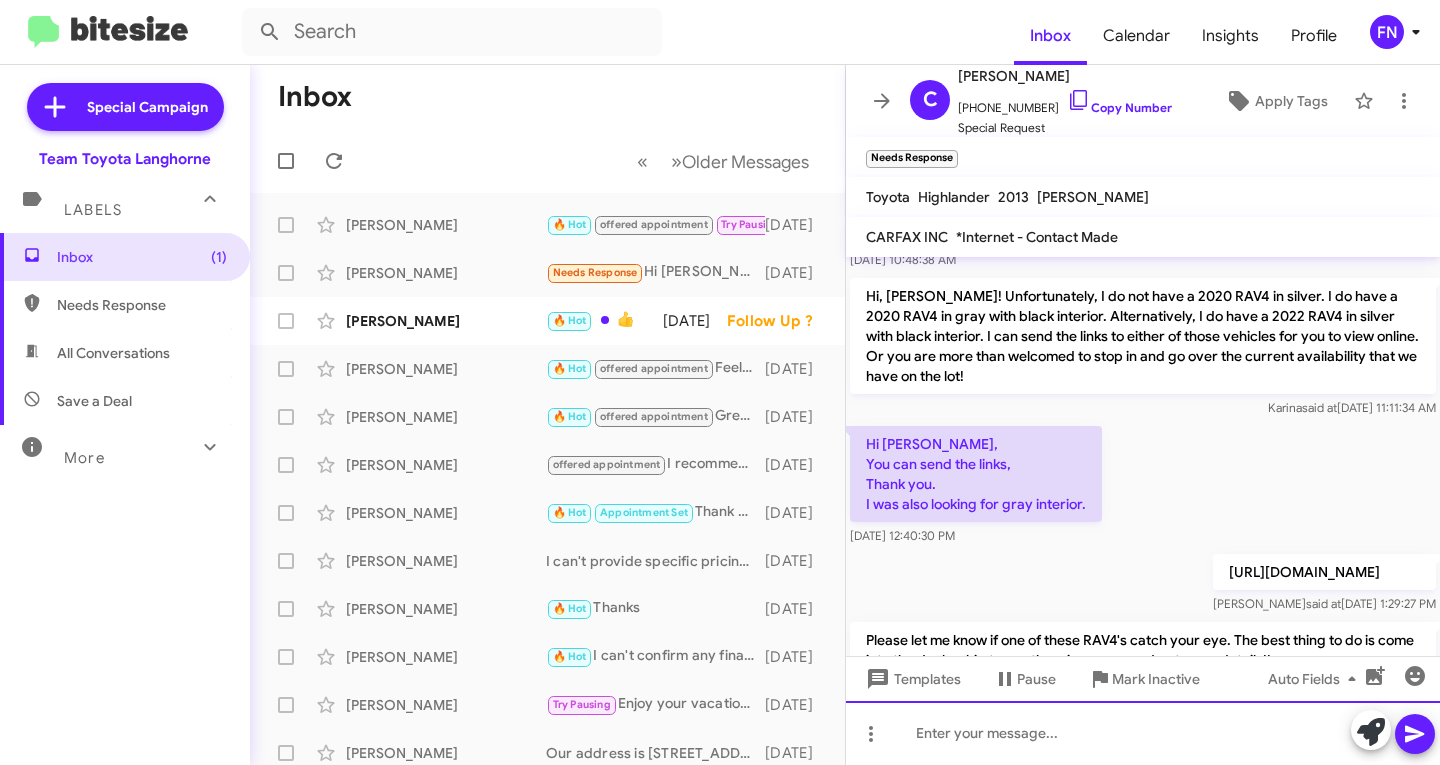 scroll, scrollTop: 472, scrollLeft: 0, axis: vertical 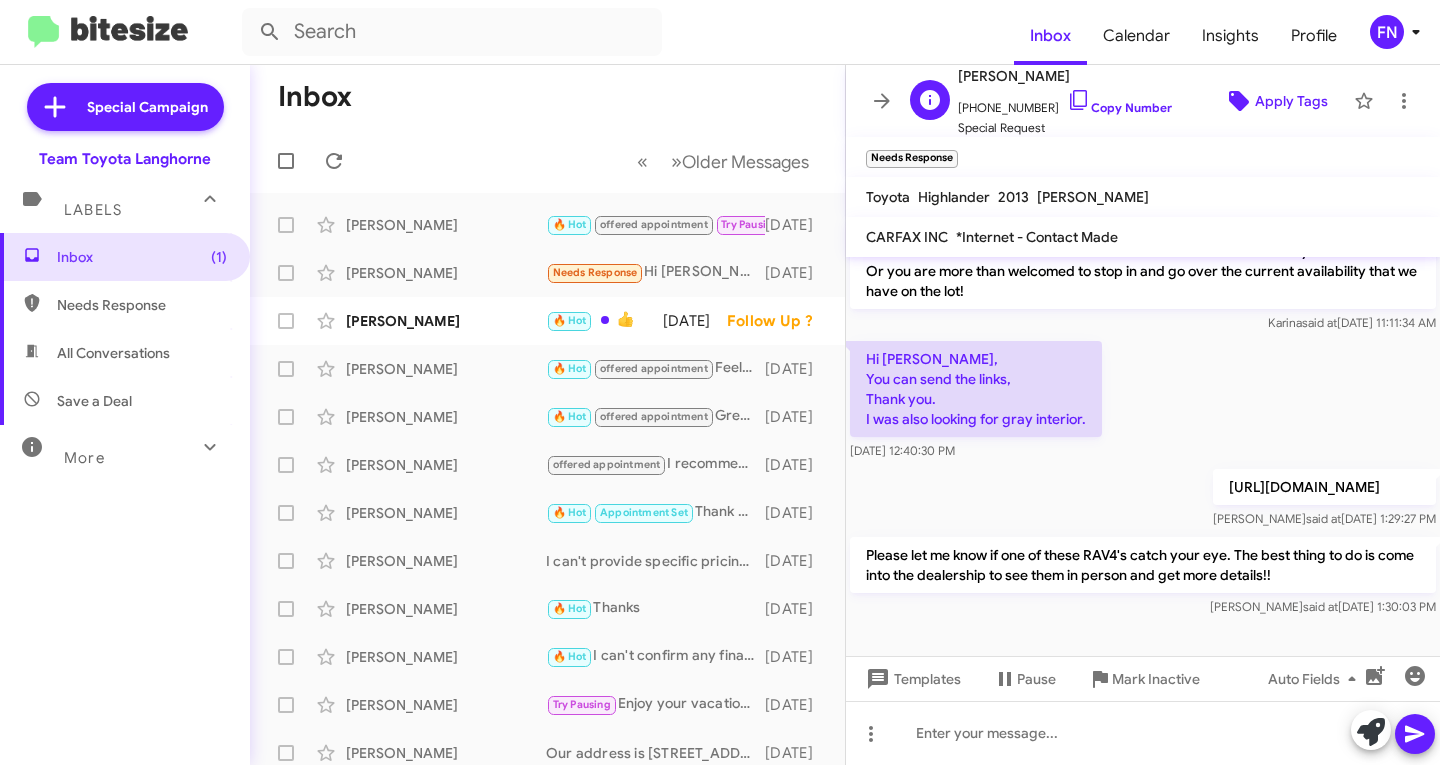 click 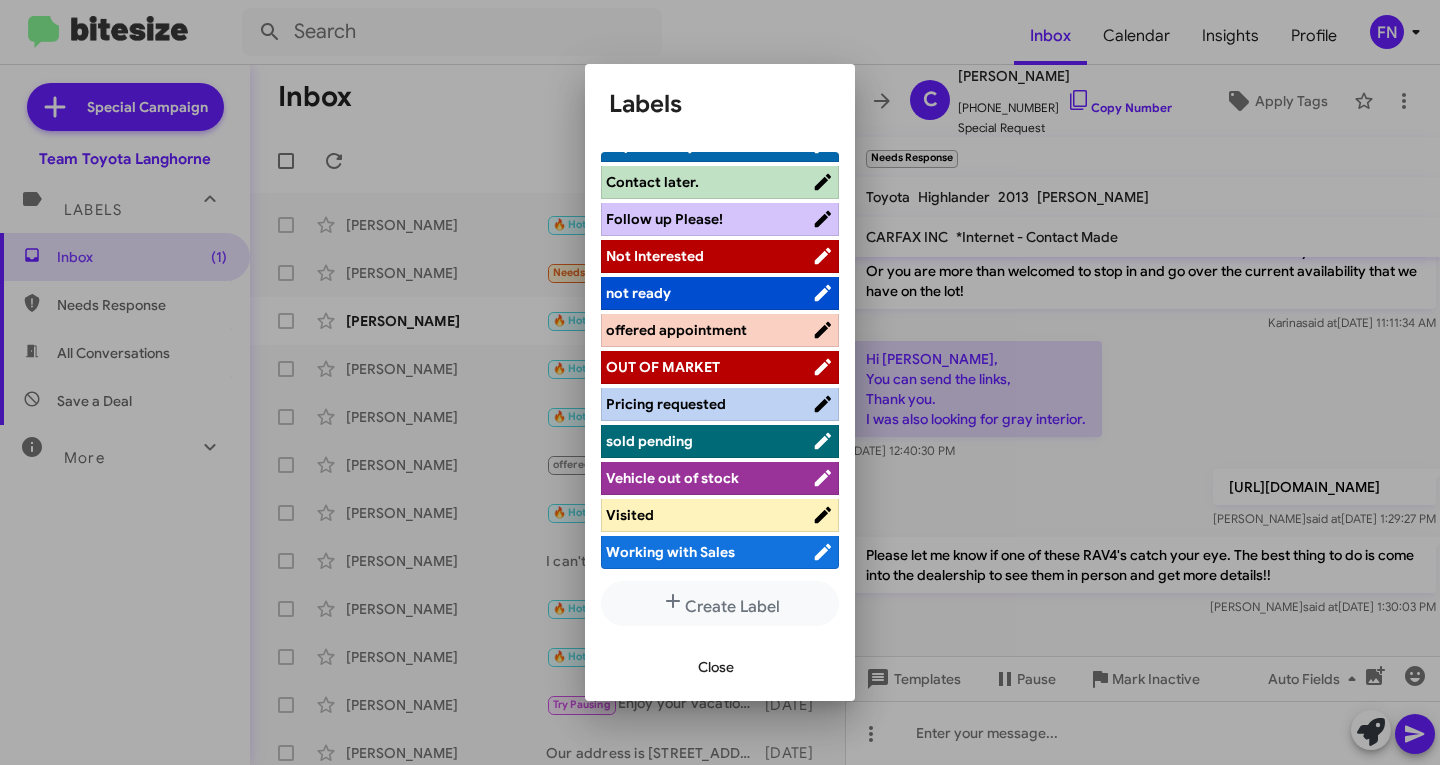 click on "offered appointment" at bounding box center [709, 330] 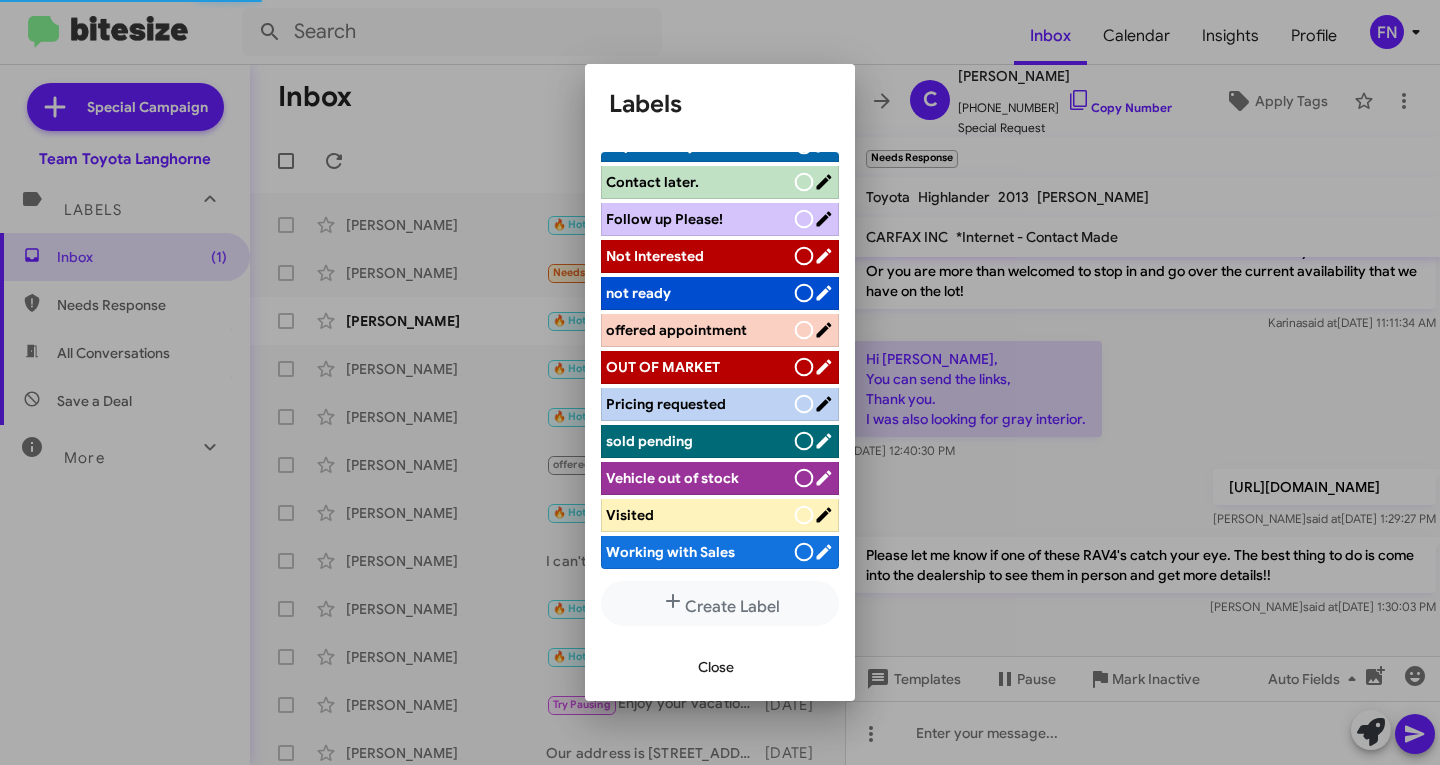 scroll, scrollTop: 283, scrollLeft: 0, axis: vertical 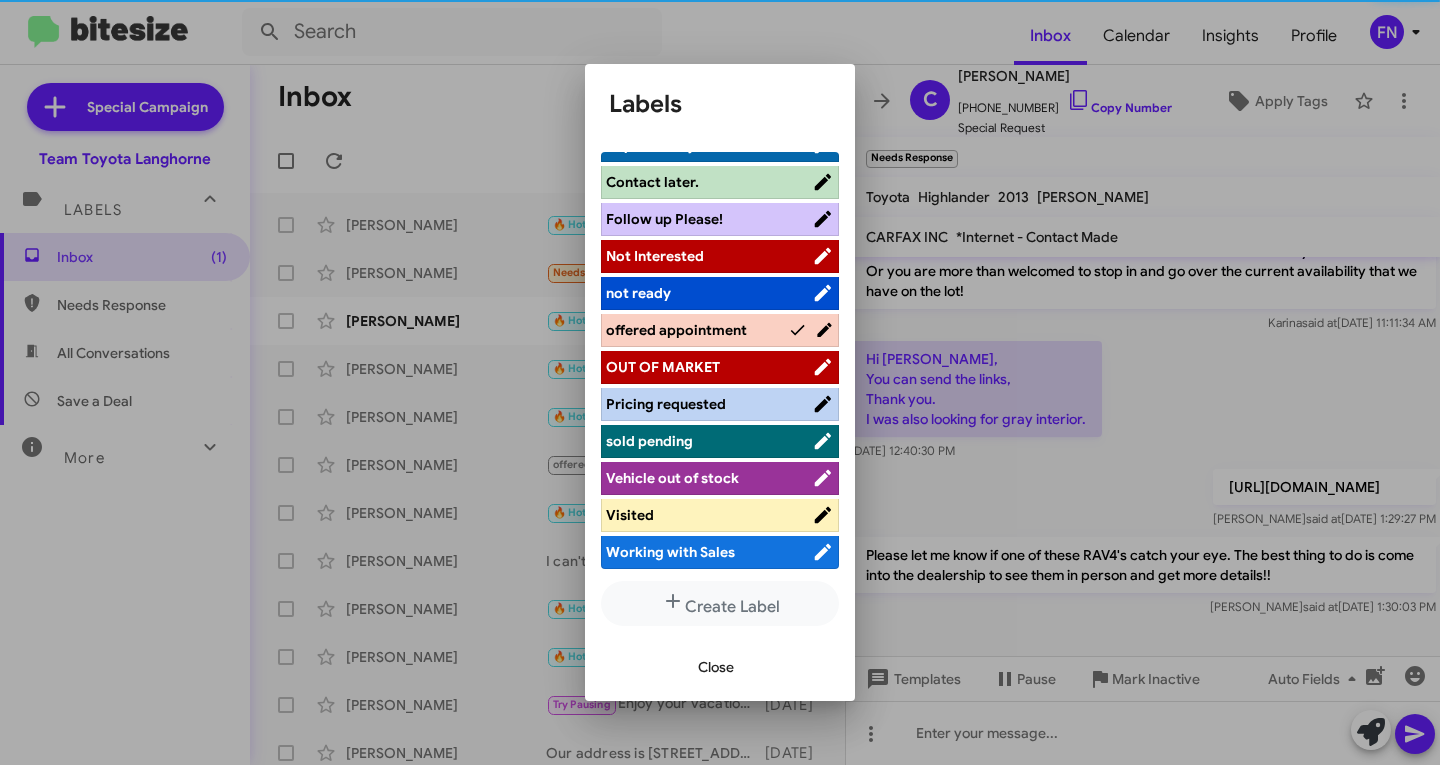 click on "Close" at bounding box center (716, 667) 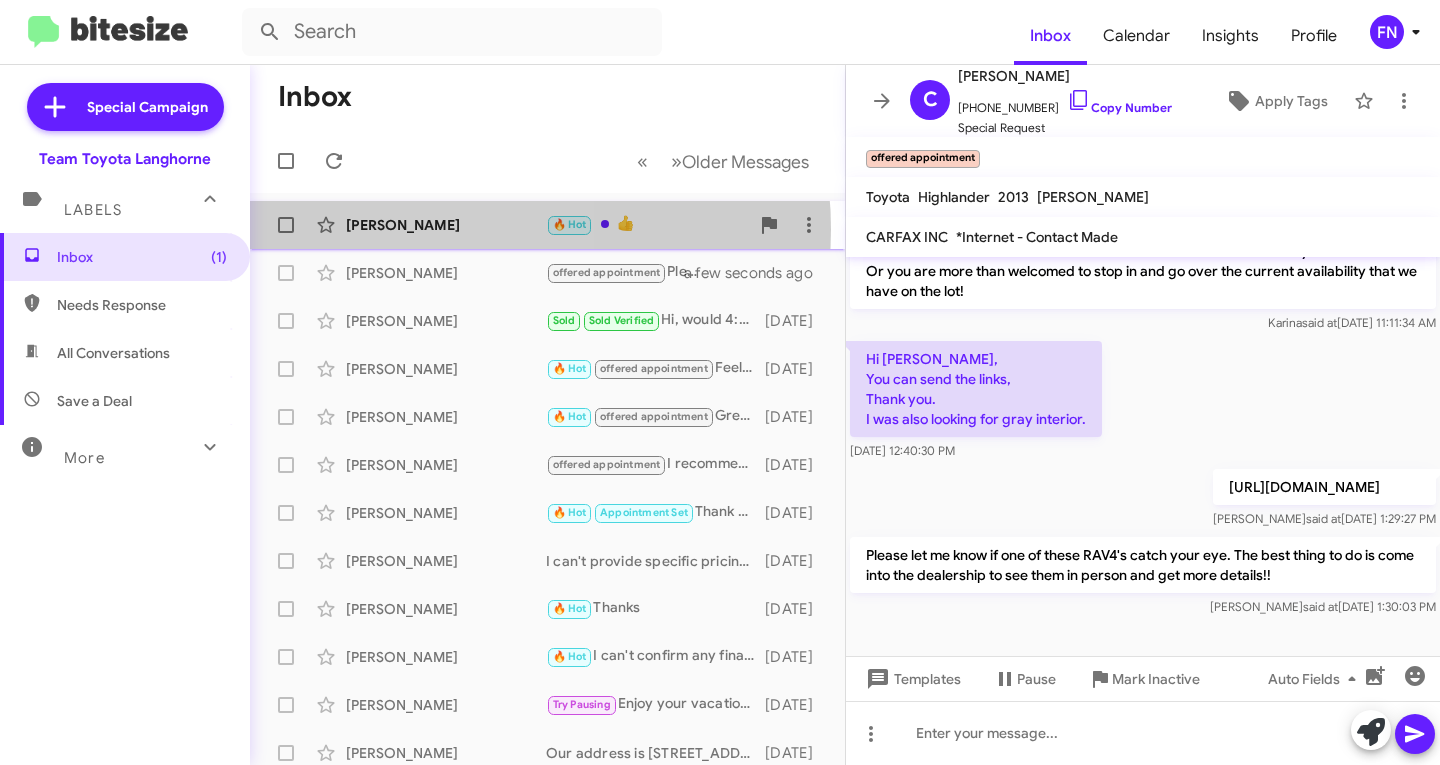 click on "[PERSON_NAME]" 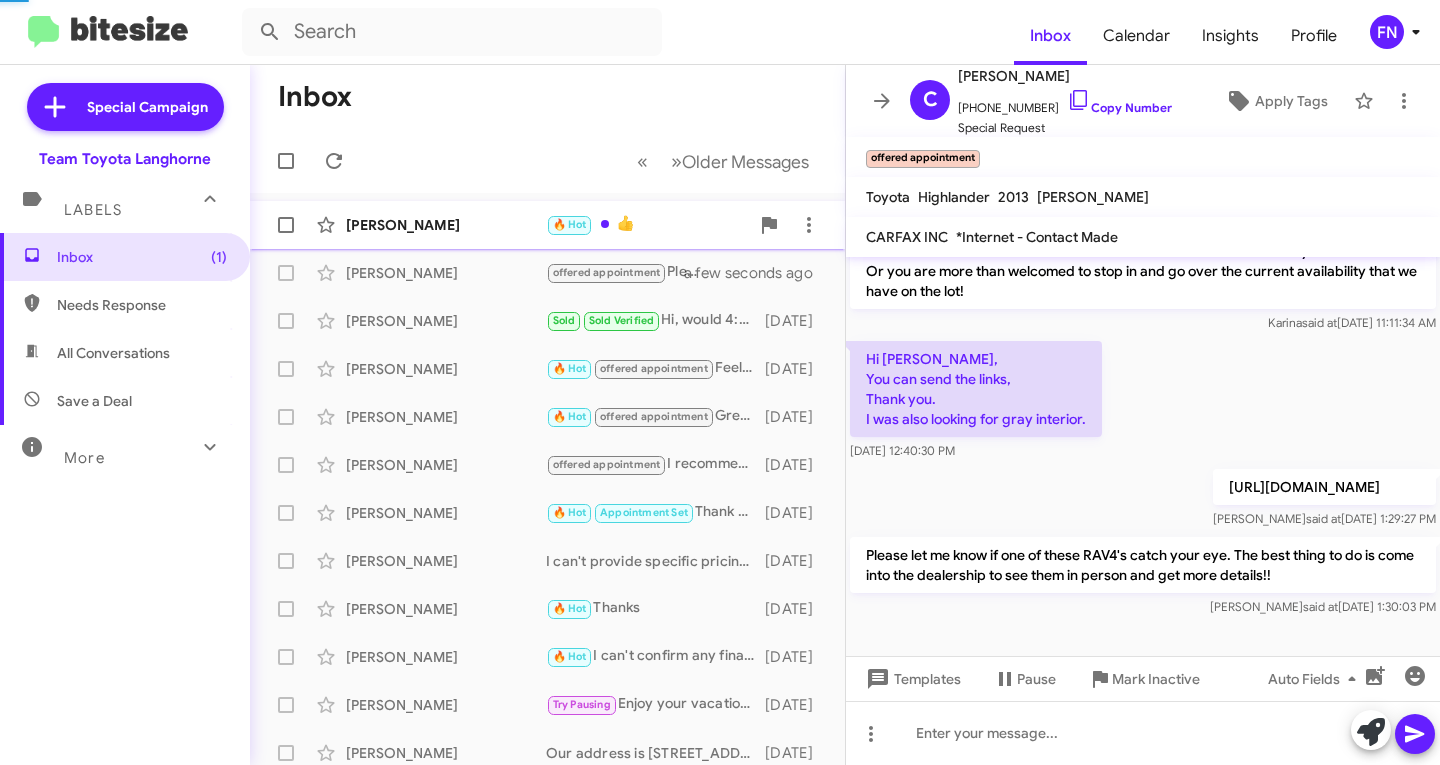 scroll, scrollTop: 152, scrollLeft: 0, axis: vertical 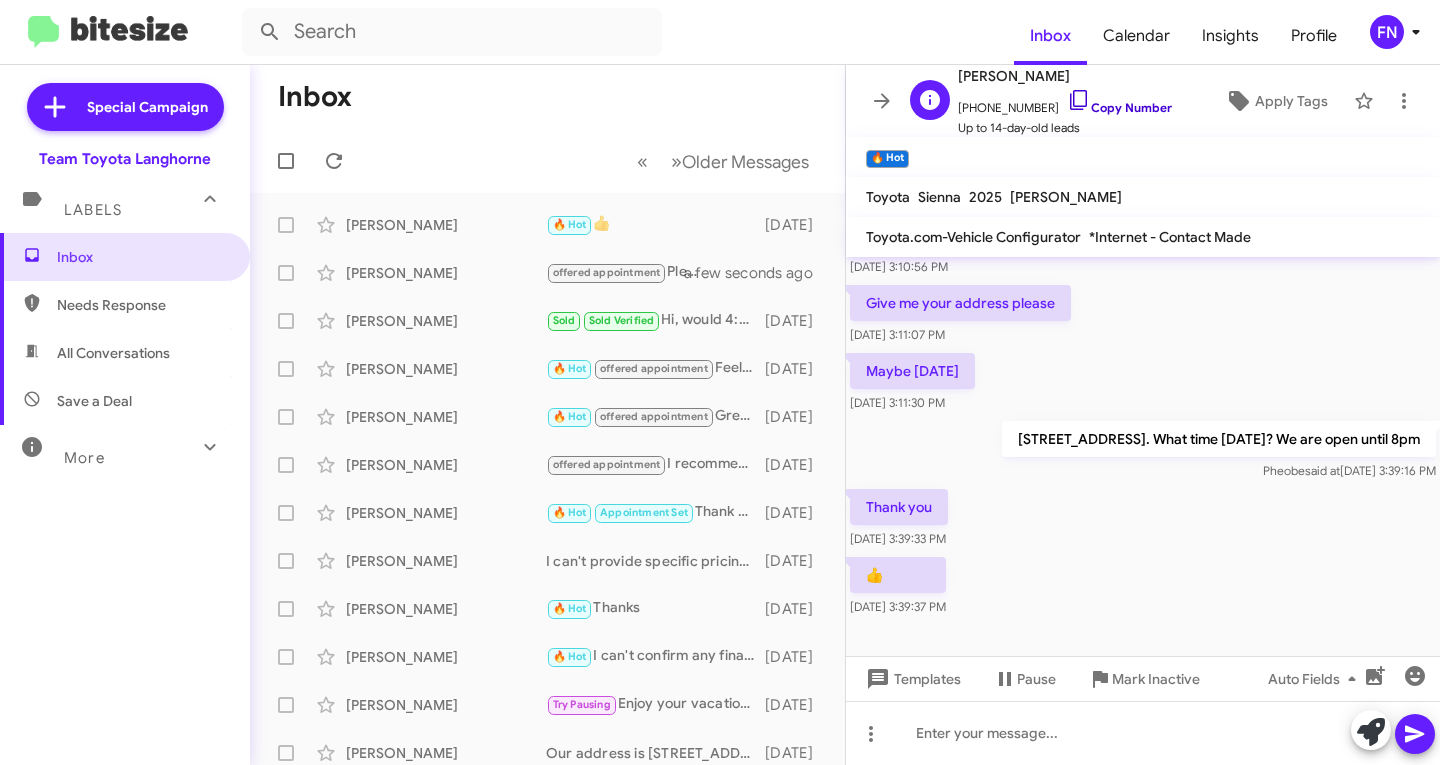 click on "Copy Number" 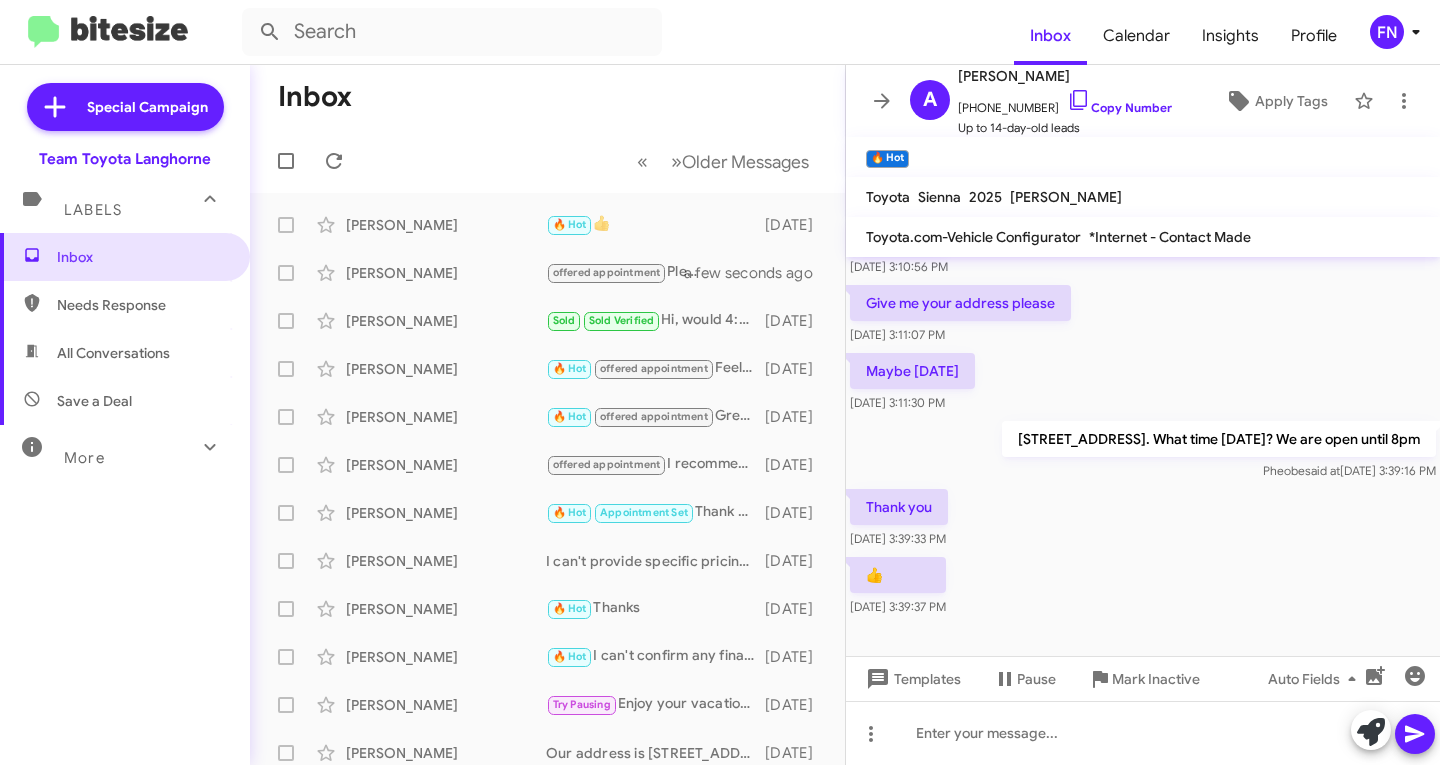 scroll, scrollTop: 152, scrollLeft: 0, axis: vertical 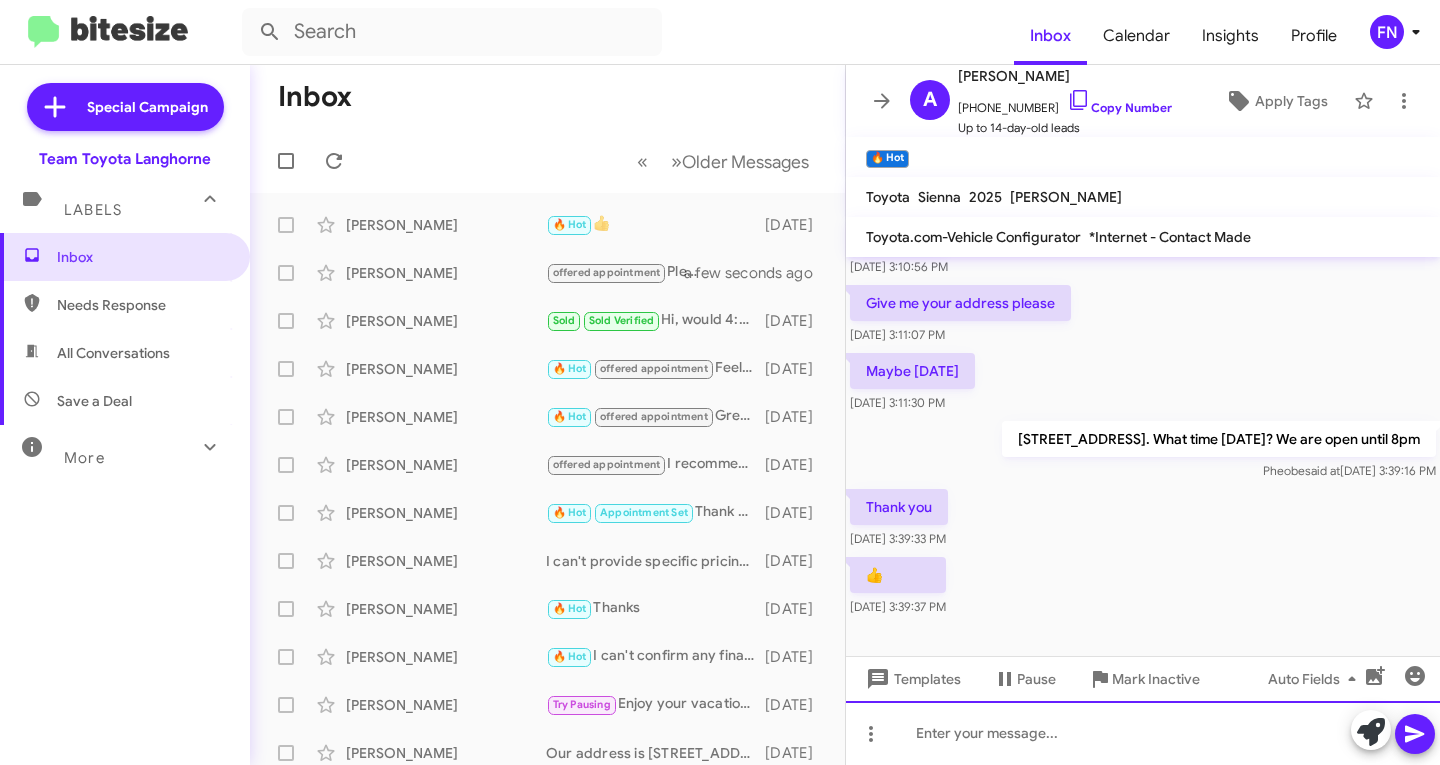 click 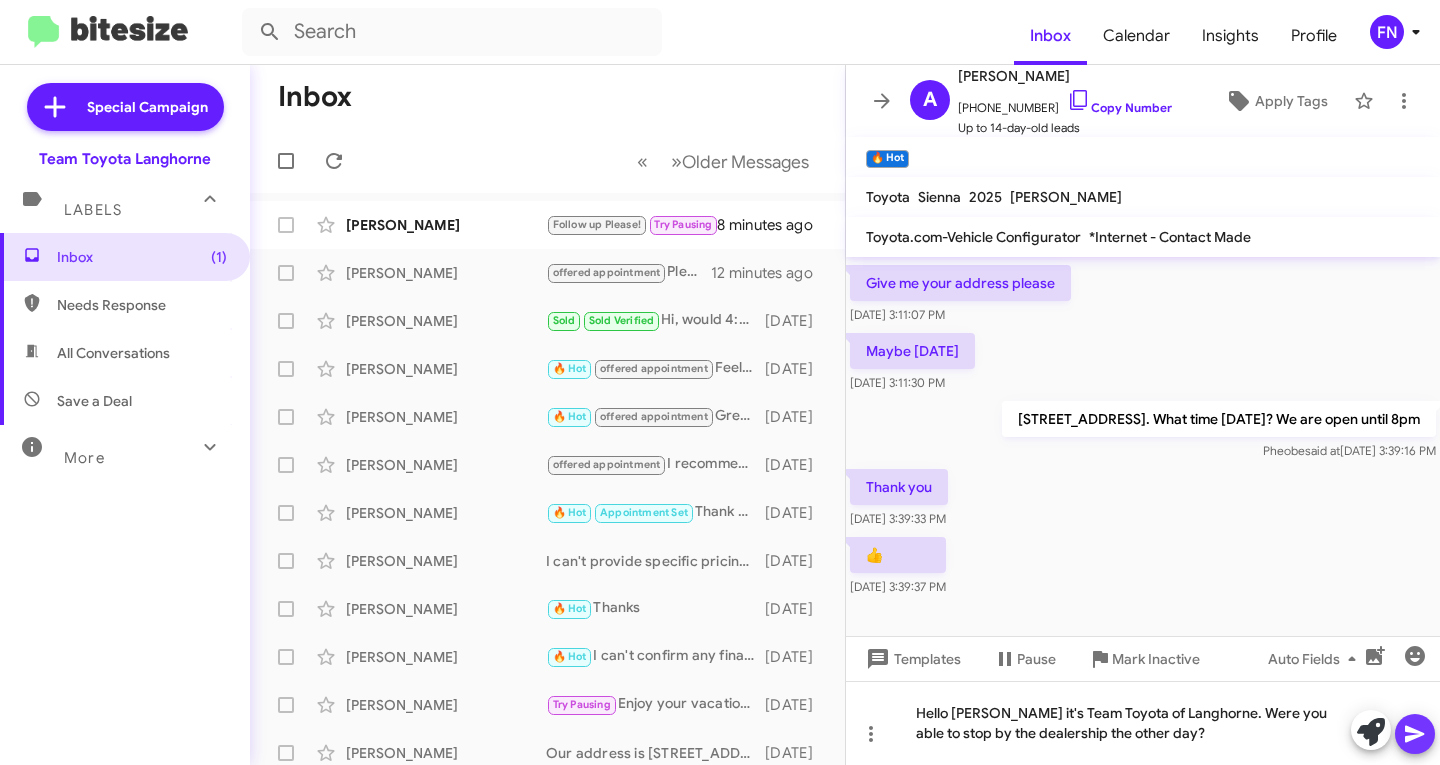 click 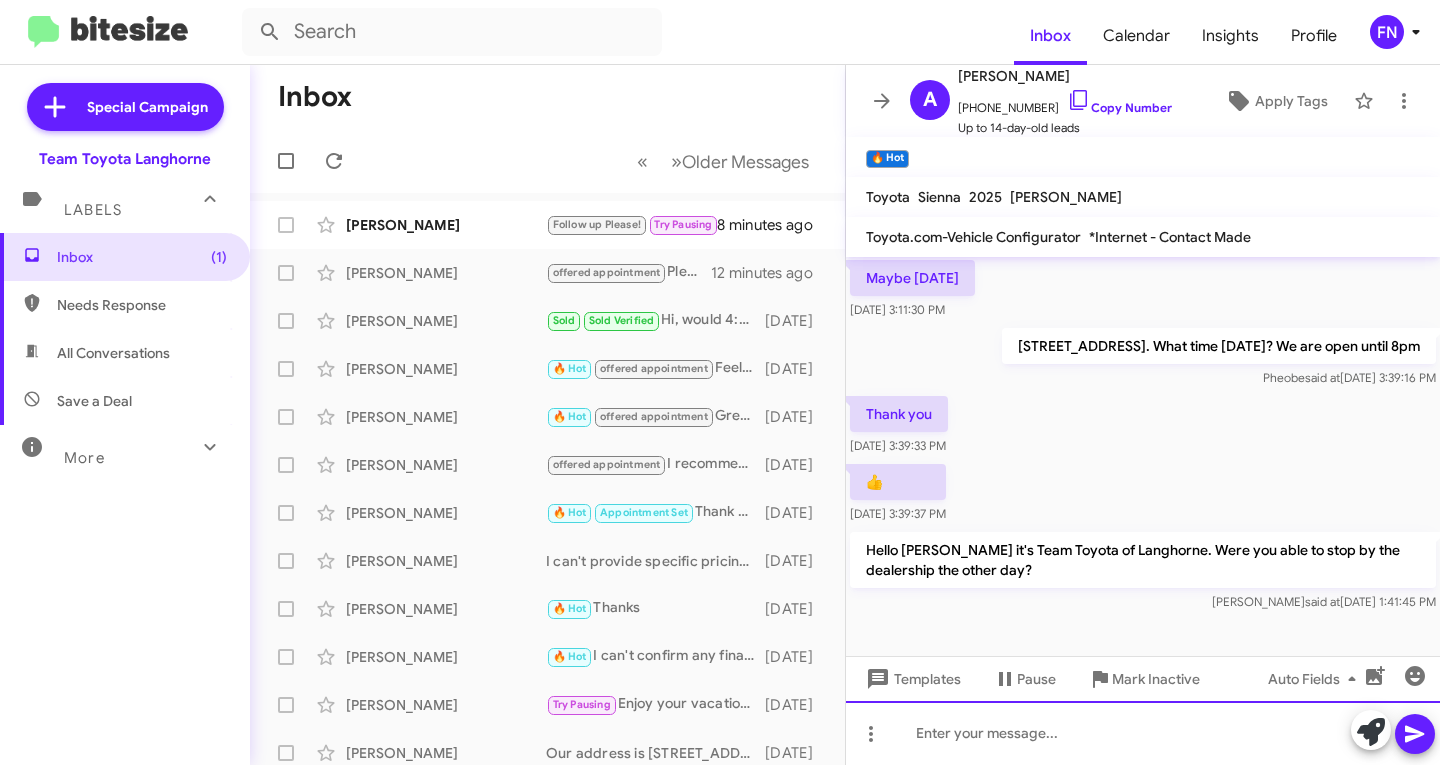 scroll, scrollTop: 0, scrollLeft: 0, axis: both 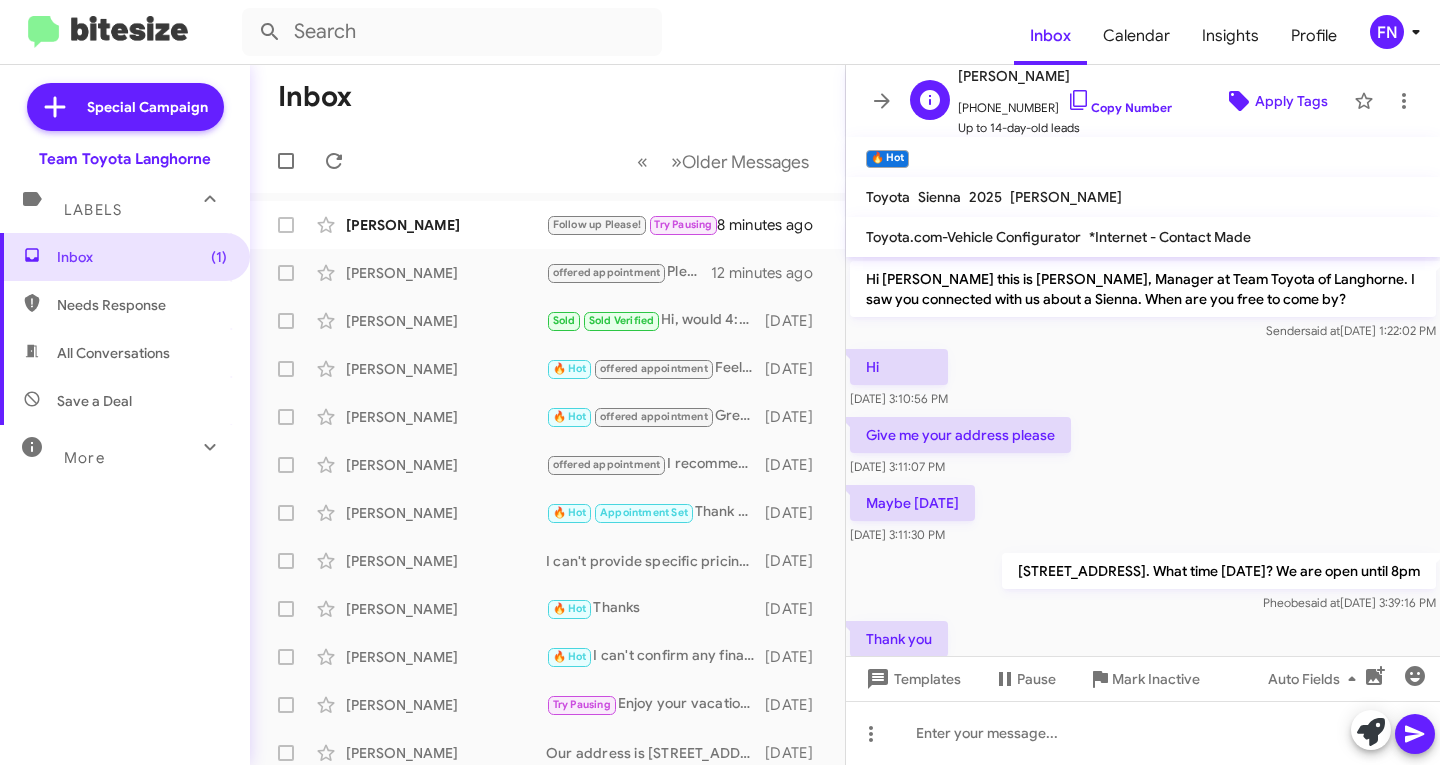 click on "Apply Tags" 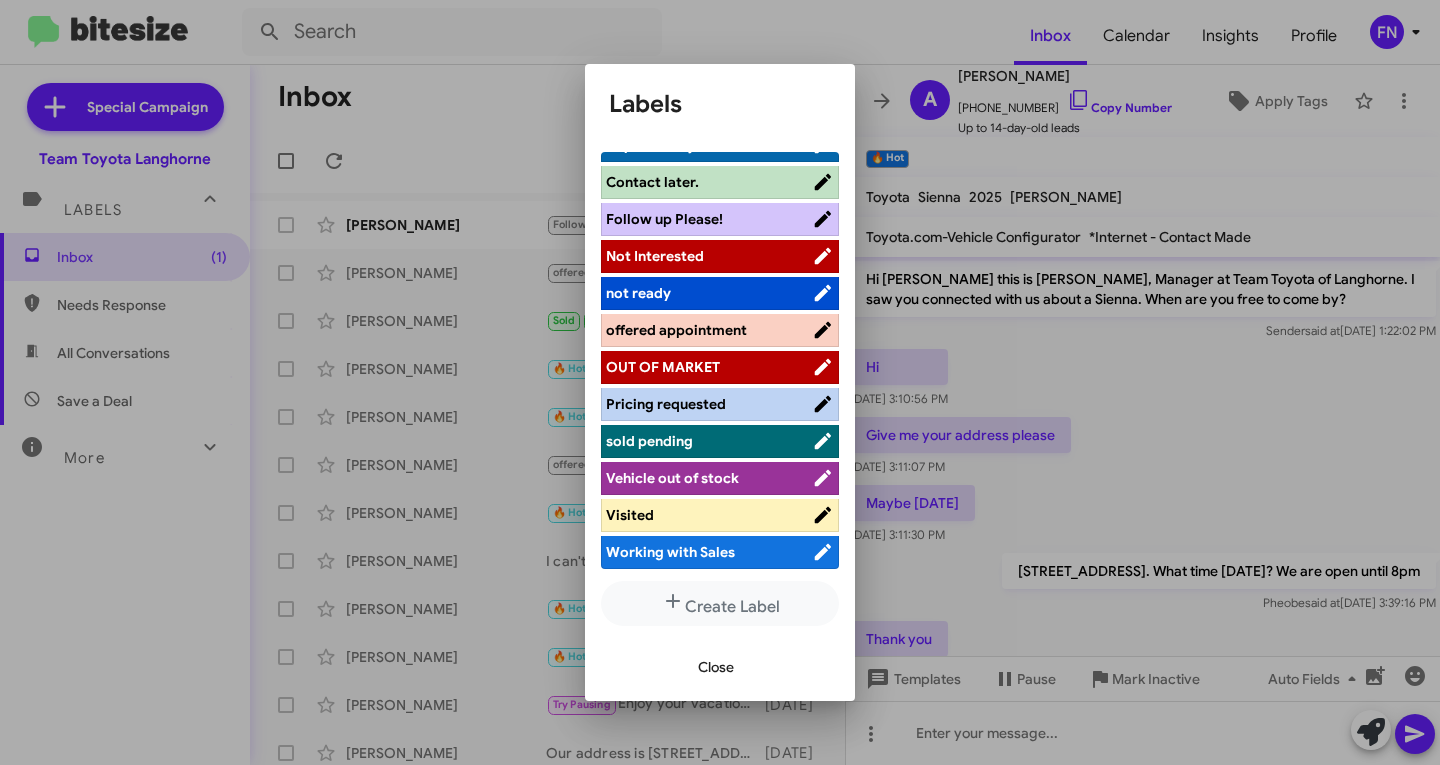 drag, startPoint x: 750, startPoint y: 309, endPoint x: 768, endPoint y: 324, distance: 23.43075 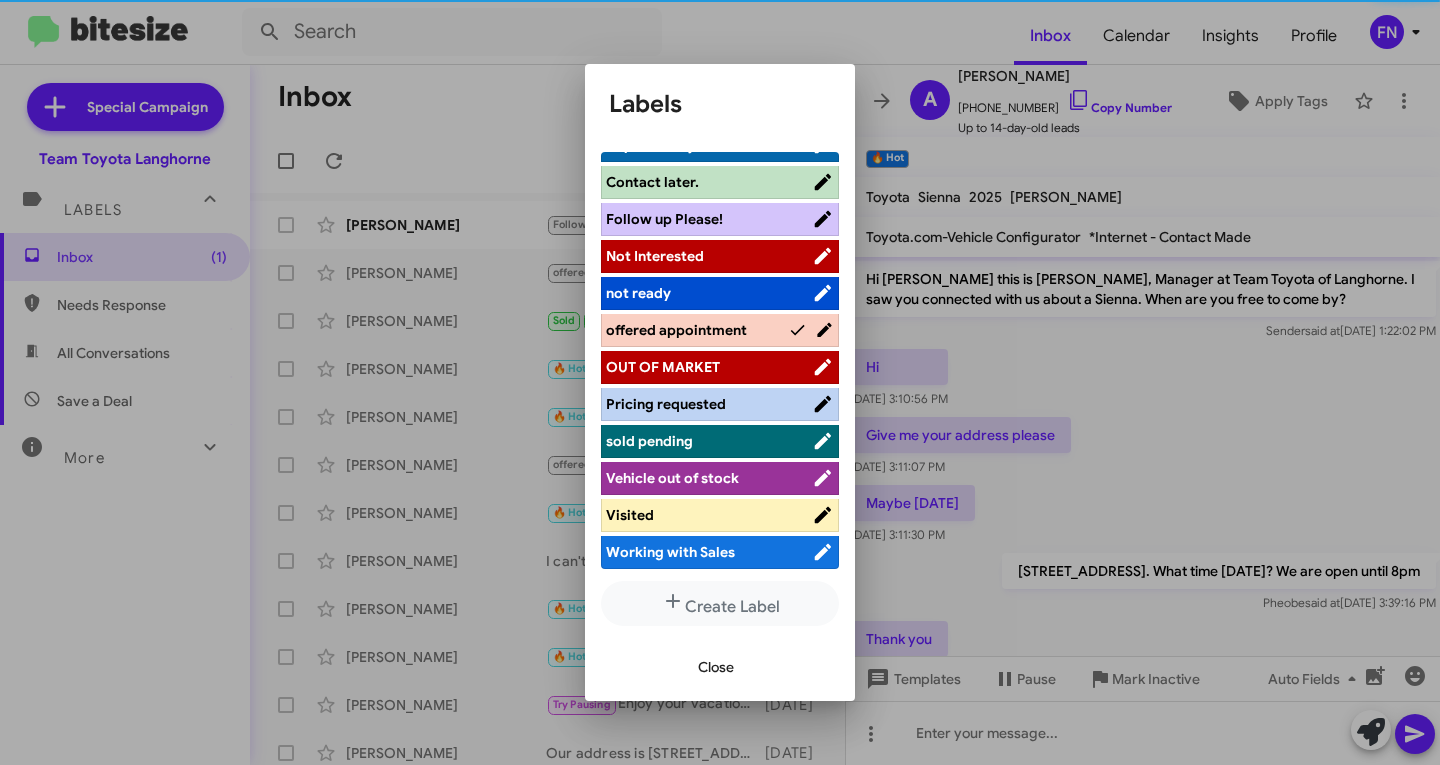 scroll, scrollTop: 283, scrollLeft: 0, axis: vertical 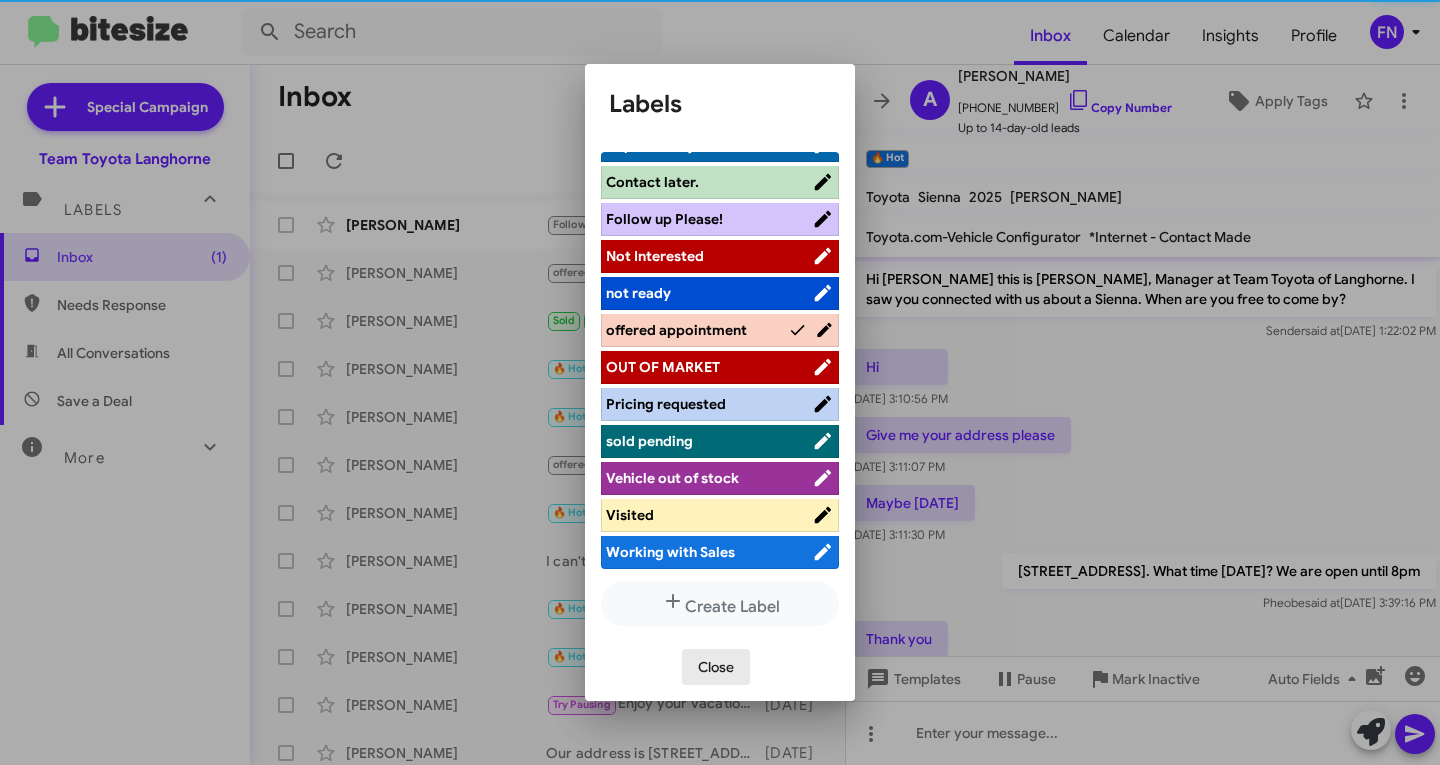 click on "Close" at bounding box center (716, 667) 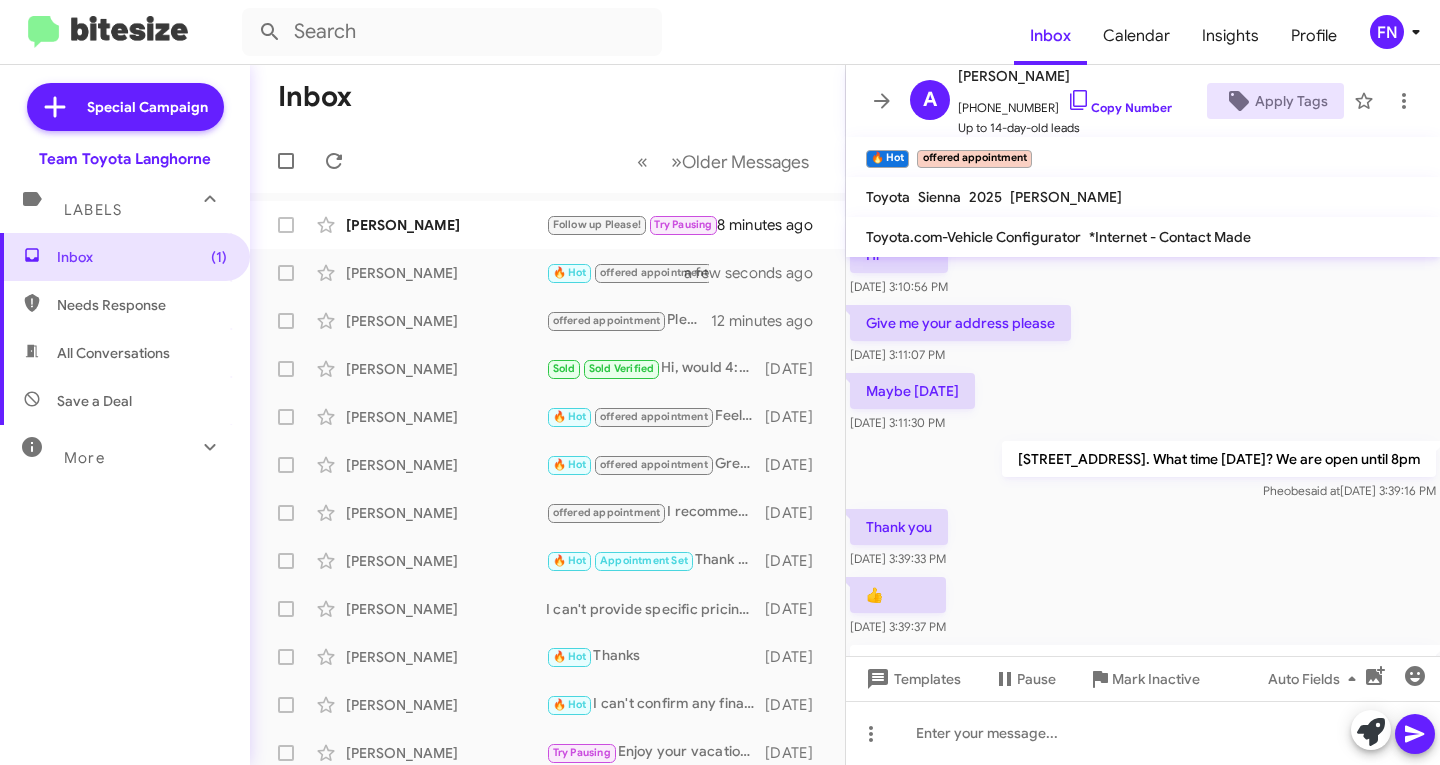 scroll, scrollTop: 245, scrollLeft: 0, axis: vertical 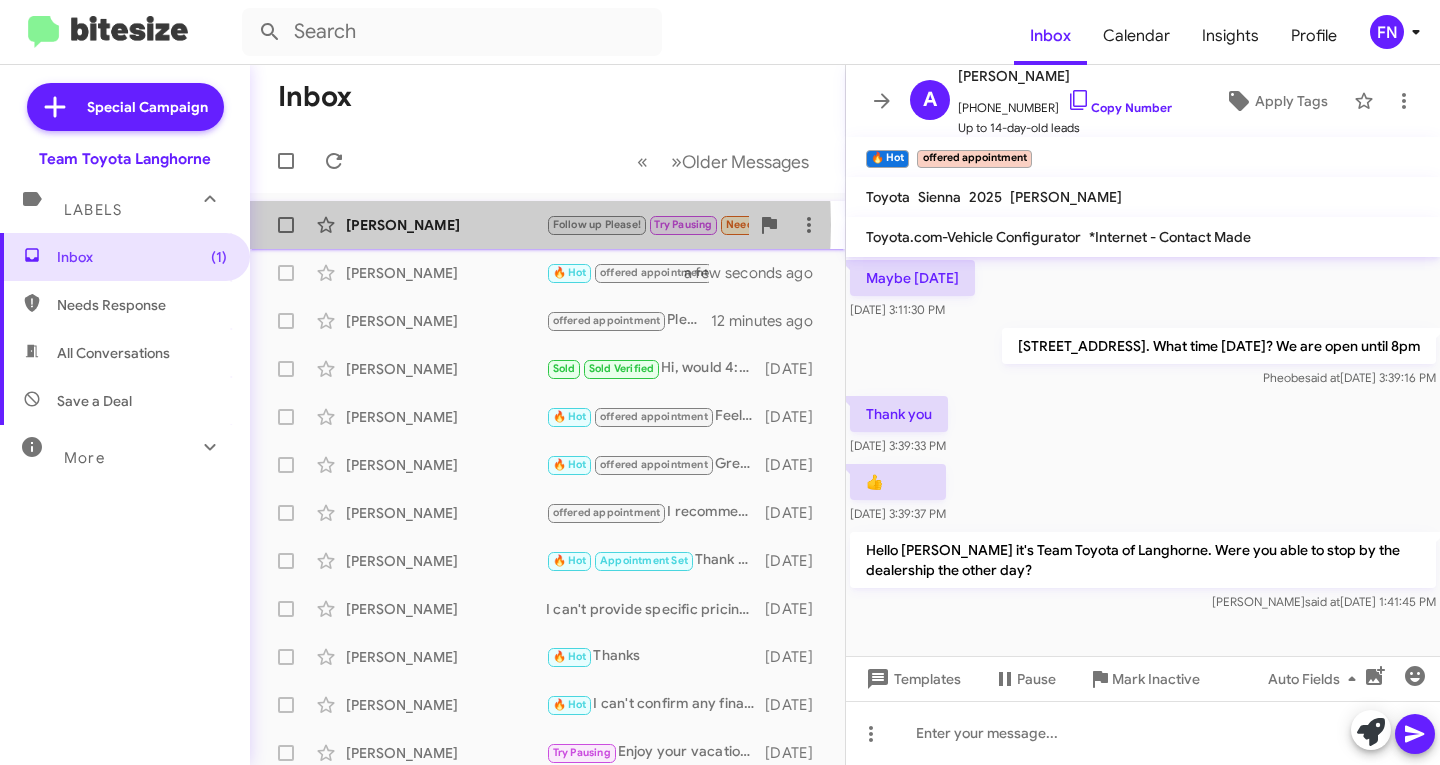click on "[PERSON_NAME]" 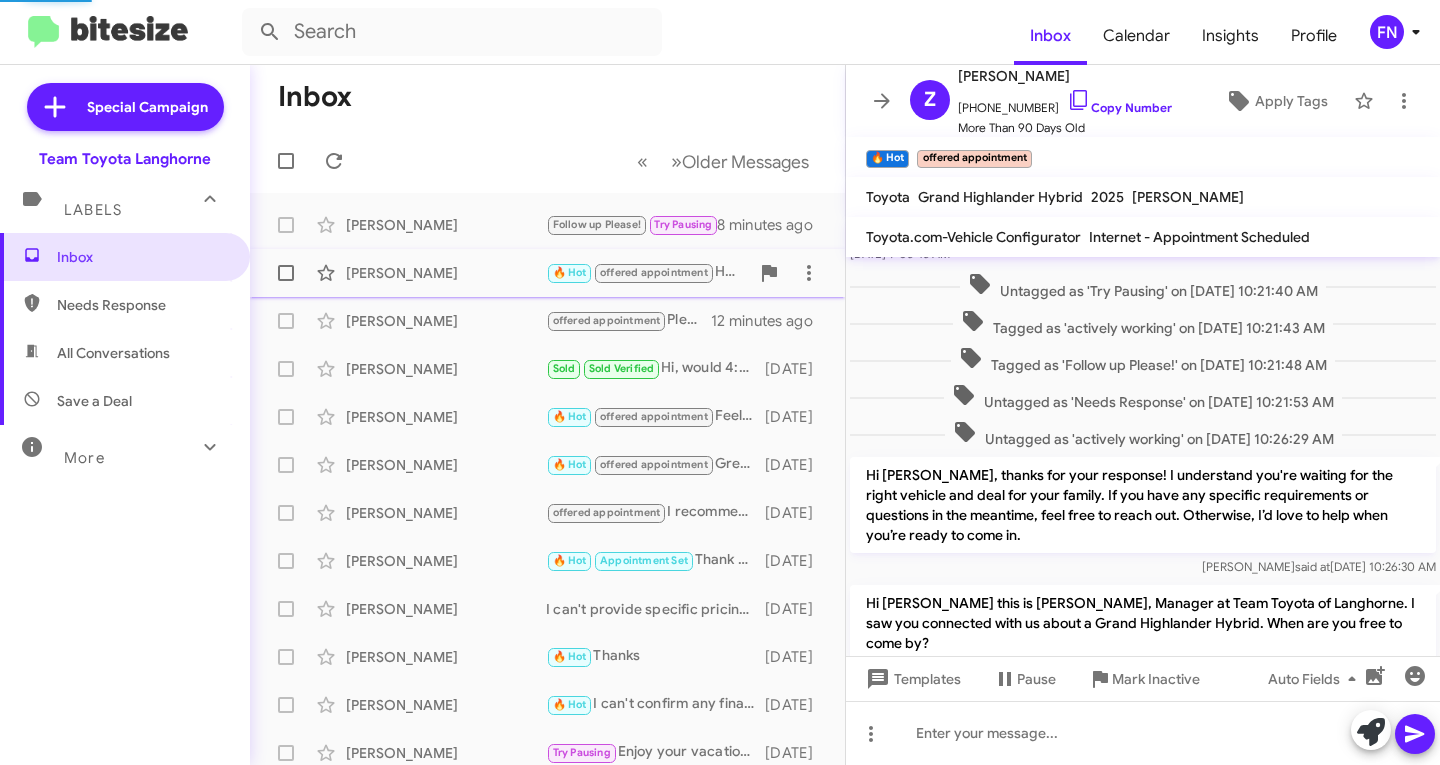 scroll, scrollTop: 456, scrollLeft: 0, axis: vertical 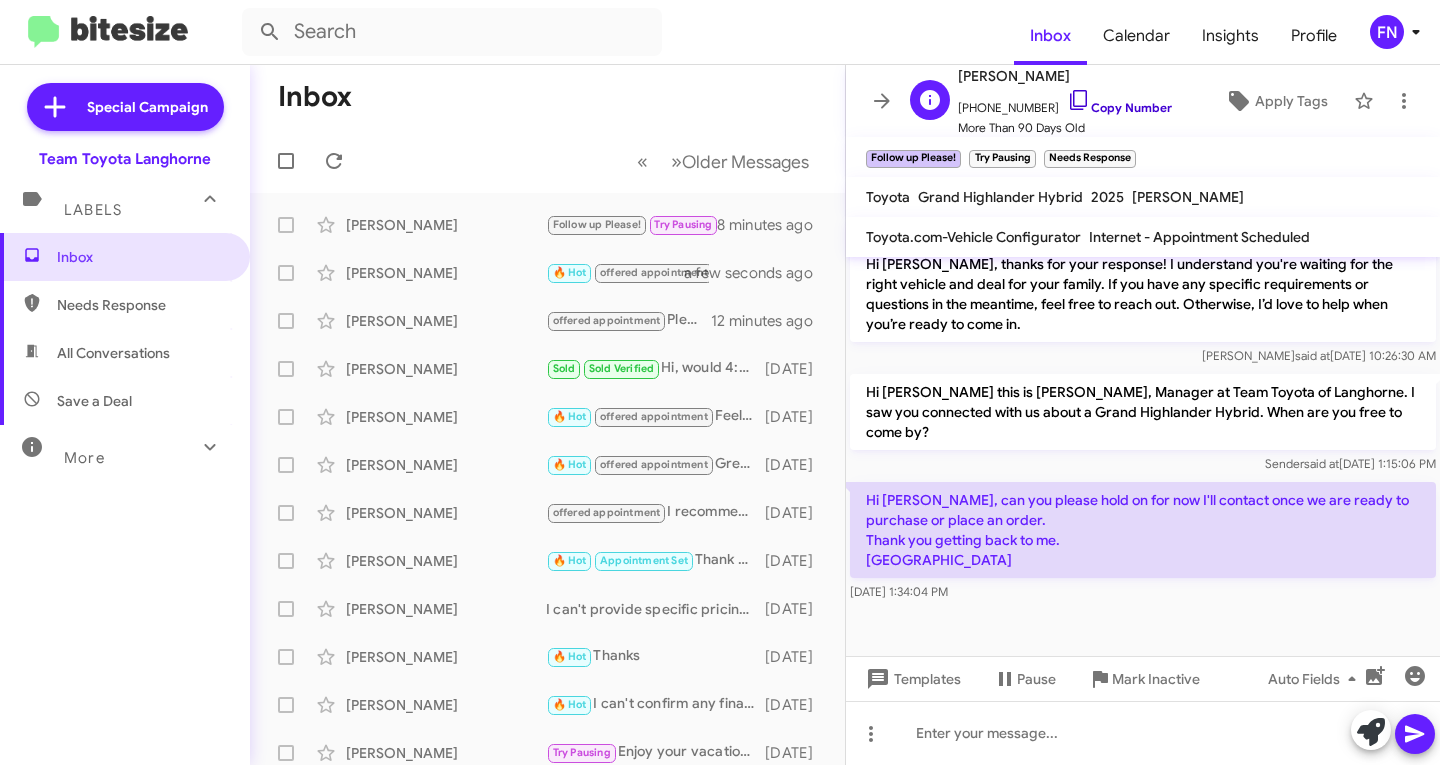 click on "Copy Number" 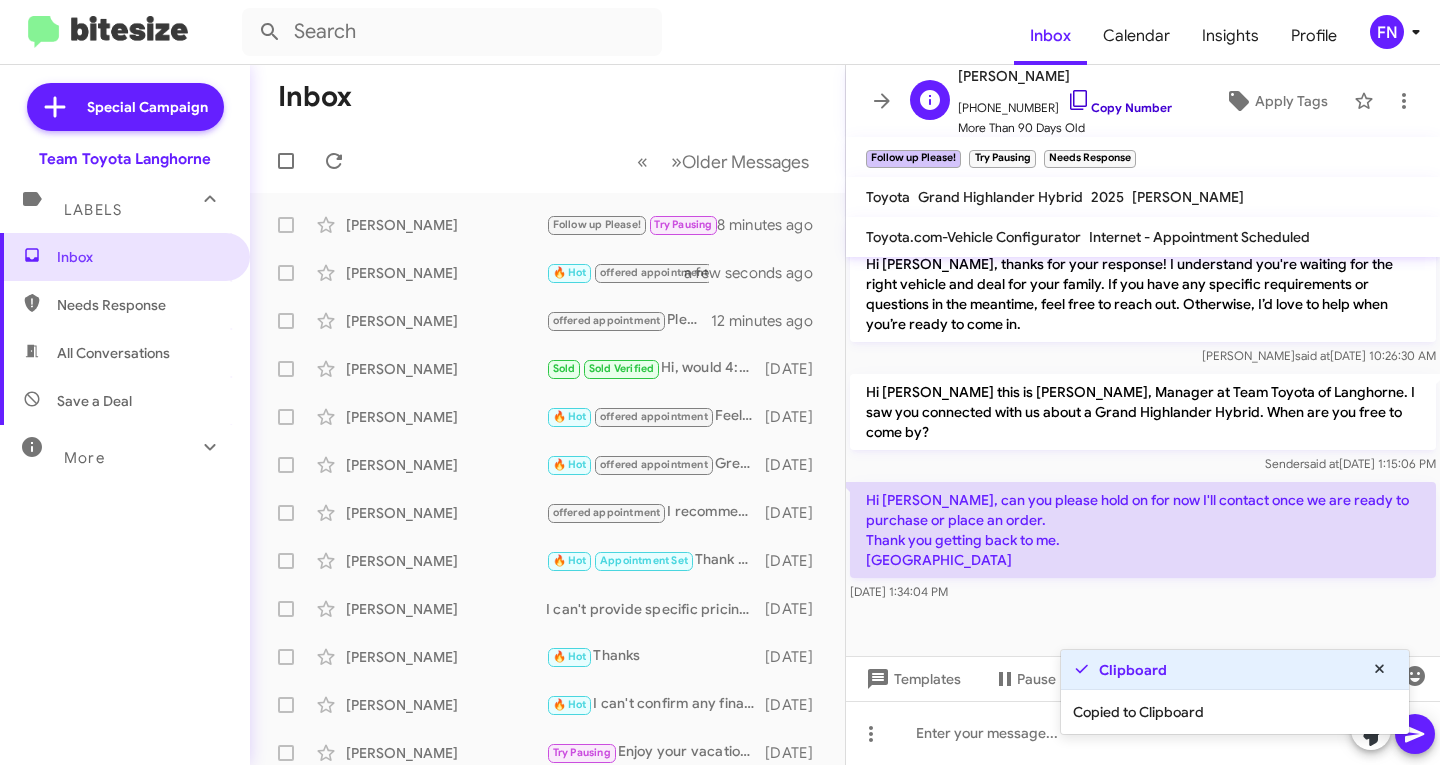 click on "Copy Number" 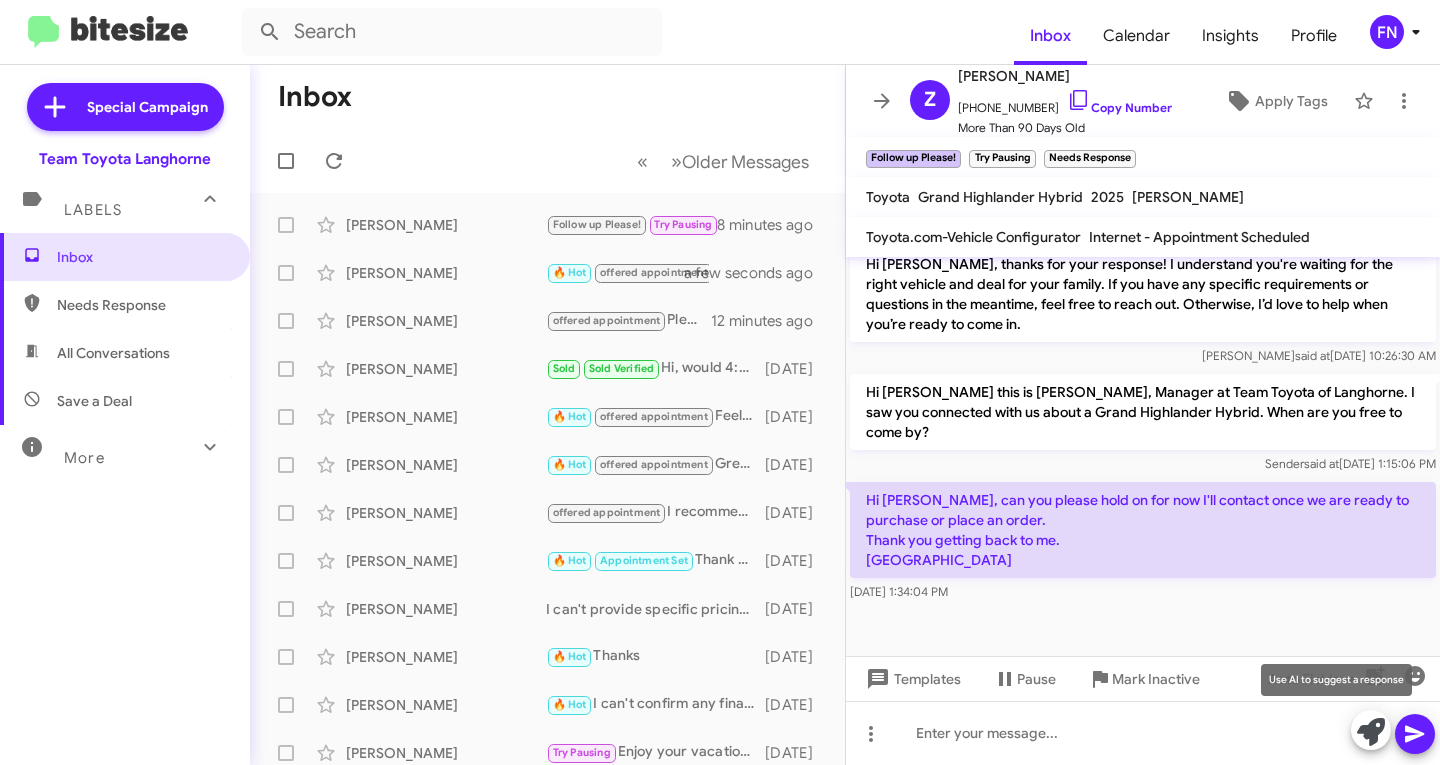drag, startPoint x: 1362, startPoint y: 727, endPoint x: 1366, endPoint y: 742, distance: 15.524175 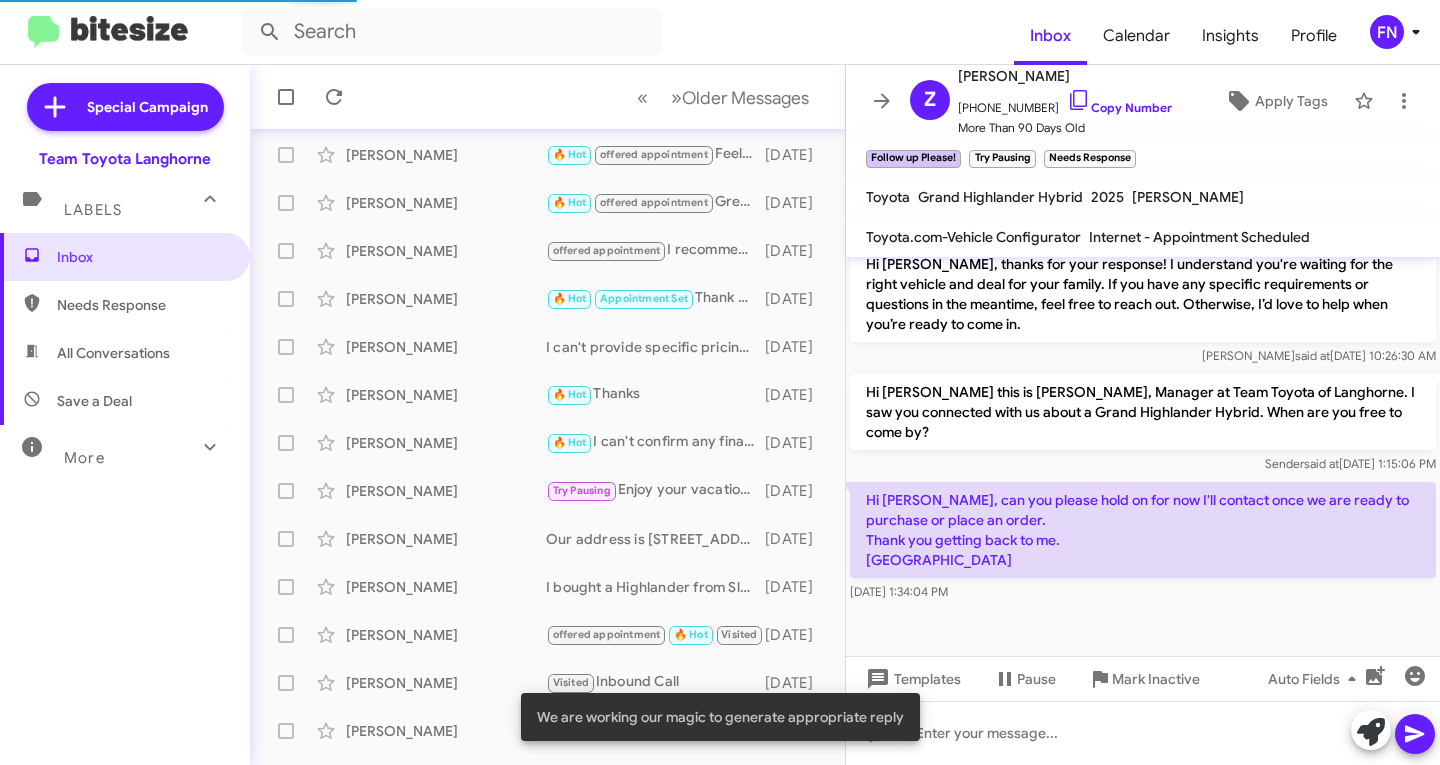 scroll, scrollTop: 300, scrollLeft: 0, axis: vertical 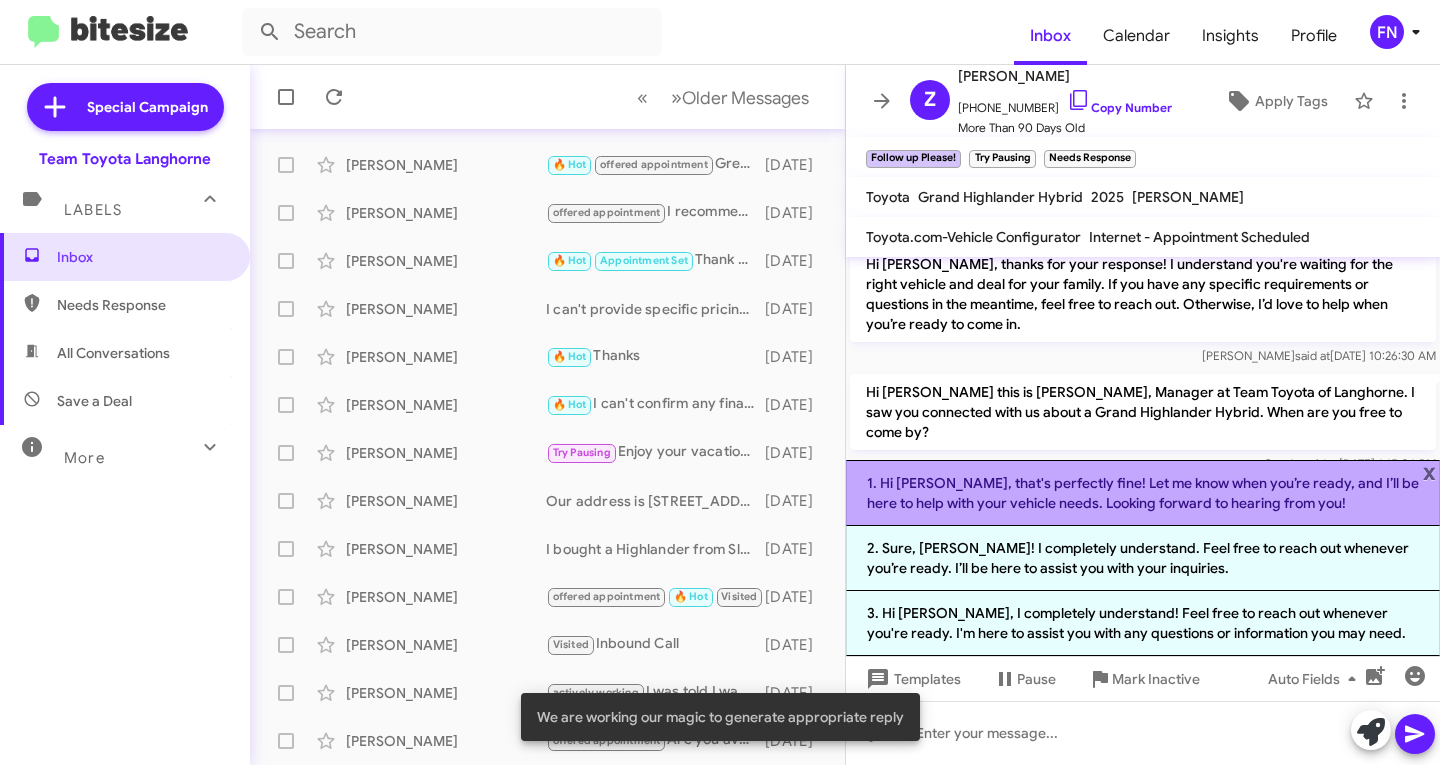 click on "1. Hi [PERSON_NAME], that's perfectly fine! Let me know when you’re ready, and I’ll be here to help with your vehicle needs. Looking forward to hearing from you!" 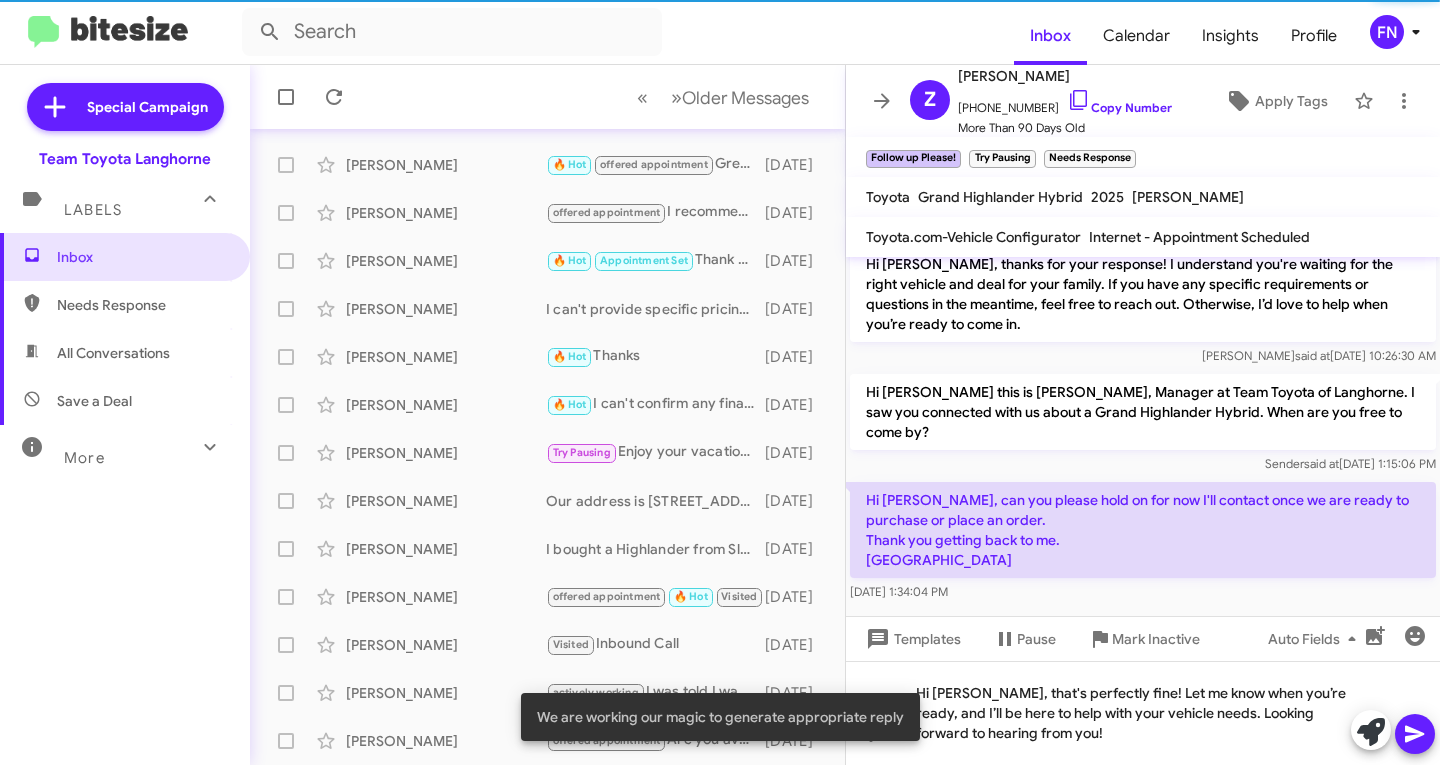 click 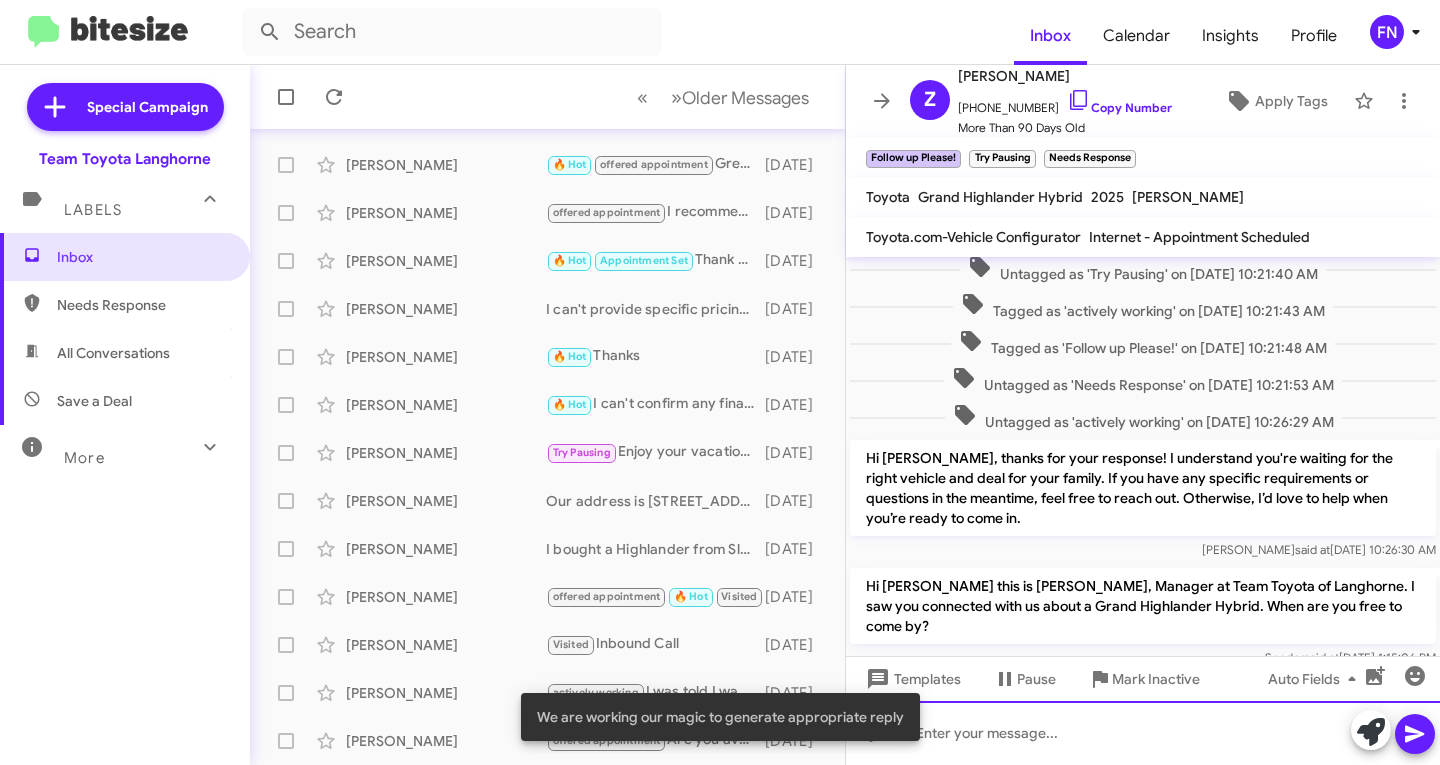 scroll, scrollTop: 500, scrollLeft: 0, axis: vertical 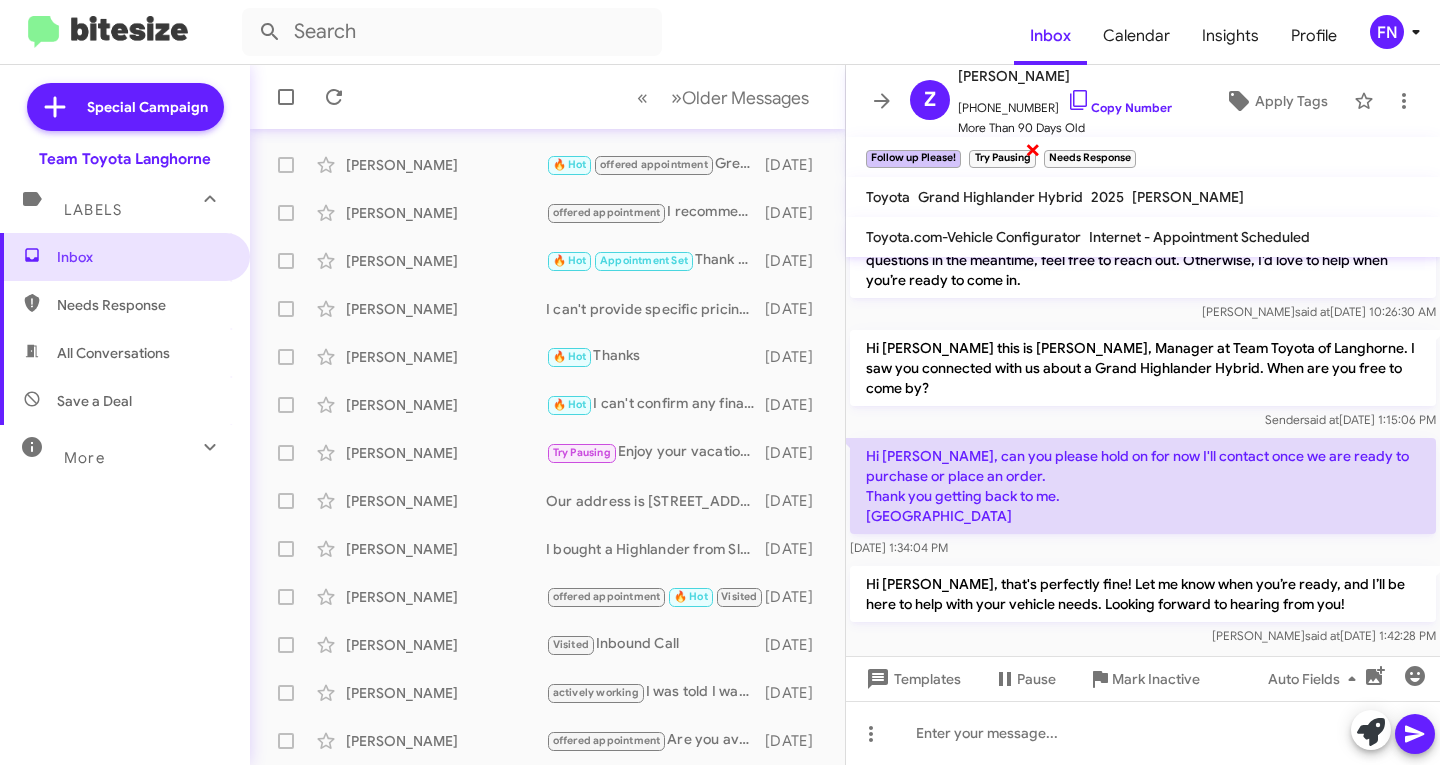 click on "×" 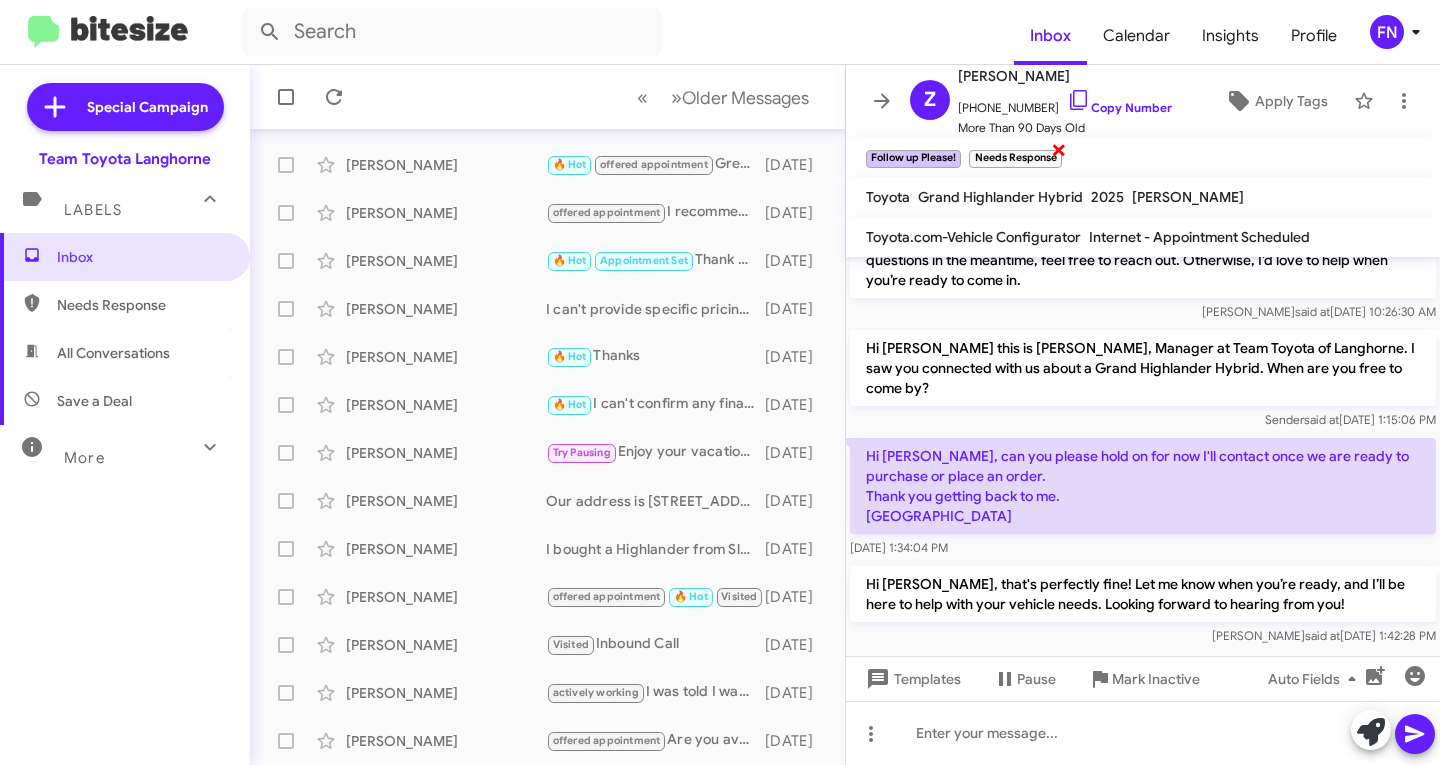 click on "×" 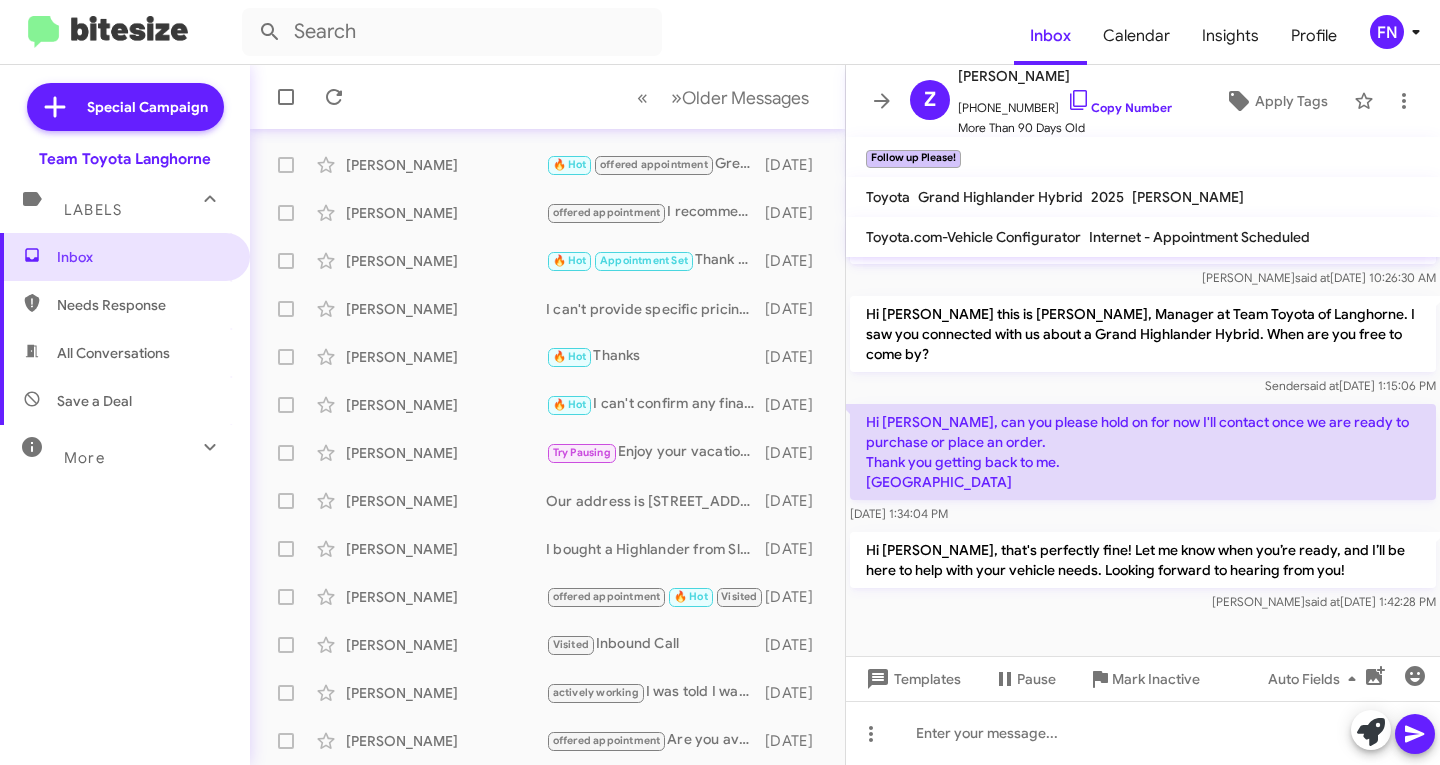 scroll, scrollTop: 549, scrollLeft: 0, axis: vertical 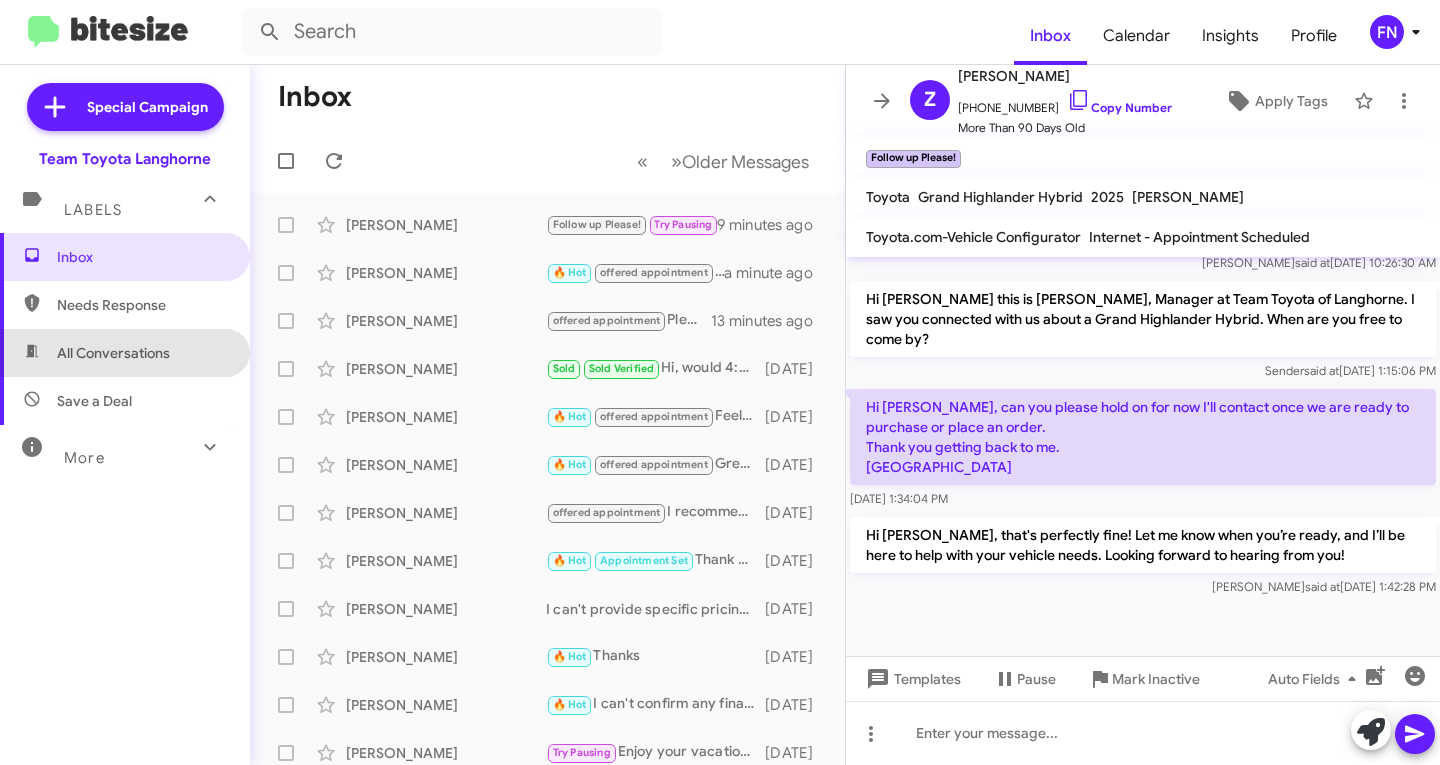 click on "All Conversations" at bounding box center (125, 353) 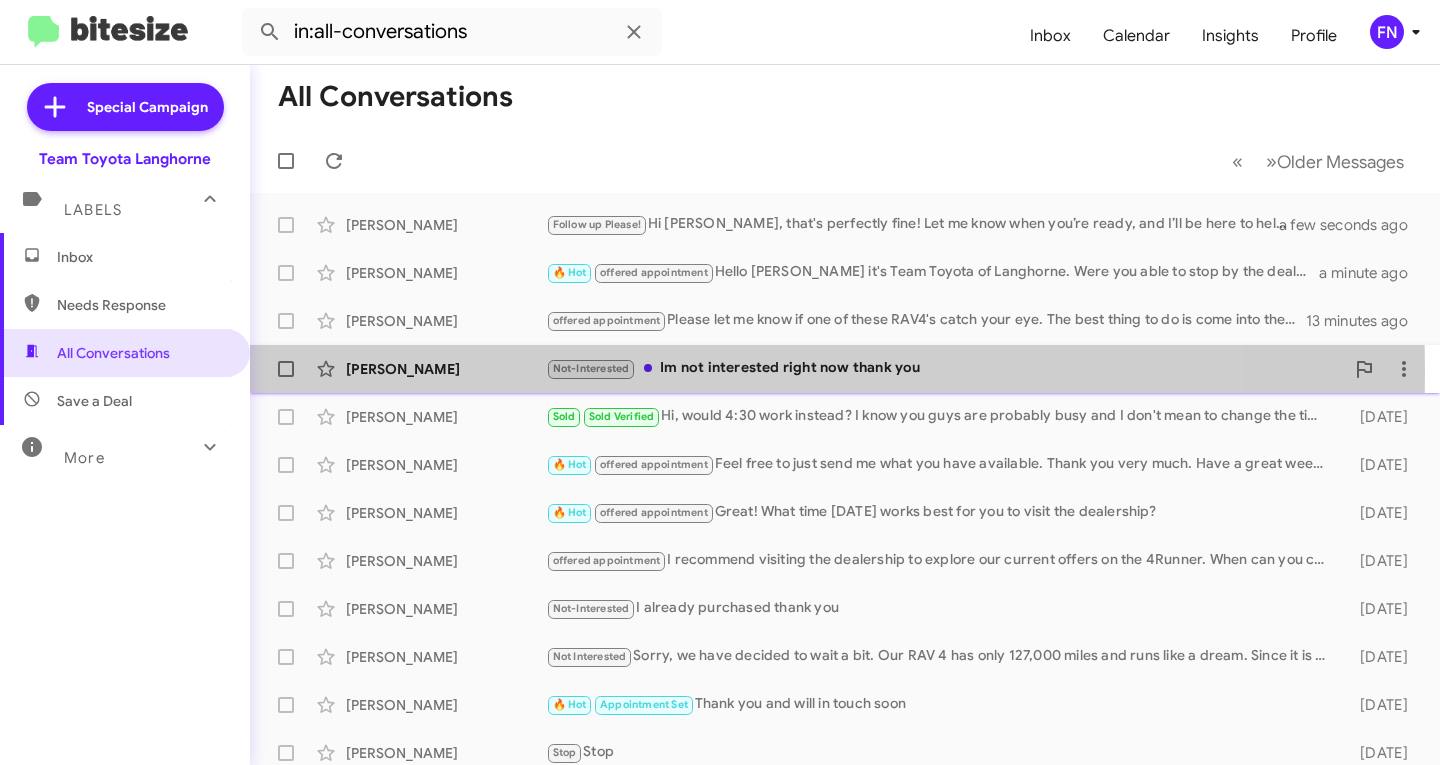 click on "[PERSON_NAME]" 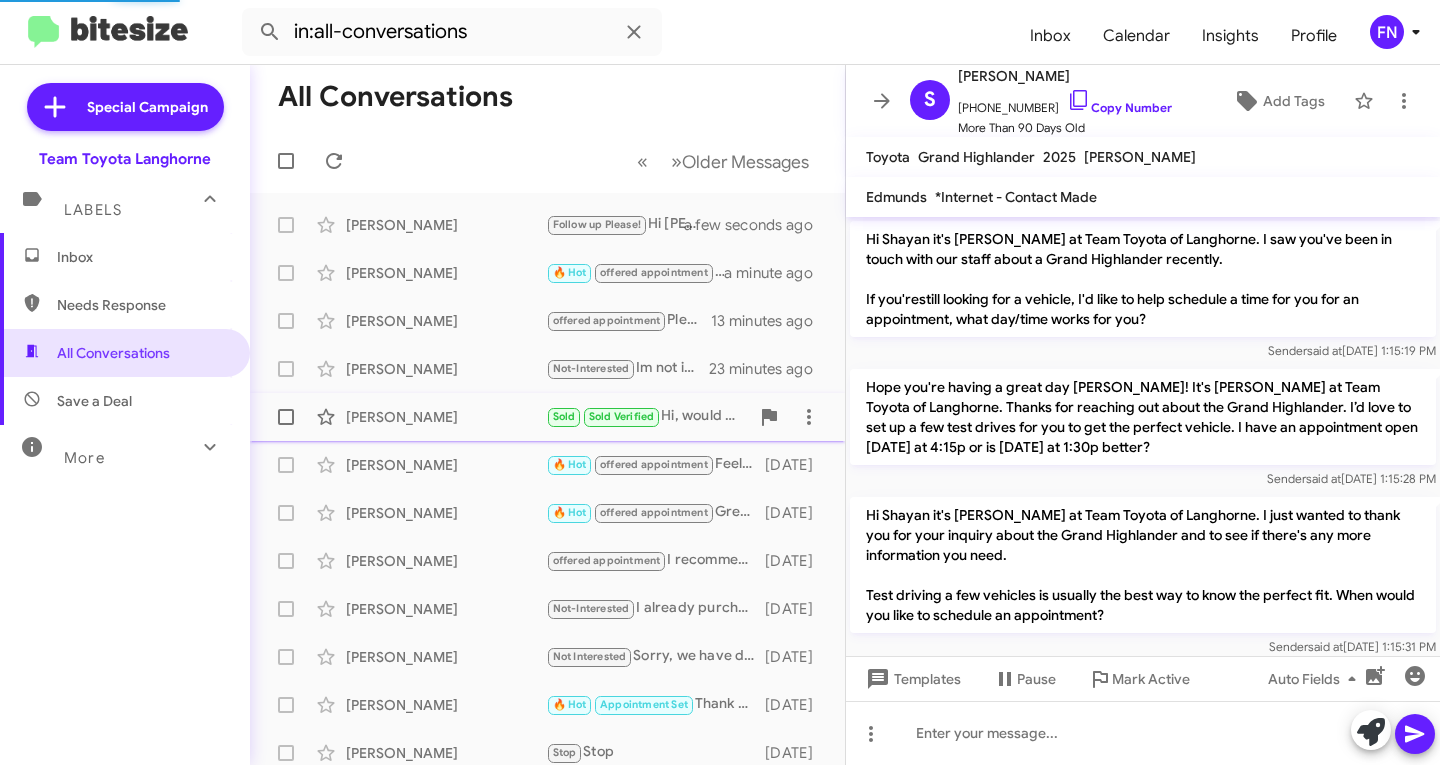 scroll, scrollTop: 2110, scrollLeft: 0, axis: vertical 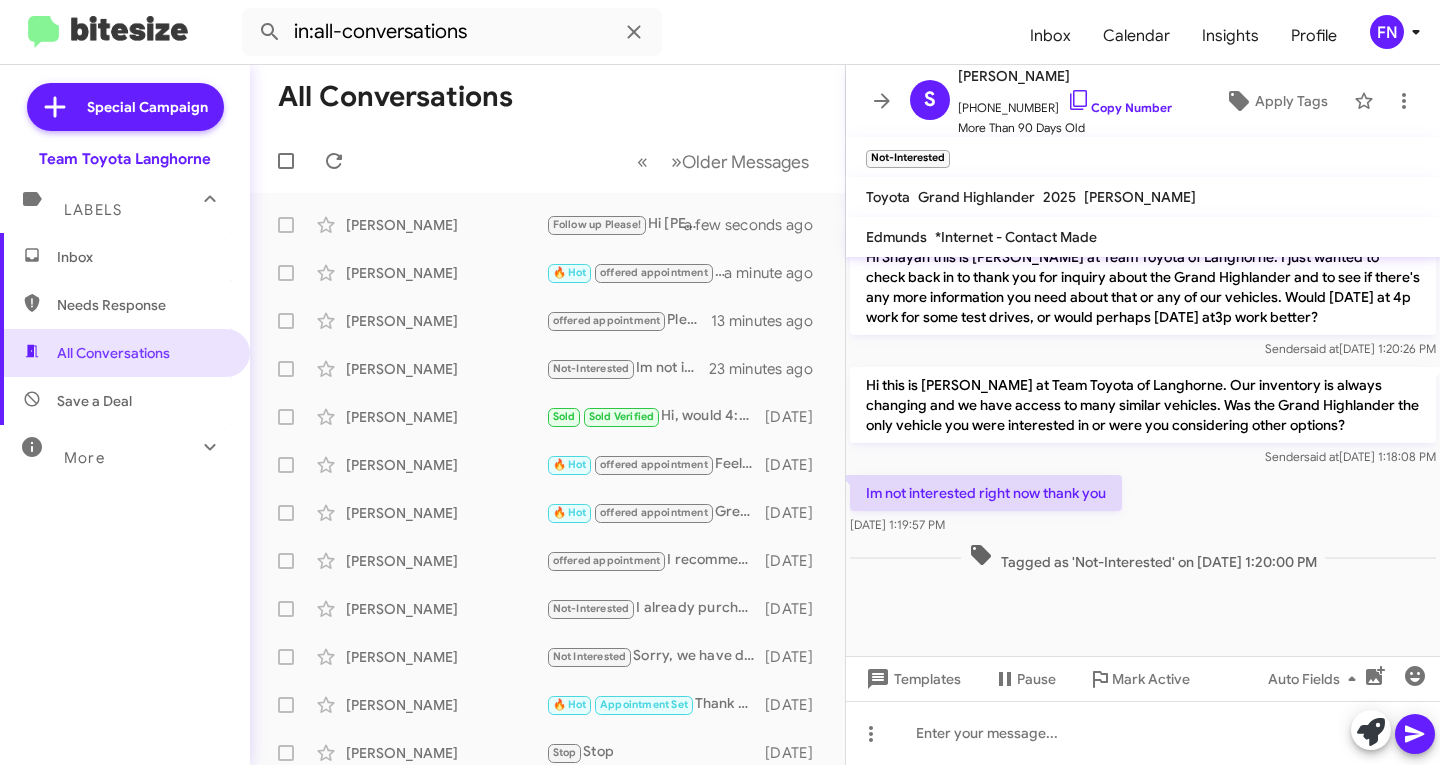 click on "Inbox" at bounding box center (142, 257) 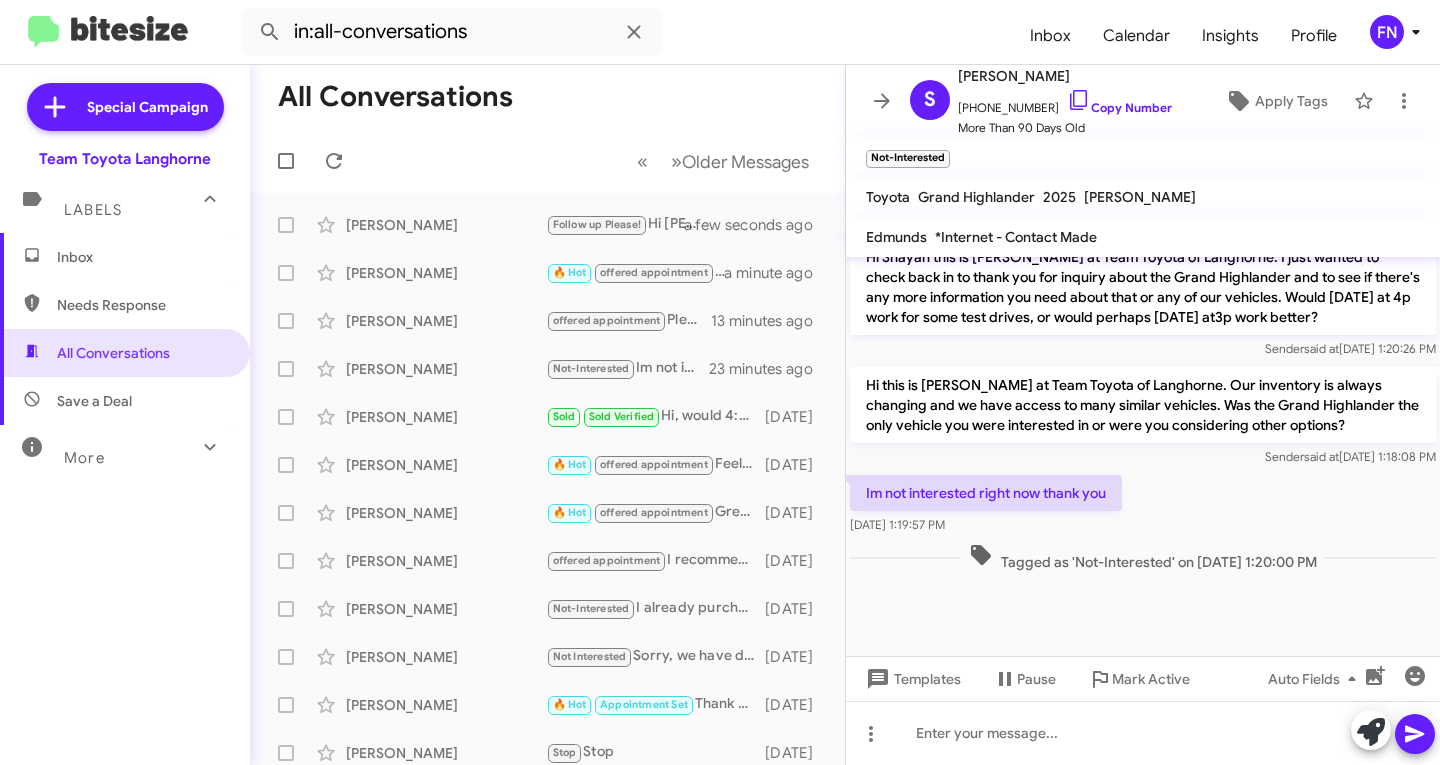 type 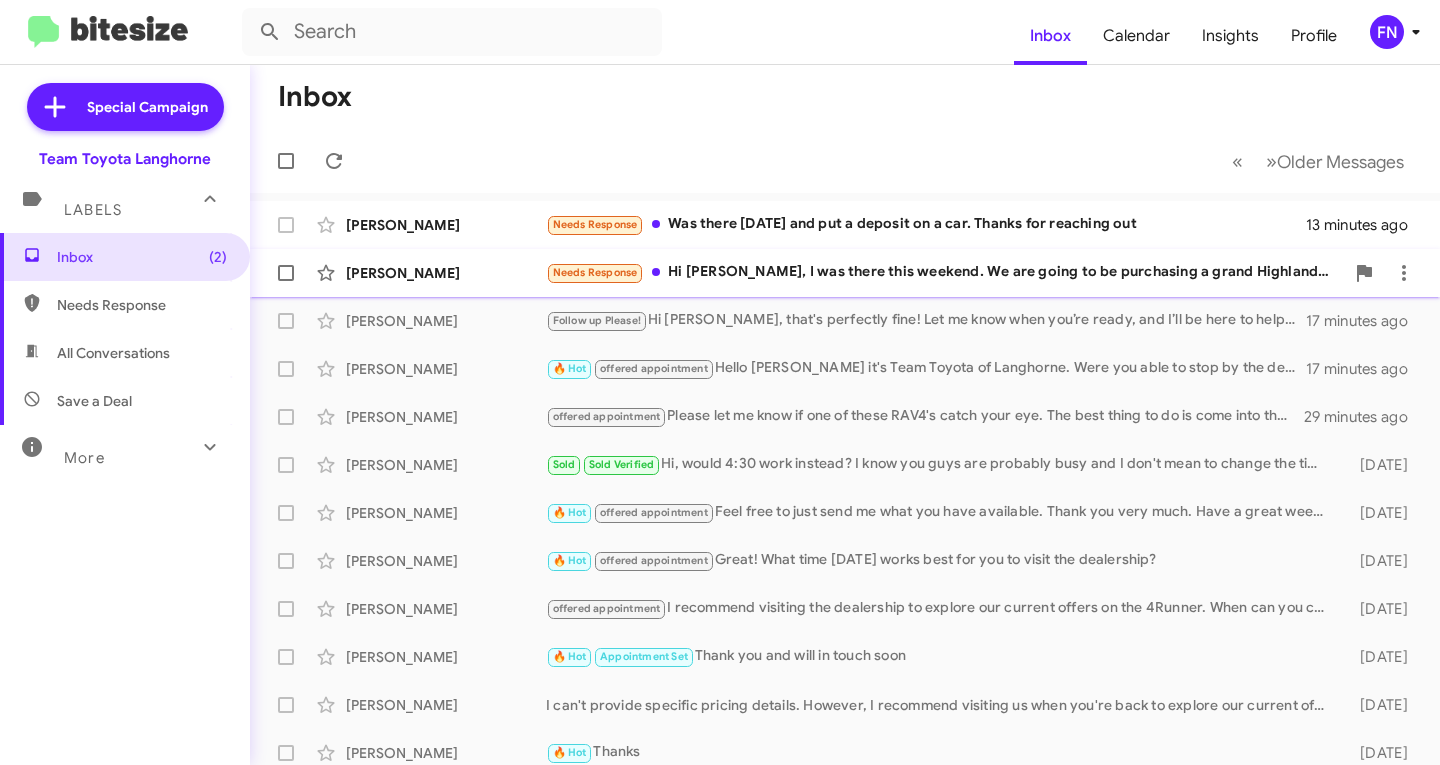 click on "[PERSON_NAME]  Needs Response   Hi [PERSON_NAME], I was there this weekend. We are going to be purchasing a grand Highlander and already put the deposit in   15 minutes ago" 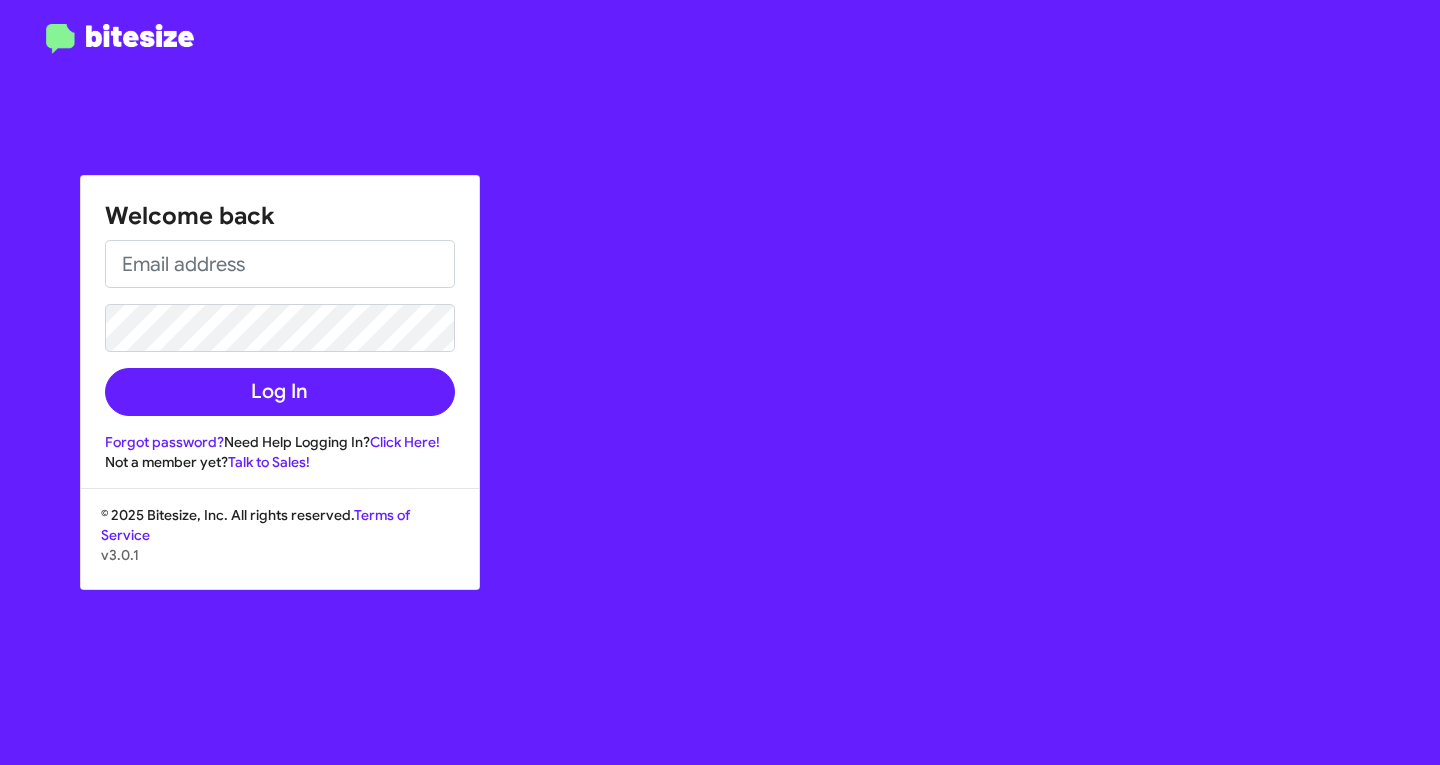 drag, startPoint x: 265, startPoint y: 233, endPoint x: 265, endPoint y: 285, distance: 52 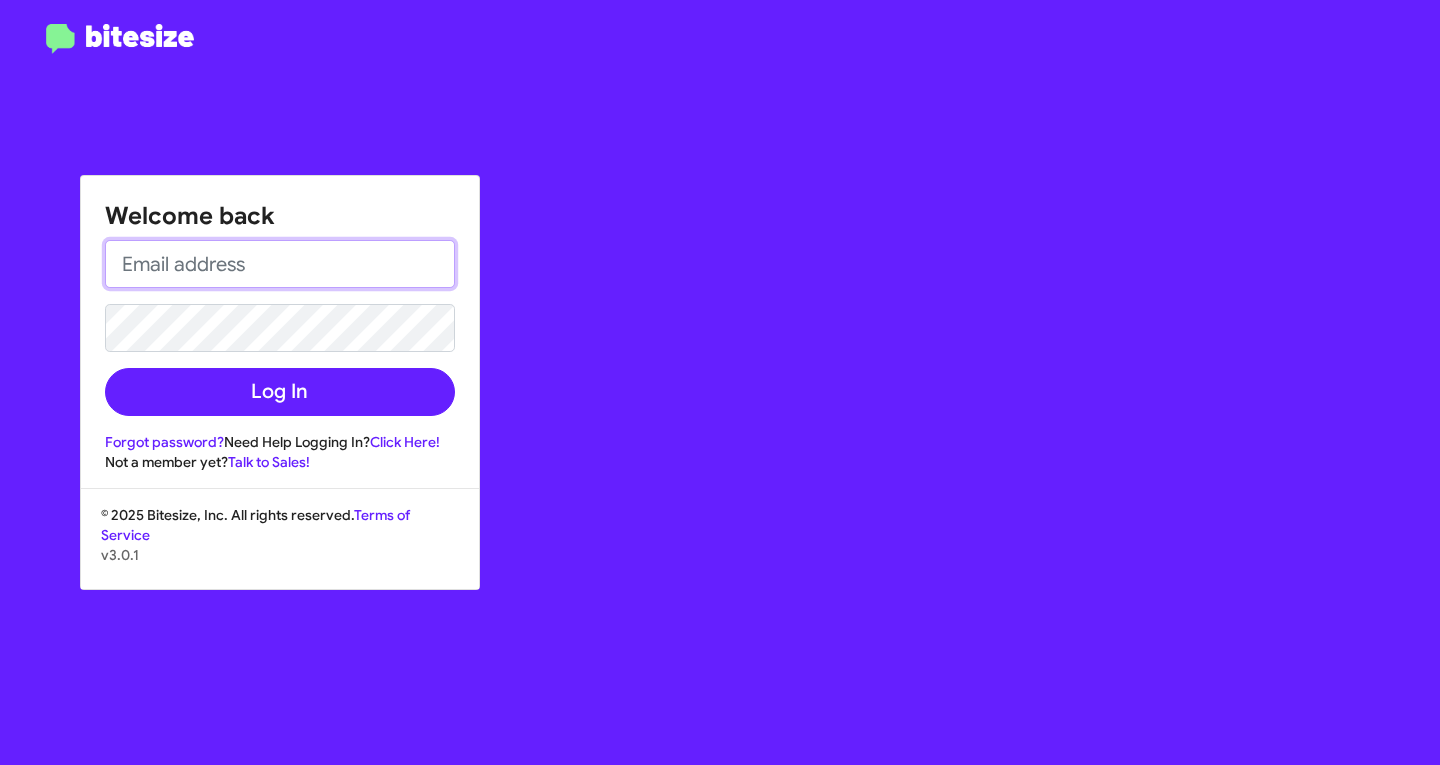 click at bounding box center (280, 264) 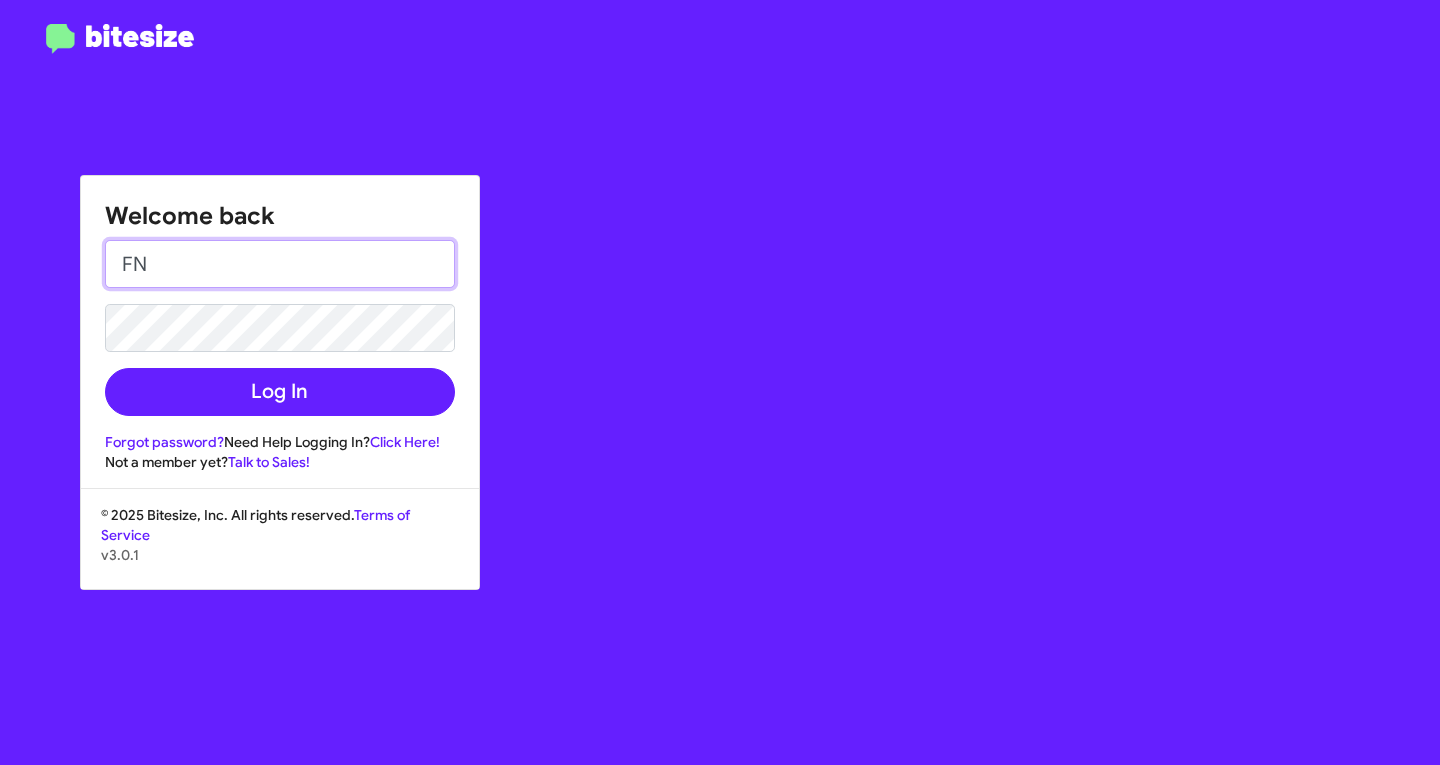 type on "F" 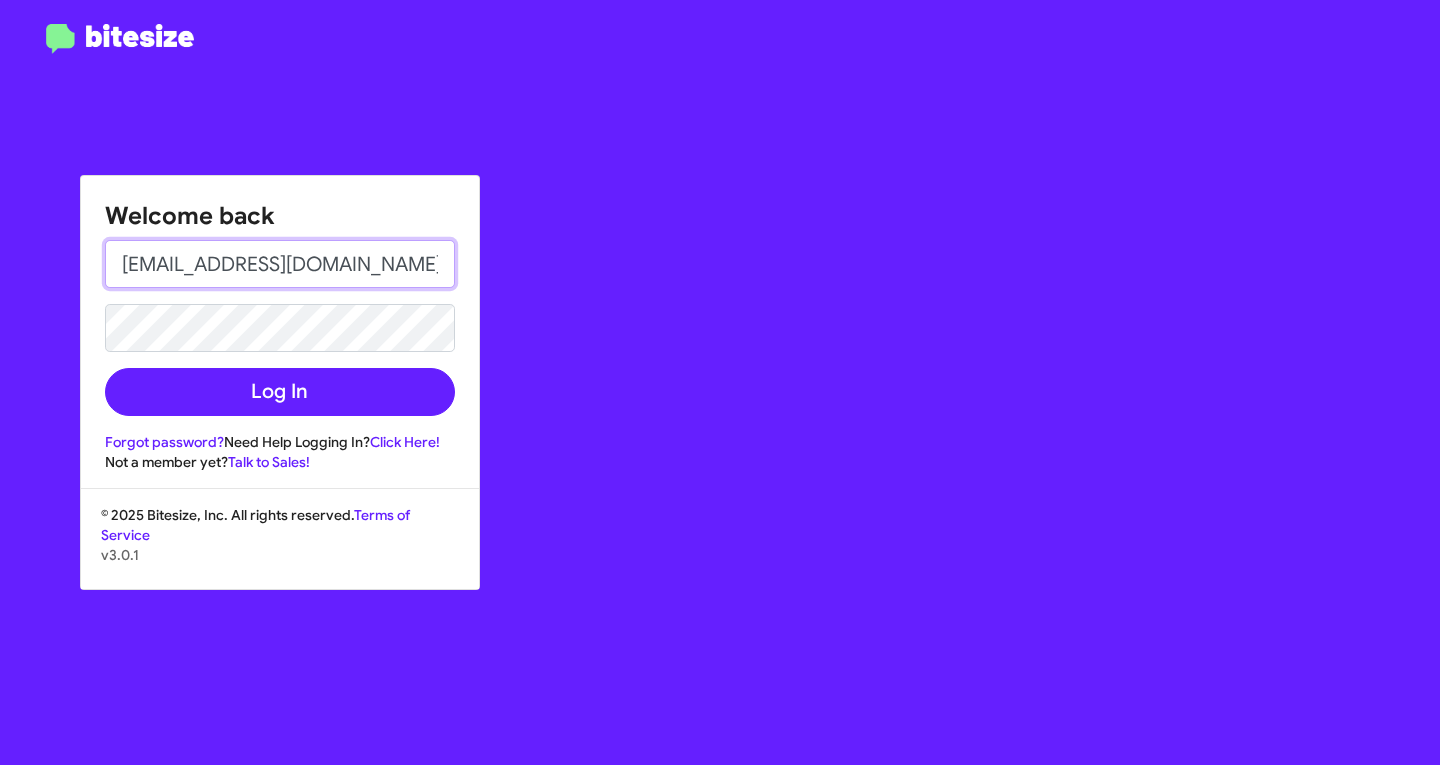 type on "[EMAIL_ADDRESS][DOMAIN_NAME]" 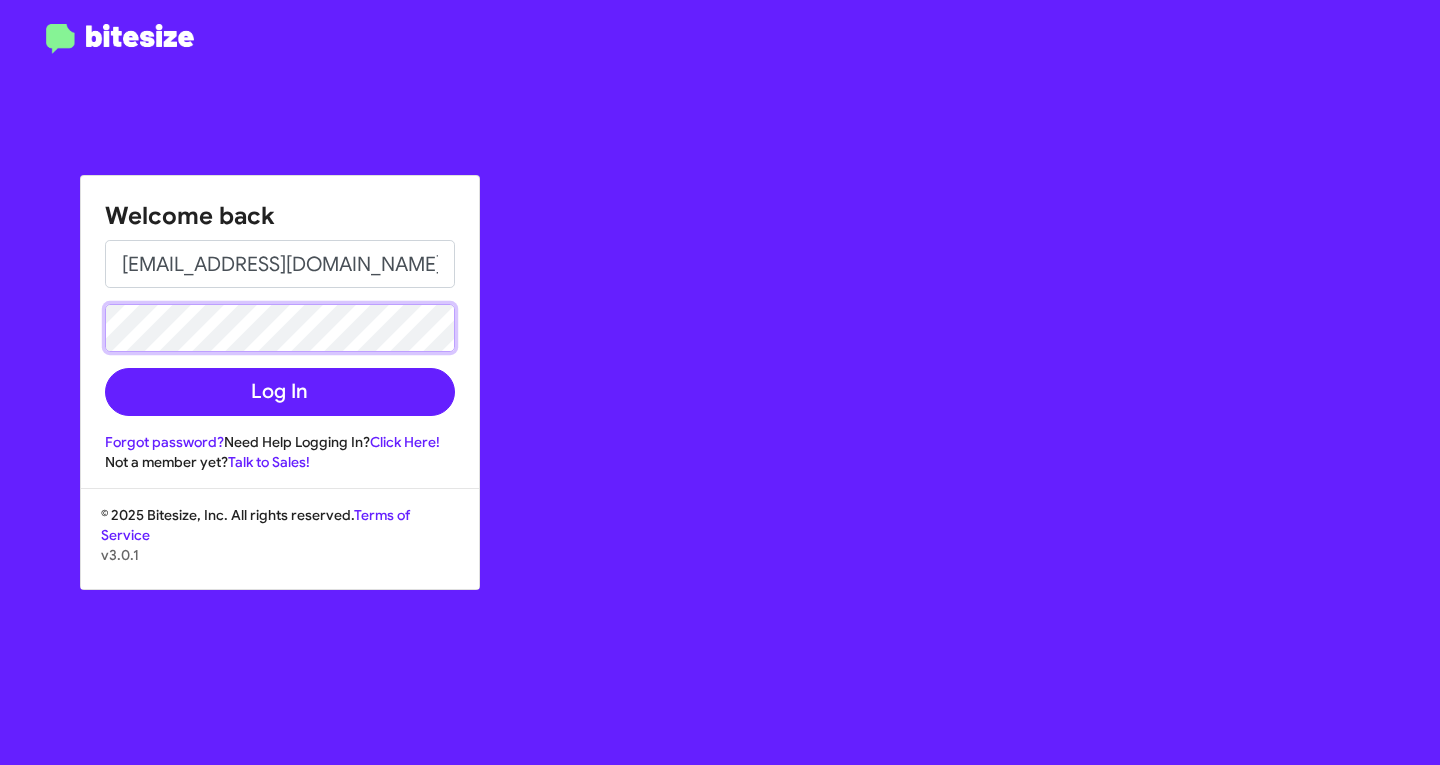 click on "Log In" 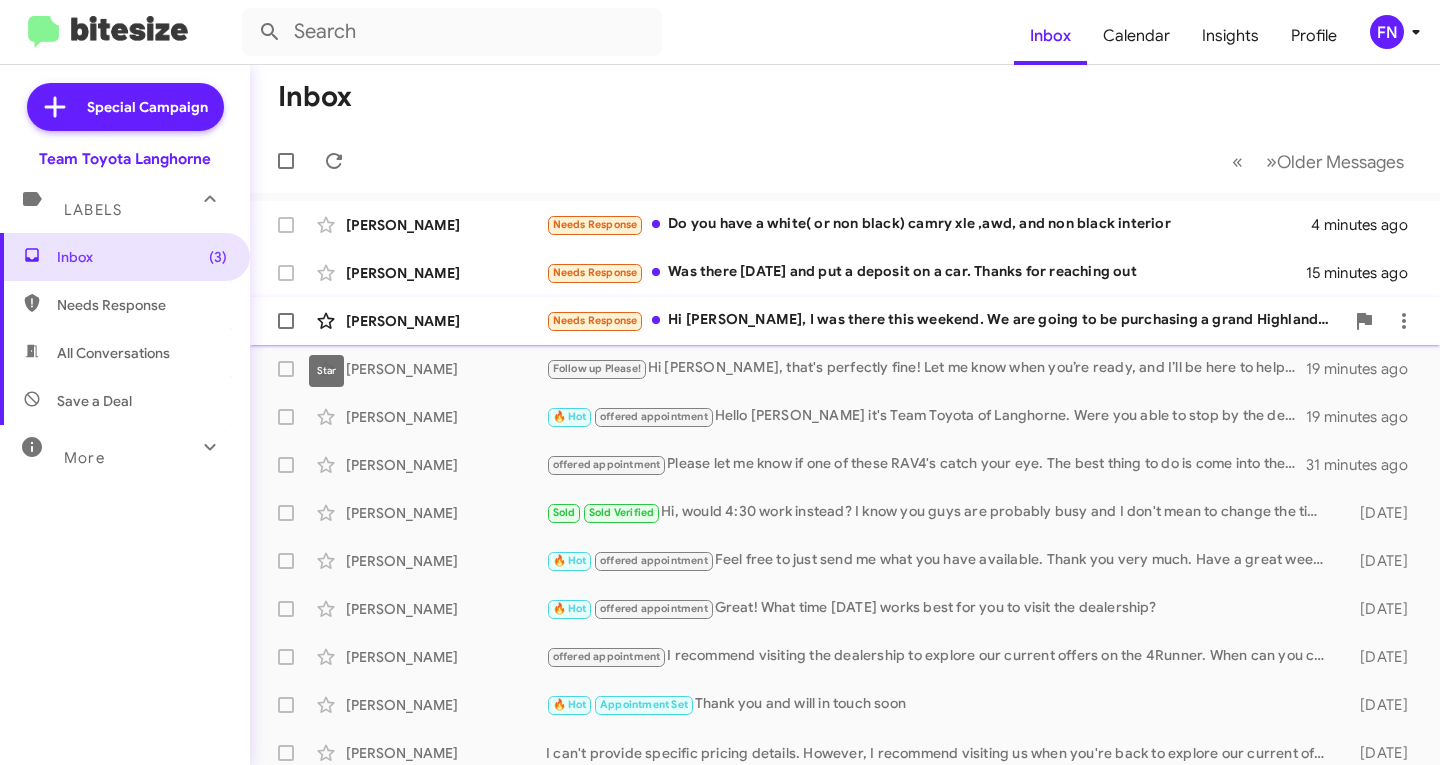 click 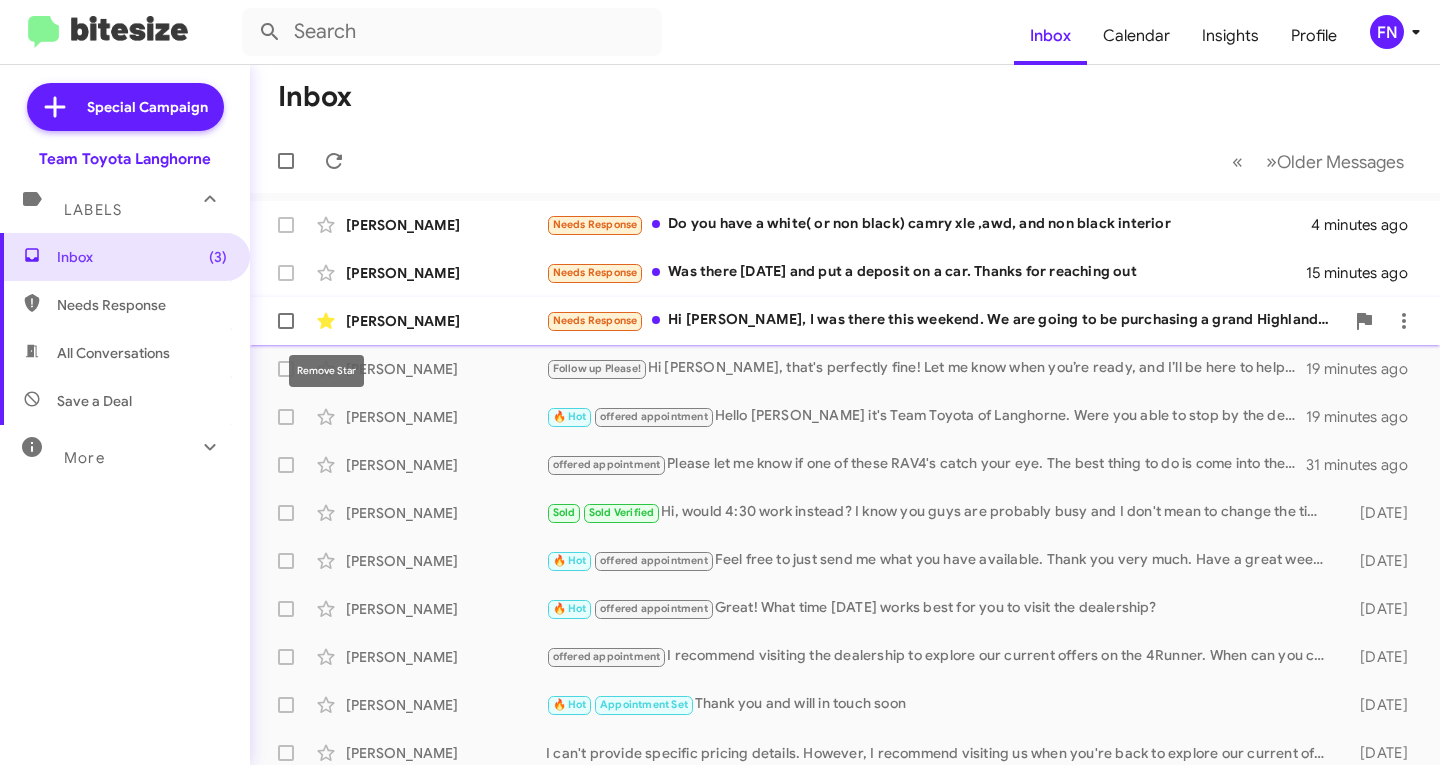click 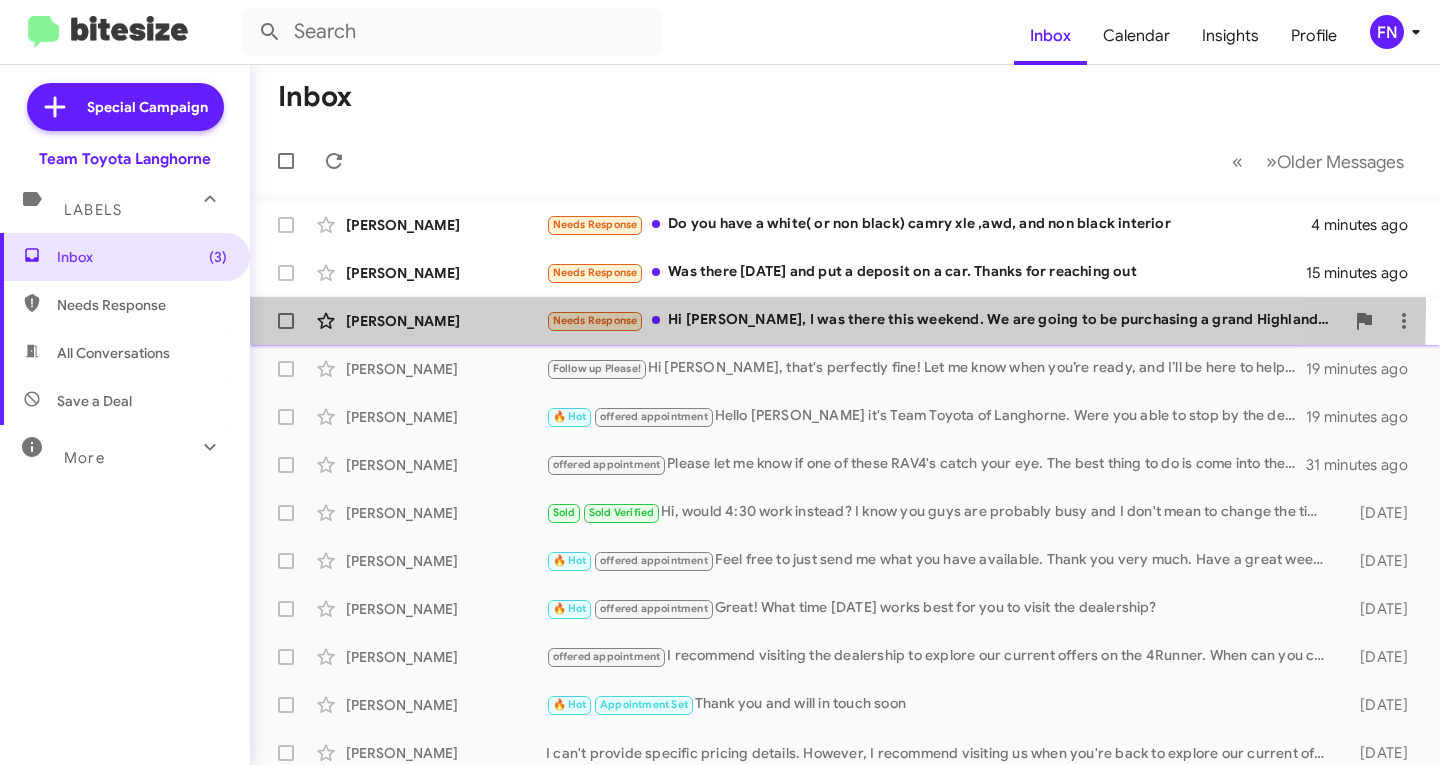click on "[PERSON_NAME]  Needs Response   Hi [PERSON_NAME], I was there this weekend. We are going to be purchasing a grand Highlander and already put the deposit in   17 minutes ago" 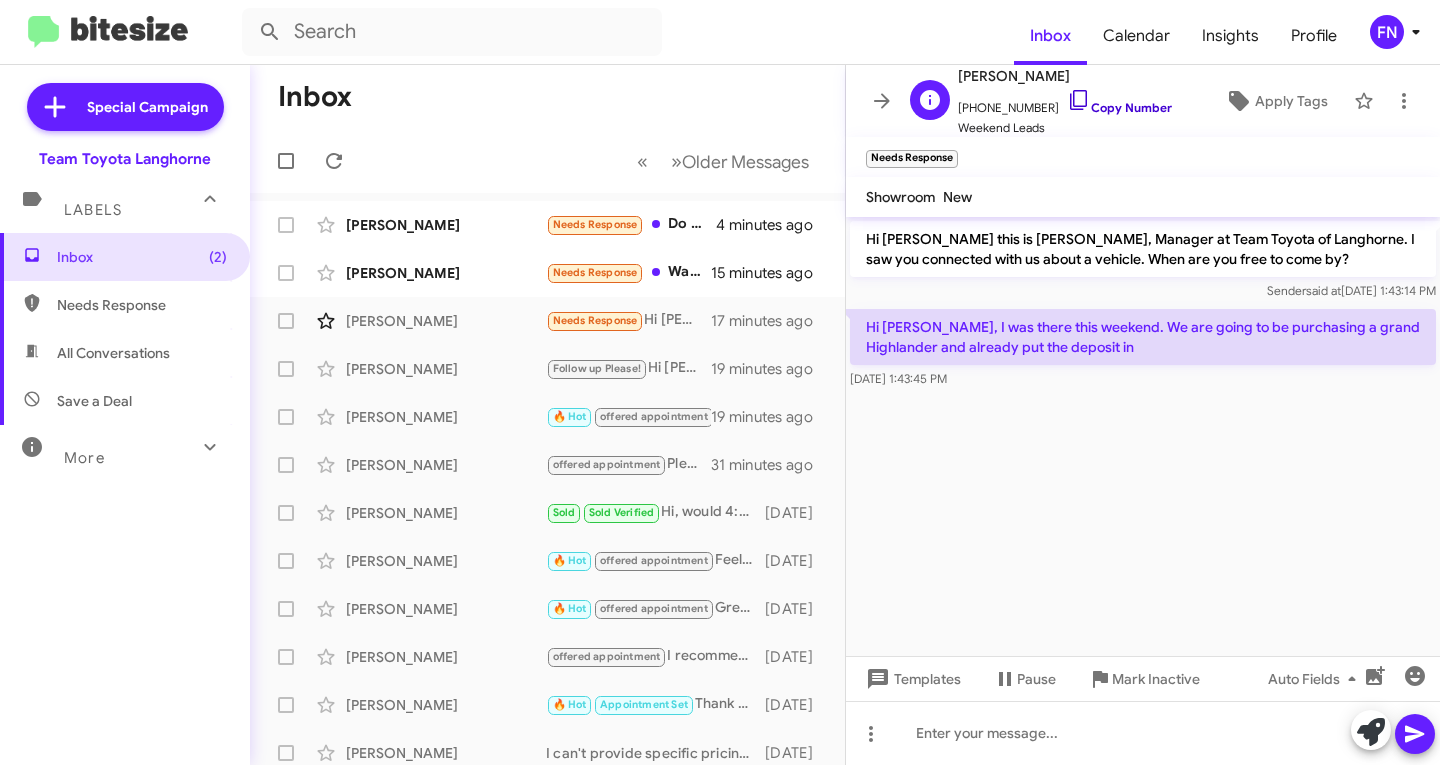 click on "Copy Number" 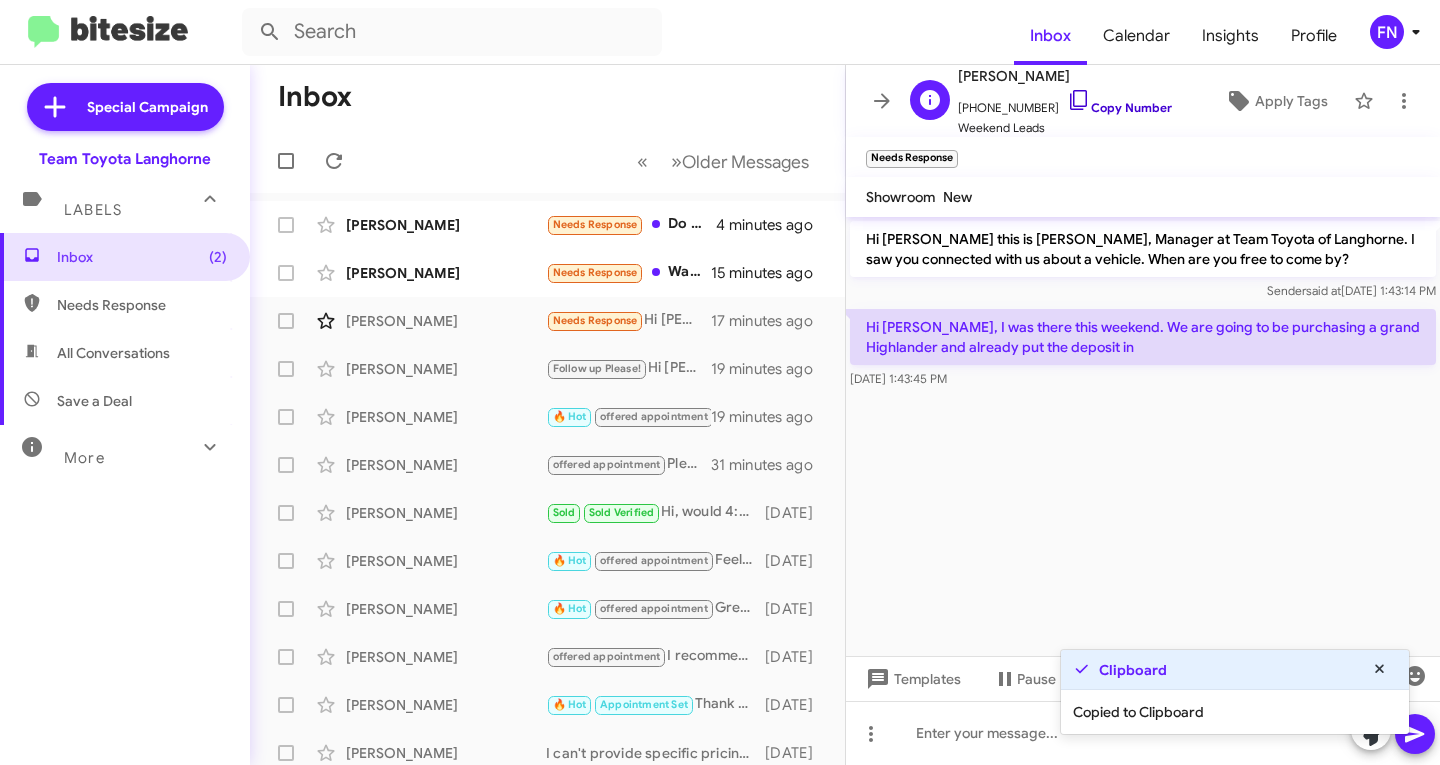 click on "Copy Number" 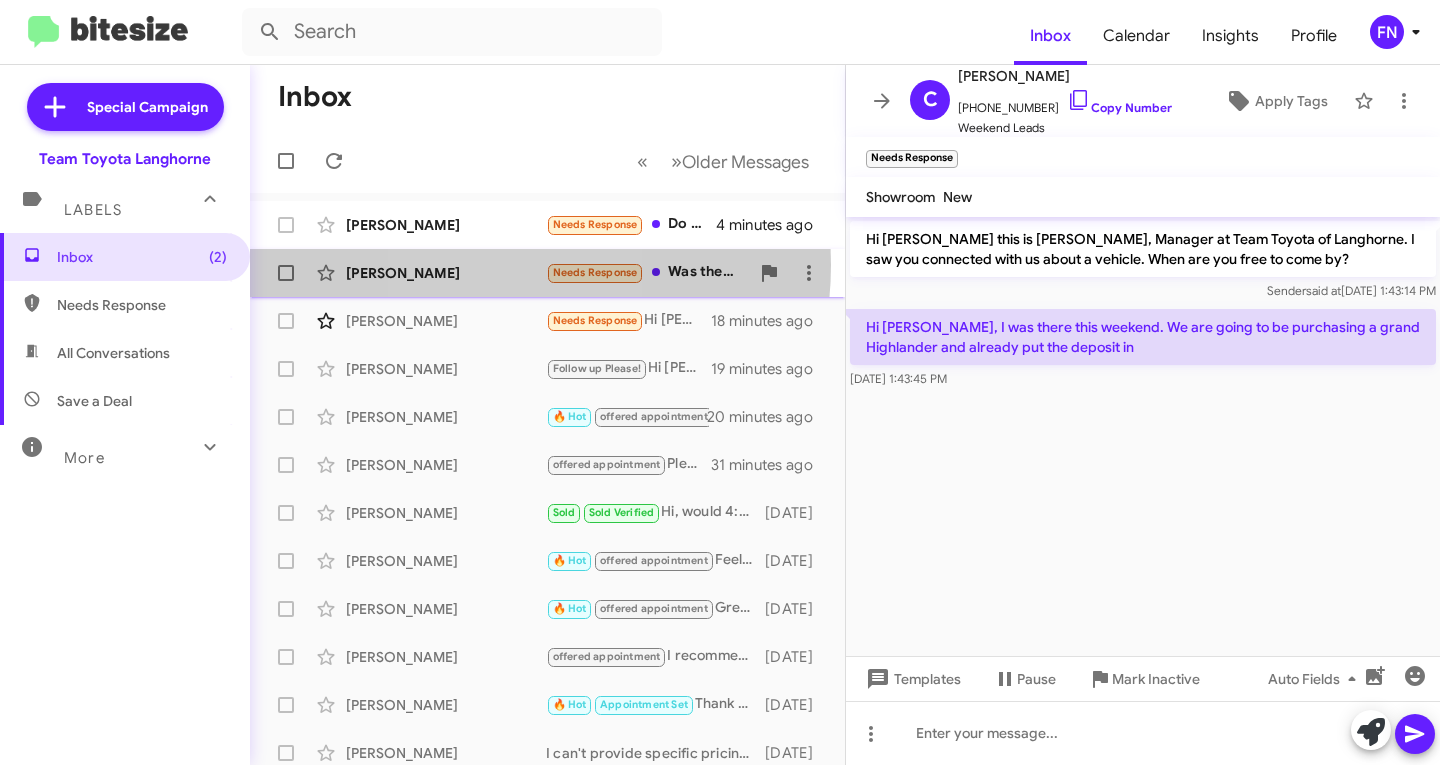 click on "[PERSON_NAME]" 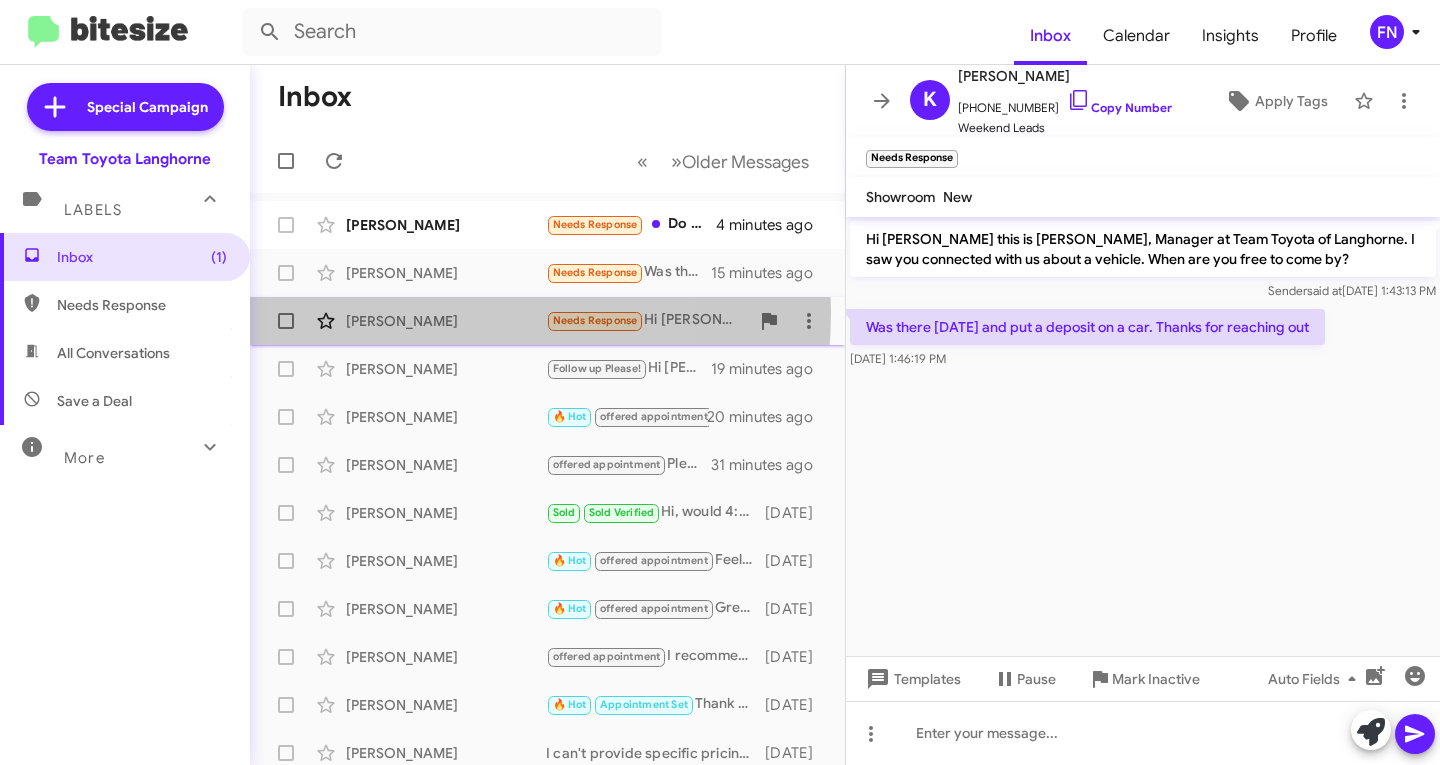 click on "[PERSON_NAME]" 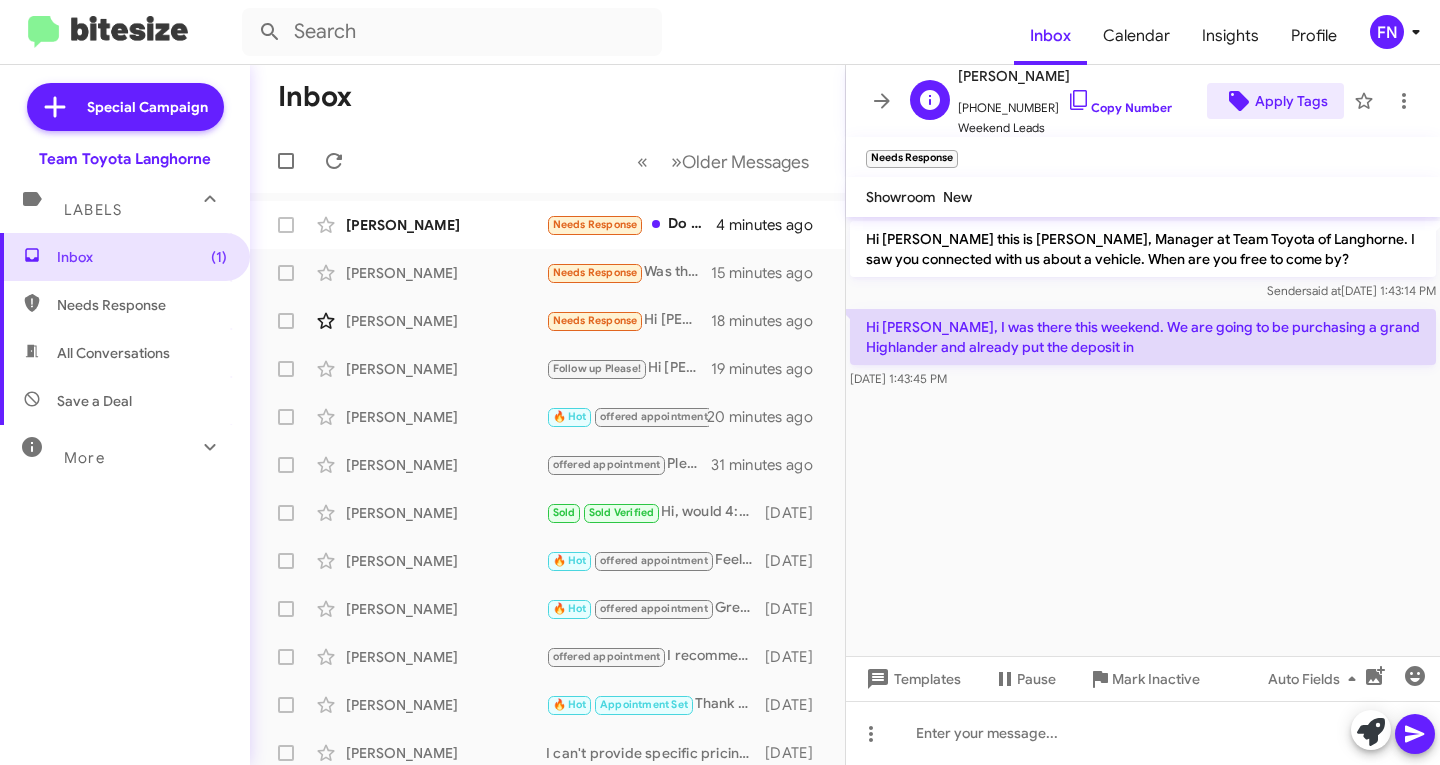 click on "Apply Tags" 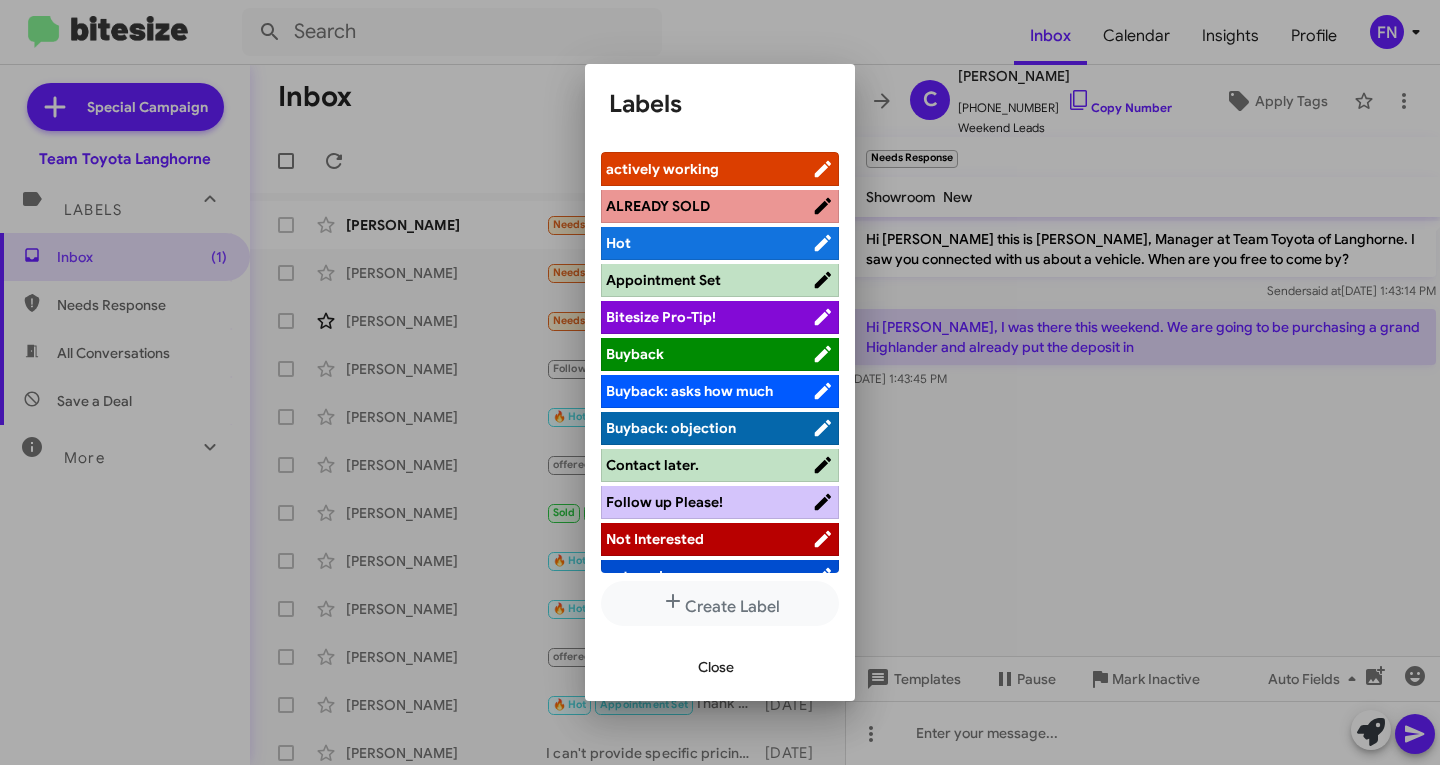 scroll, scrollTop: 283, scrollLeft: 0, axis: vertical 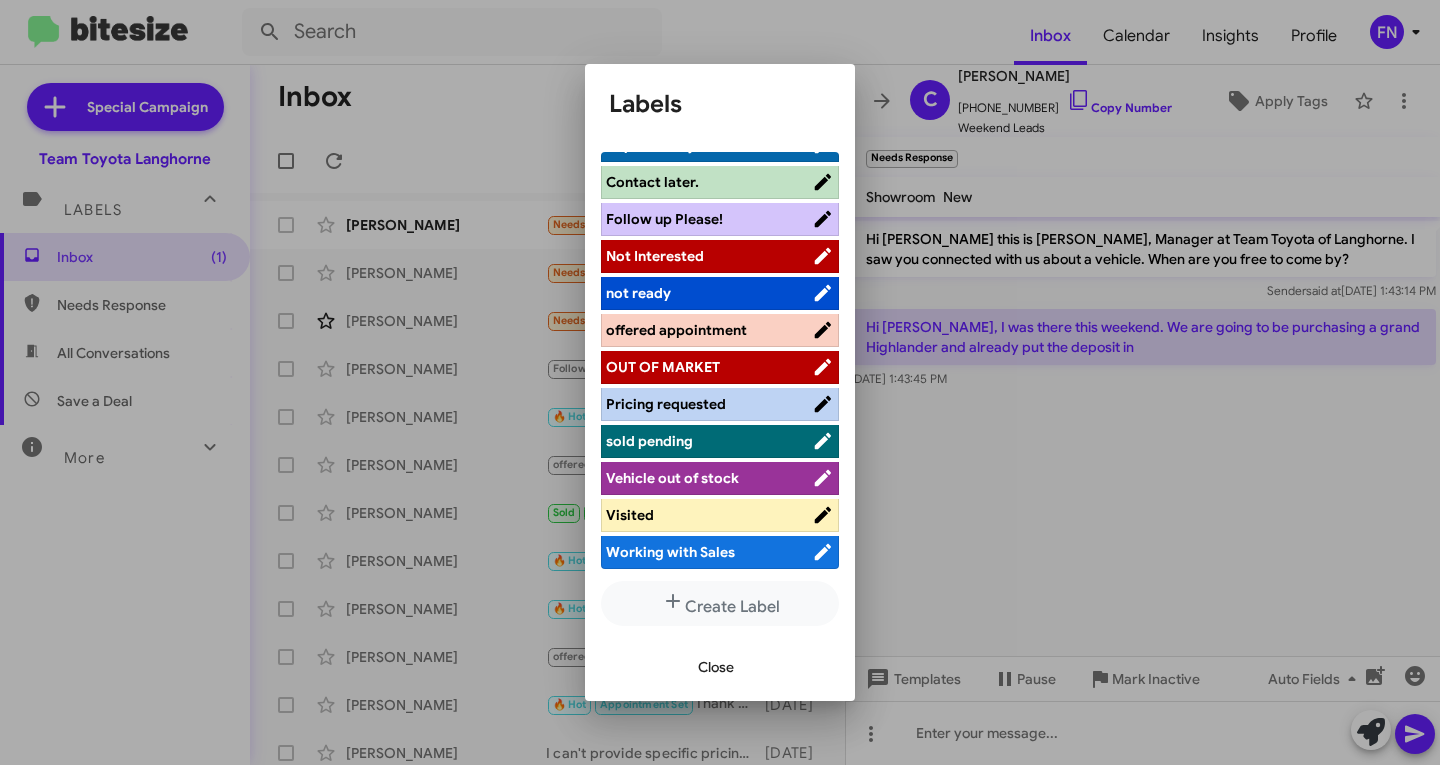 click on "Visited" at bounding box center (630, 515) 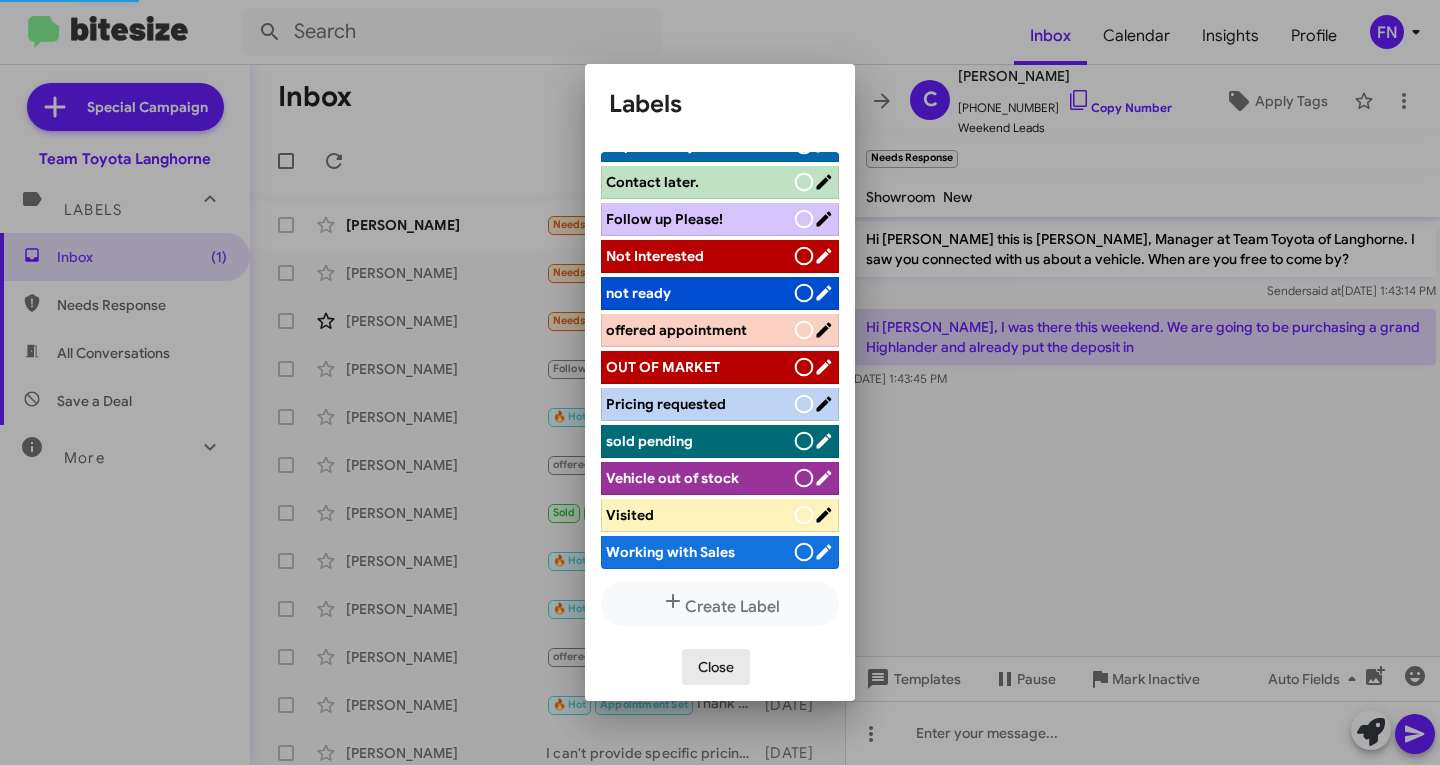 click on "Close" at bounding box center [716, 667] 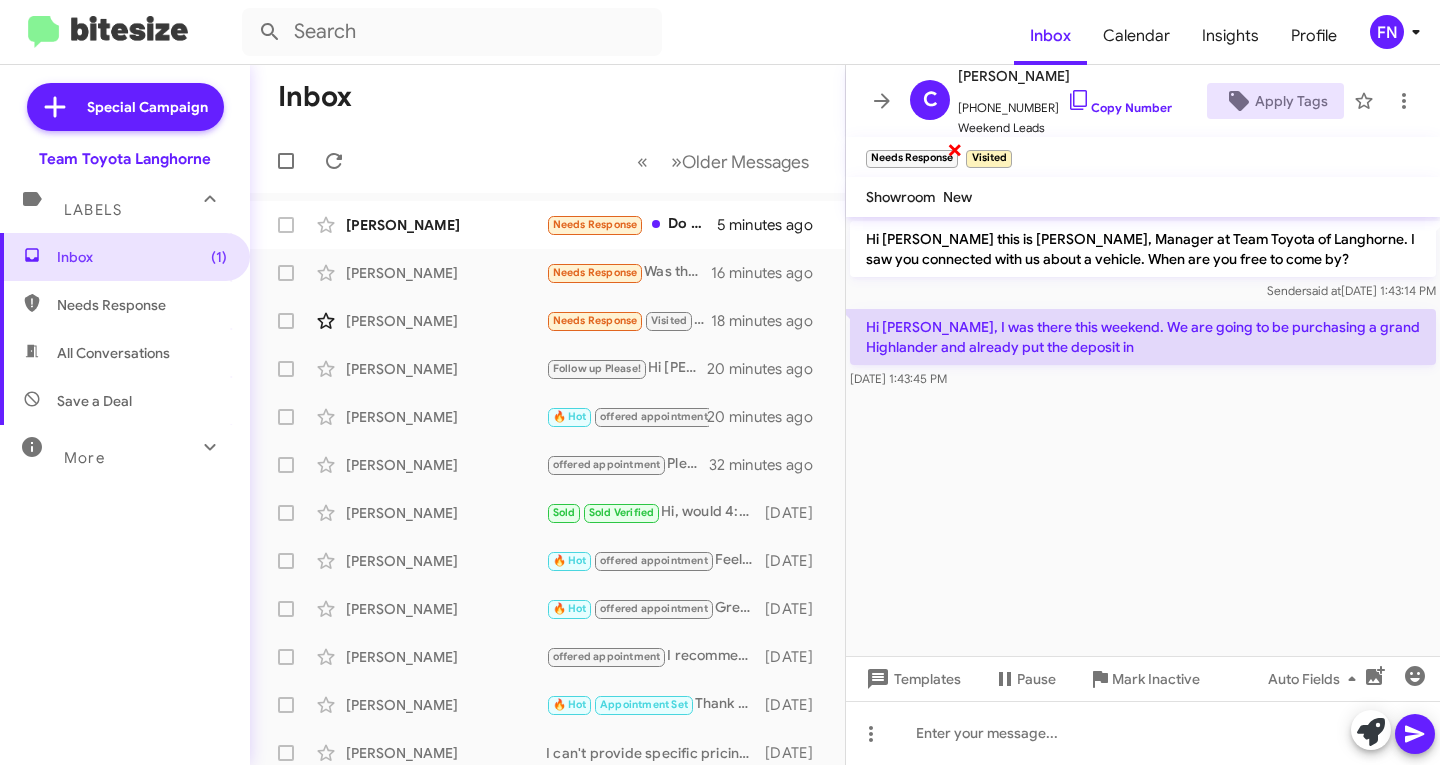 click on "×" 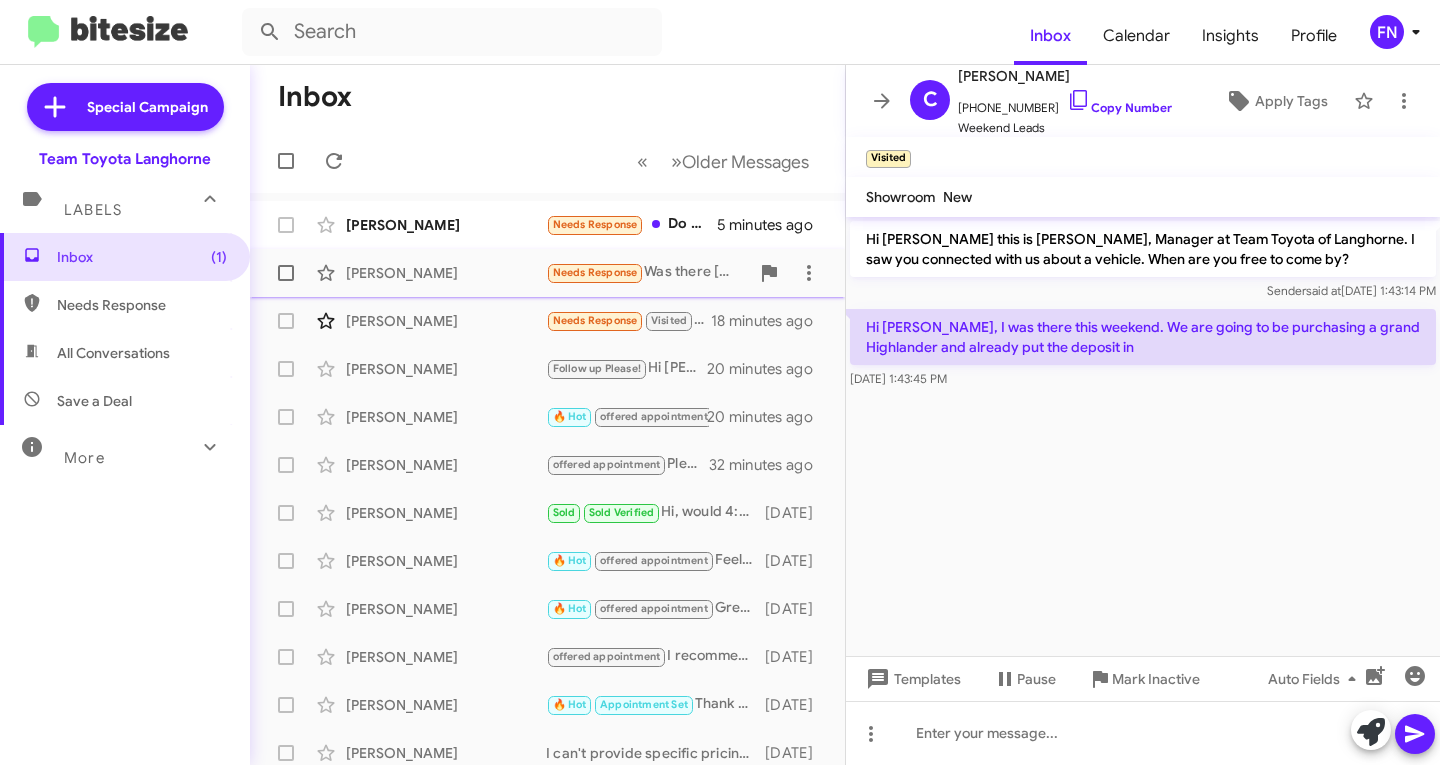 click on "[PERSON_NAME]  Needs Response   Was there [DATE] and put a deposit on a car. Thanks for reaching out   16 minutes ago" 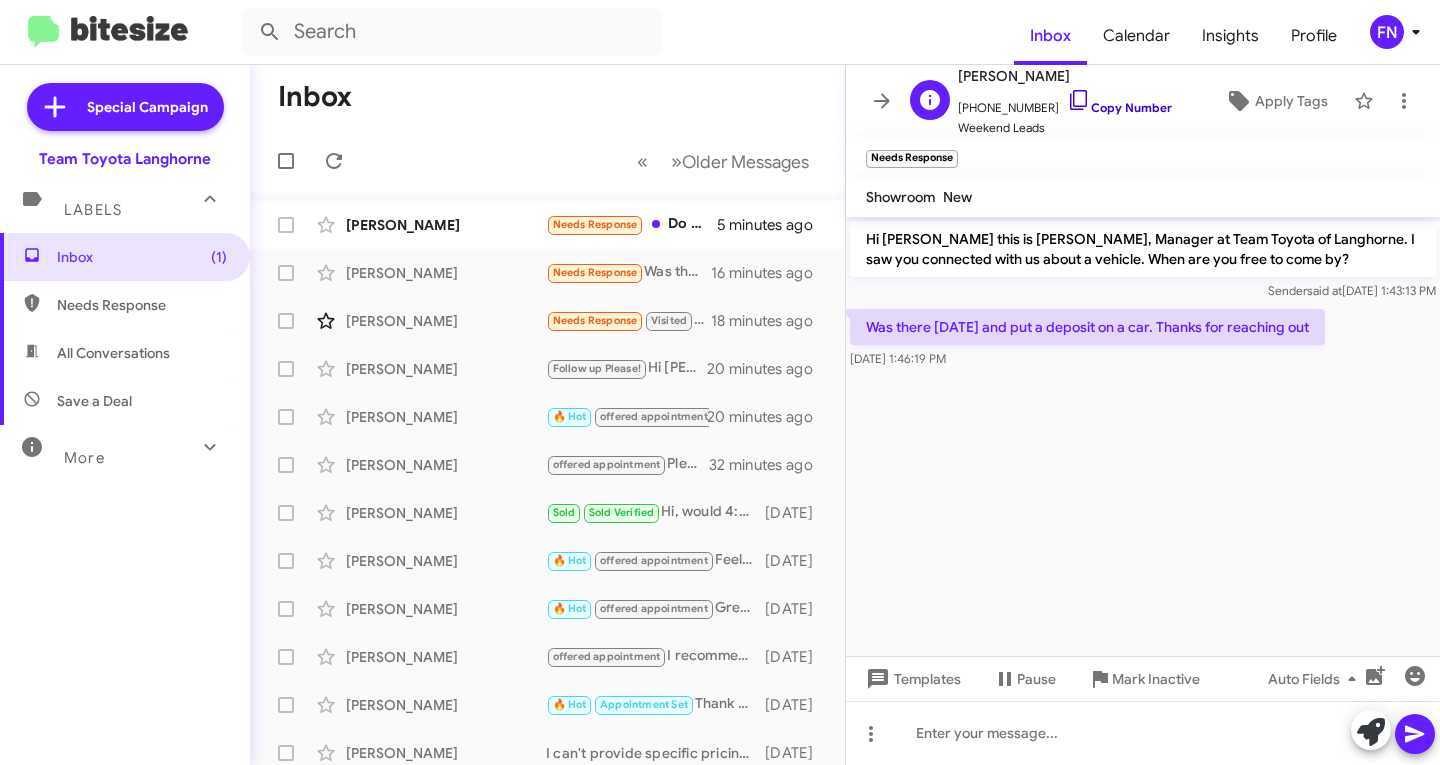 click on "Copy Number" 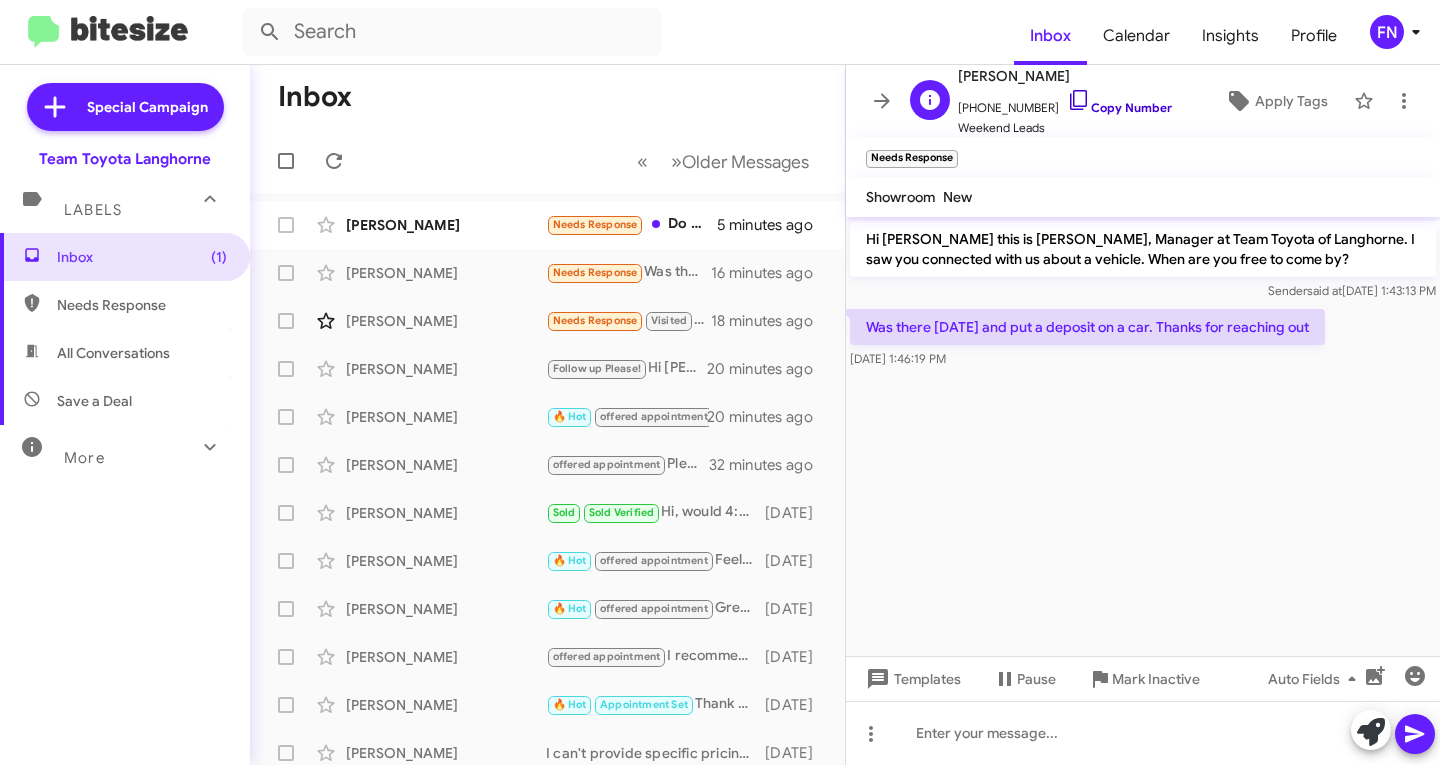 click on "Copy Number" 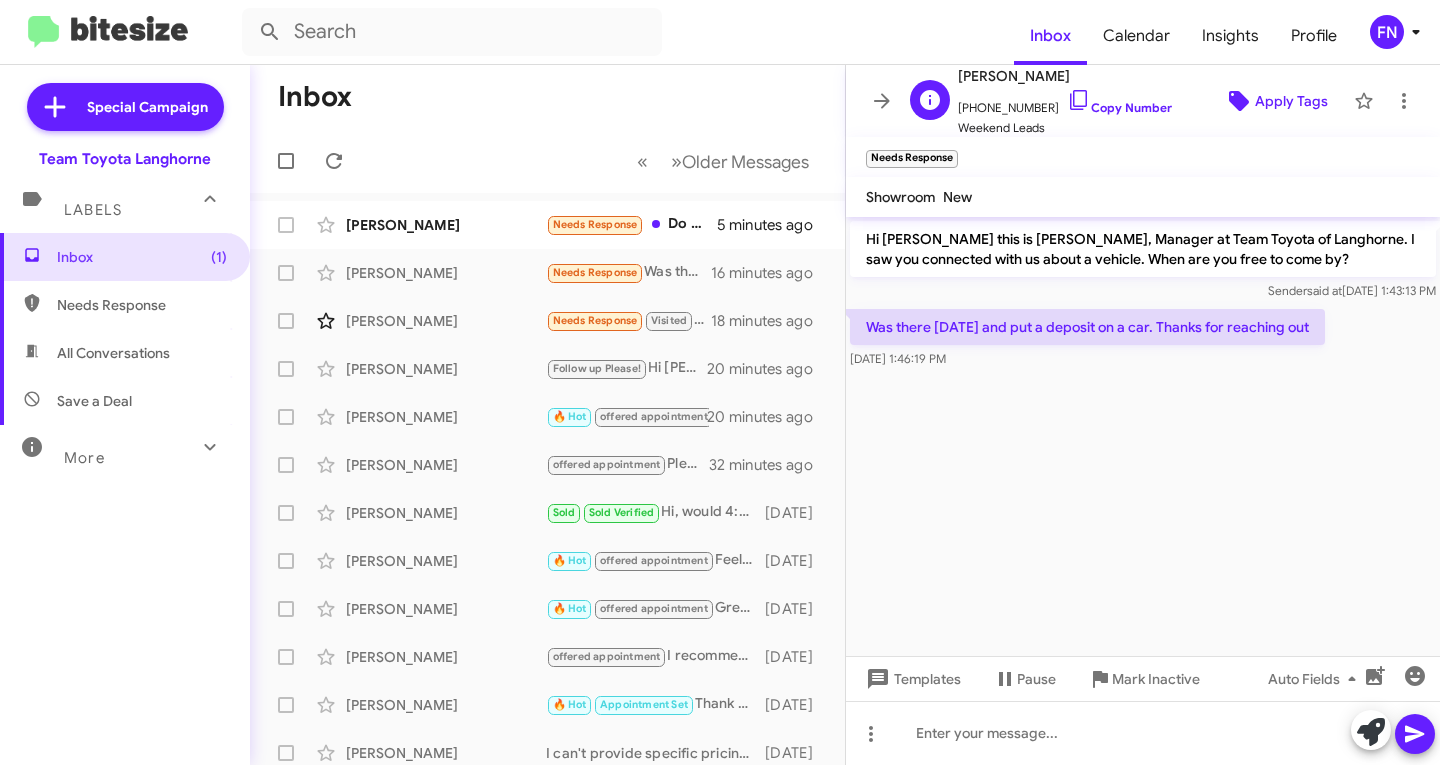 click 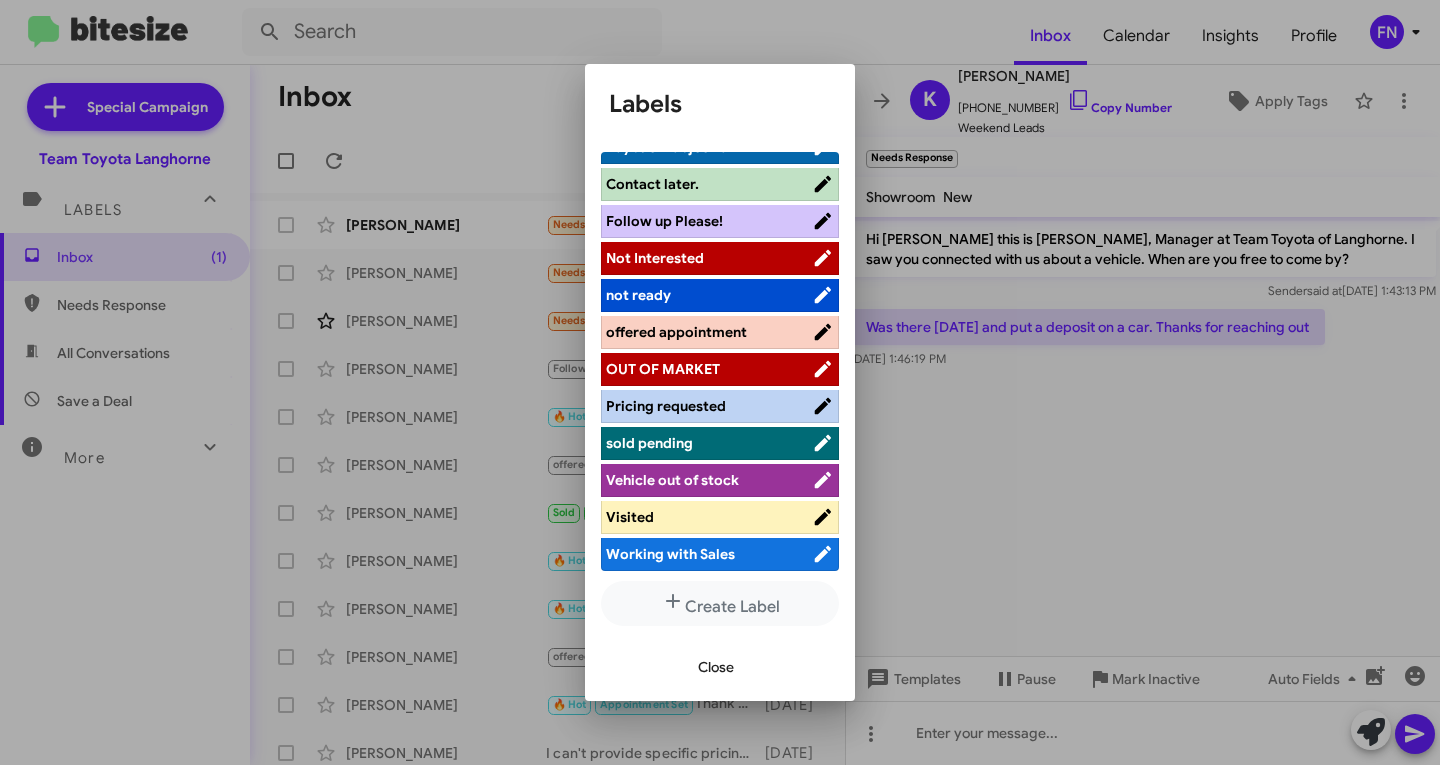 scroll, scrollTop: 283, scrollLeft: 0, axis: vertical 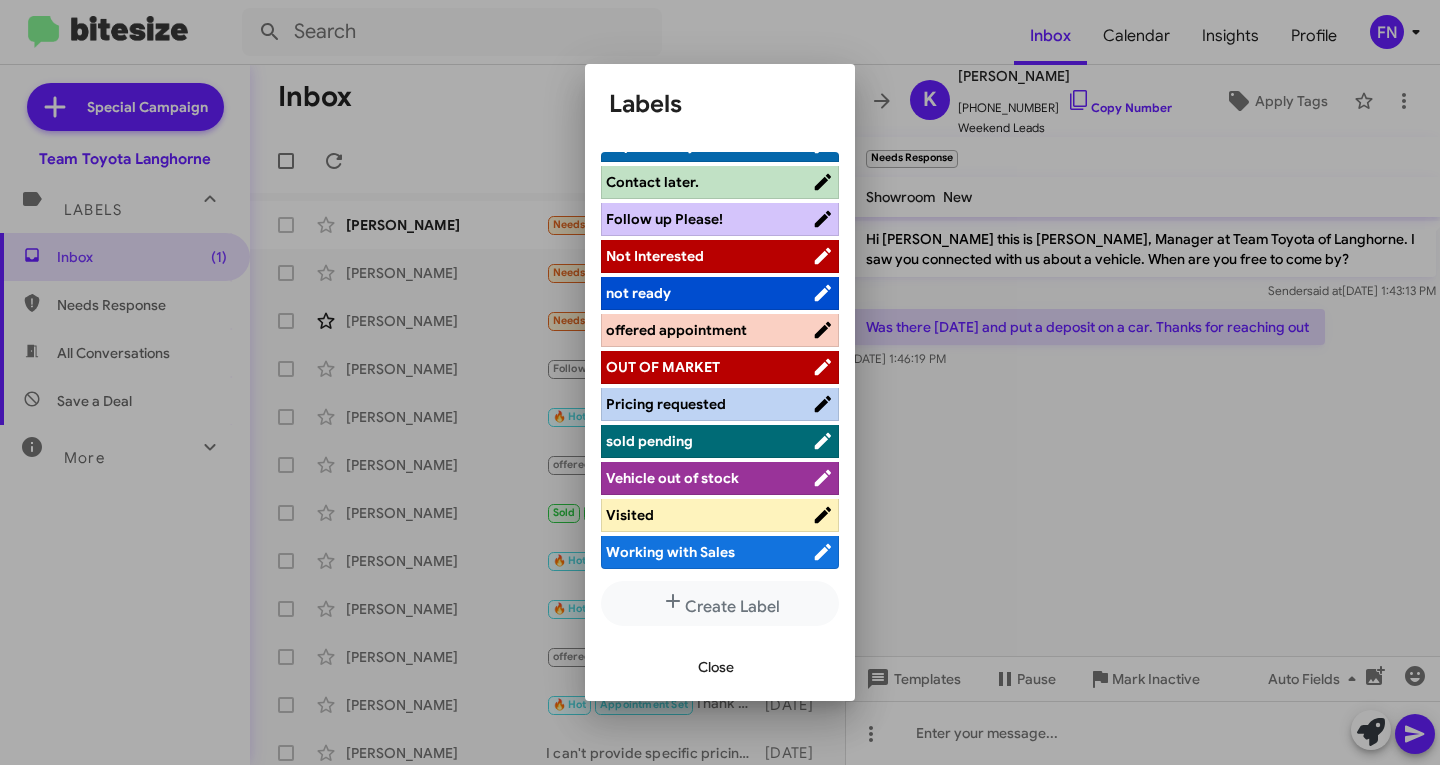 click on "sold pending" at bounding box center [709, 441] 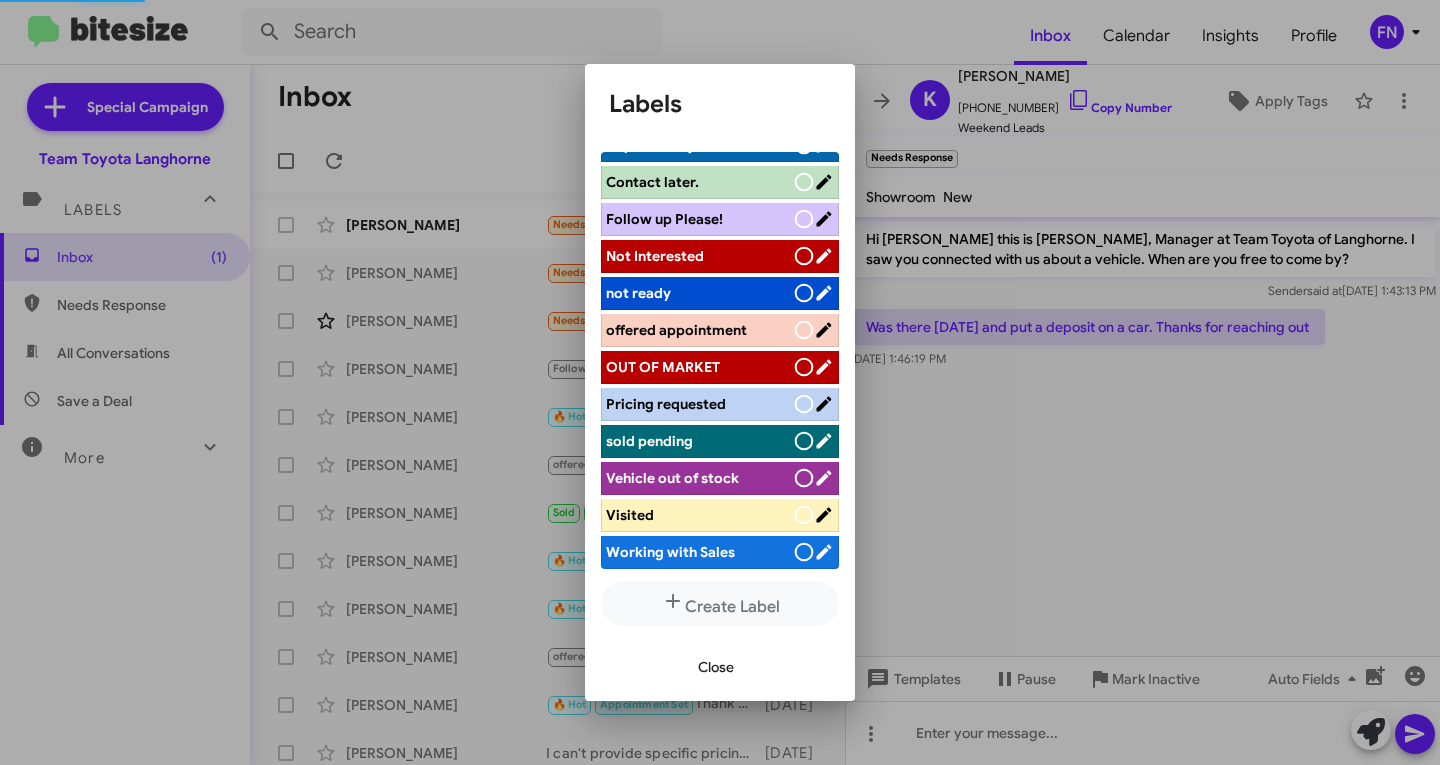 scroll, scrollTop: 283, scrollLeft: 0, axis: vertical 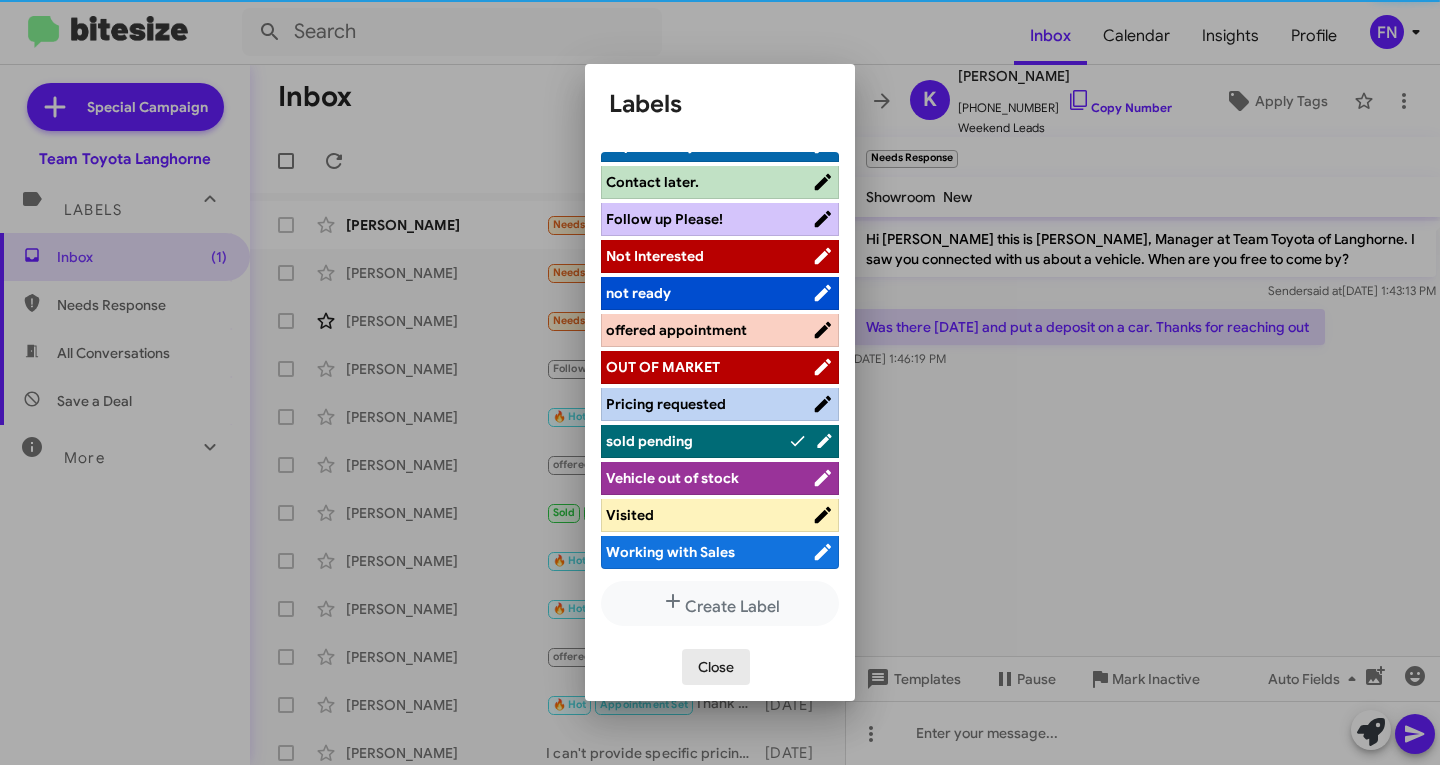 click on "Close" at bounding box center (716, 667) 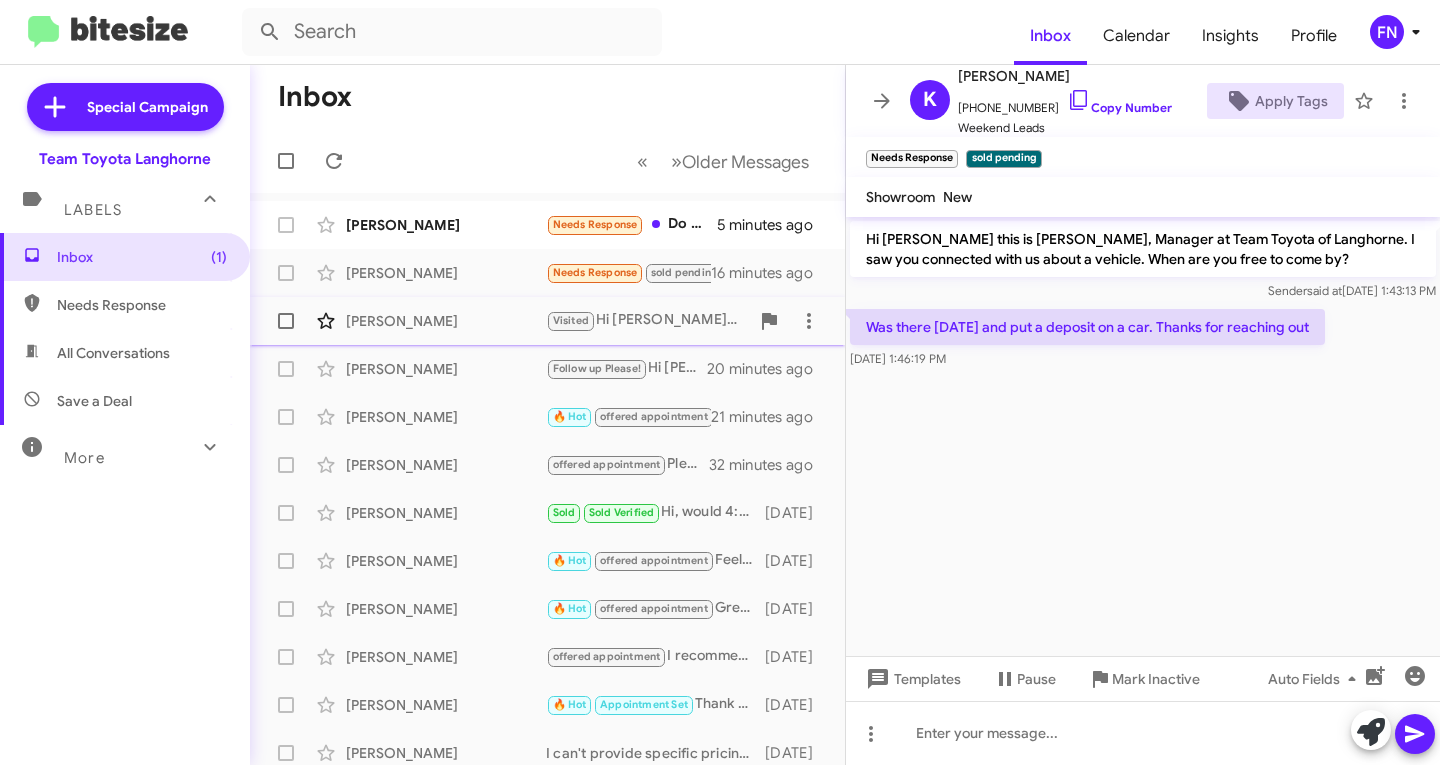 click on "[PERSON_NAME]" 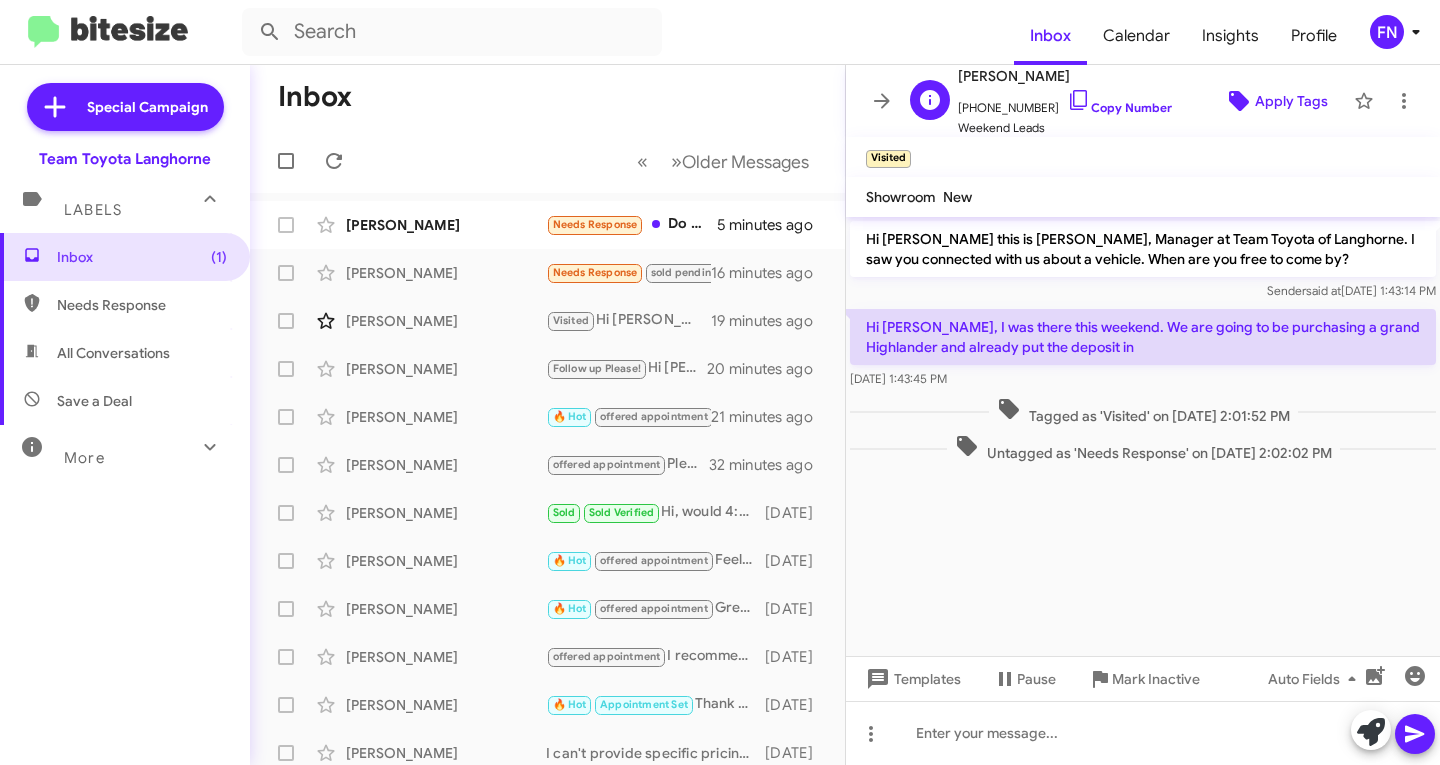 click on "Apply Tags" 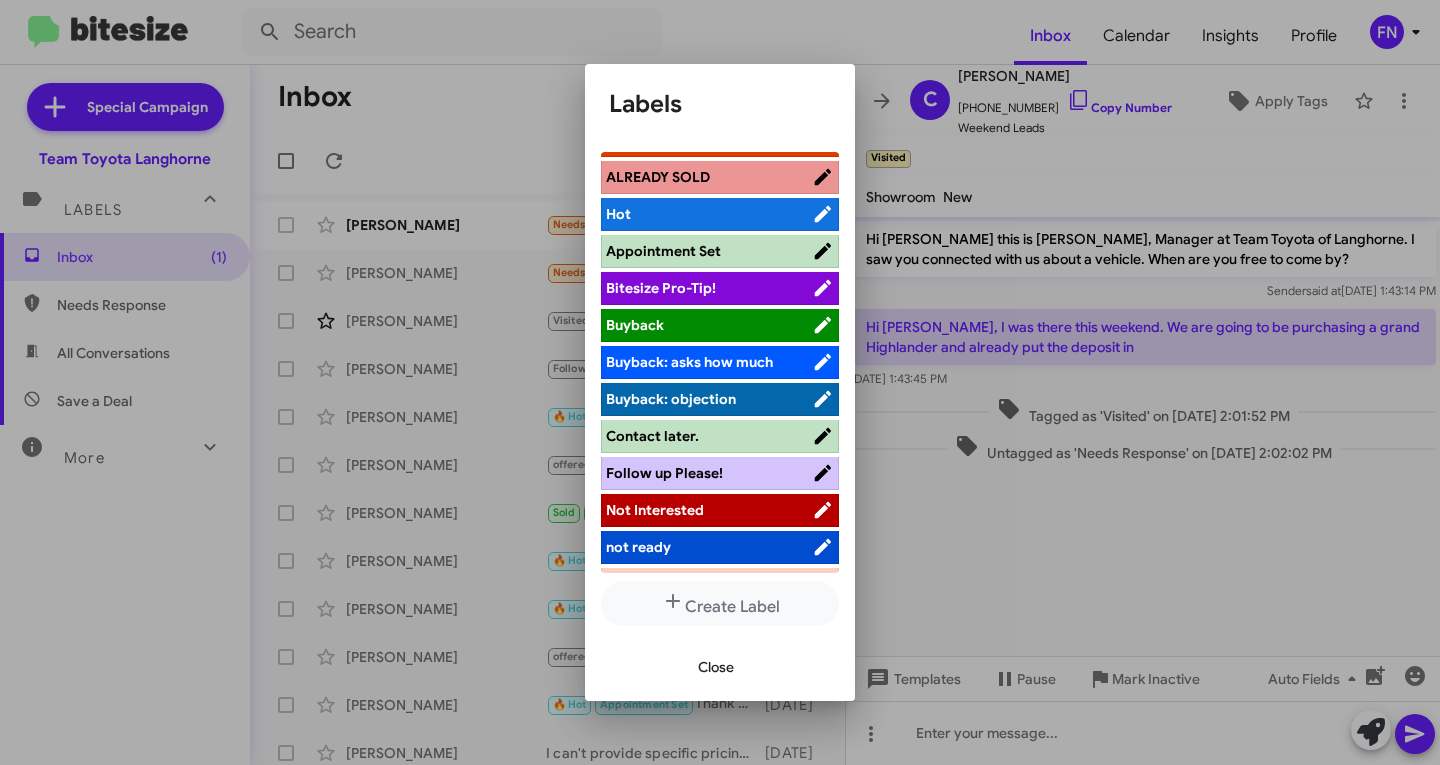 scroll, scrollTop: 0, scrollLeft: 0, axis: both 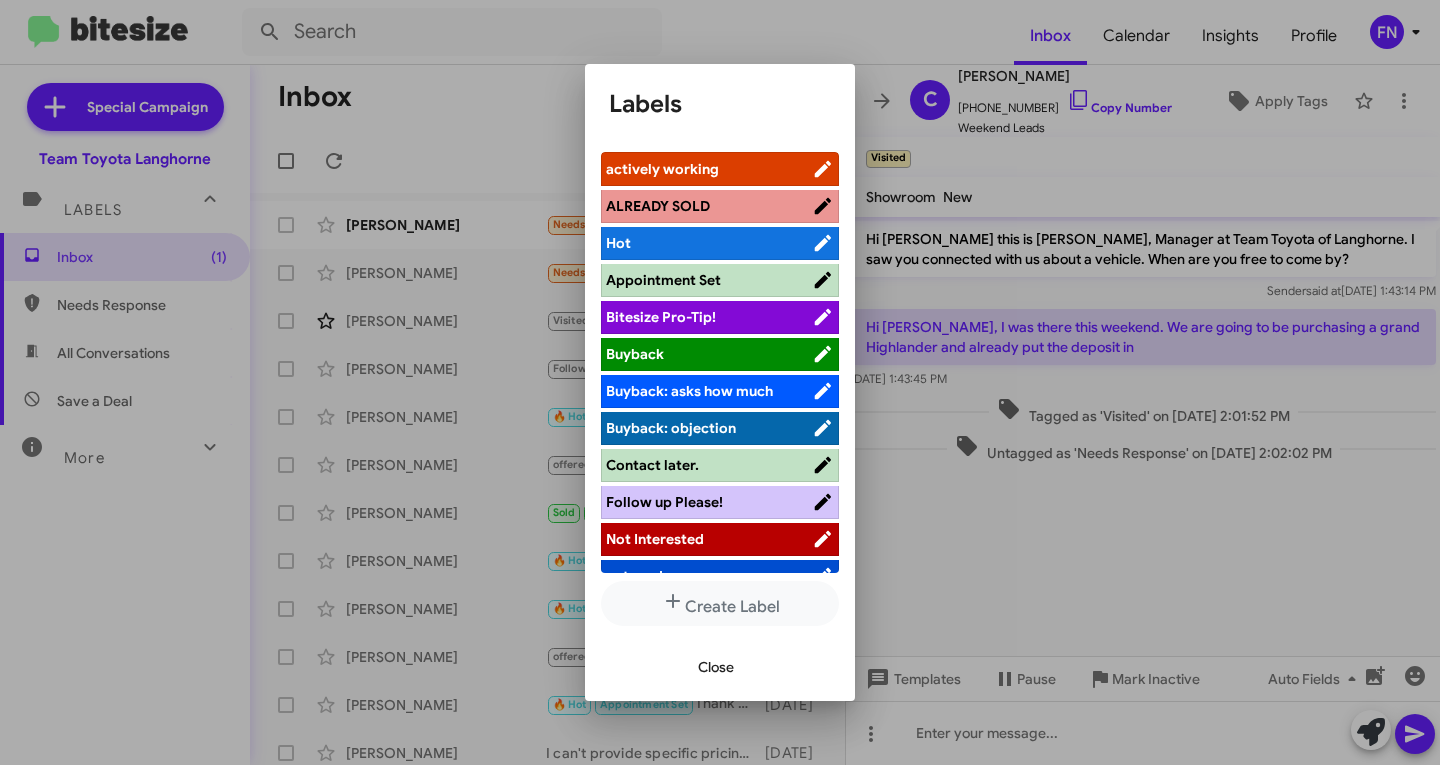 click on "Close" at bounding box center [716, 667] 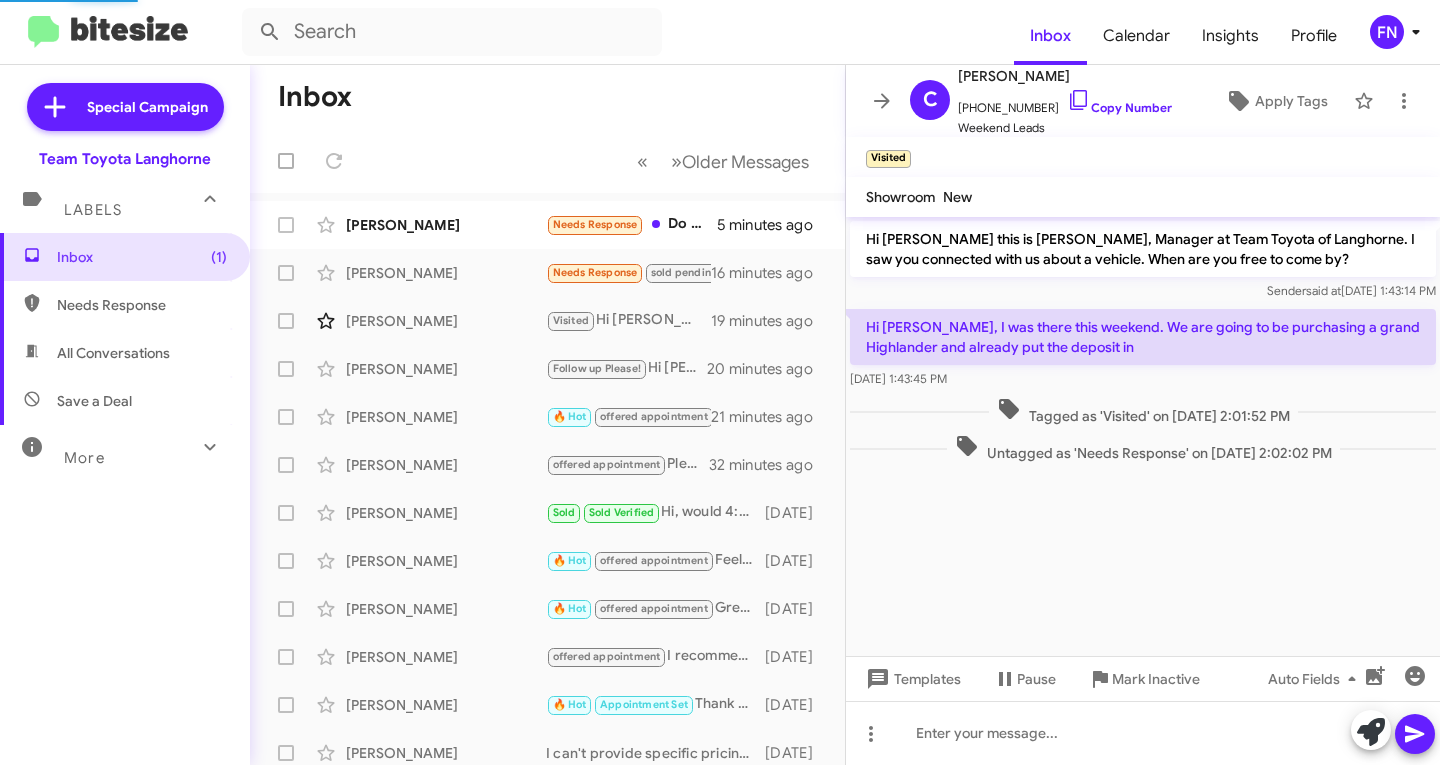 drag, startPoint x: 419, startPoint y: 187, endPoint x: 434, endPoint y: 223, distance: 39 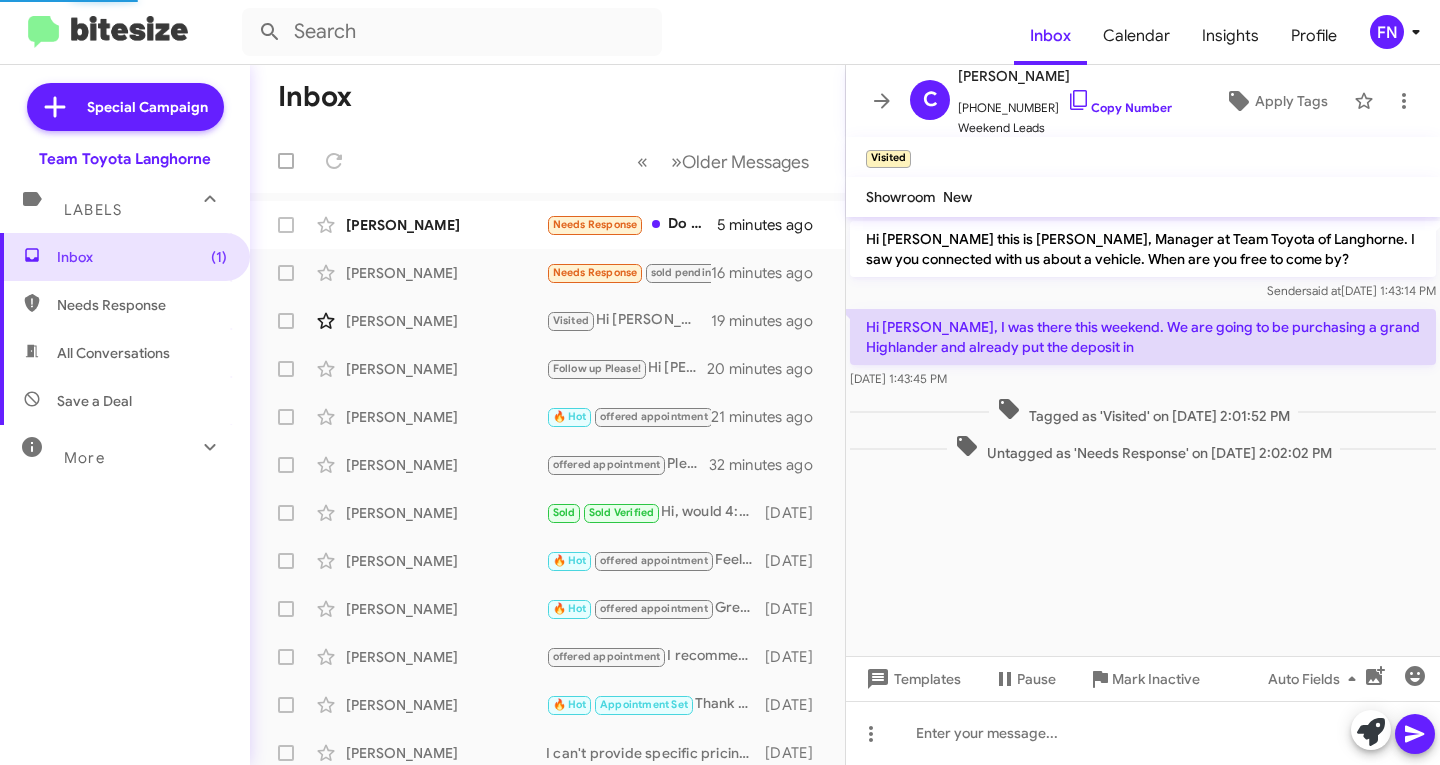 click on "« Previous » Next   Older Messages" 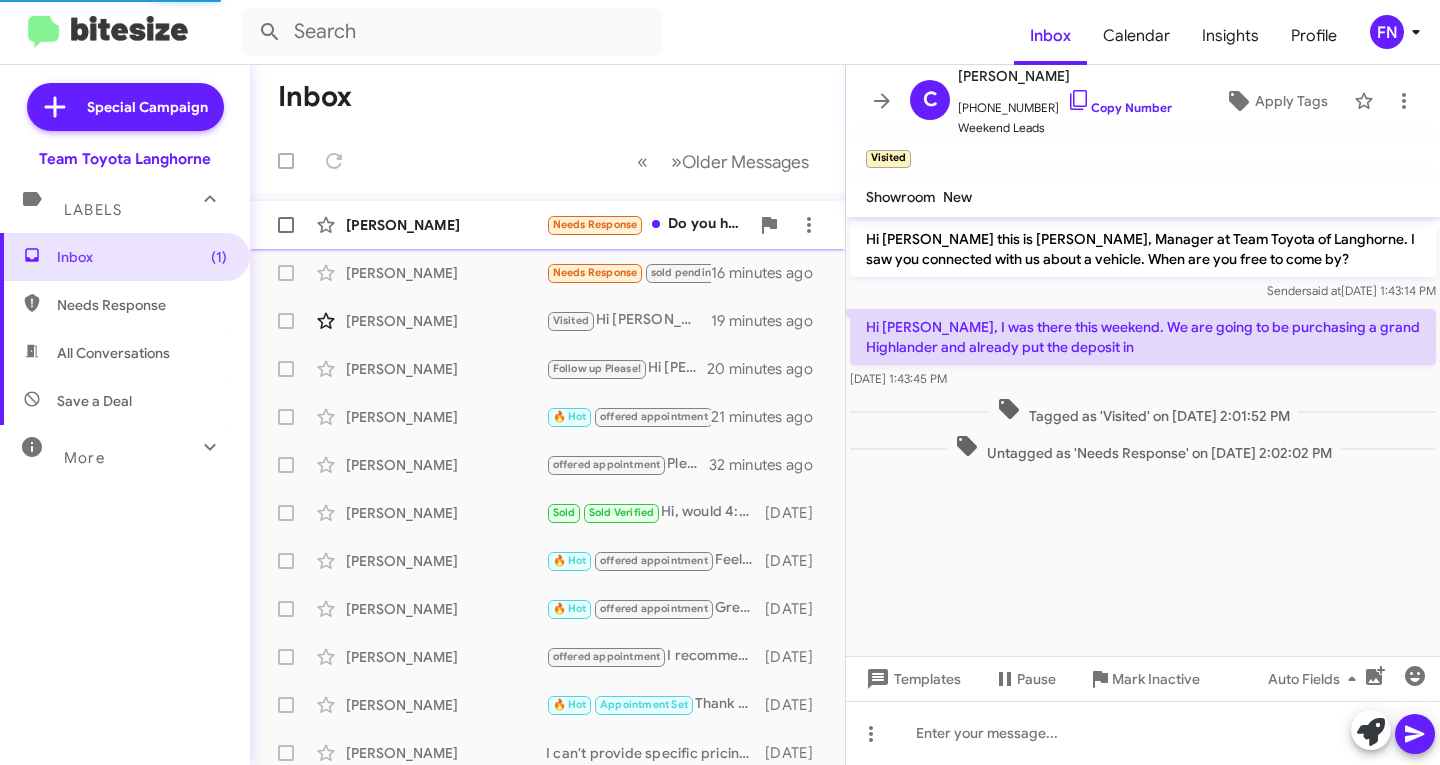 click on "[PERSON_NAME]" 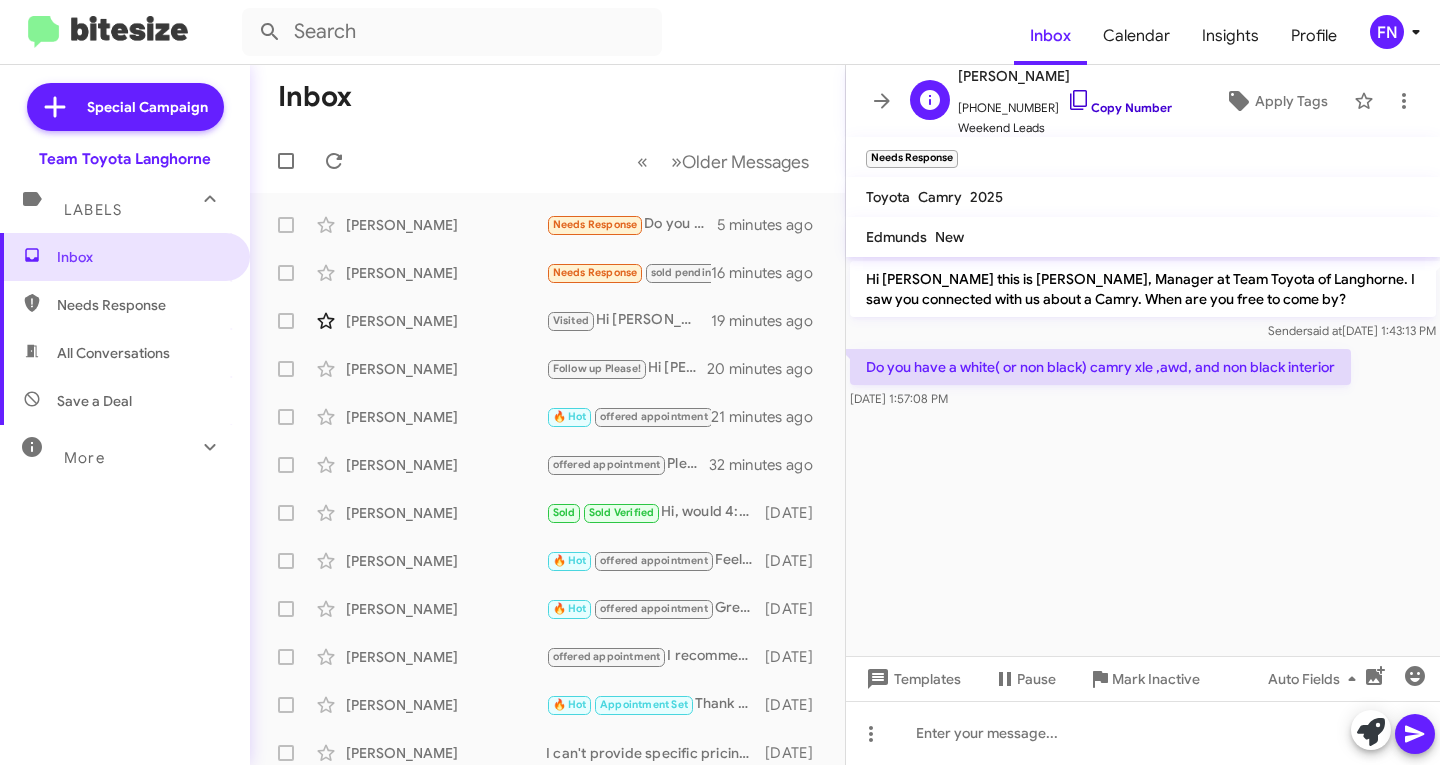 click on "Copy Number" 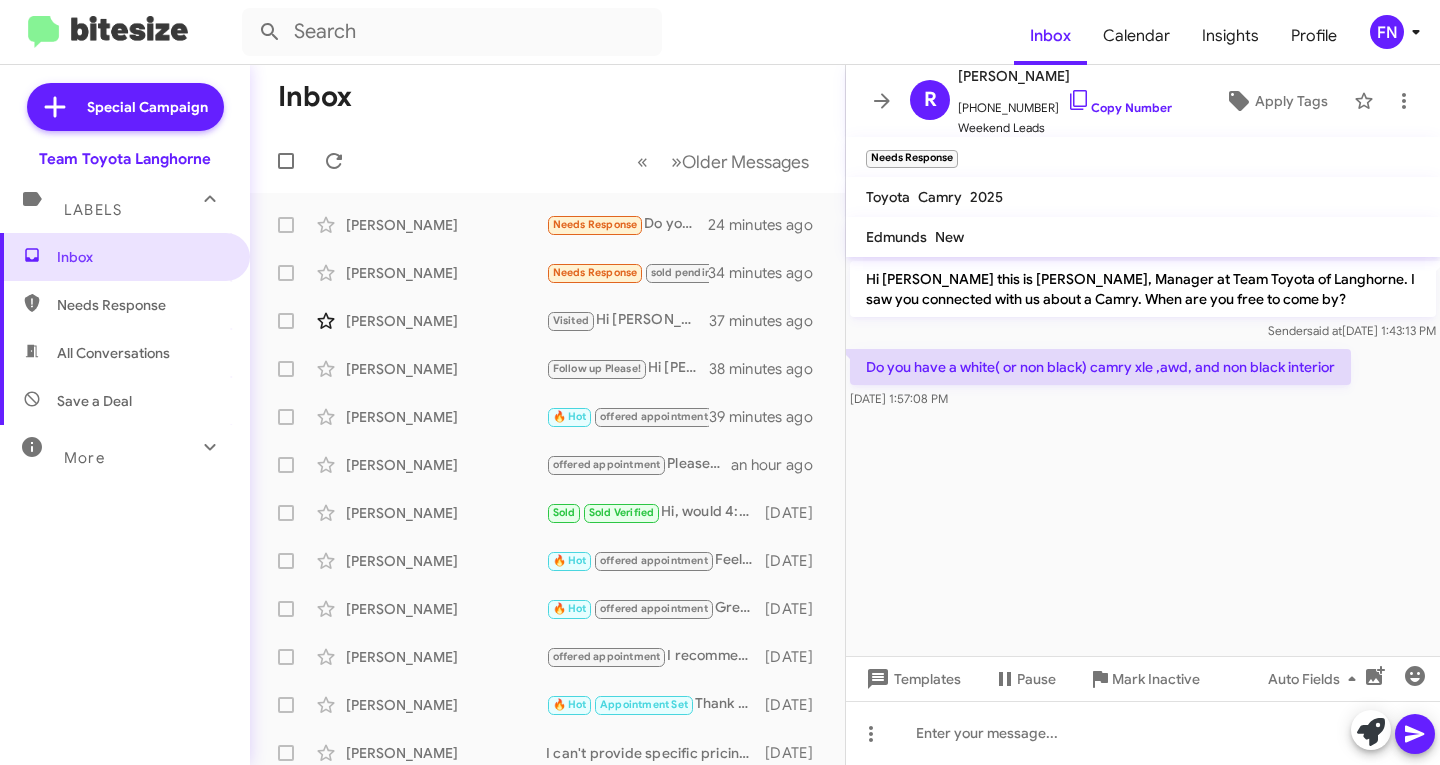 click on "Needs Response" at bounding box center (125, 305) 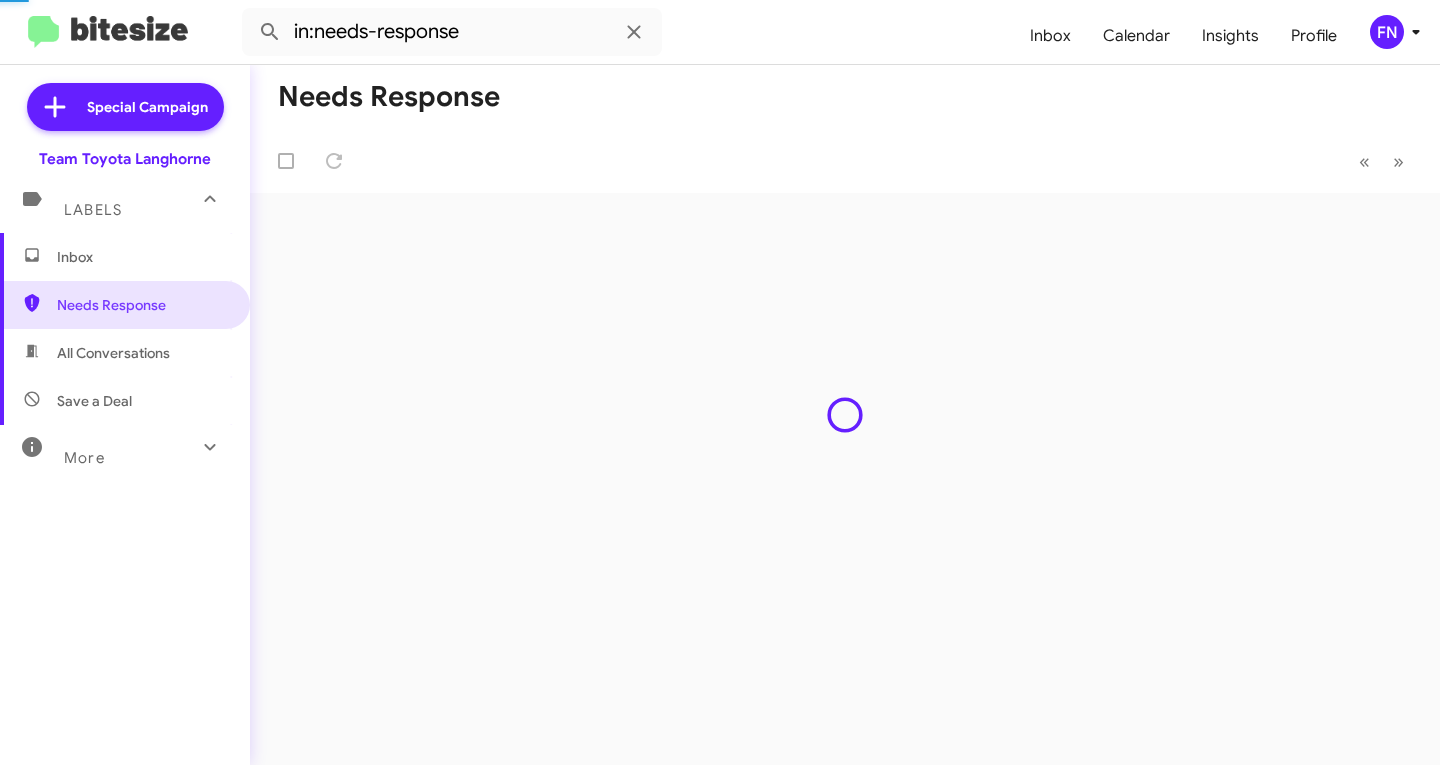 click on "All Conversations" at bounding box center (113, 353) 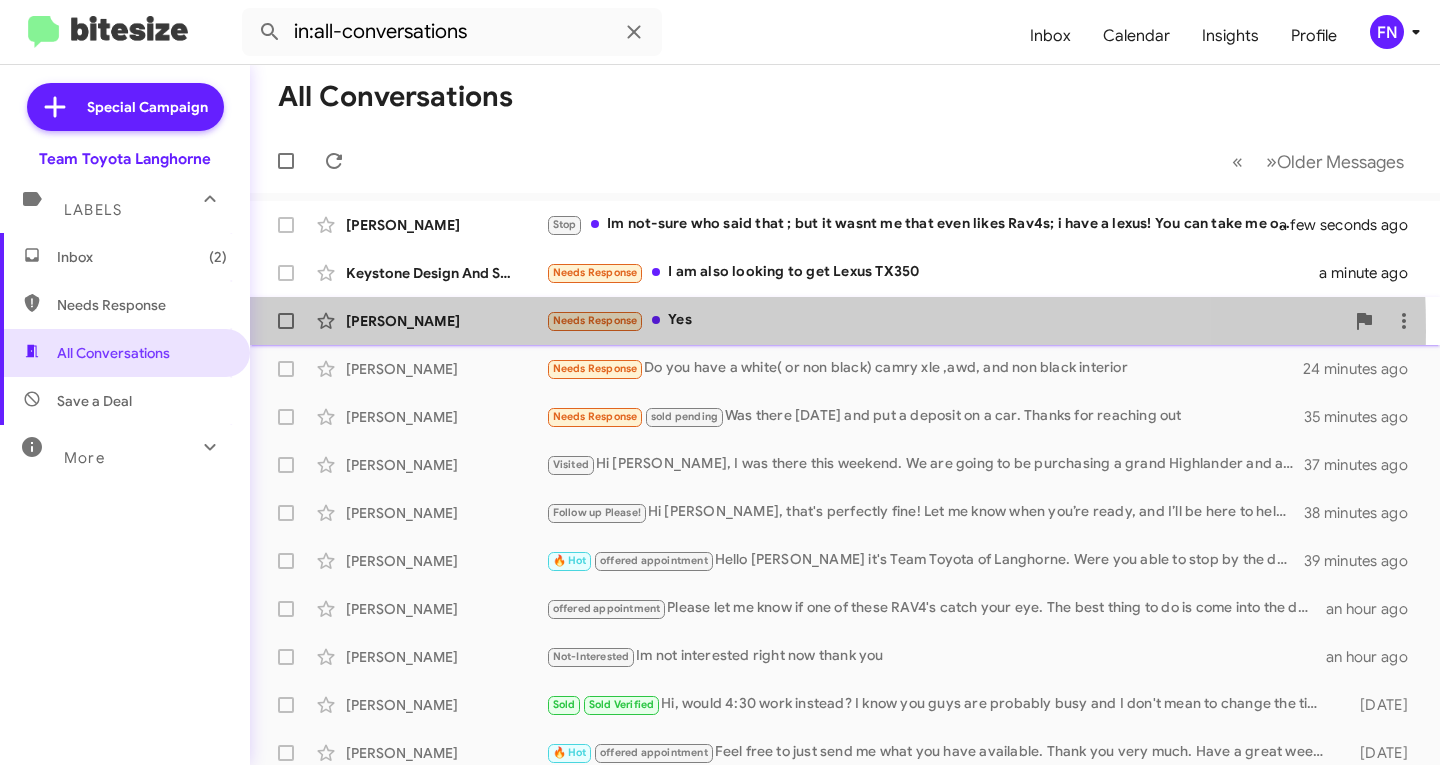 click on "Needs Response" 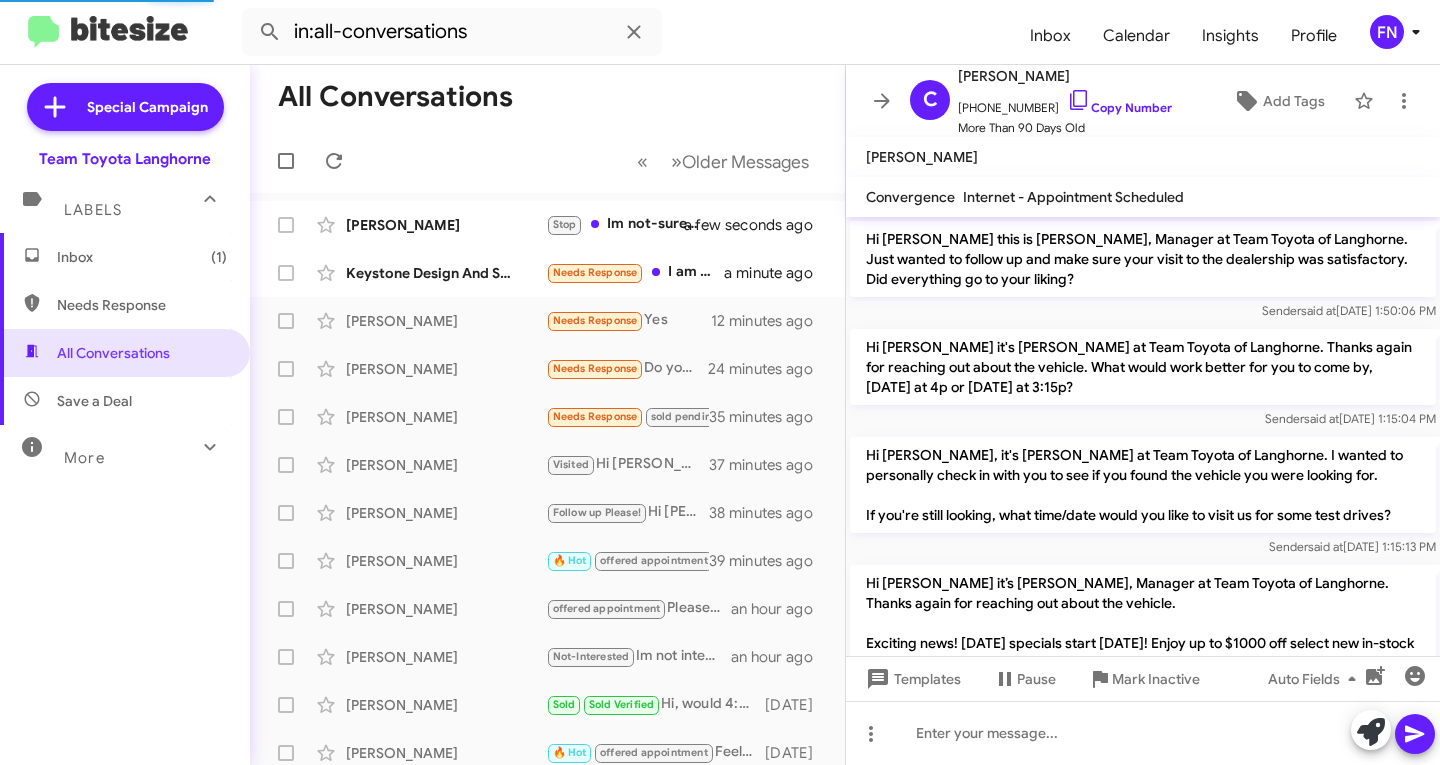 scroll, scrollTop: 1483, scrollLeft: 0, axis: vertical 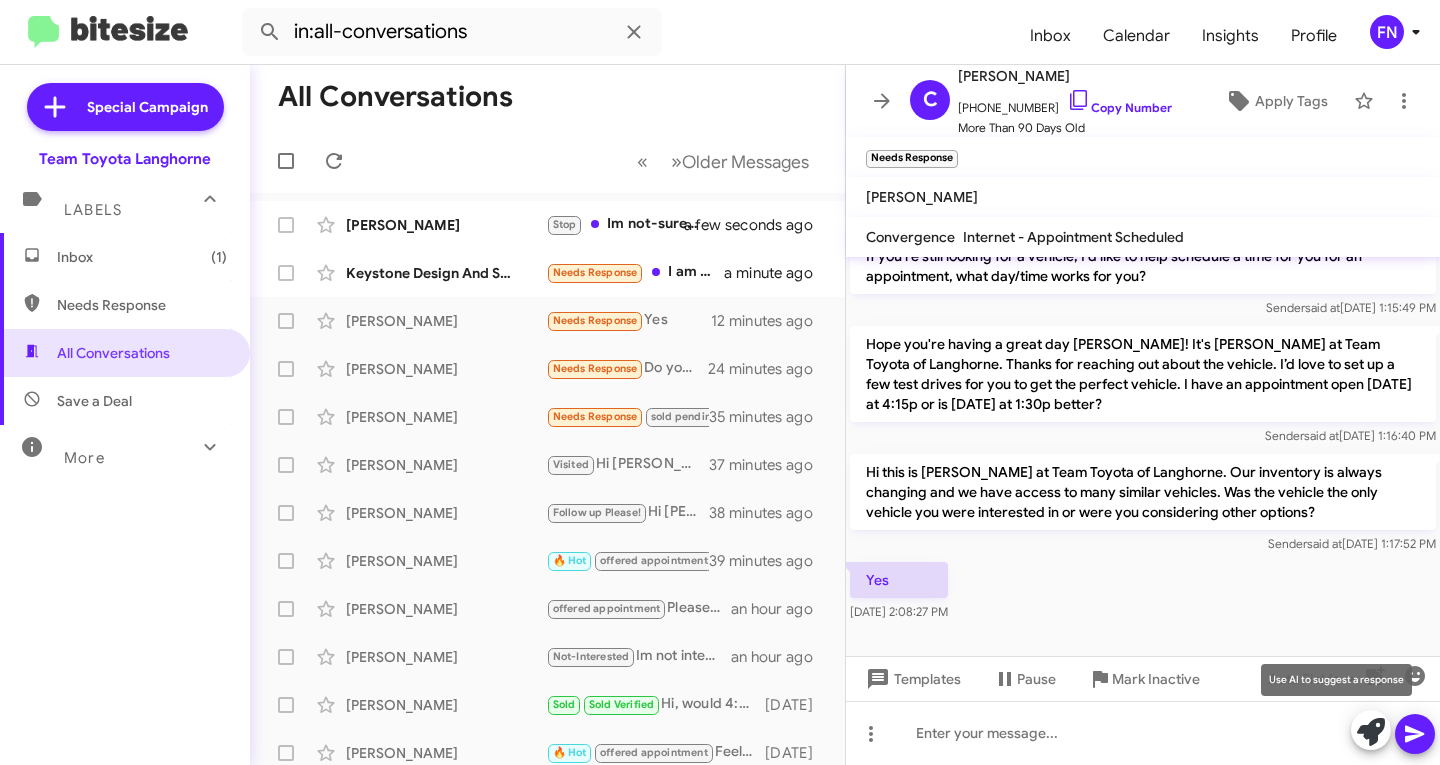 click 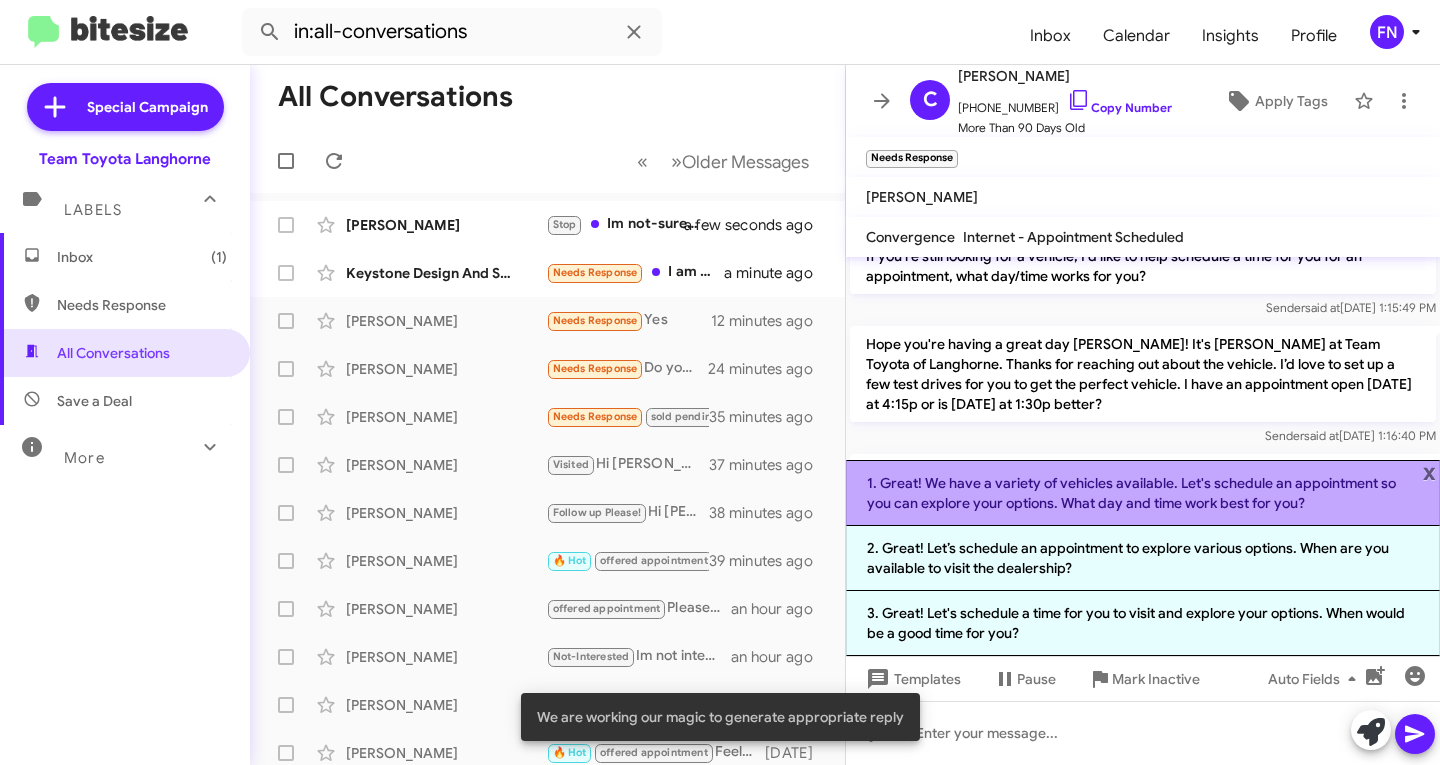 click on "1. Great! We have a variety of vehicles available. Let's schedule an appointment so you can explore your options. What day and time work best for you?" 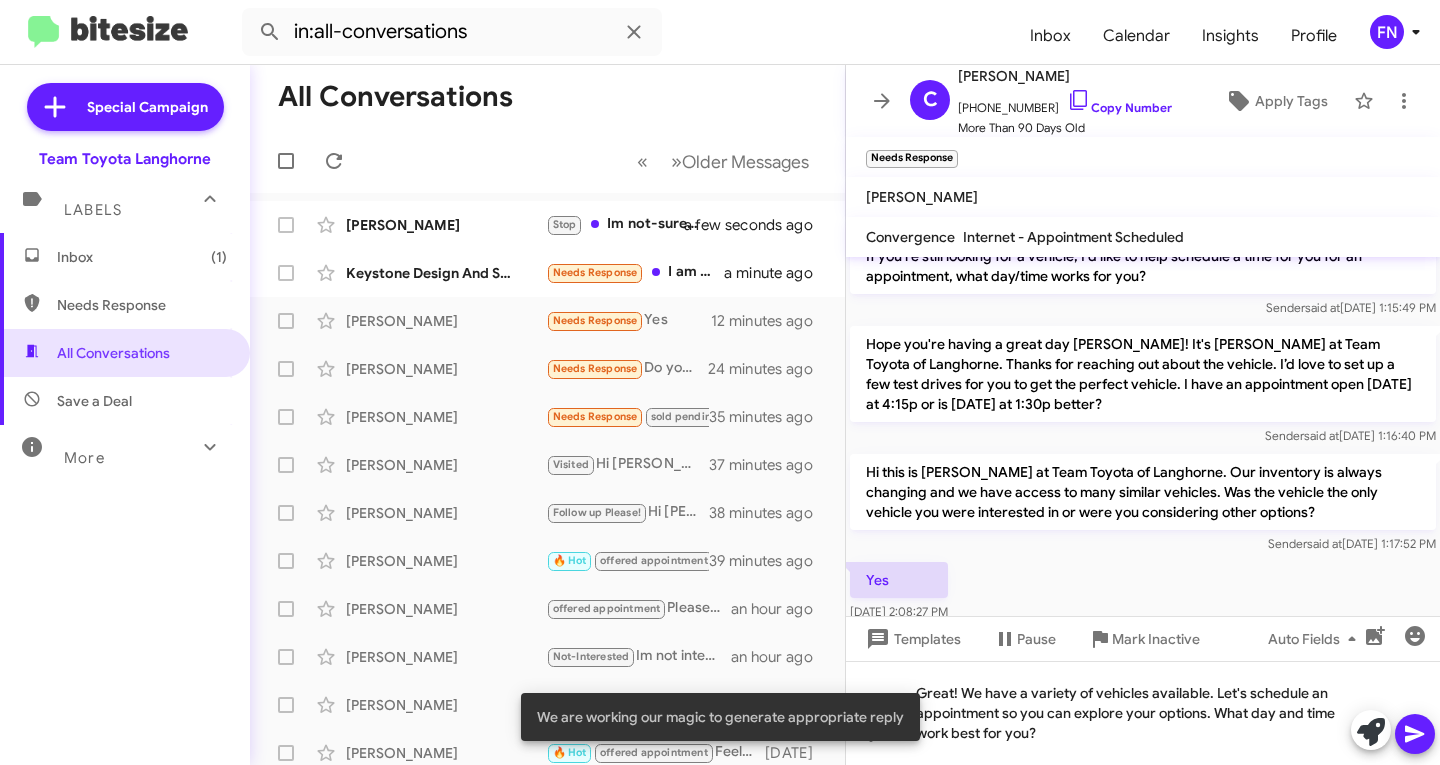 click 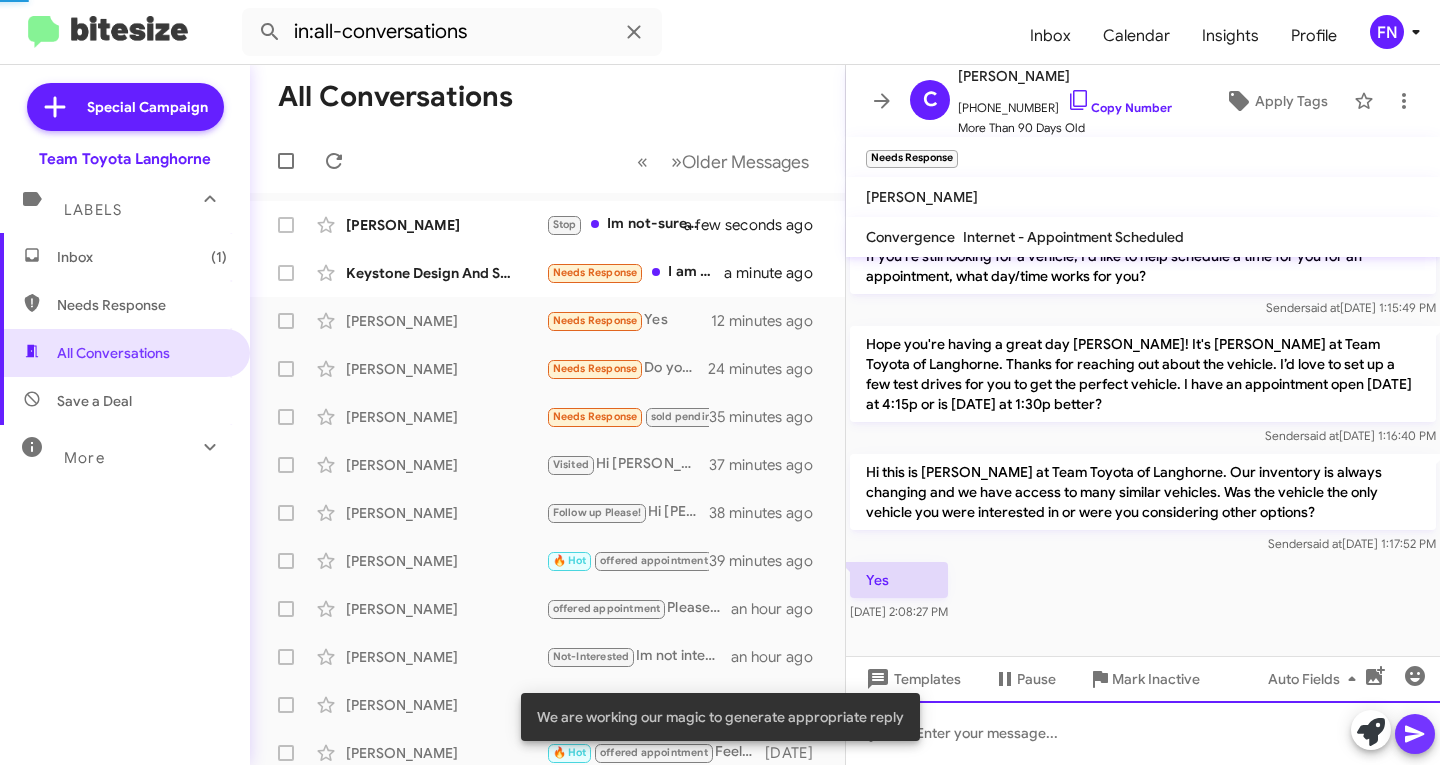scroll, scrollTop: 0, scrollLeft: 0, axis: both 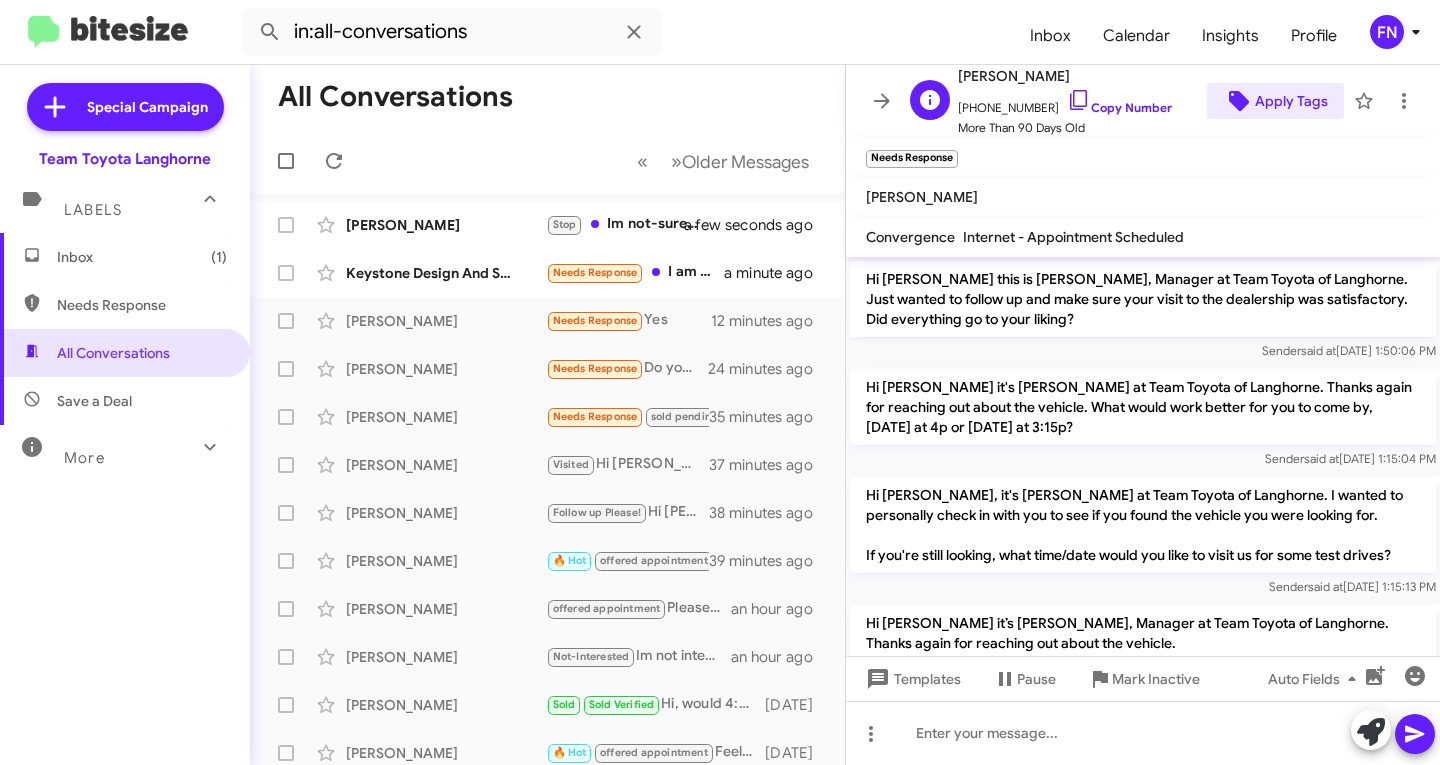 click on "Apply Tags" 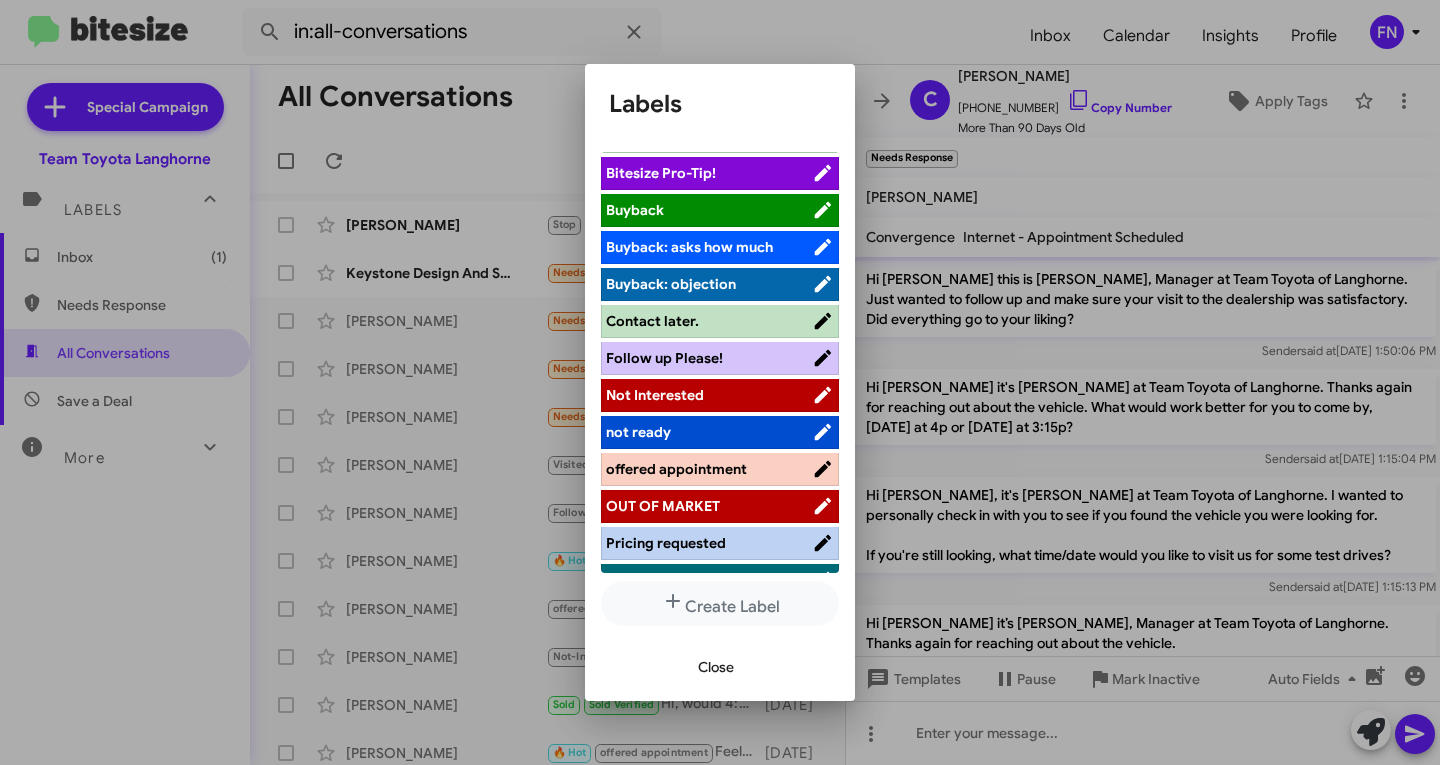 scroll, scrollTop: 283, scrollLeft: 0, axis: vertical 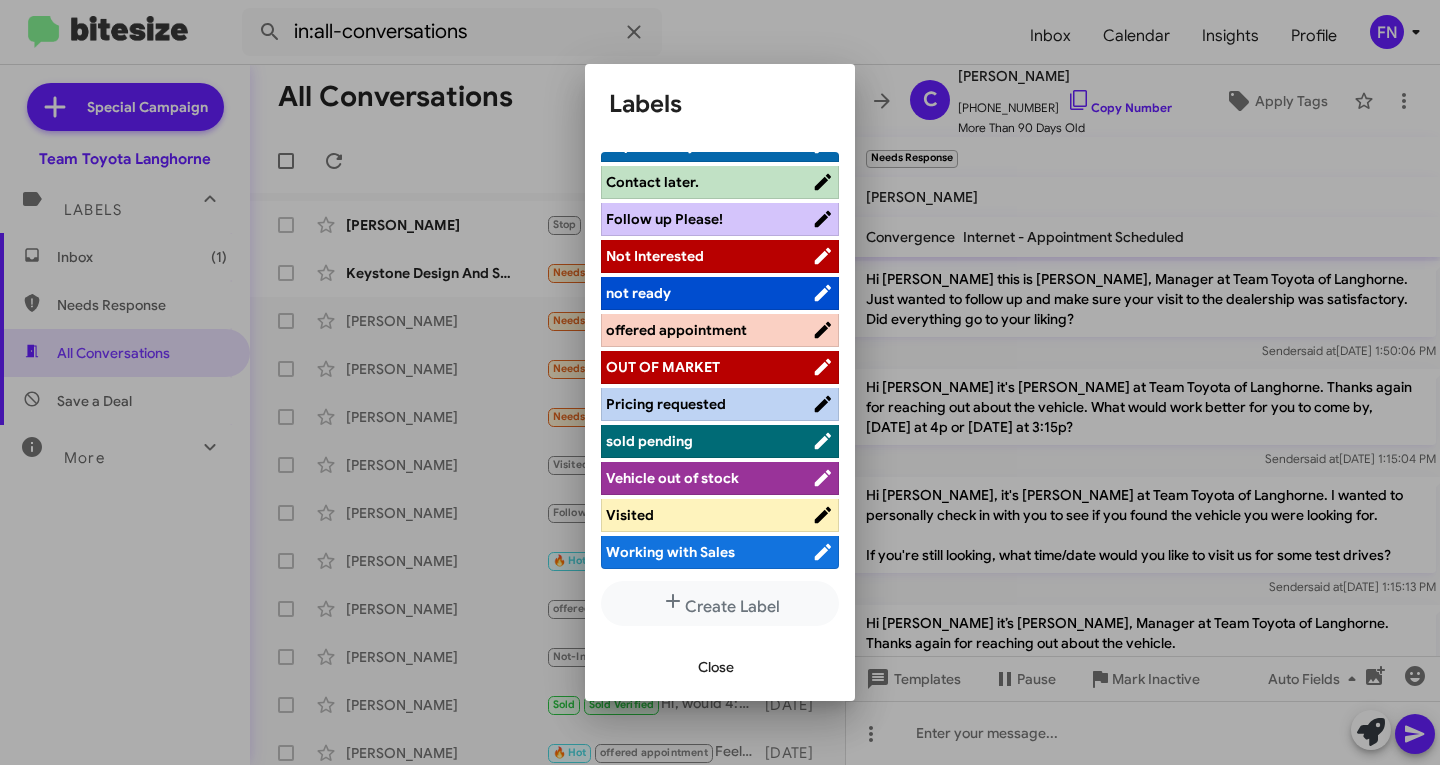 click on "offered appointment" at bounding box center (720, 330) 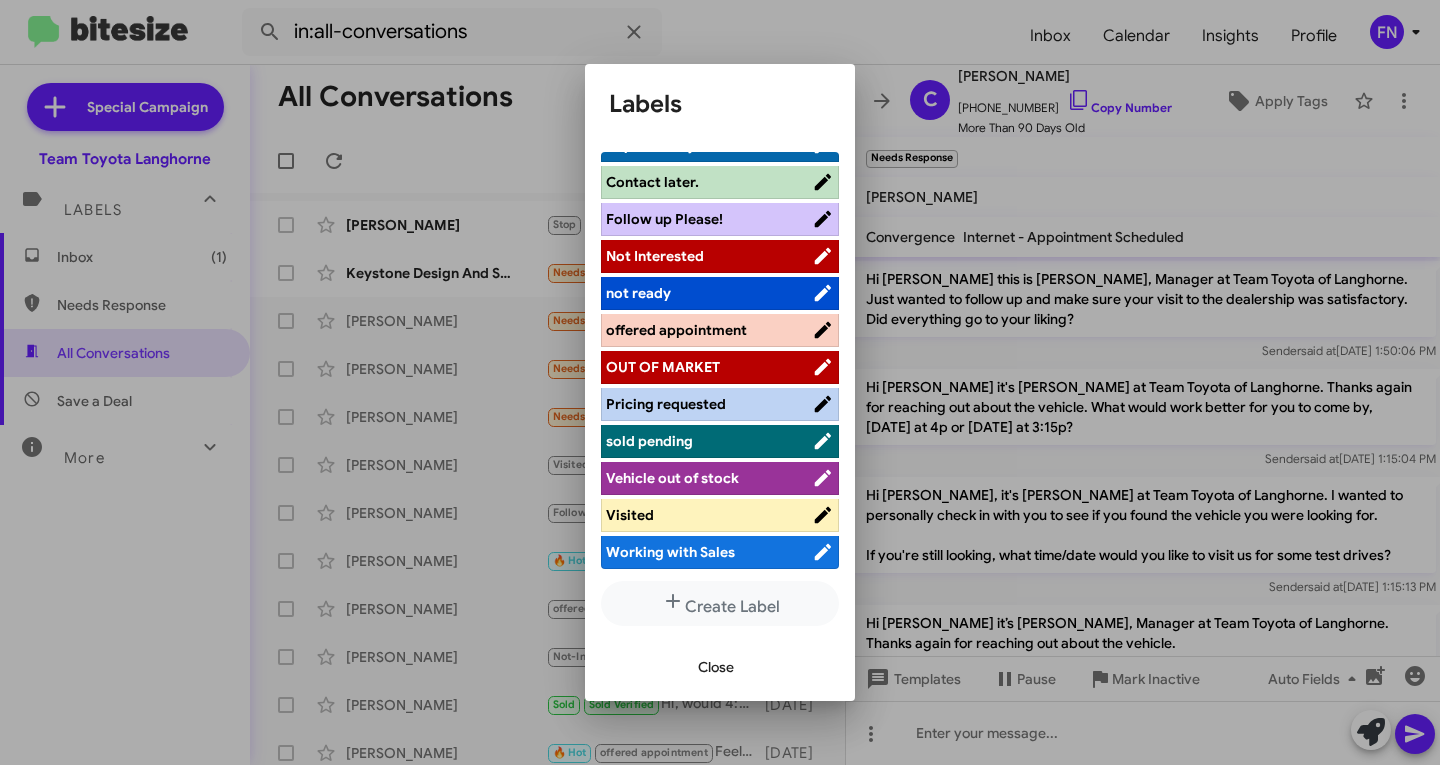 click on "offered appointment" at bounding box center (676, 330) 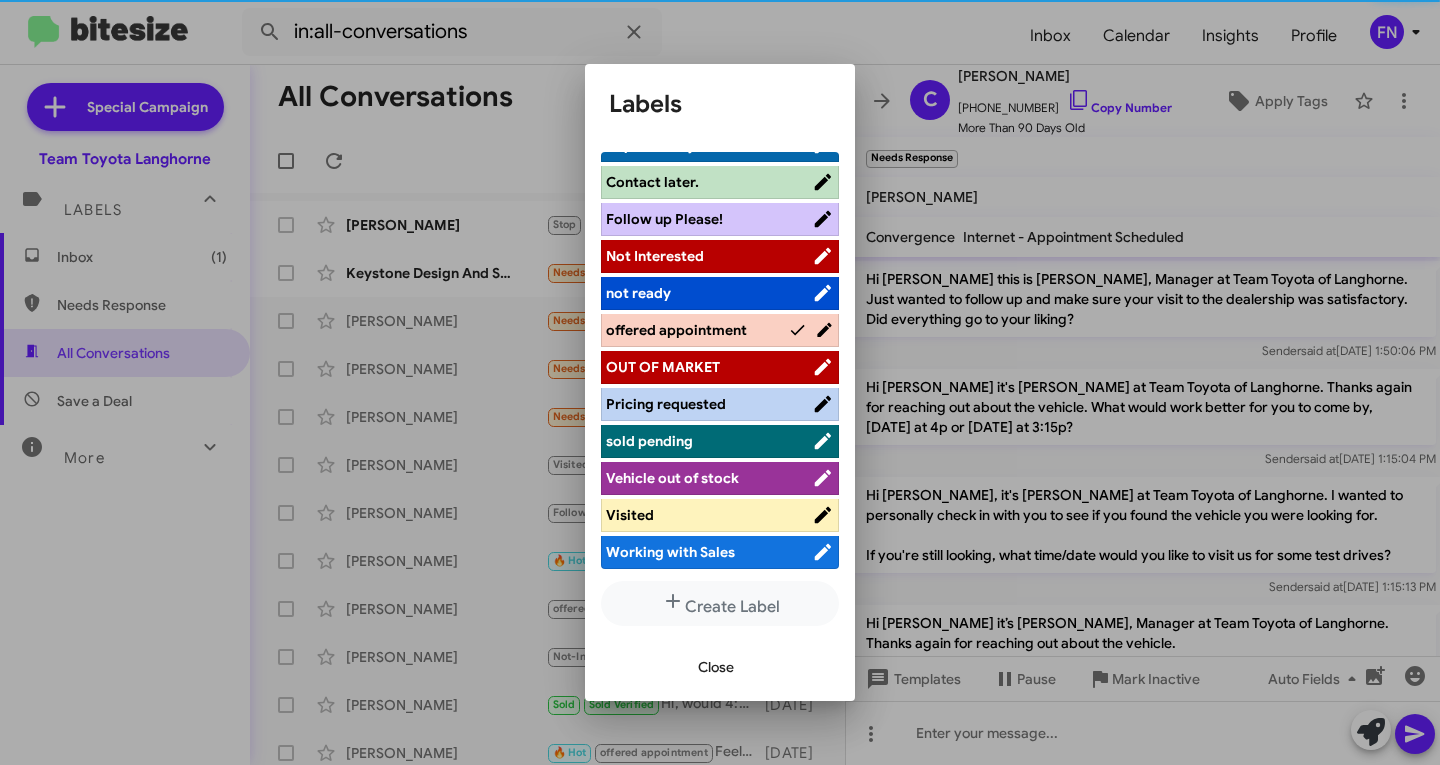 scroll, scrollTop: 283, scrollLeft: 0, axis: vertical 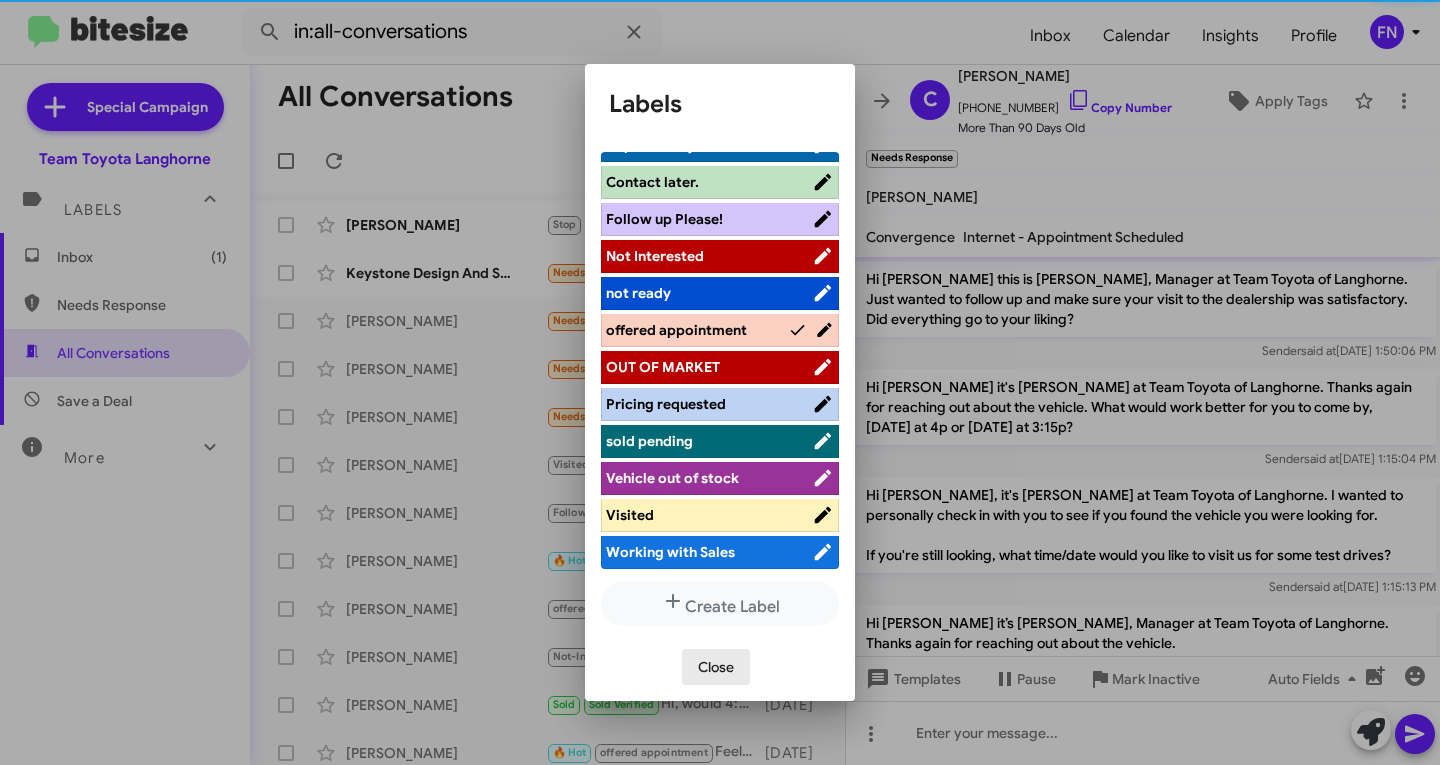 click on "Close" at bounding box center [716, 667] 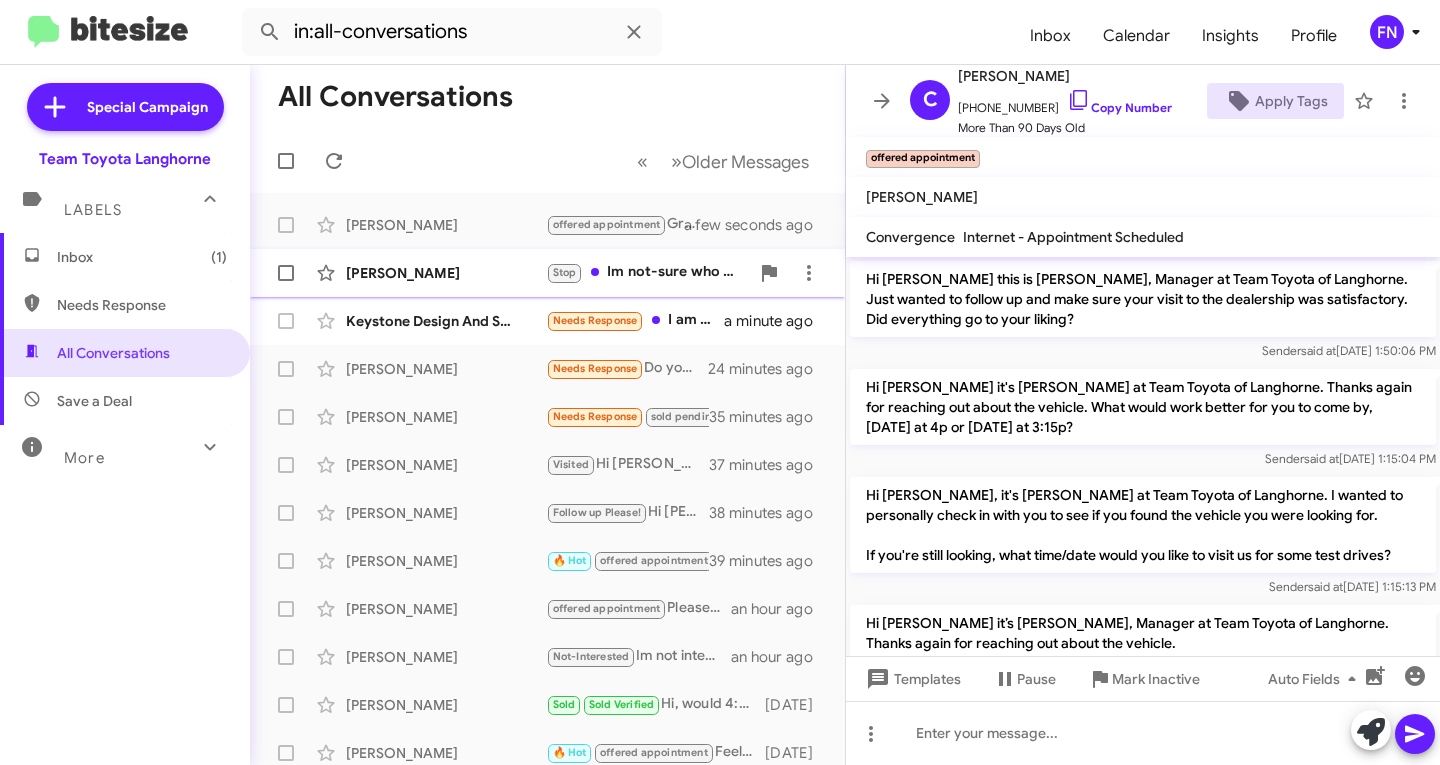click on "[PERSON_NAME]  Stop   Im not-sure who said that ; but it wasnt me that even likes Rav4s; i have a lexus!  You can take me off of whatever info b/c its not me   a minute ago" 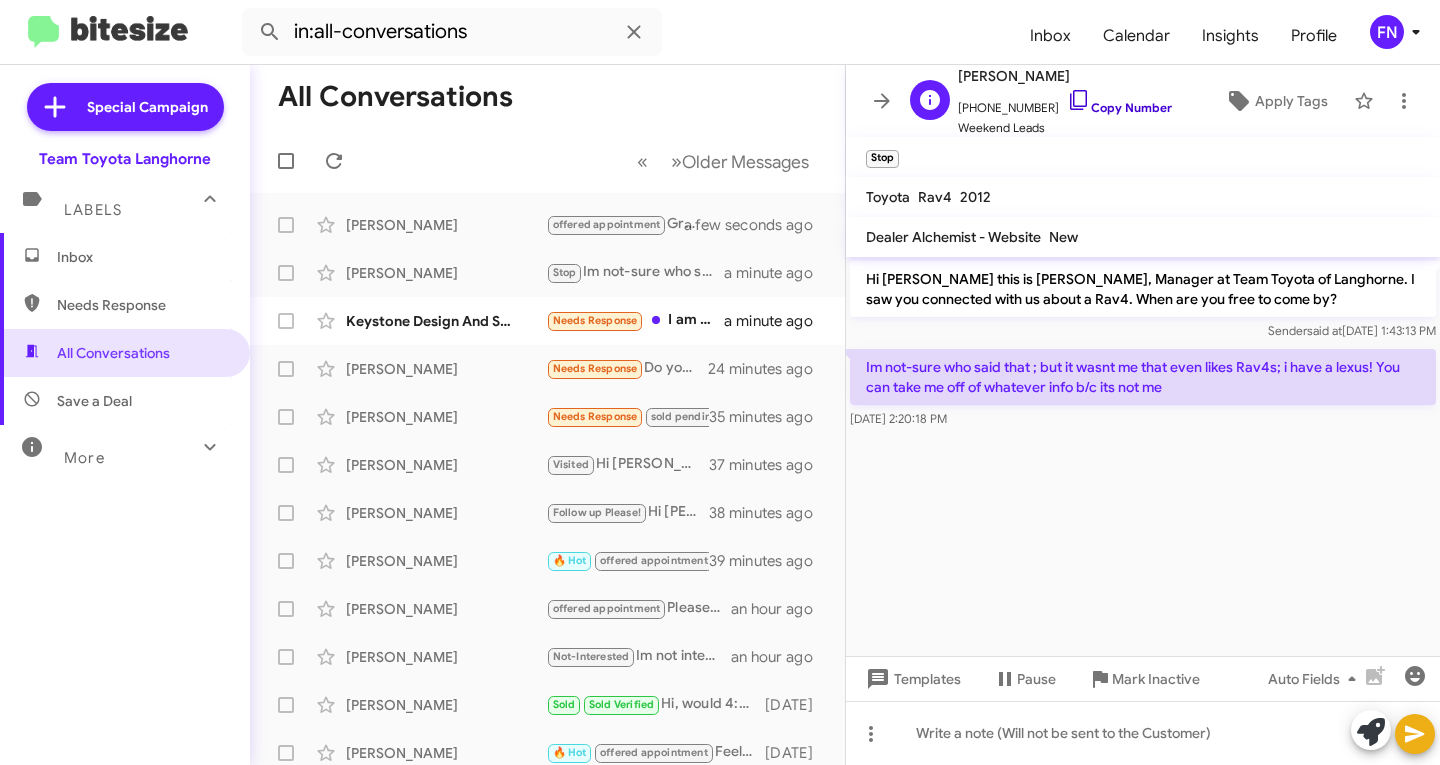 click on "Copy Number" 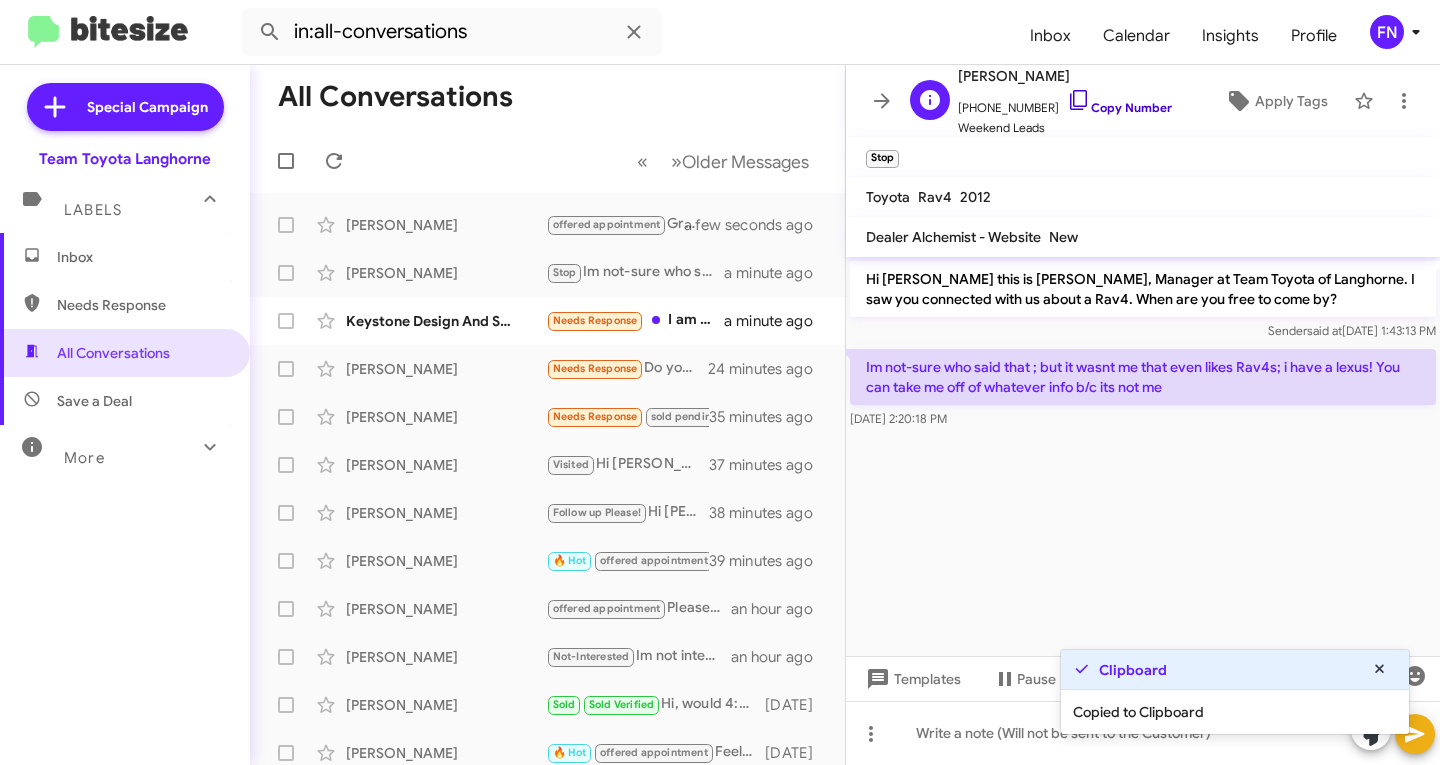 click on "Copy Number" 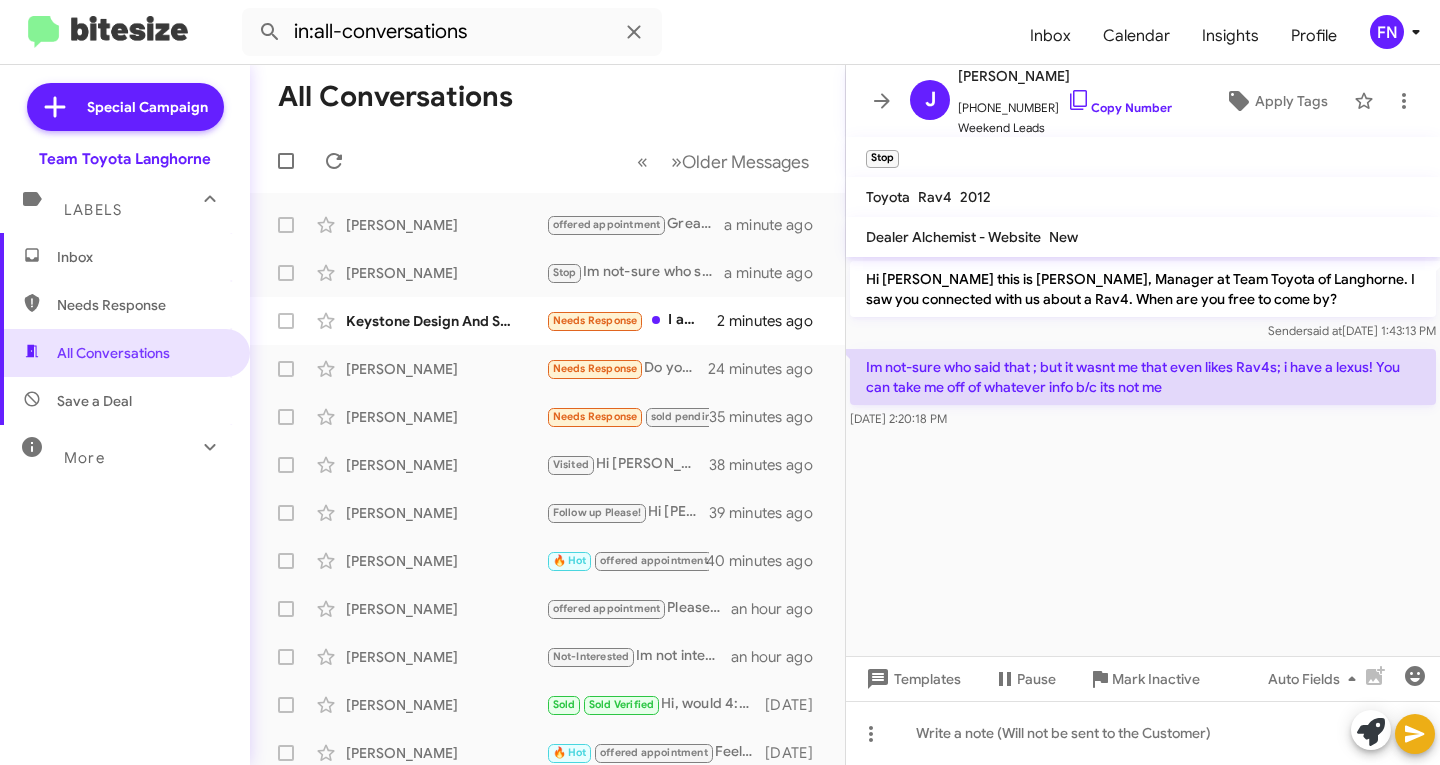 drag, startPoint x: 1170, startPoint y: 384, endPoint x: 863, endPoint y: 275, distance: 325.776 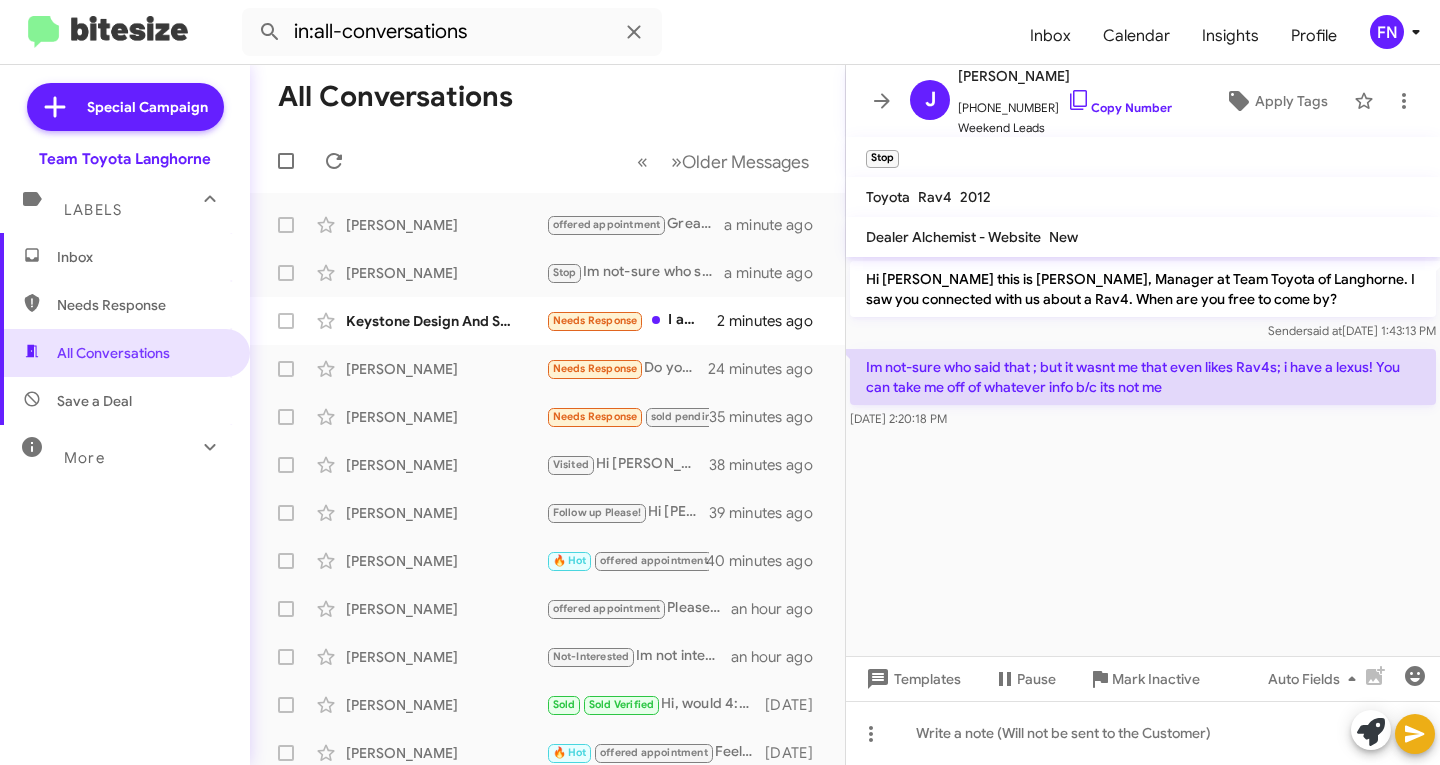 click on "Hi [PERSON_NAME] this is [PERSON_NAME], Manager at Team Toyota of Langhorne. I saw you connected with us about a Rav4. When are you free to come by? [PERSON_NAME]   said at   [DATE] 1:43:13 PM  Im not-sure who said that ; but it wasnt me that even likes Rav4s; i have a lexus!  You can take me off of whatever info b/c its not me    [DATE] 2:20:18 PM" 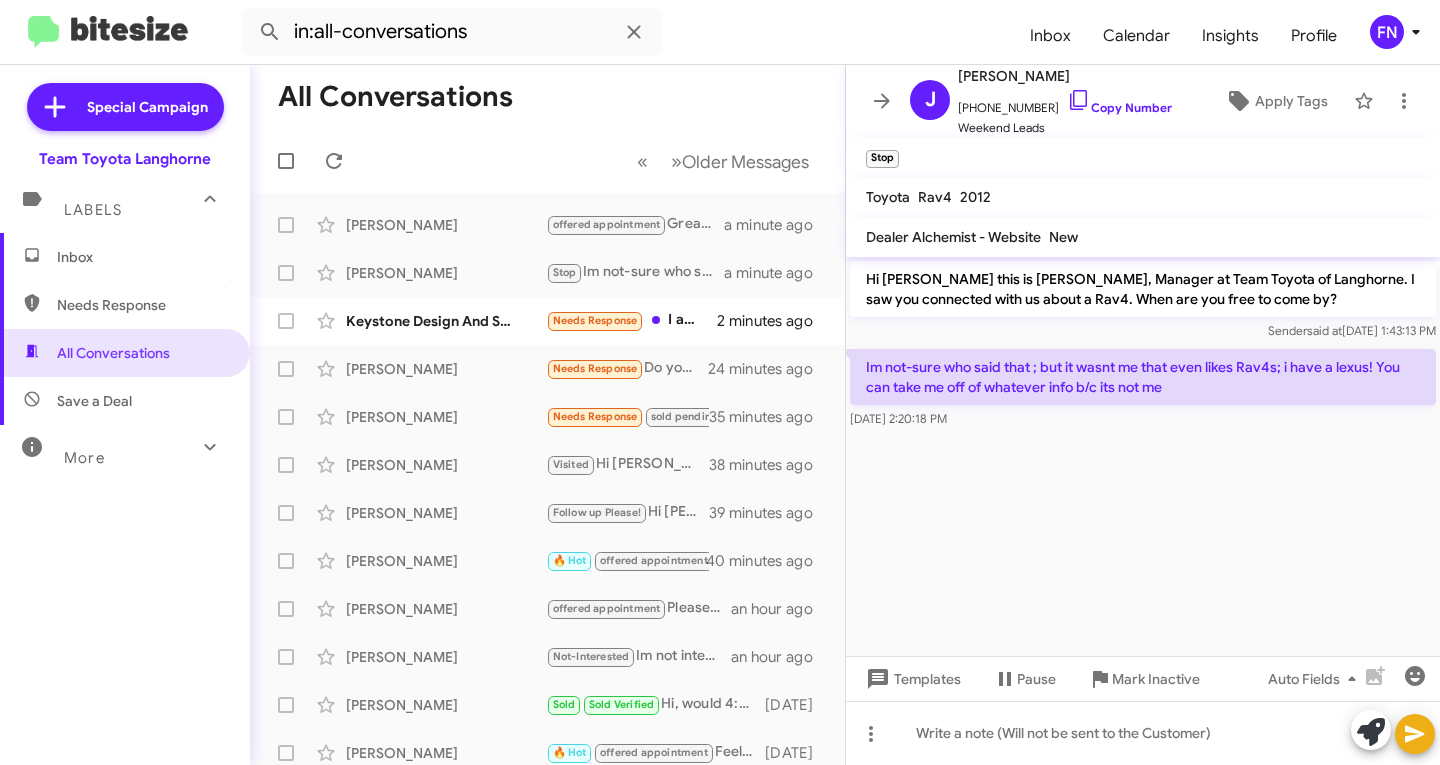 copy on "Hi [PERSON_NAME] this is [PERSON_NAME], Manager at Team Toyota of Langhorne. I saw you connected with us about a Rav4. When are you free to come by? [PERSON_NAME]   said at   [DATE] 1:43:13 PM  Im not-sure who said that ; but it wasnt me that even likes Rav4s; i have a lexus!  You can take me off of whatever info b/c its not me" 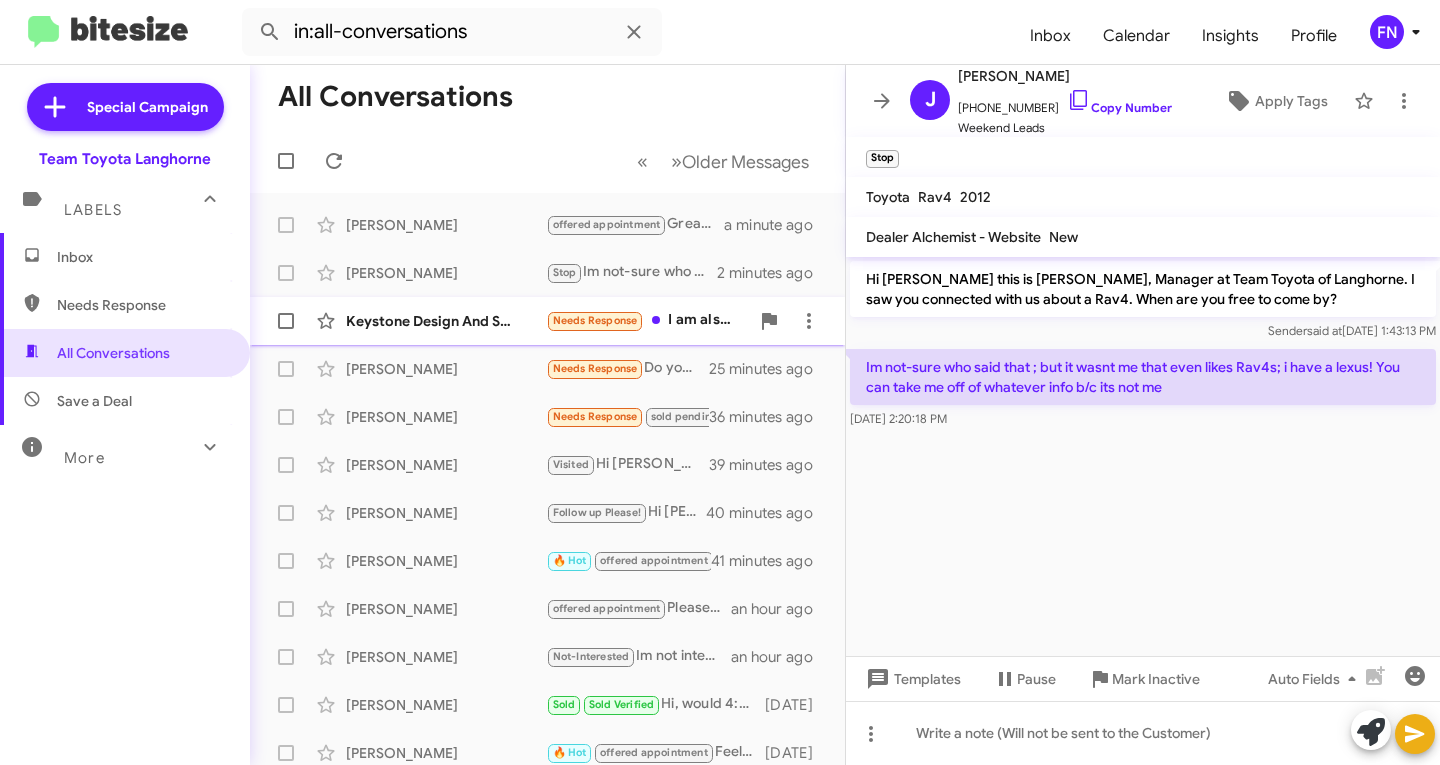 click on "Keystone Design And Solutions Inc  Needs Response   I am also looking to get Lexus TX350   3 minutes ago" 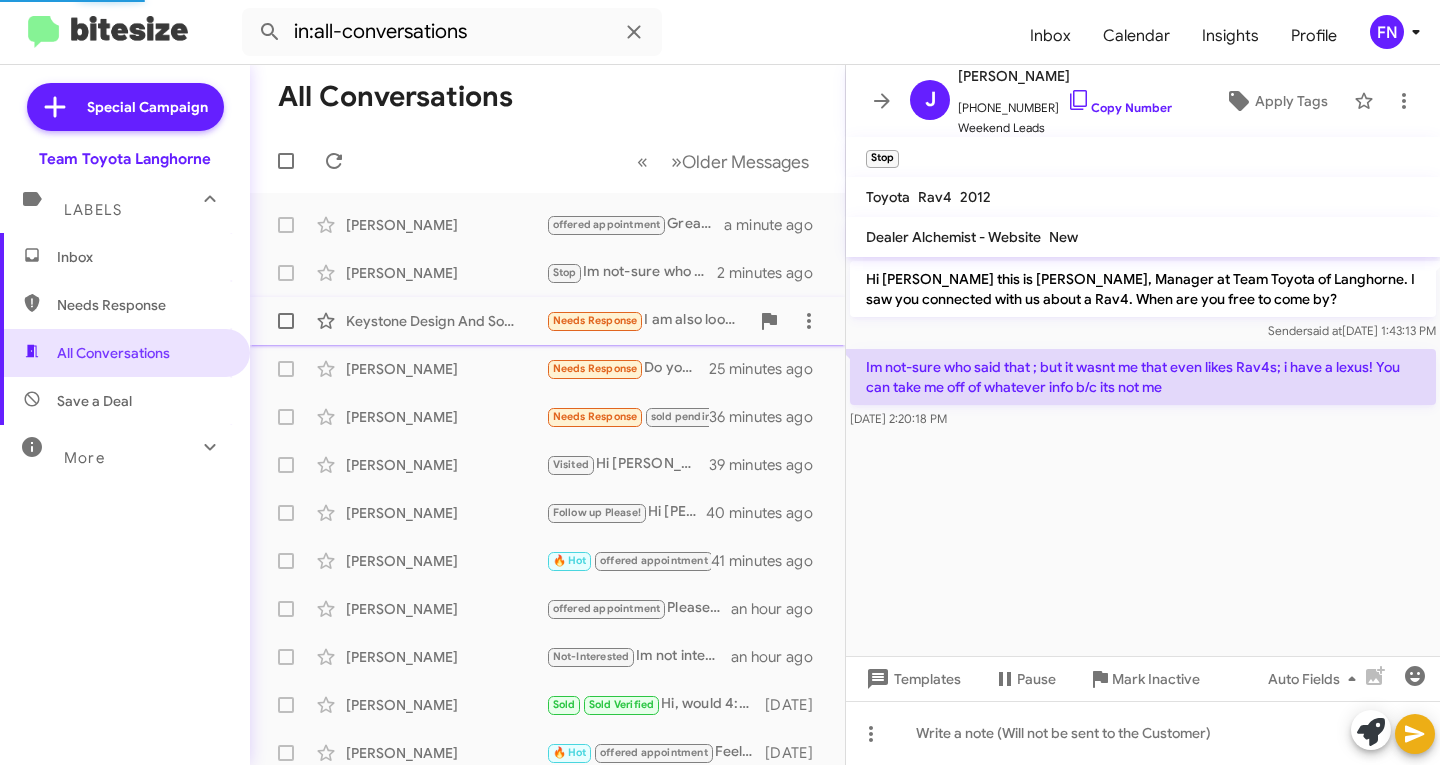 scroll, scrollTop: 2381, scrollLeft: 0, axis: vertical 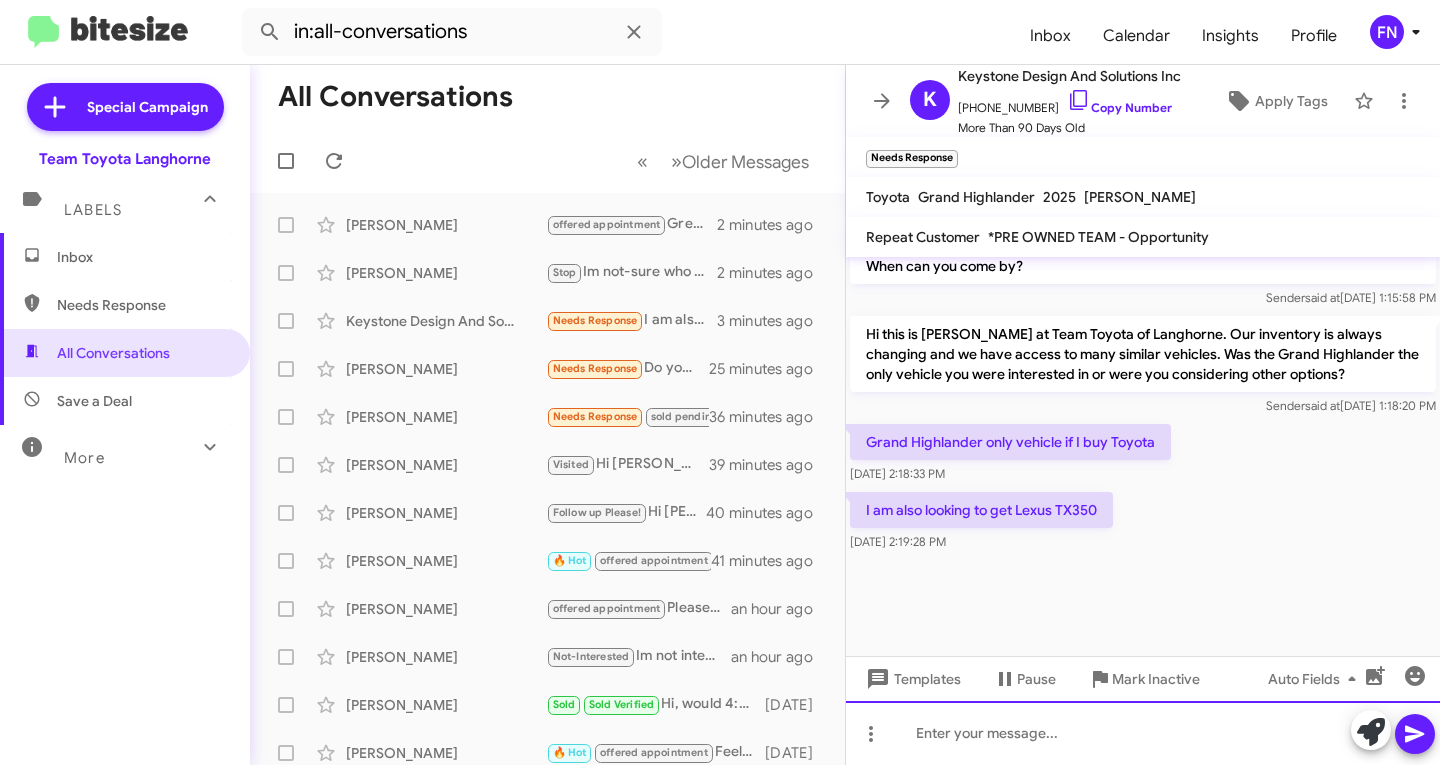 drag, startPoint x: 1255, startPoint y: 746, endPoint x: 1267, endPoint y: 744, distance: 12.165525 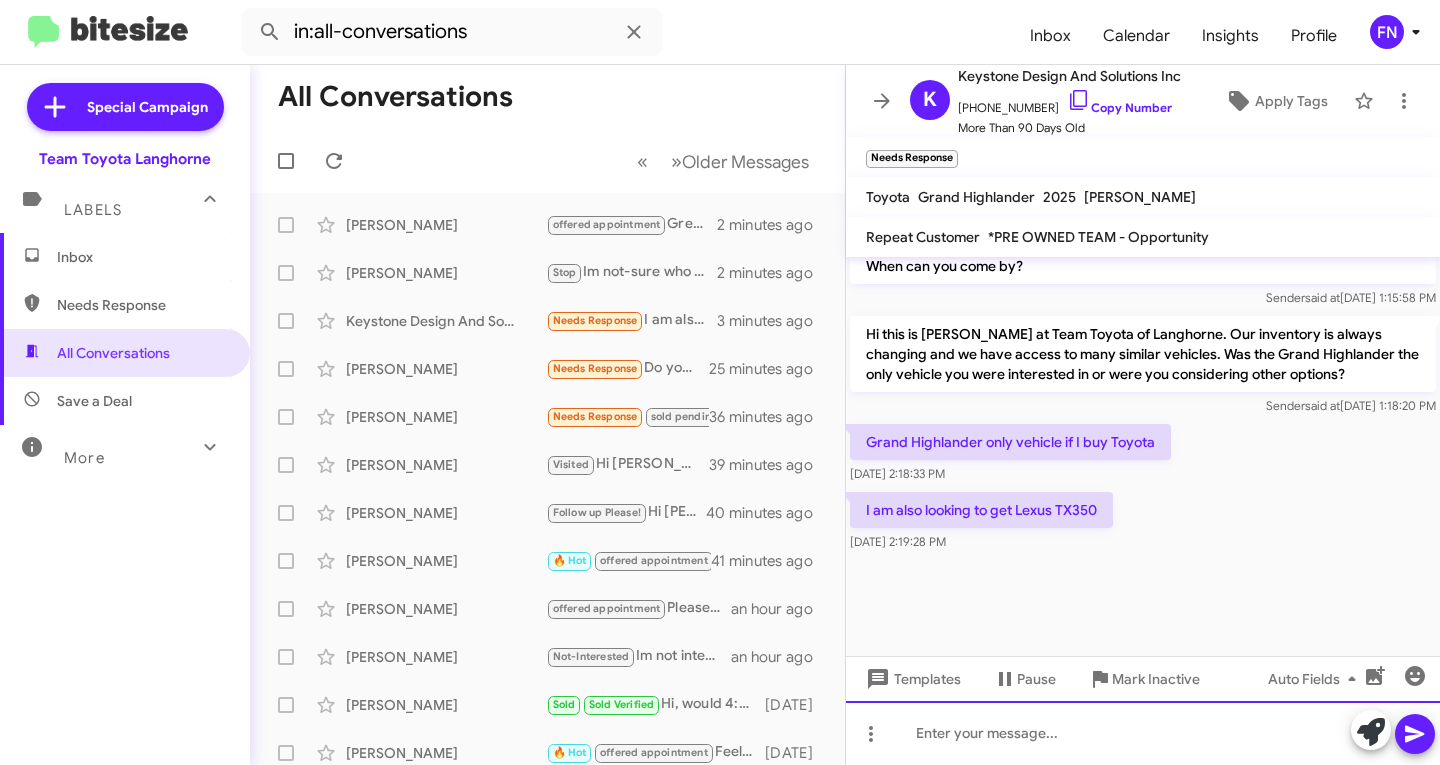 type 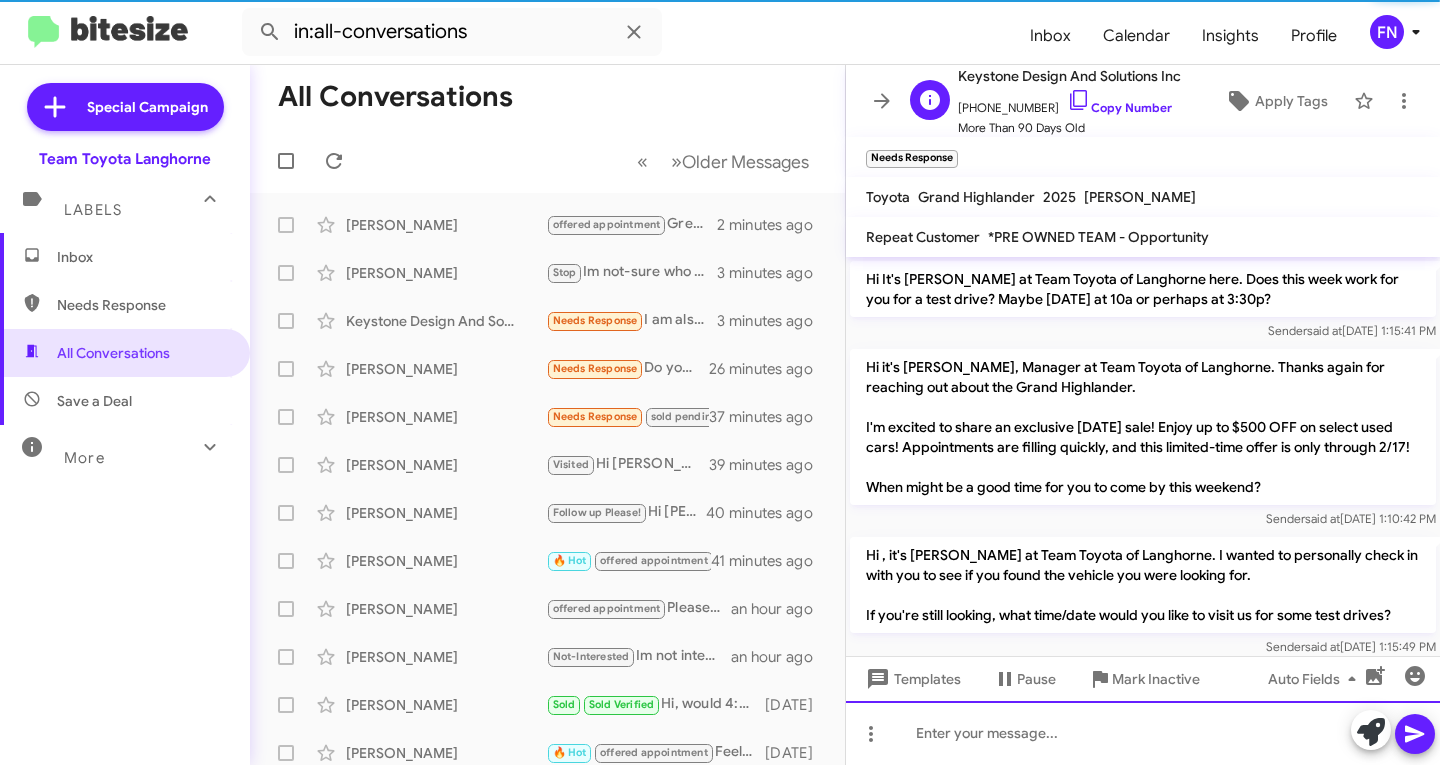 scroll, scrollTop: 100, scrollLeft: 0, axis: vertical 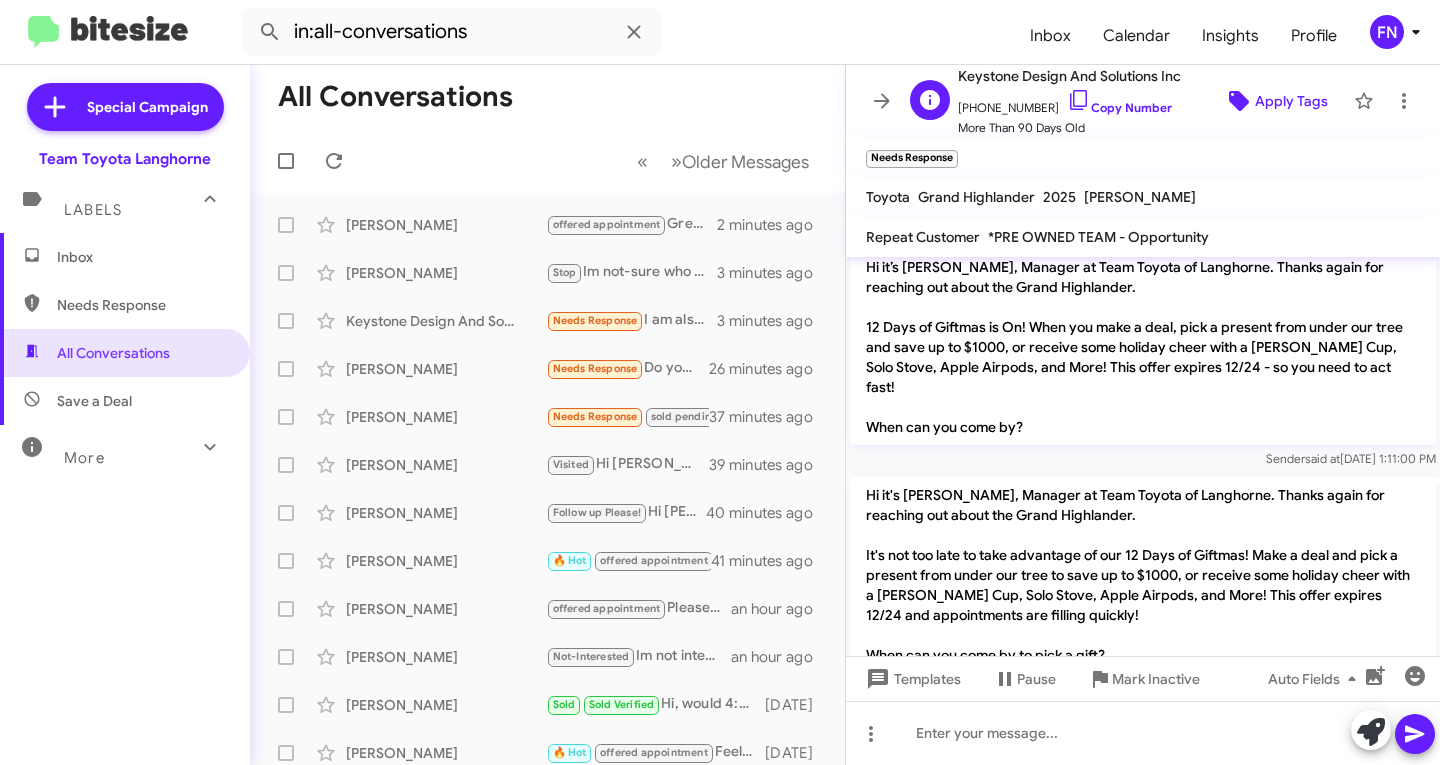 click on "Apply Tags" 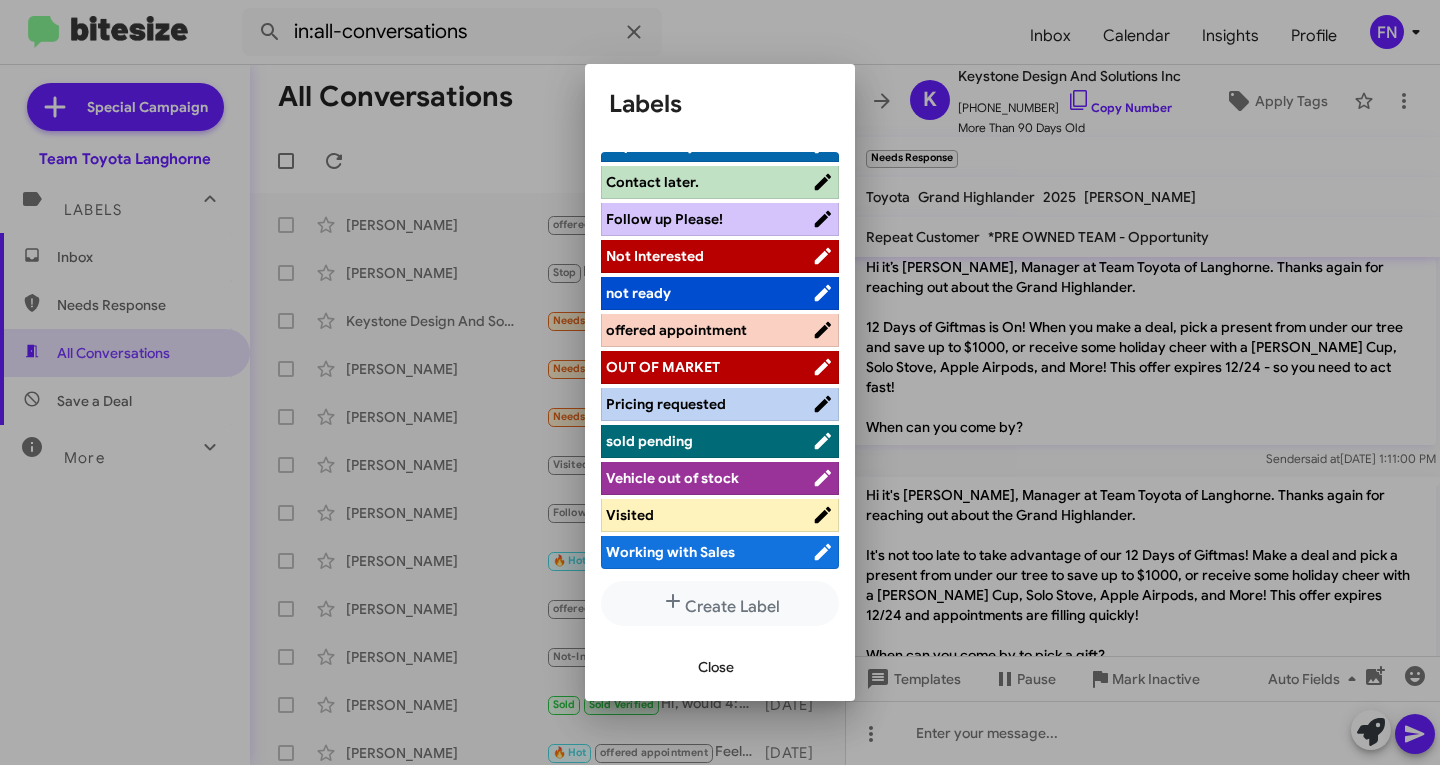 click on "offered appointment" at bounding box center [676, 330] 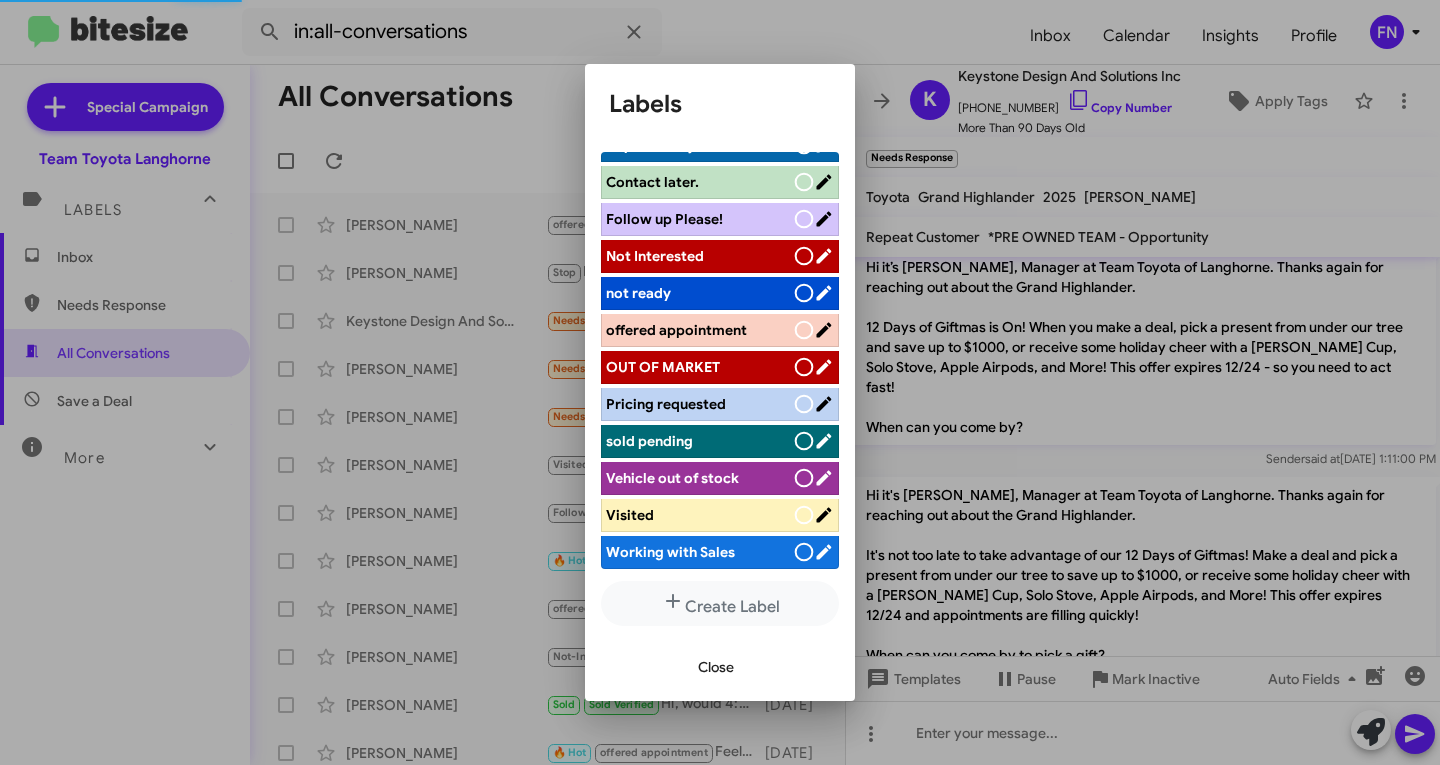 scroll, scrollTop: 283, scrollLeft: 0, axis: vertical 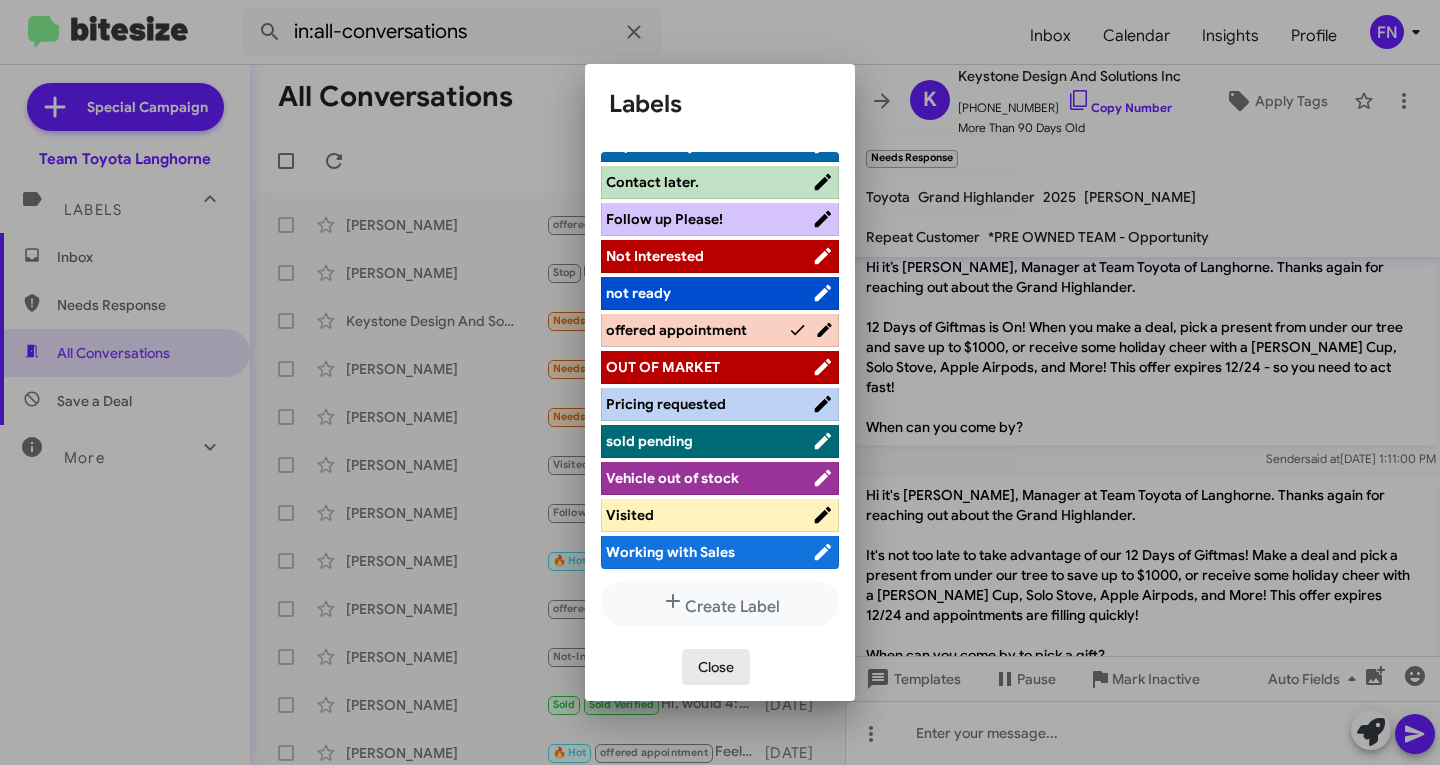 click on "Close" at bounding box center [716, 667] 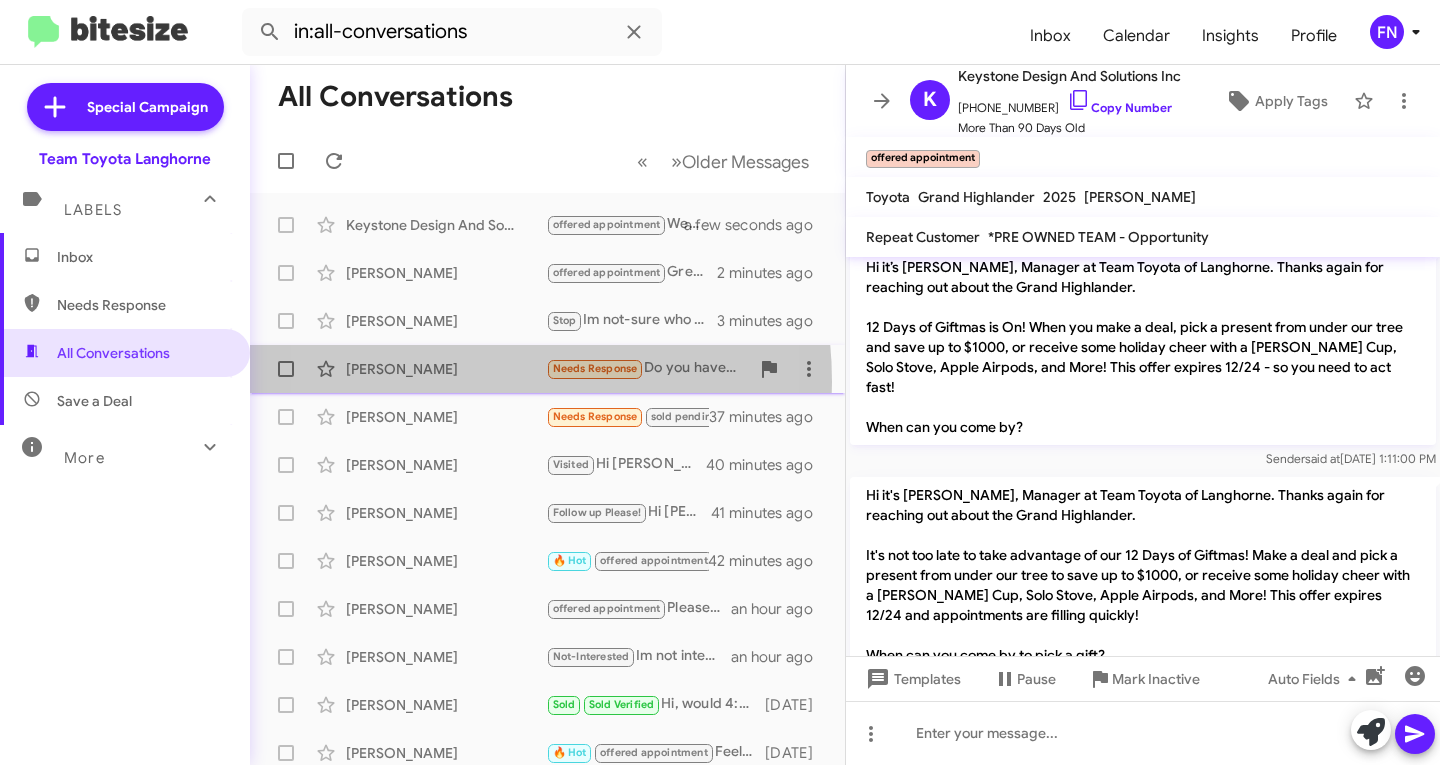 click on "[PERSON_NAME]  Needs Response   Do you have a white( or non black) camry xle ,awd, and non black interior   26 minutes ago" 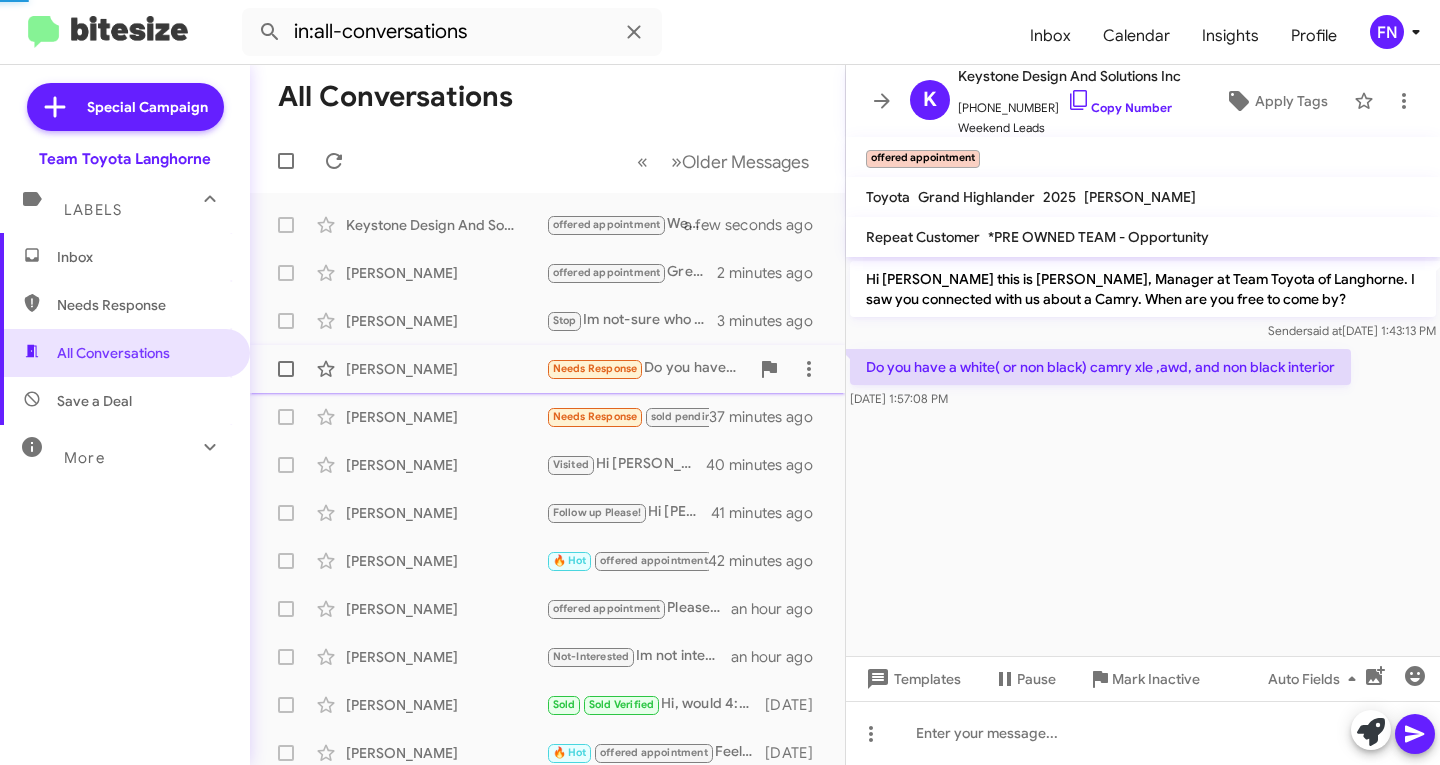 scroll, scrollTop: 0, scrollLeft: 0, axis: both 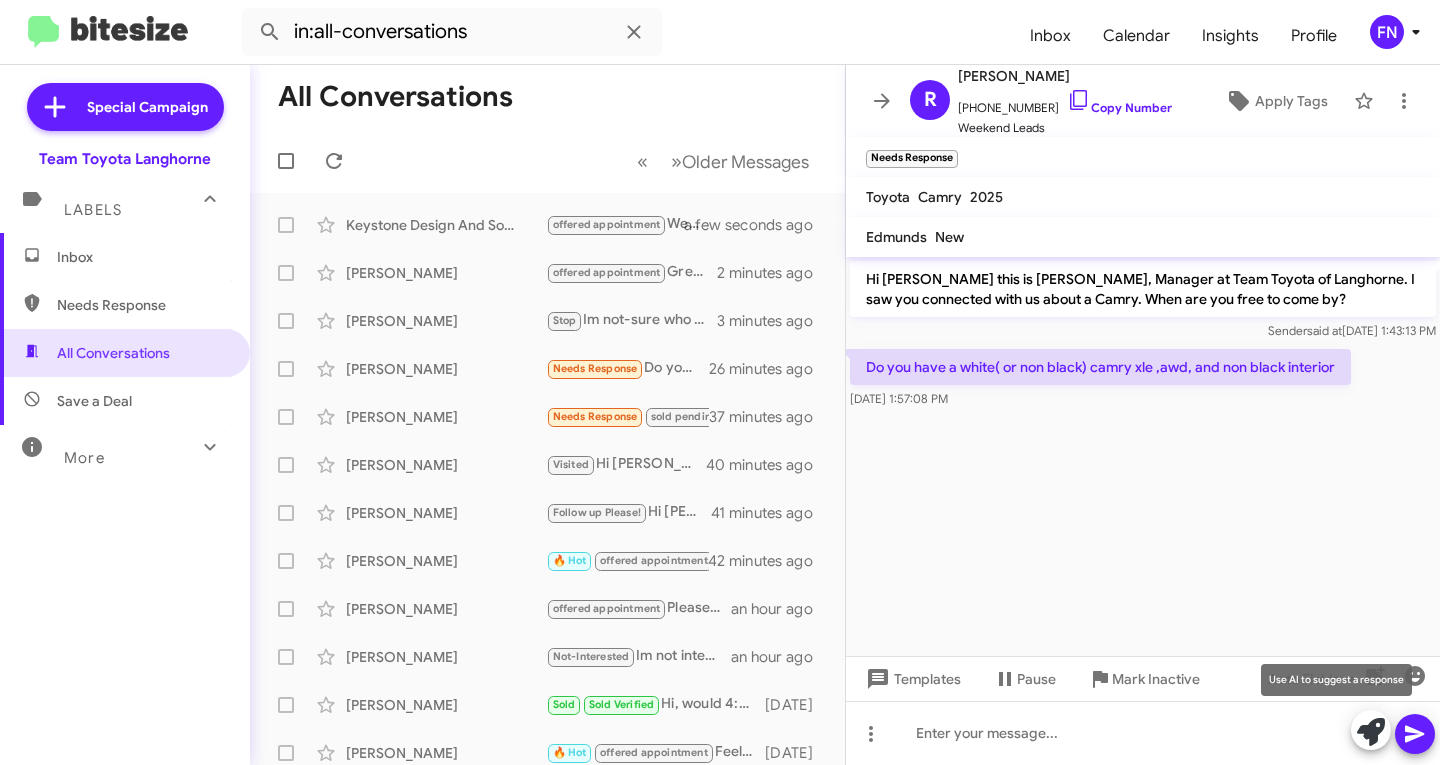 click 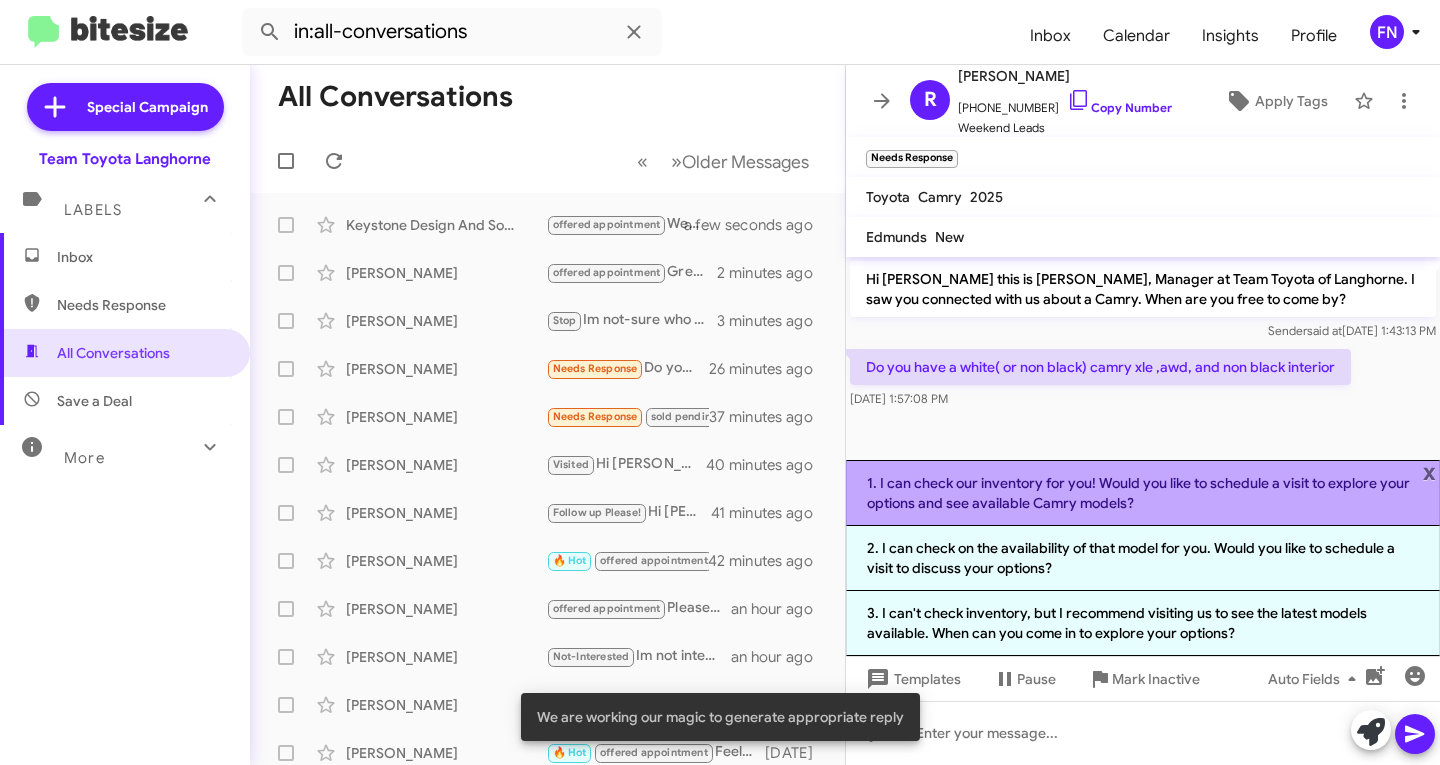 click on "1. I can check our inventory for you! Would you like to schedule a visit to explore your options and see available Camry models?" 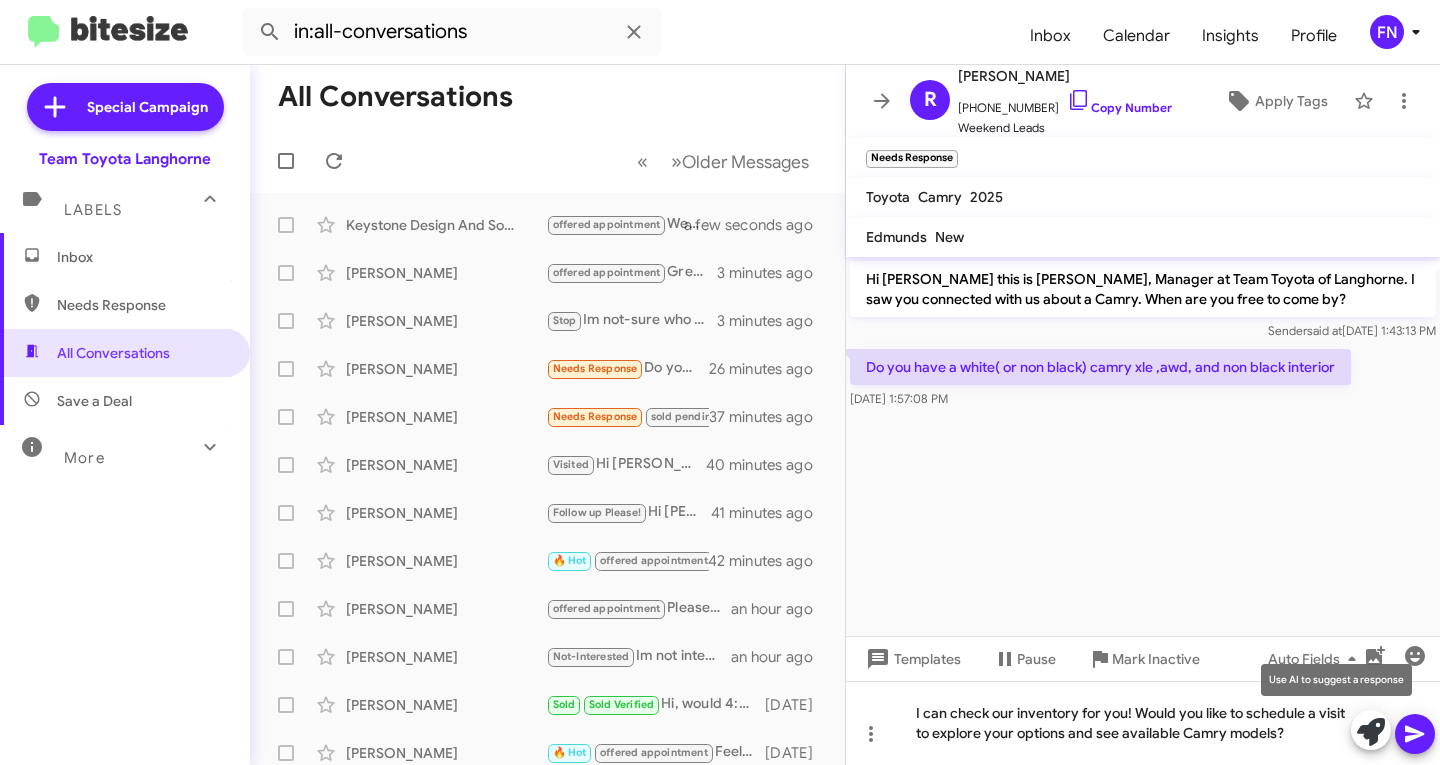 click 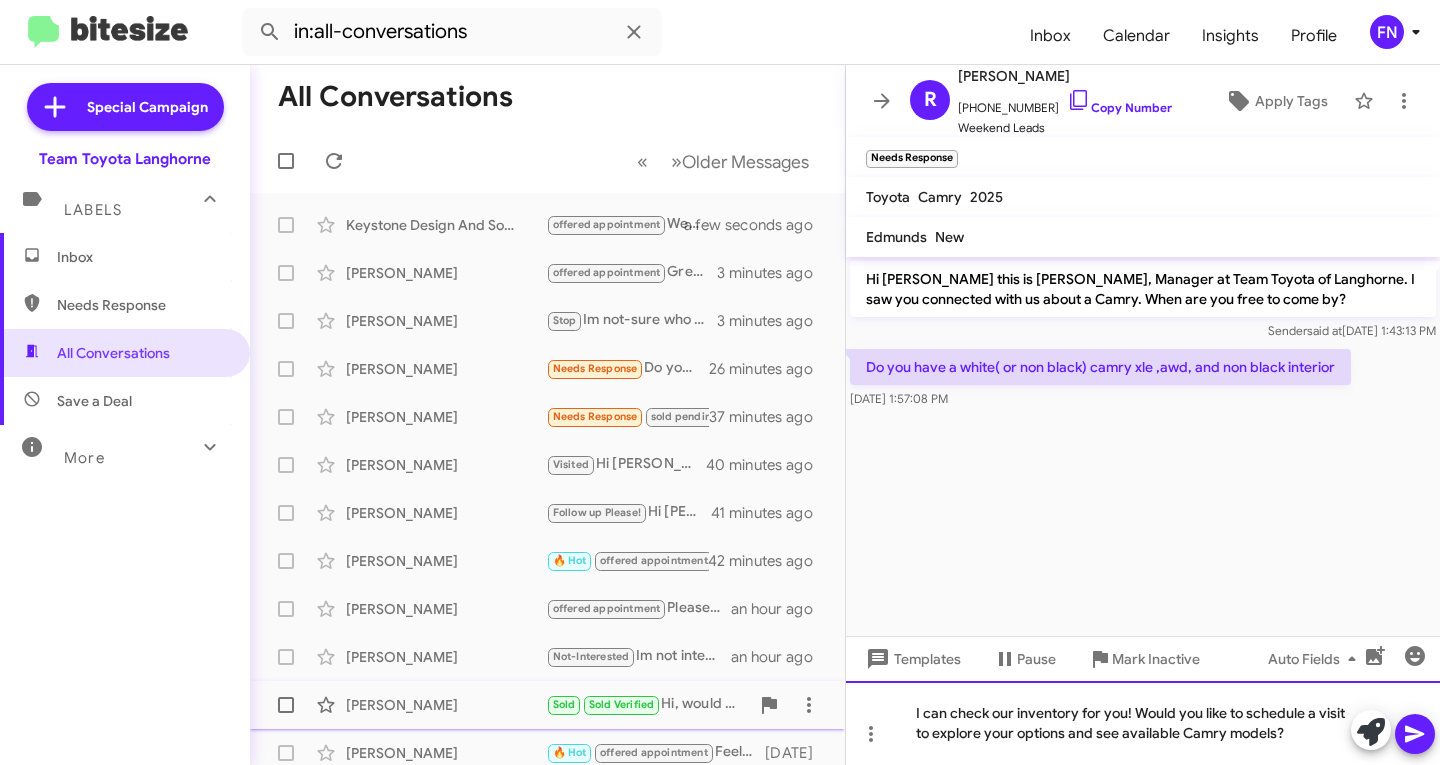 drag, startPoint x: 1145, startPoint y: 708, endPoint x: 726, endPoint y: 720, distance: 419.1718 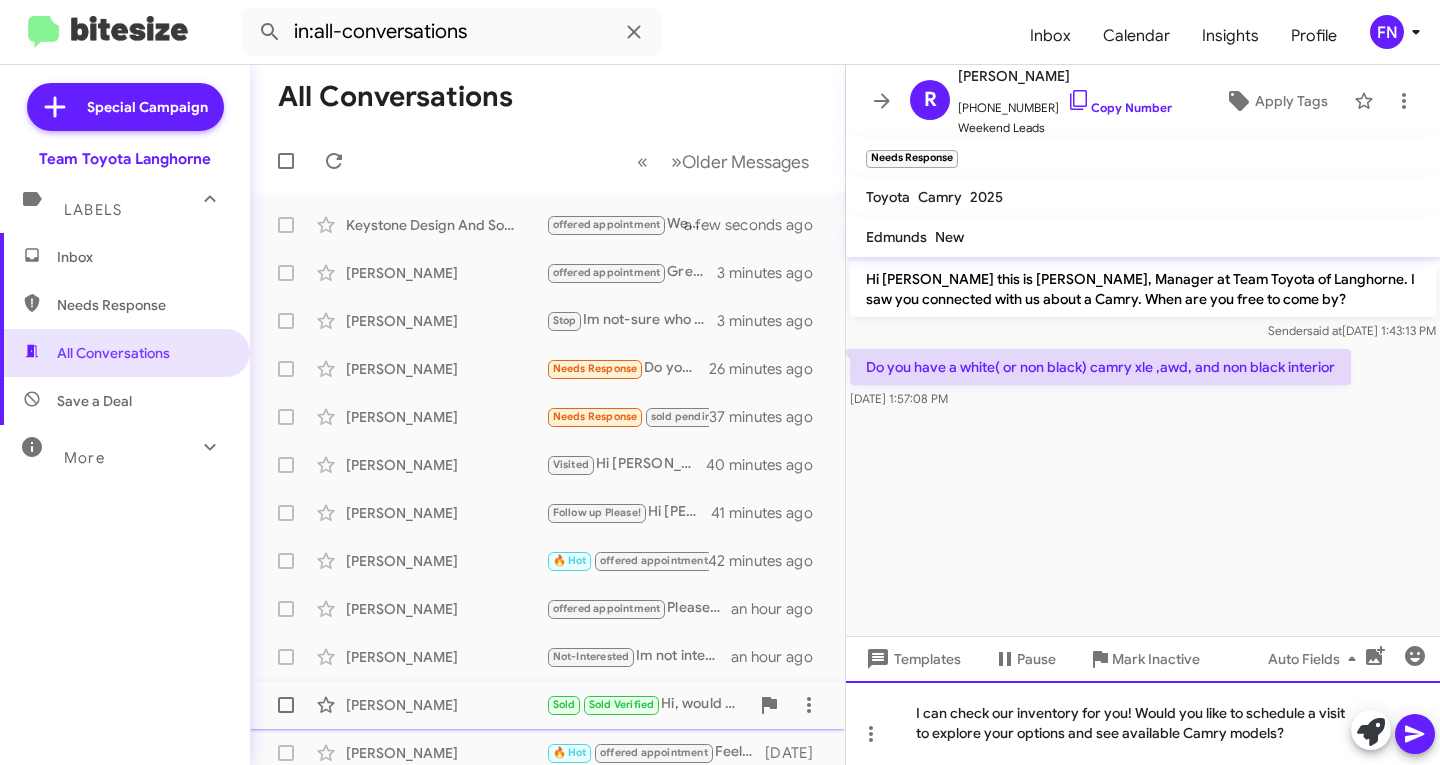 click on "All Conversations   « Previous » Next   Older Messages   Keystone Design And Solutions Inc  offered appointment   We do have a 2025 Grand Highlander in stock and ready for you to come in to see and drive!! When are you available to stop by?   a few seconds ago    [PERSON_NAME]  offered appointment   Great! We have a variety of vehicles available. Let's schedule an appointment so you can explore your options. What day and time work best for you?   3 minutes ago    [PERSON_NAME]  Stop   Im not-sure who said that ; but it wasnt me that even likes Rav4s; i have a lexus!  You can take me off of whatever info b/c its not me   3 minutes ago    [PERSON_NAME]  Needs Response   Do you have a white( or non black) camry xle ,awd, and non black interior   26 minutes ago    [PERSON_NAME]  Needs Response   sold pending   Was there [DATE] and put a deposit on a car. Thanks for reaching out   37 minutes ago    [PERSON_NAME]  Visited   40 minutes ago    [PERSON_NAME]  Follow up Please!     🔥 Hot" 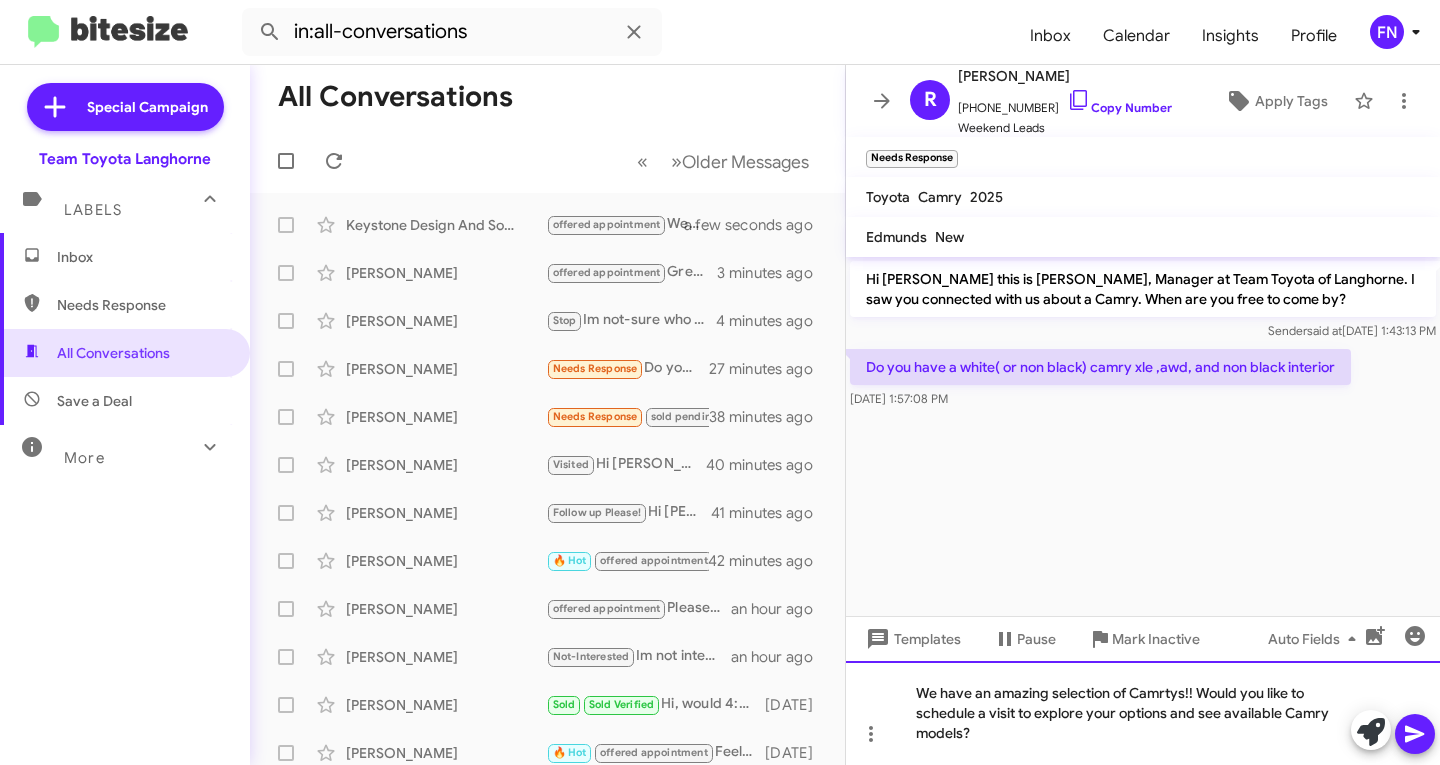 drag, startPoint x: 1235, startPoint y: 710, endPoint x: 1285, endPoint y: 719, distance: 50.803543 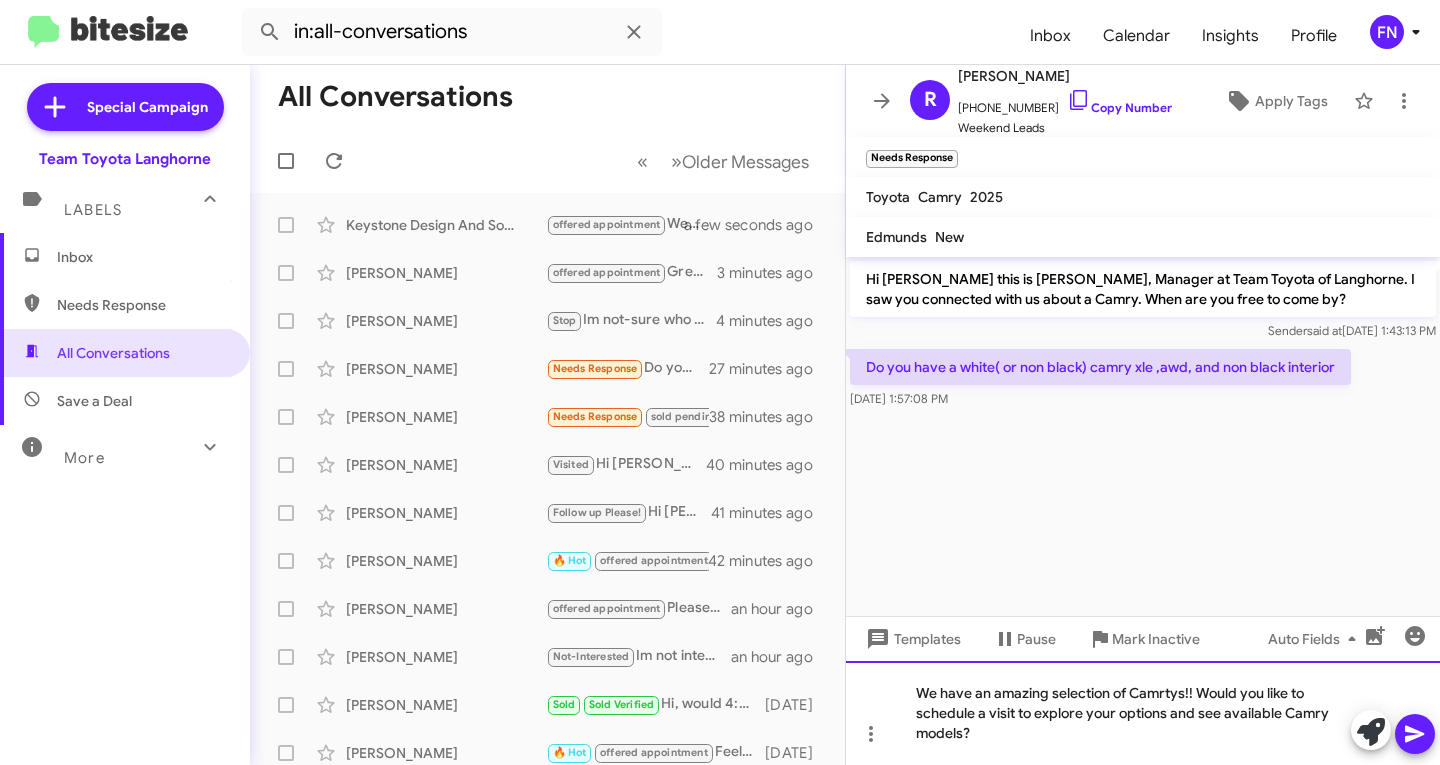click on "We have an amazing selection of Camrtys!! Would you like to schedule a visit to explore your options and see available Camry models?" 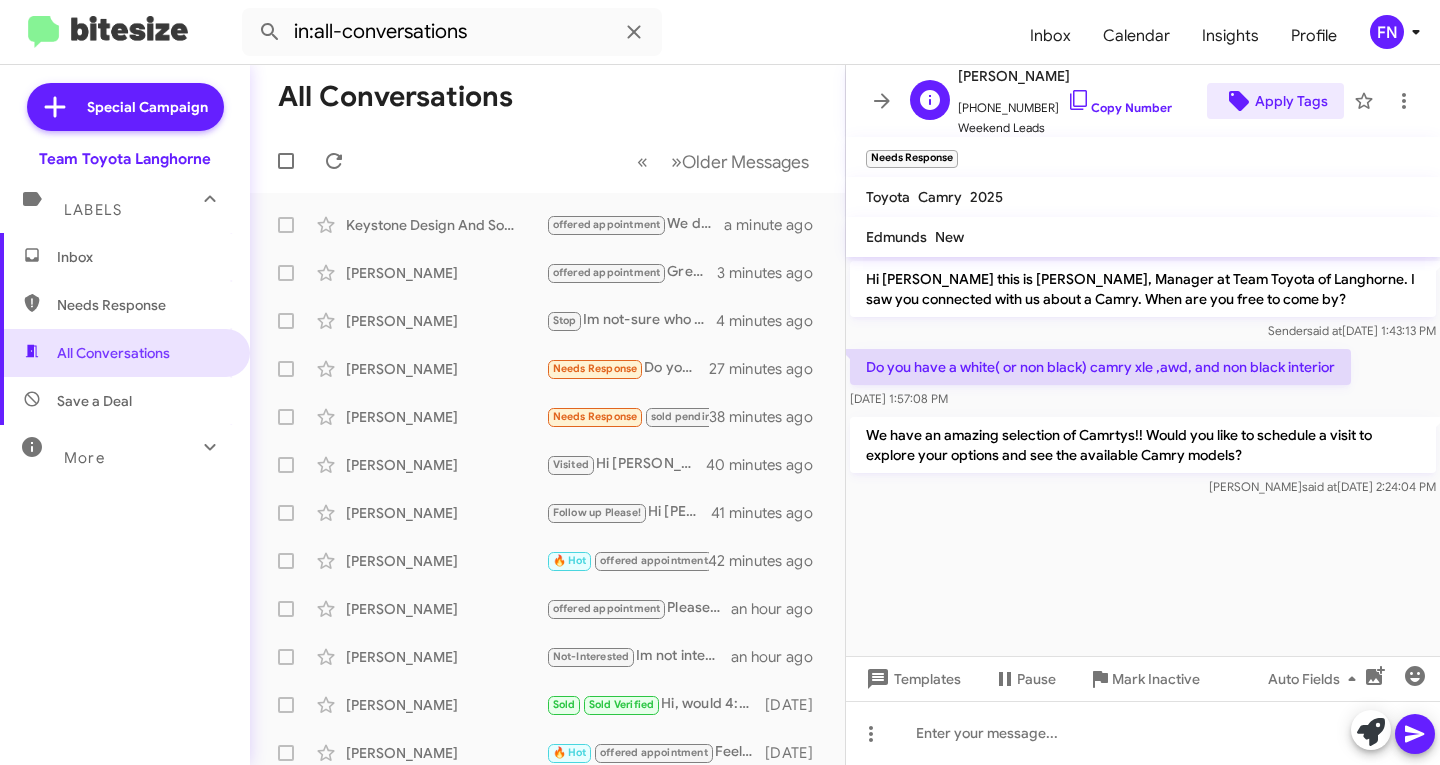 click on "Apply Tags" 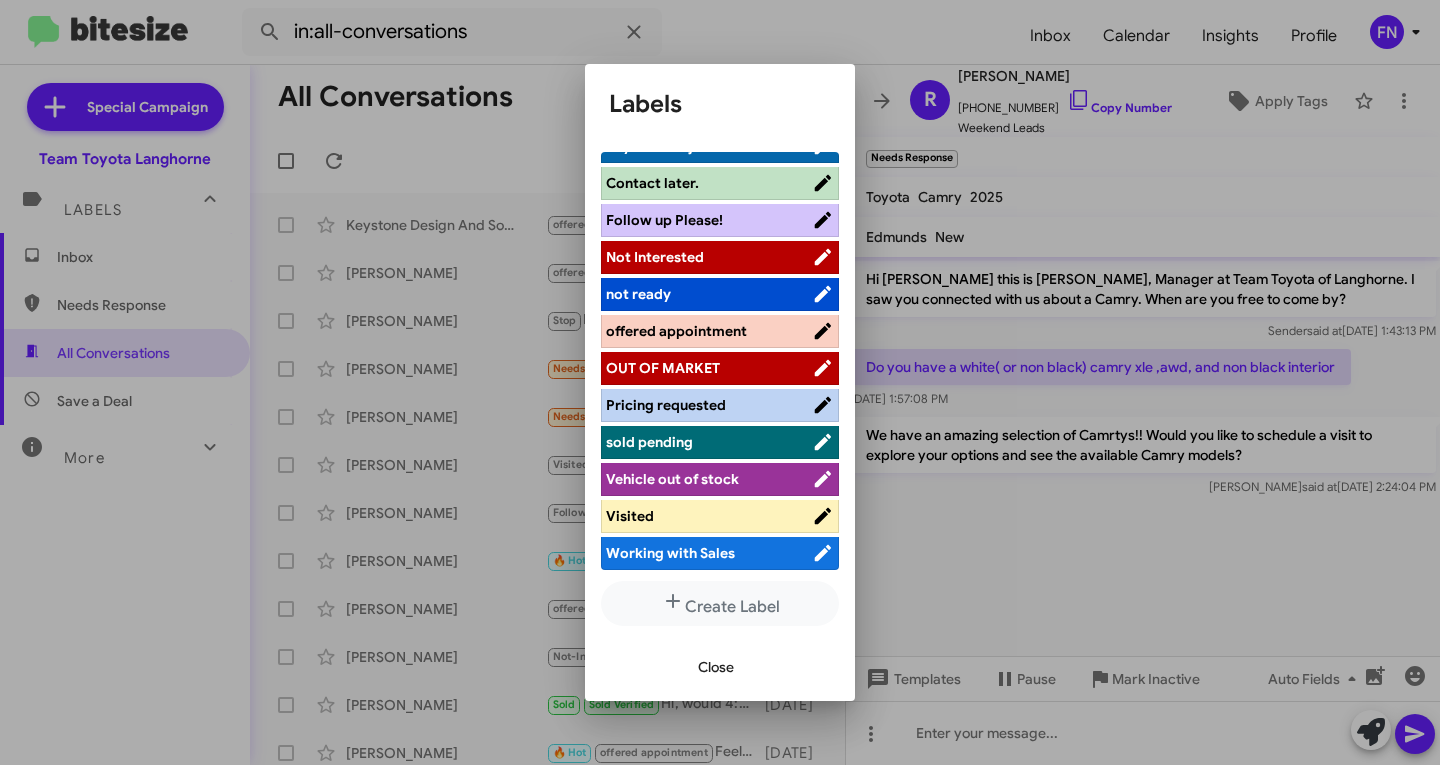 scroll, scrollTop: 283, scrollLeft: 0, axis: vertical 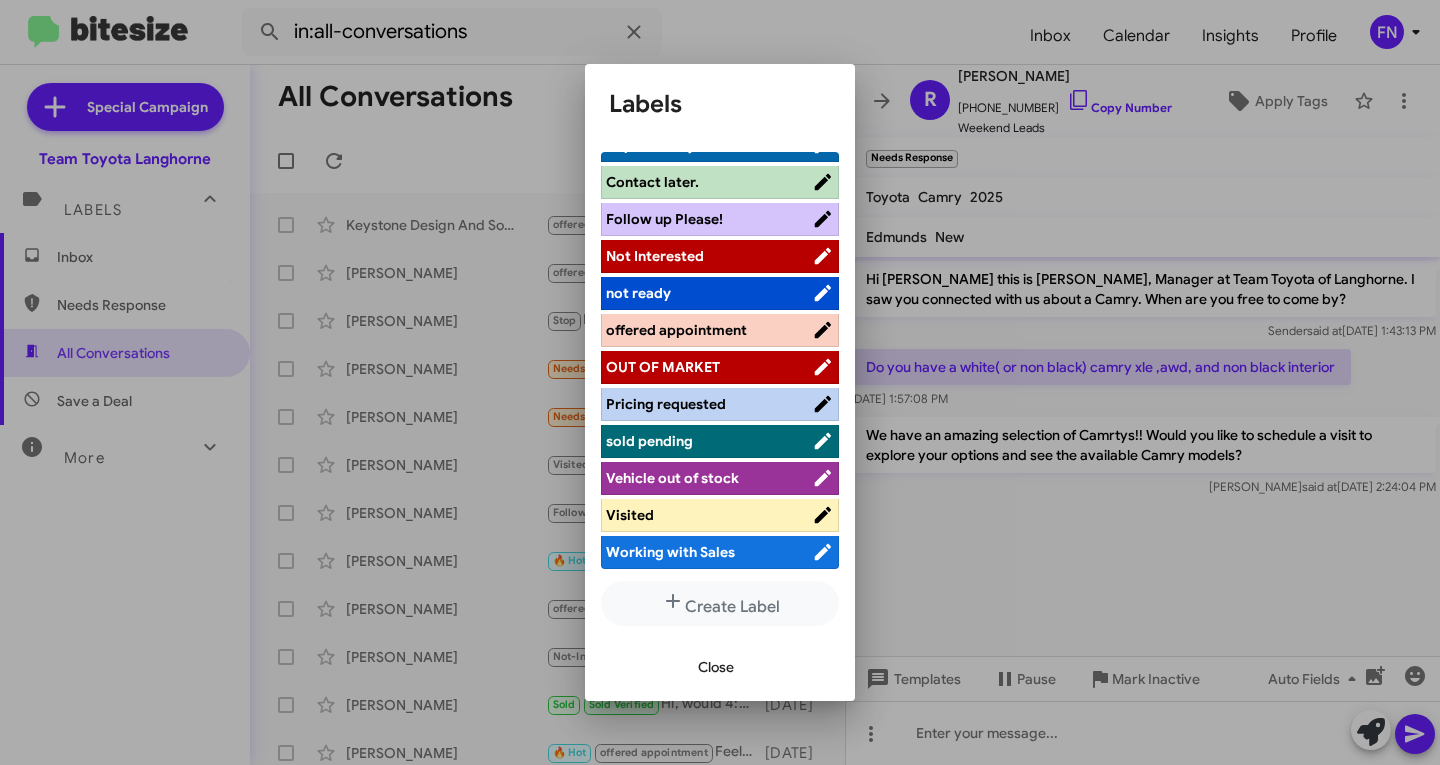 click on "OUT OF MARKET" at bounding box center (720, 367) 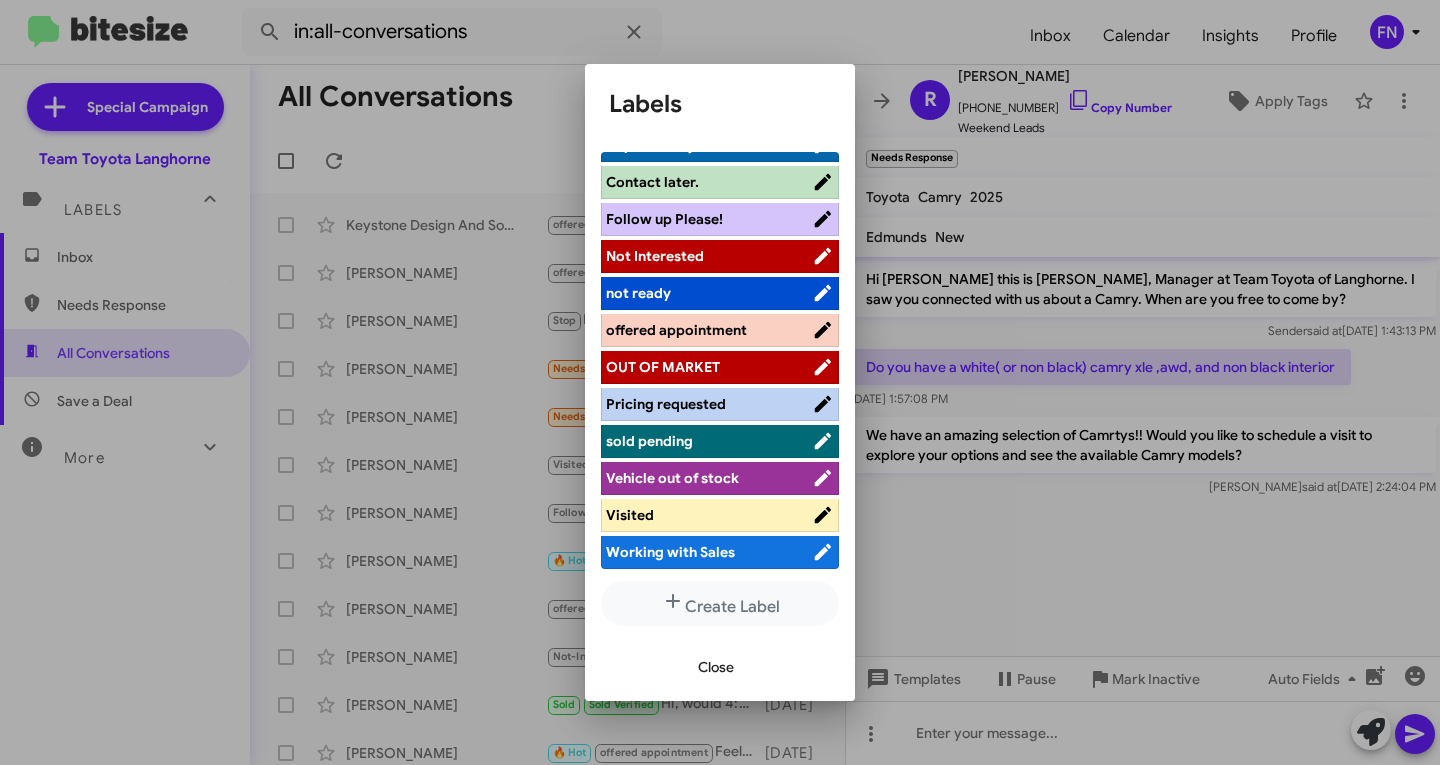 click on "offered appointment" at bounding box center (676, 330) 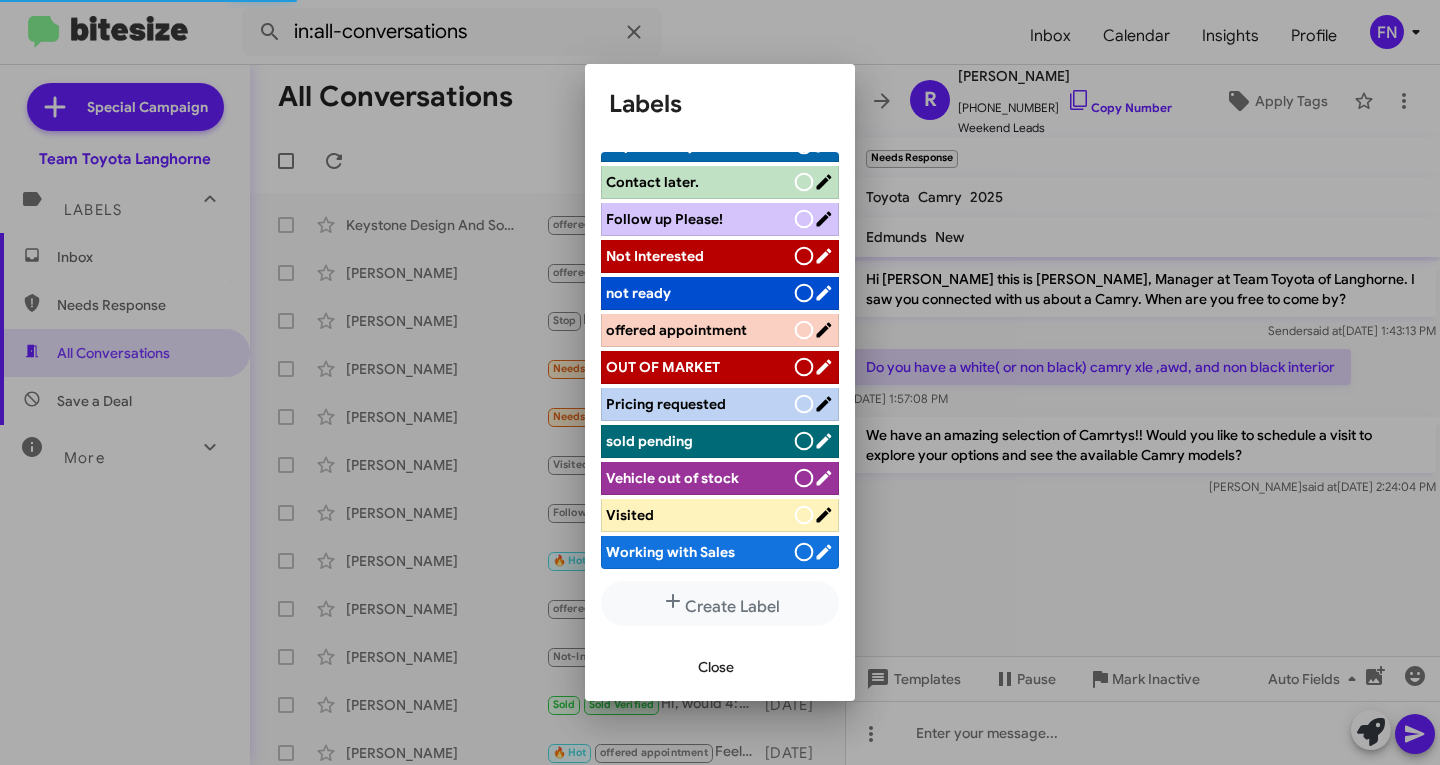 scroll, scrollTop: 283, scrollLeft: 0, axis: vertical 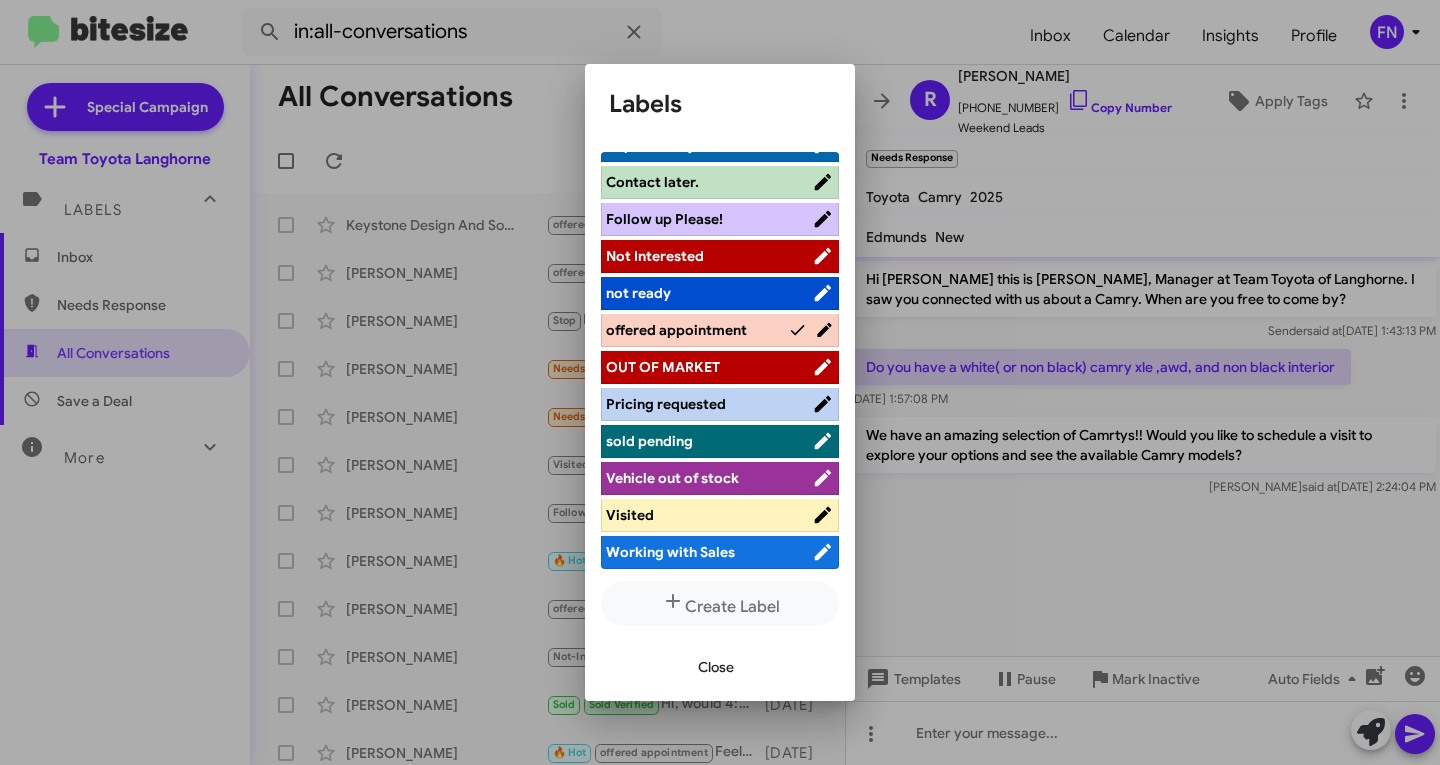 click on "Close" at bounding box center (720, 667) 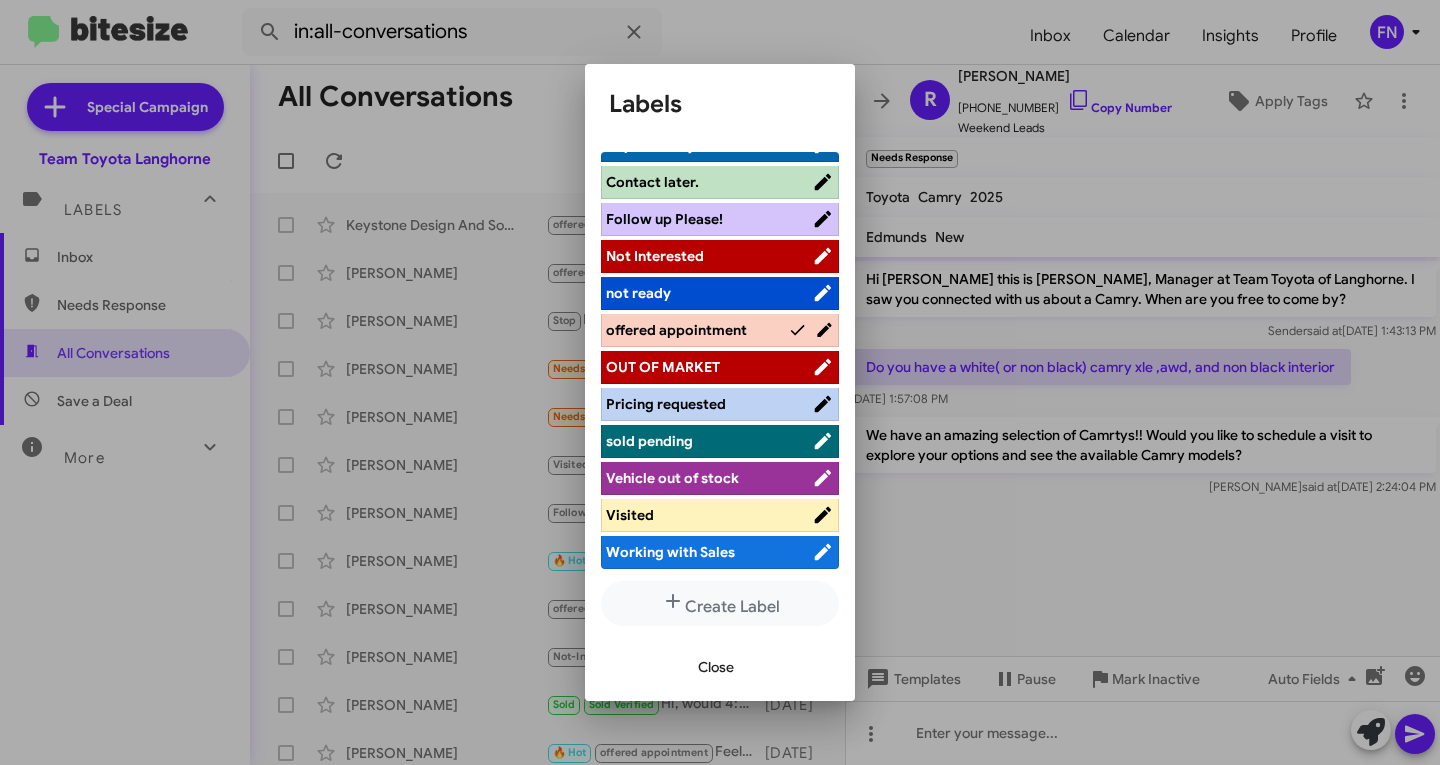 click on "Close" at bounding box center (716, 667) 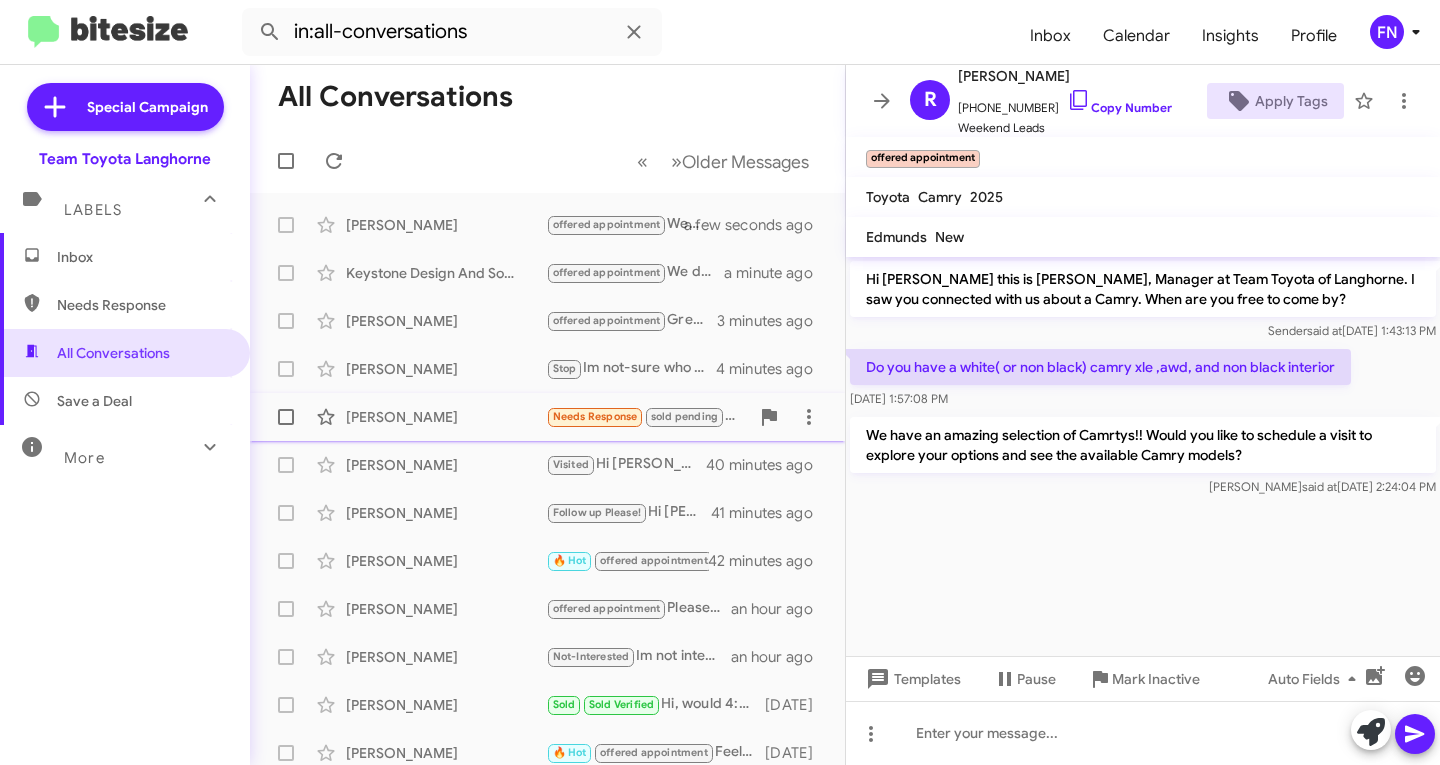 click on "[PERSON_NAME]" 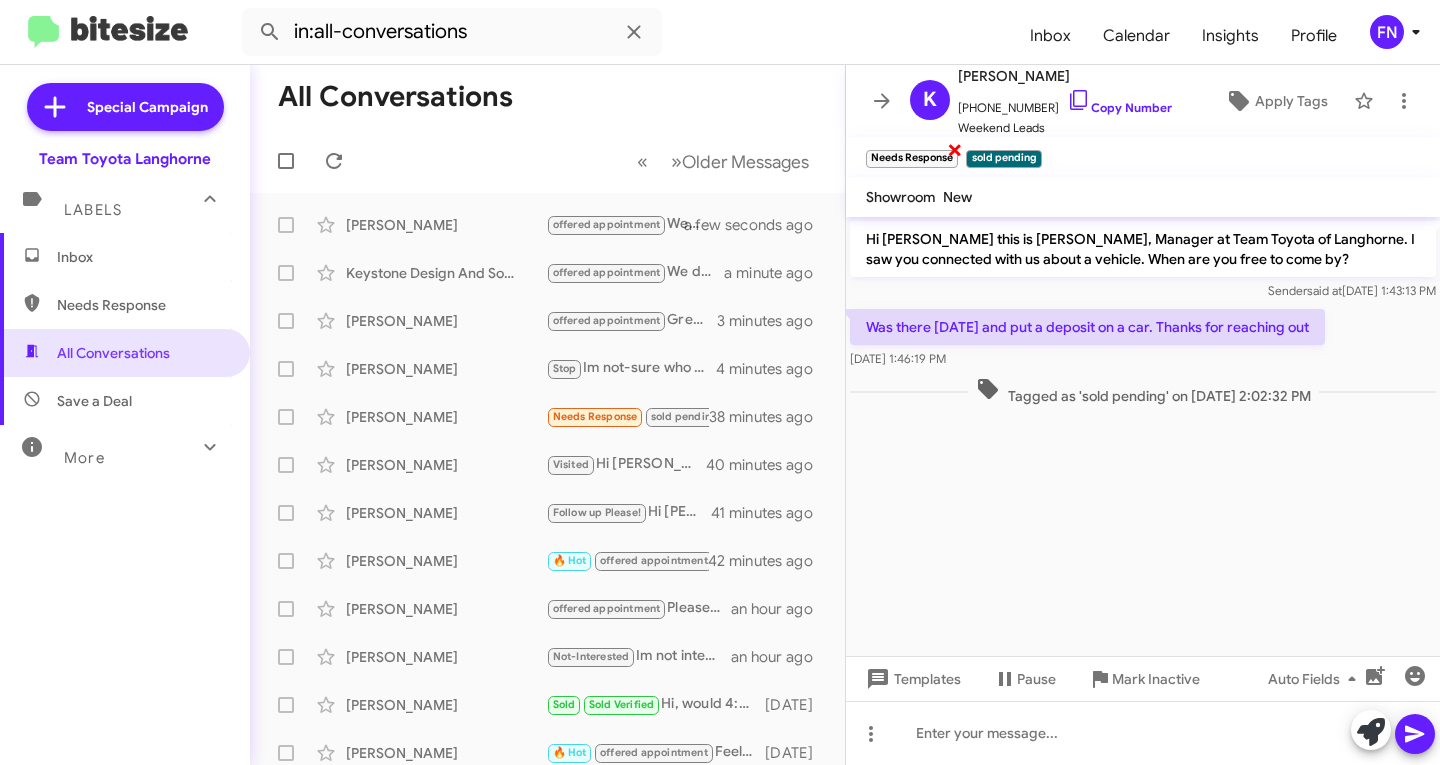 click on "×" 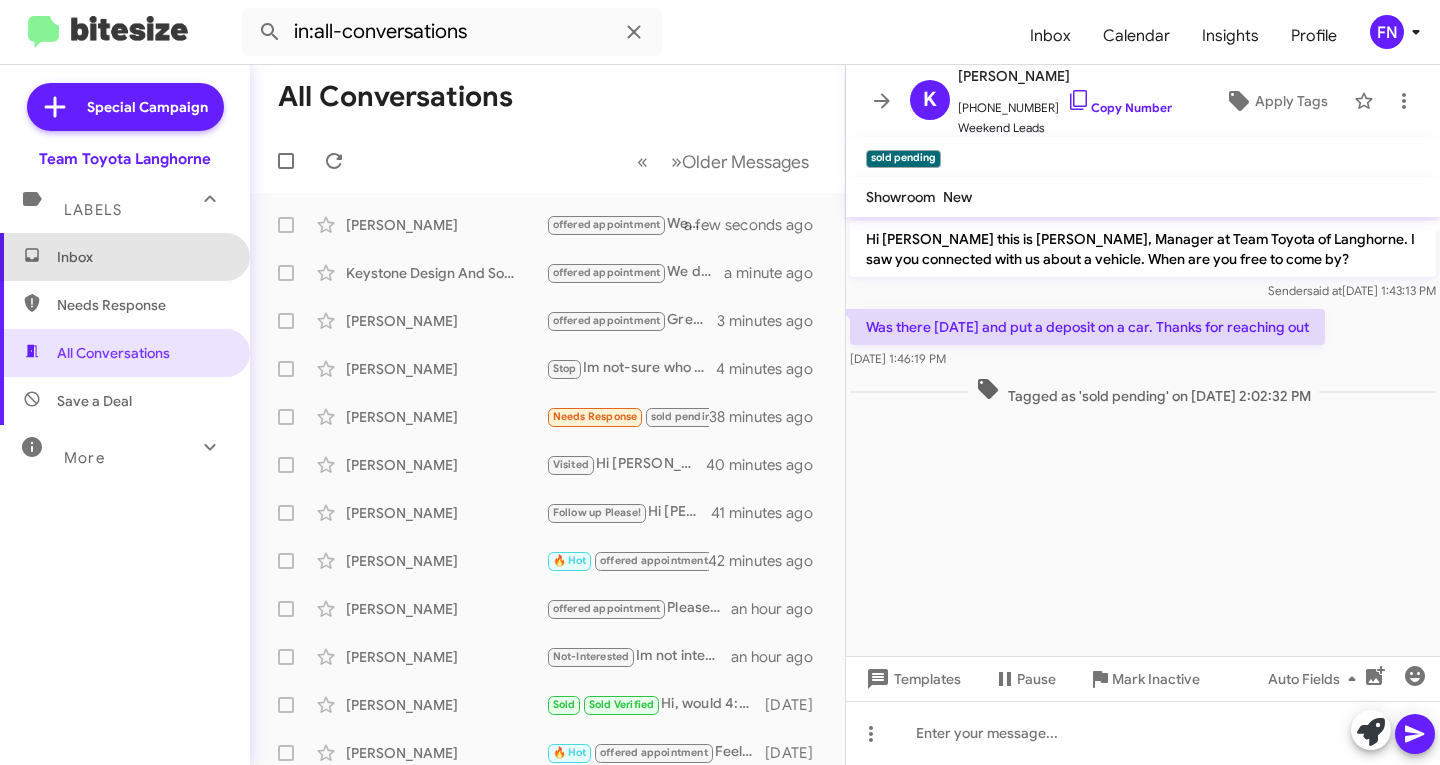 click on "Inbox" at bounding box center (142, 257) 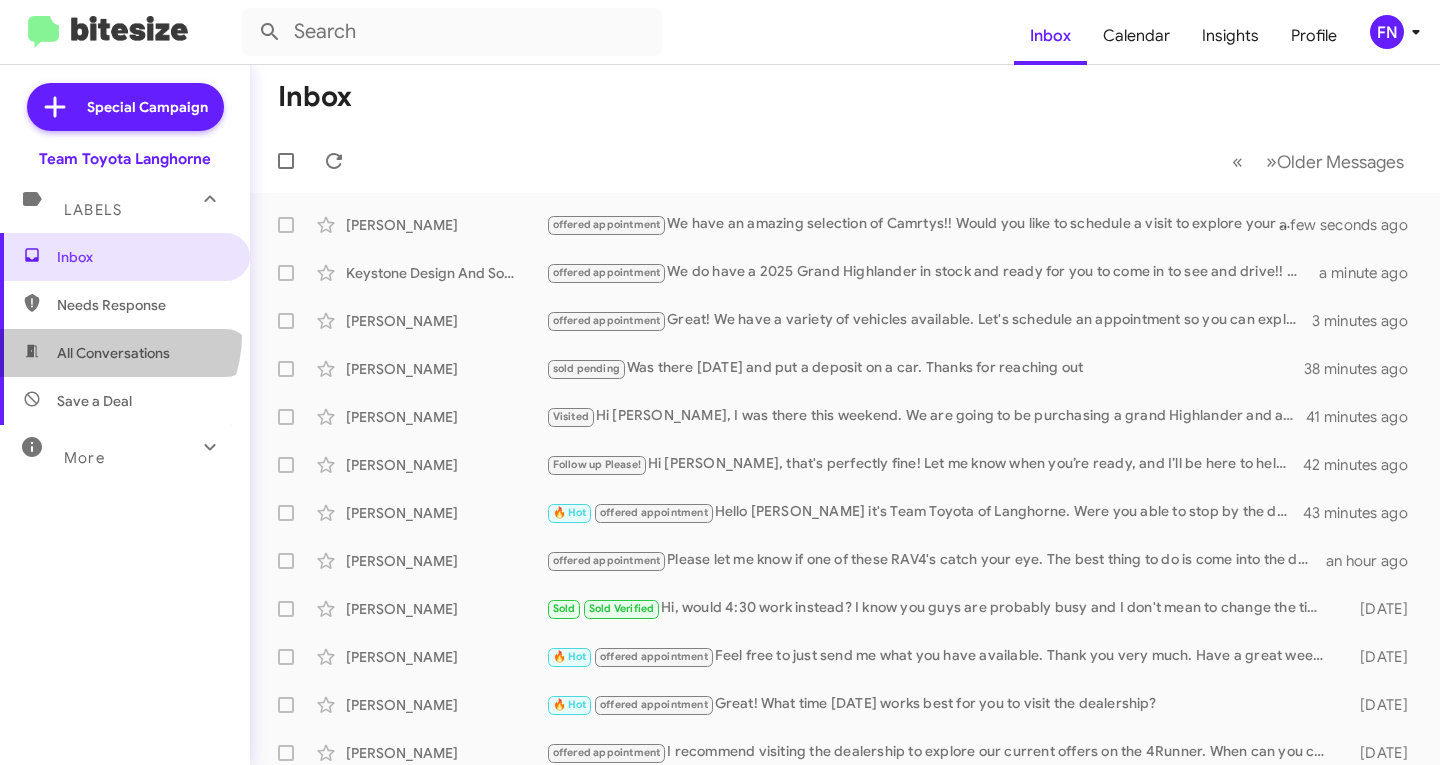 click on "All Conversations" at bounding box center [125, 353] 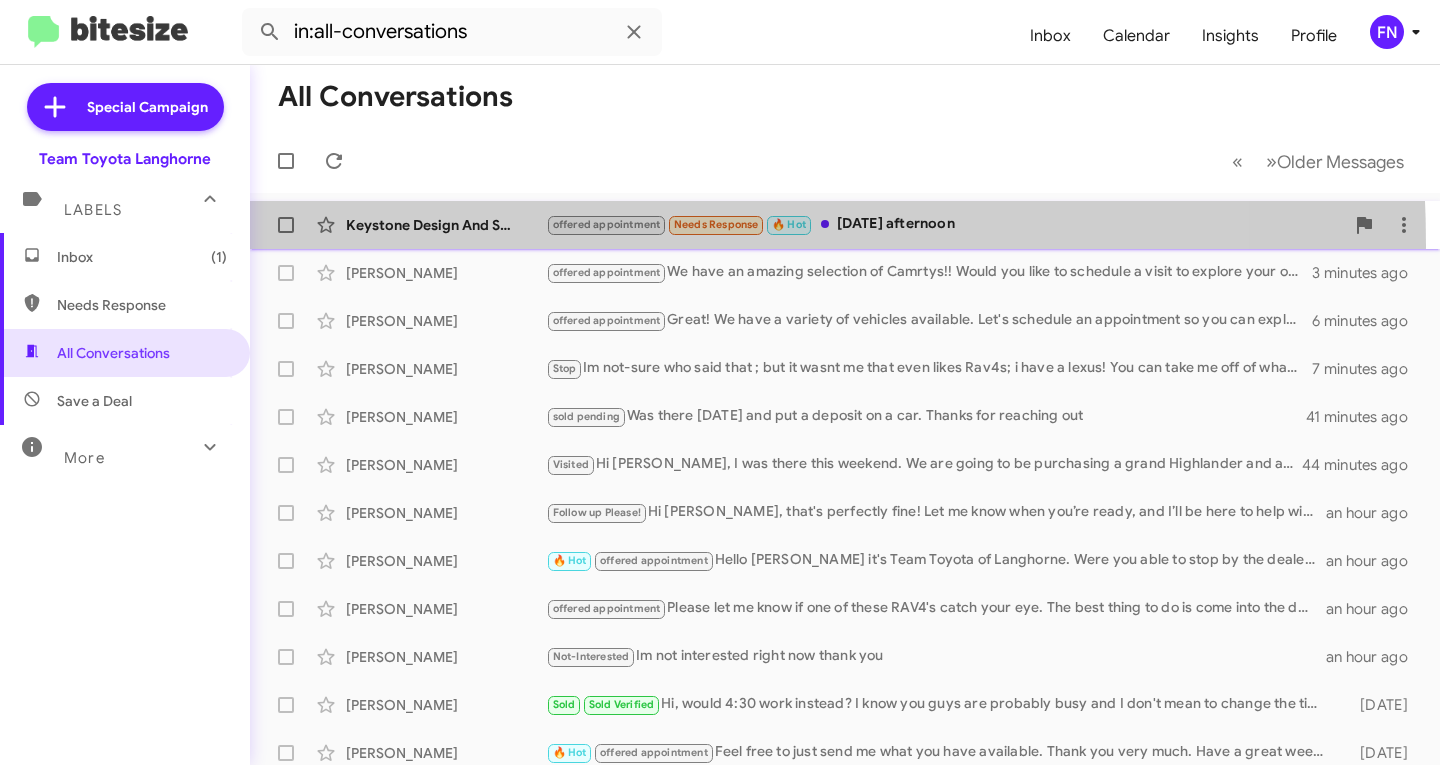 click on "Keystone Design And Solutions Inc  offered appointment   Needs Response   🔥 Hot   [DATE] afternoon   2 minutes ago" 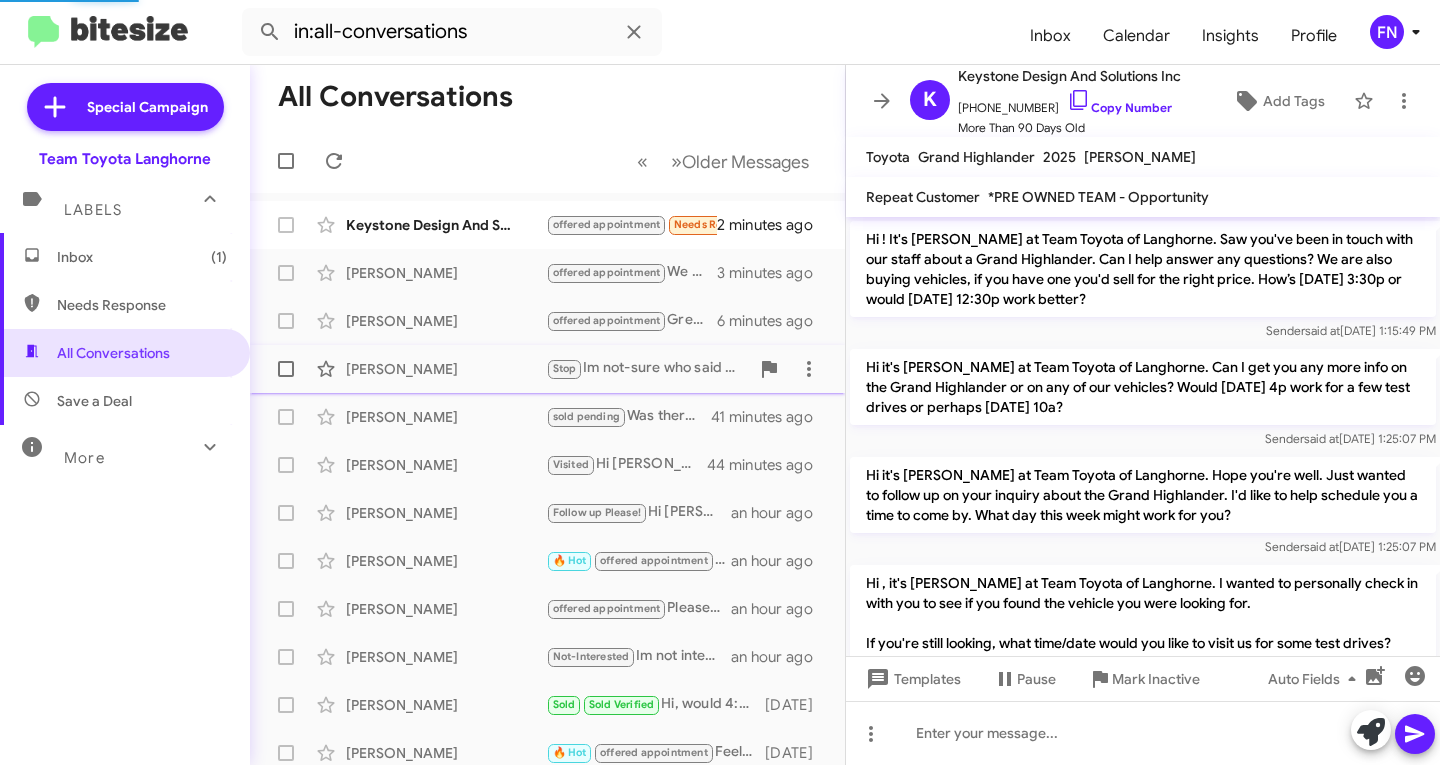 scroll, scrollTop: 2110, scrollLeft: 0, axis: vertical 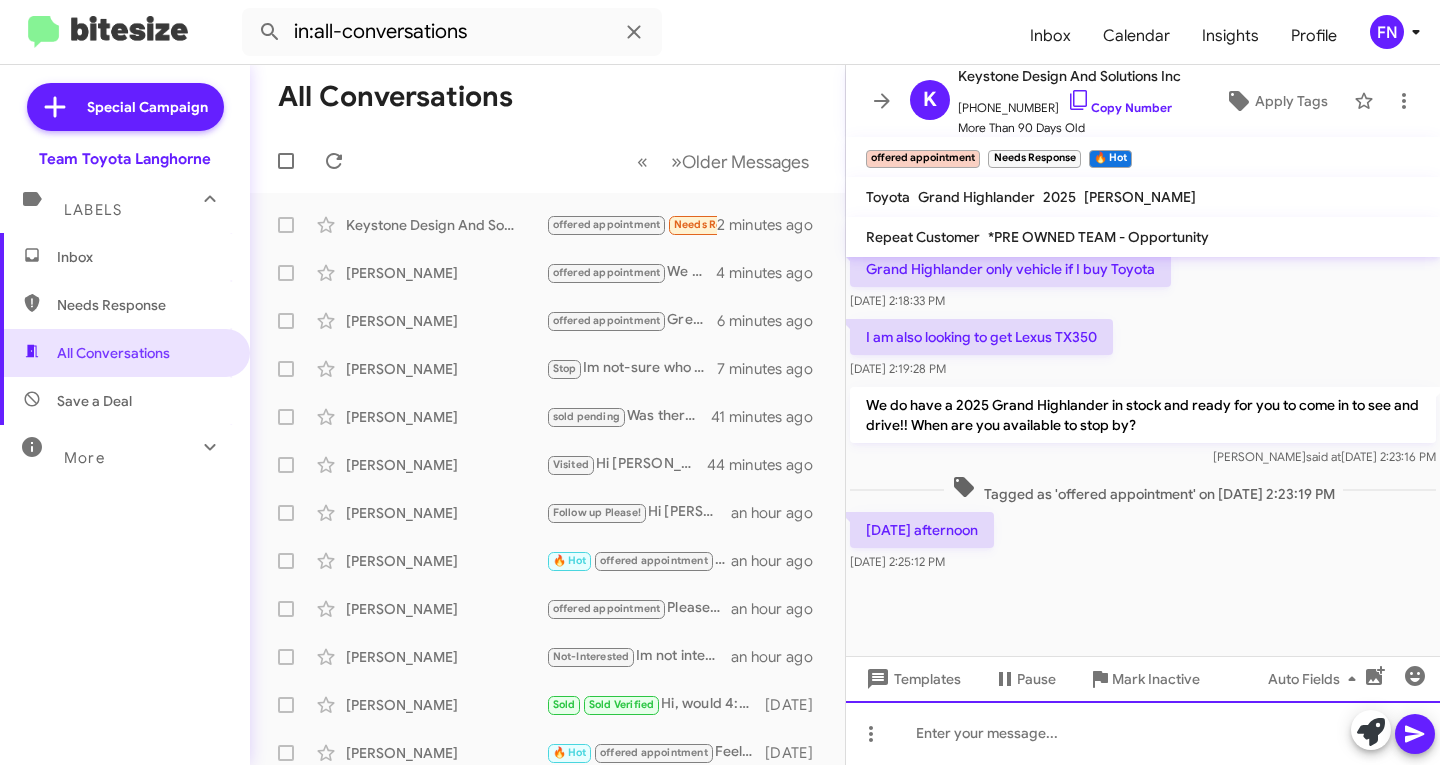 click 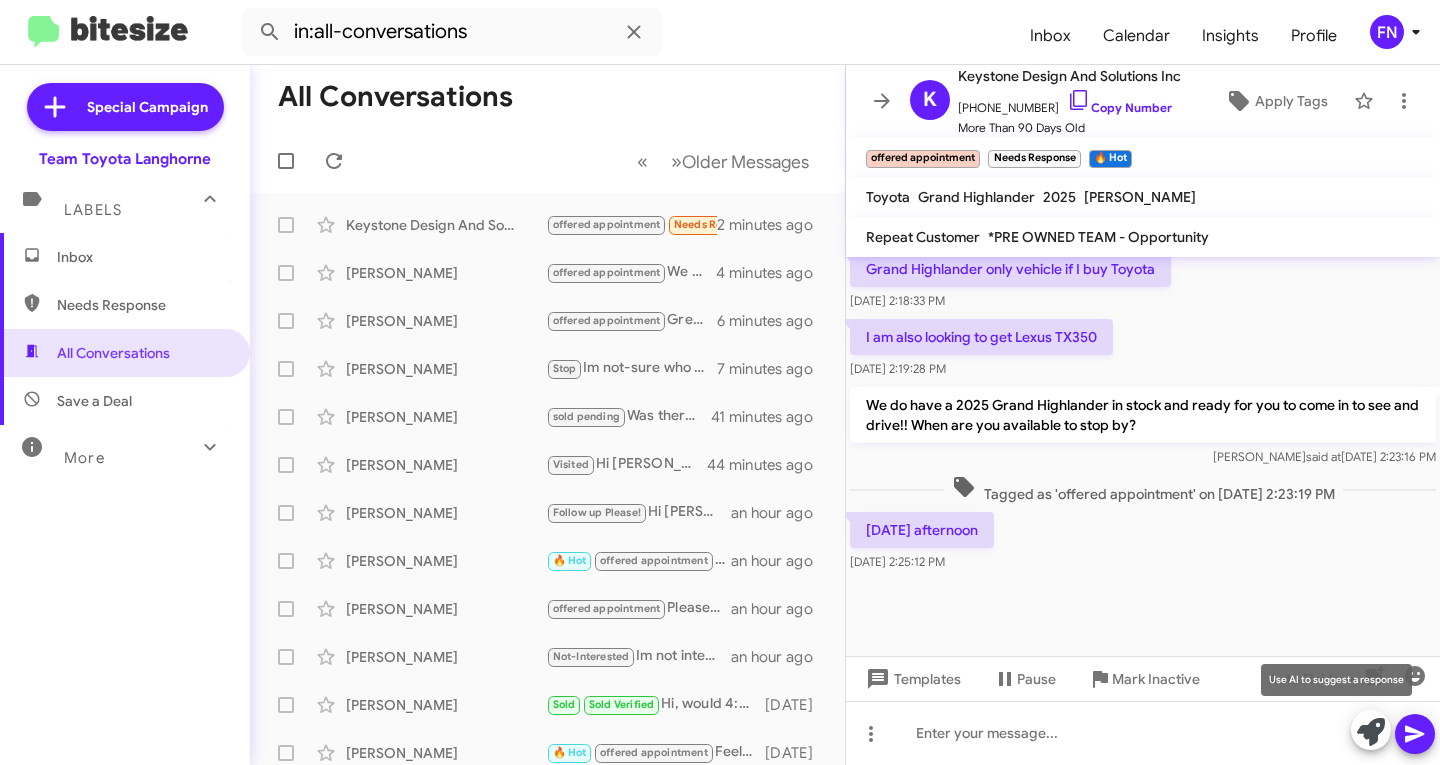 click 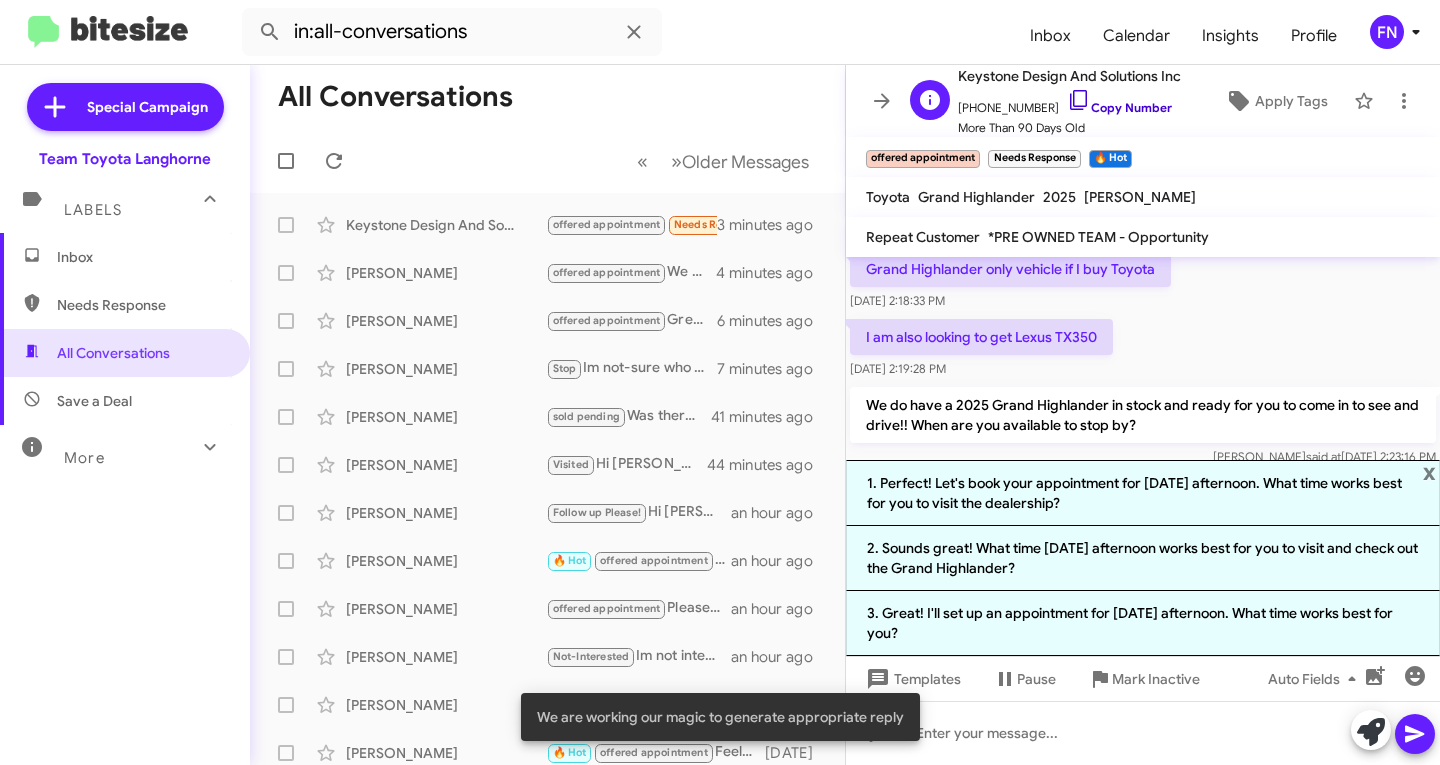 click on "Copy Number" 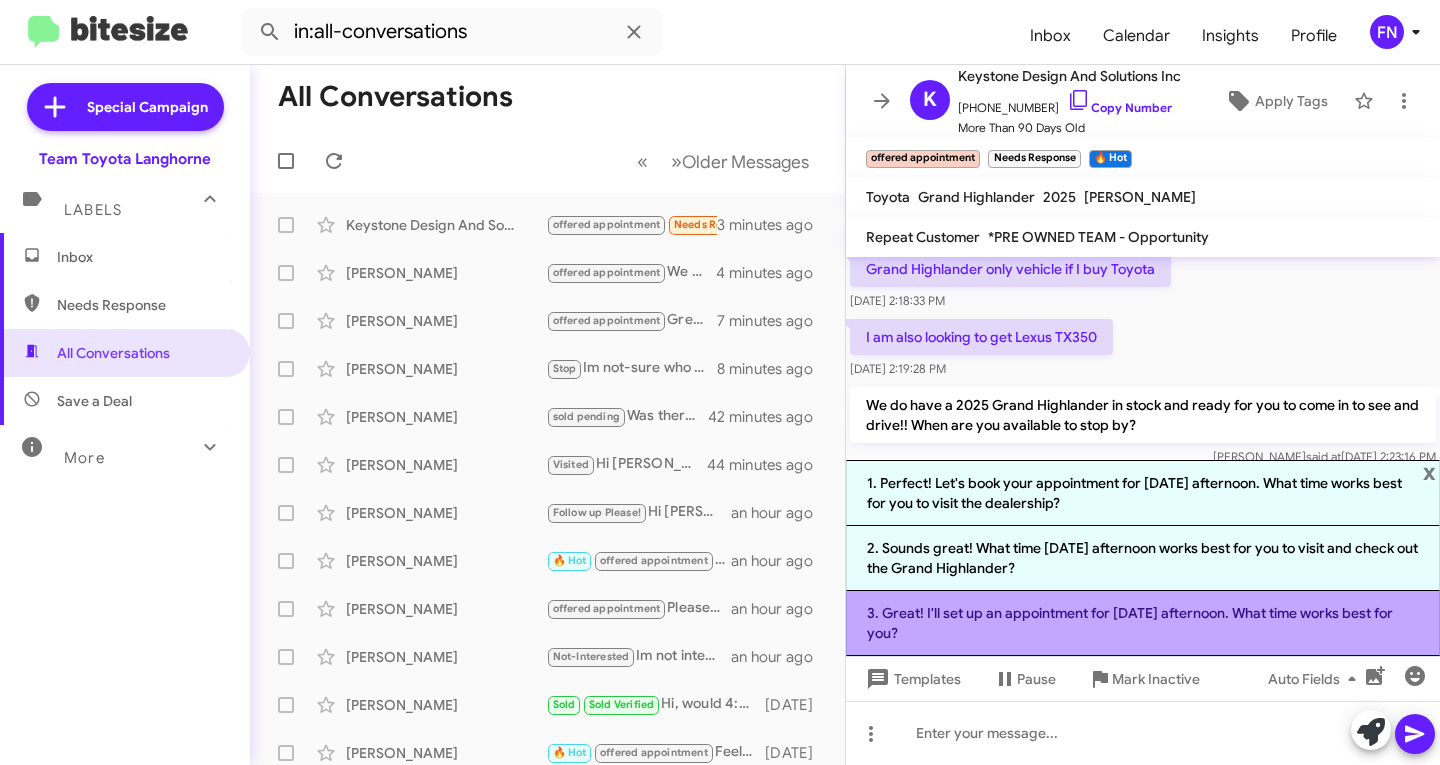click on "3. Great! I'll set up an appointment for [DATE] afternoon. What time works best for you?" 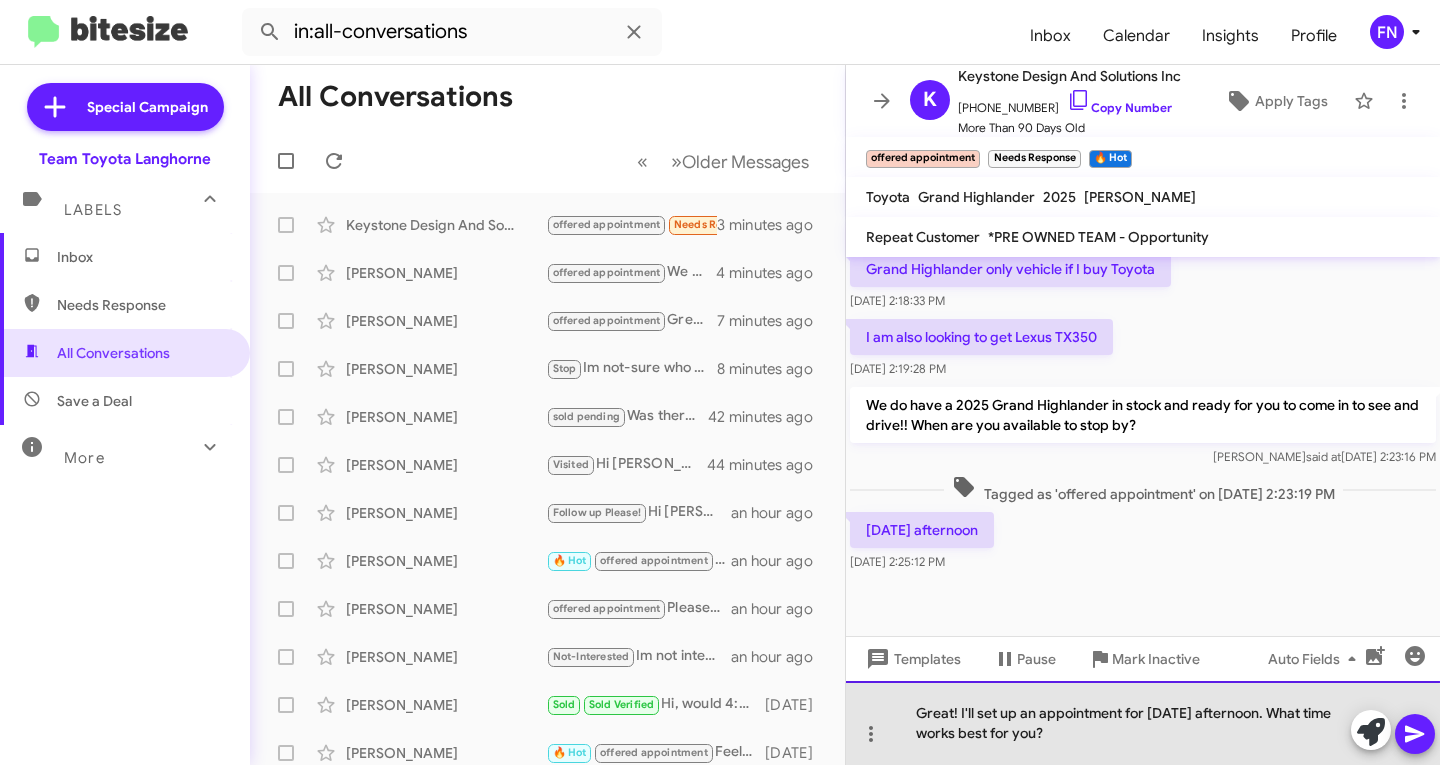 click on "Great! I'll set up an appointment for [DATE] afternoon. What time works best for you?" 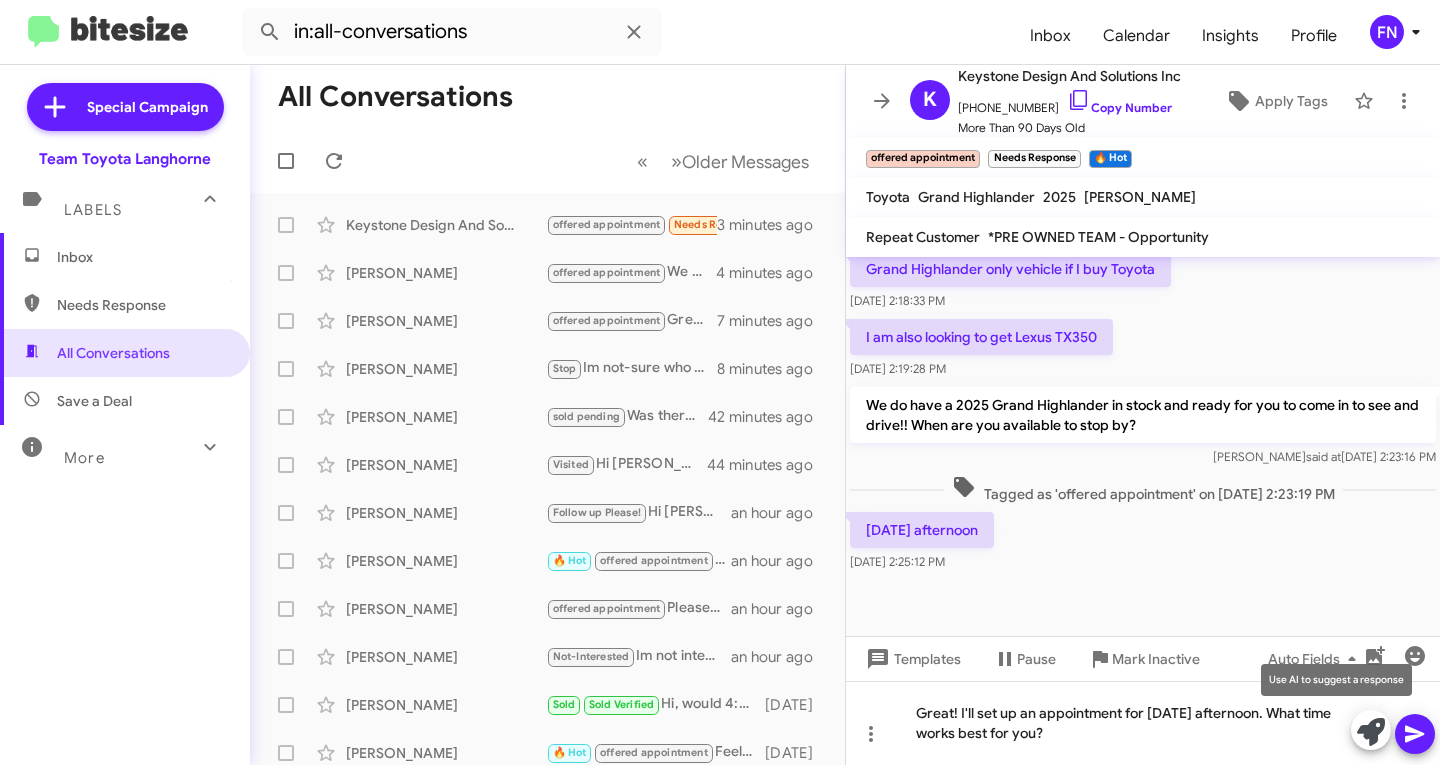 click 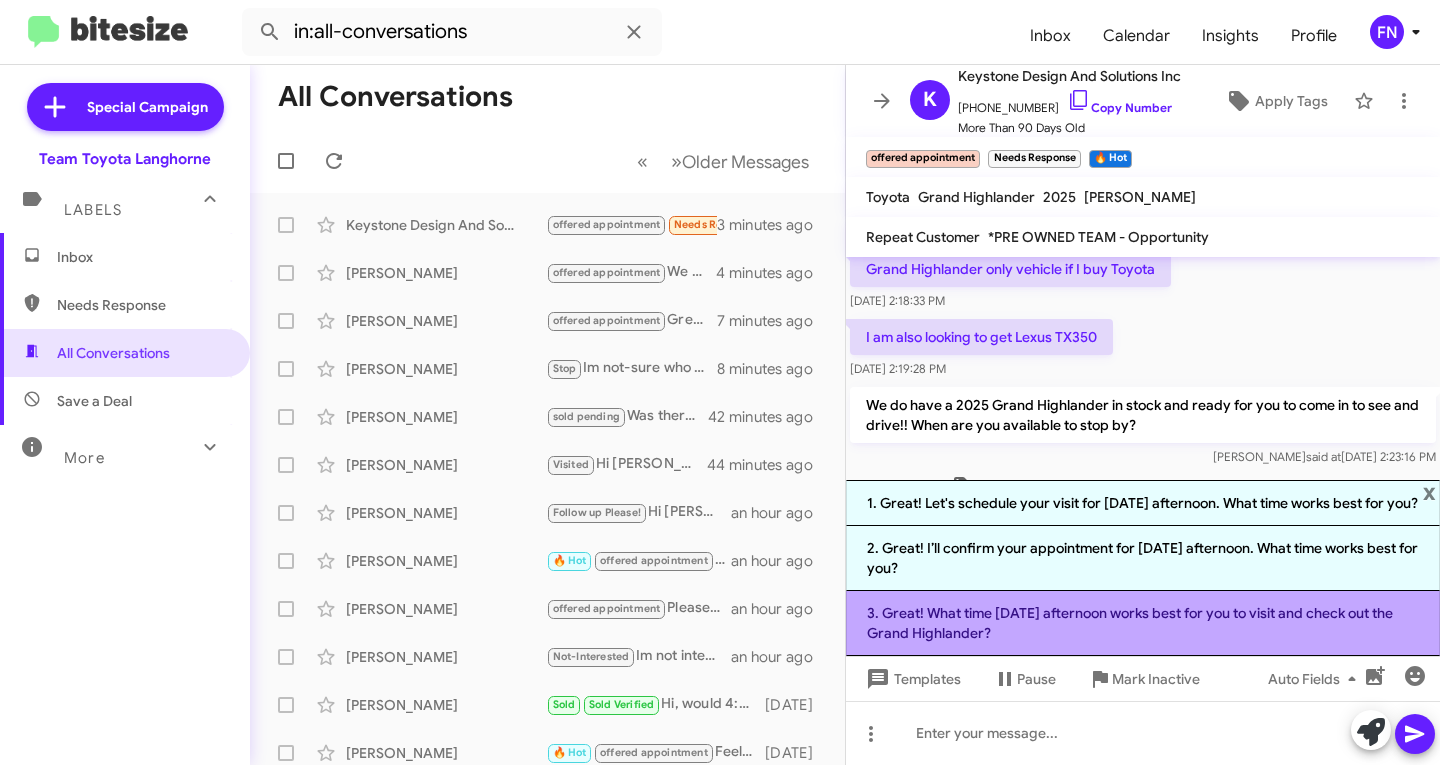 click on "3. Great! What time [DATE] afternoon works best for you to visit and check out the Grand Highlander?" 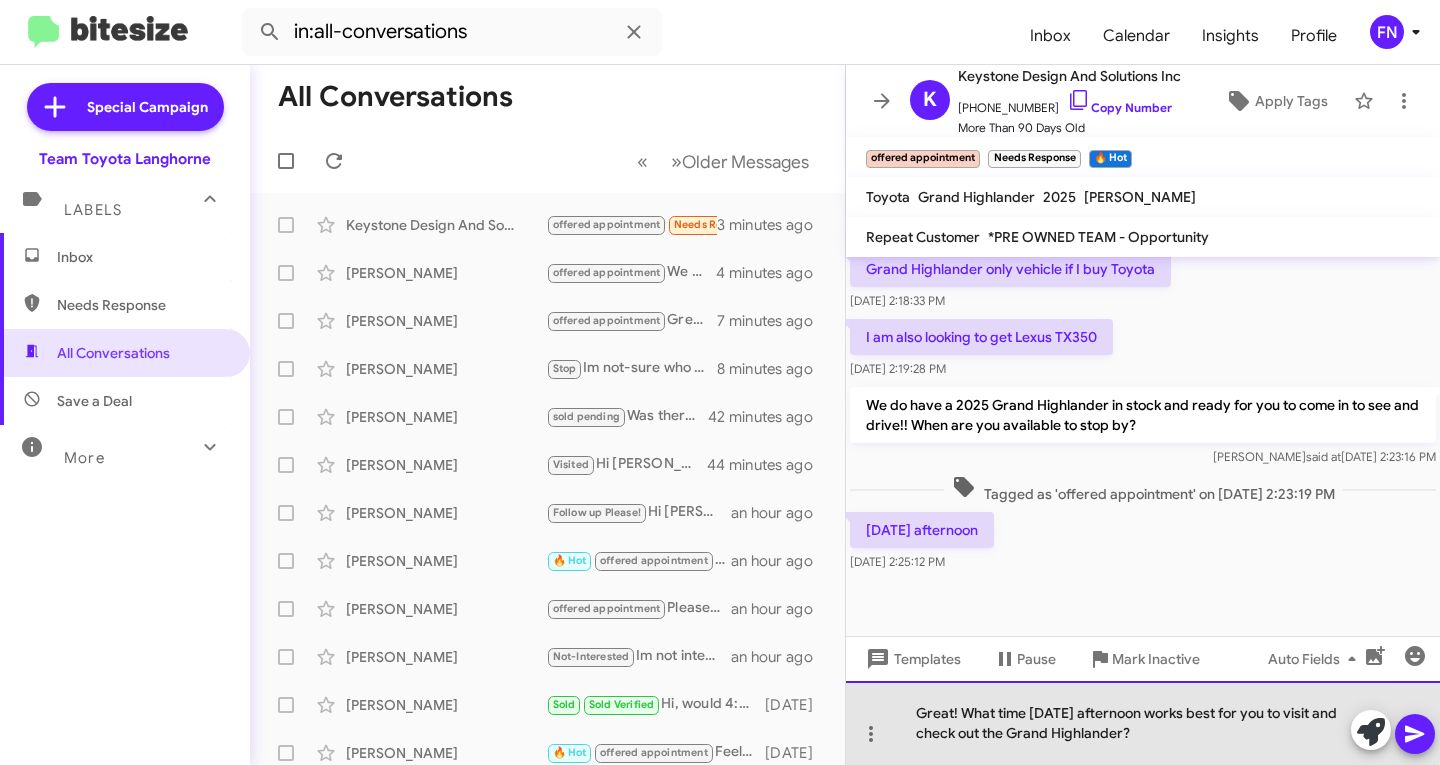 drag, startPoint x: 1015, startPoint y: 710, endPoint x: 967, endPoint y: 711, distance: 48.010414 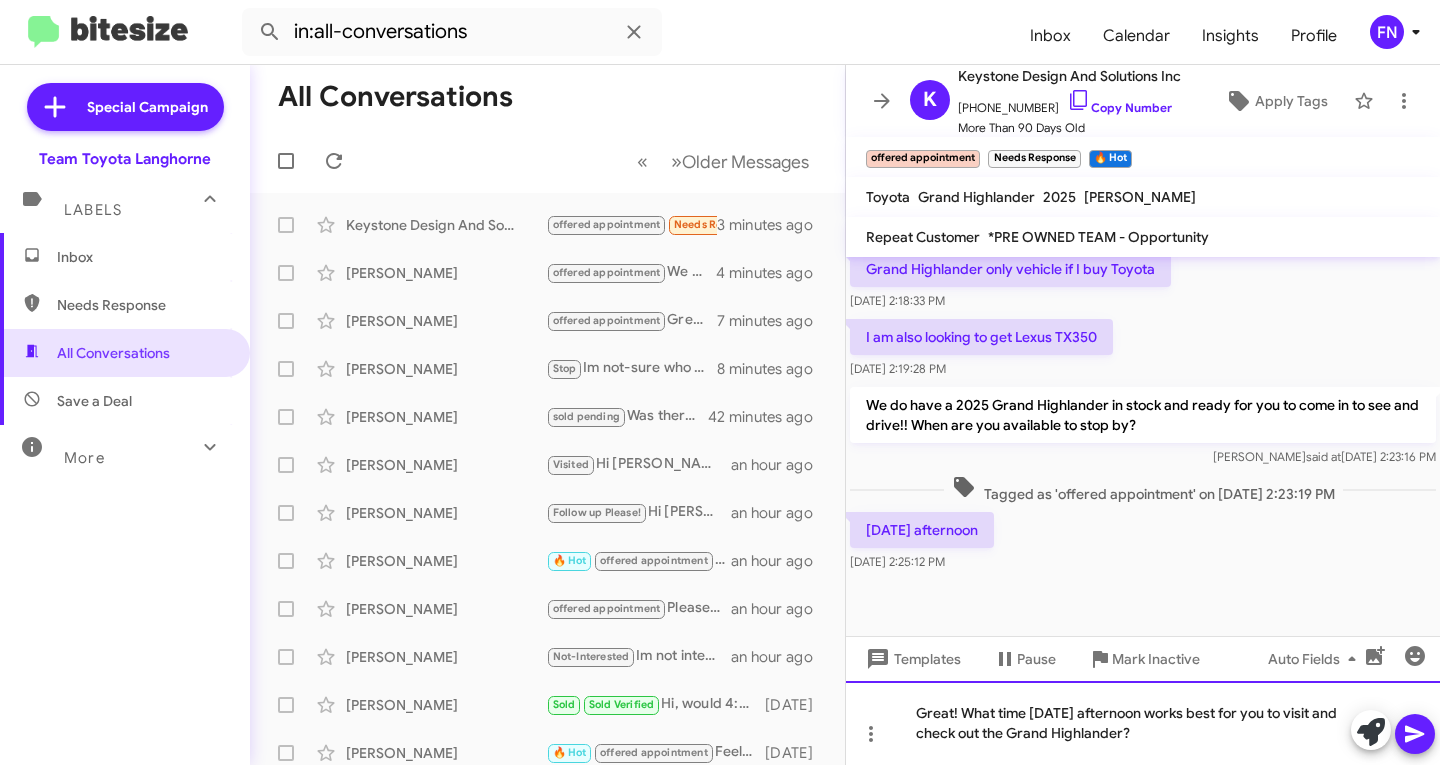 type 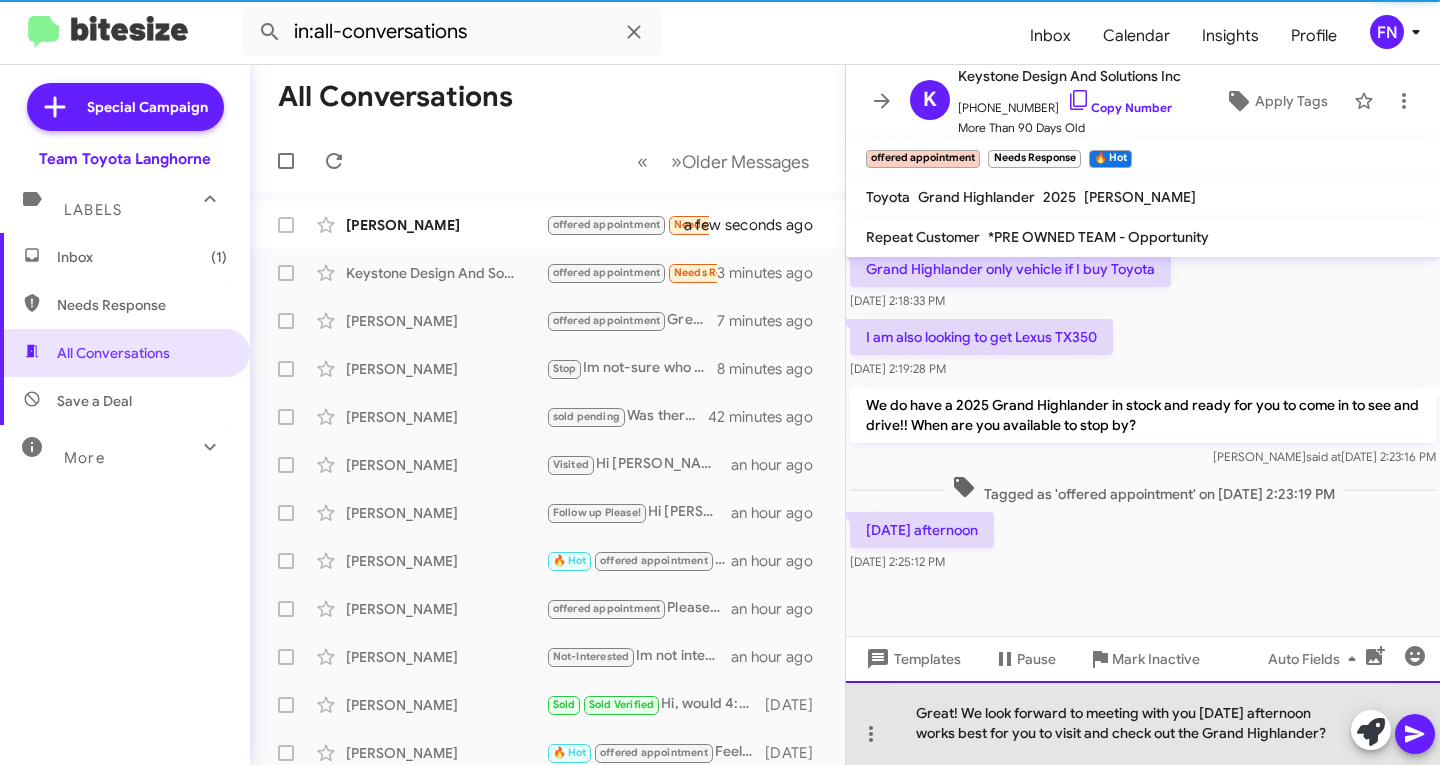 drag, startPoint x: 1039, startPoint y: 738, endPoint x: 923, endPoint y: 734, distance: 116.06895 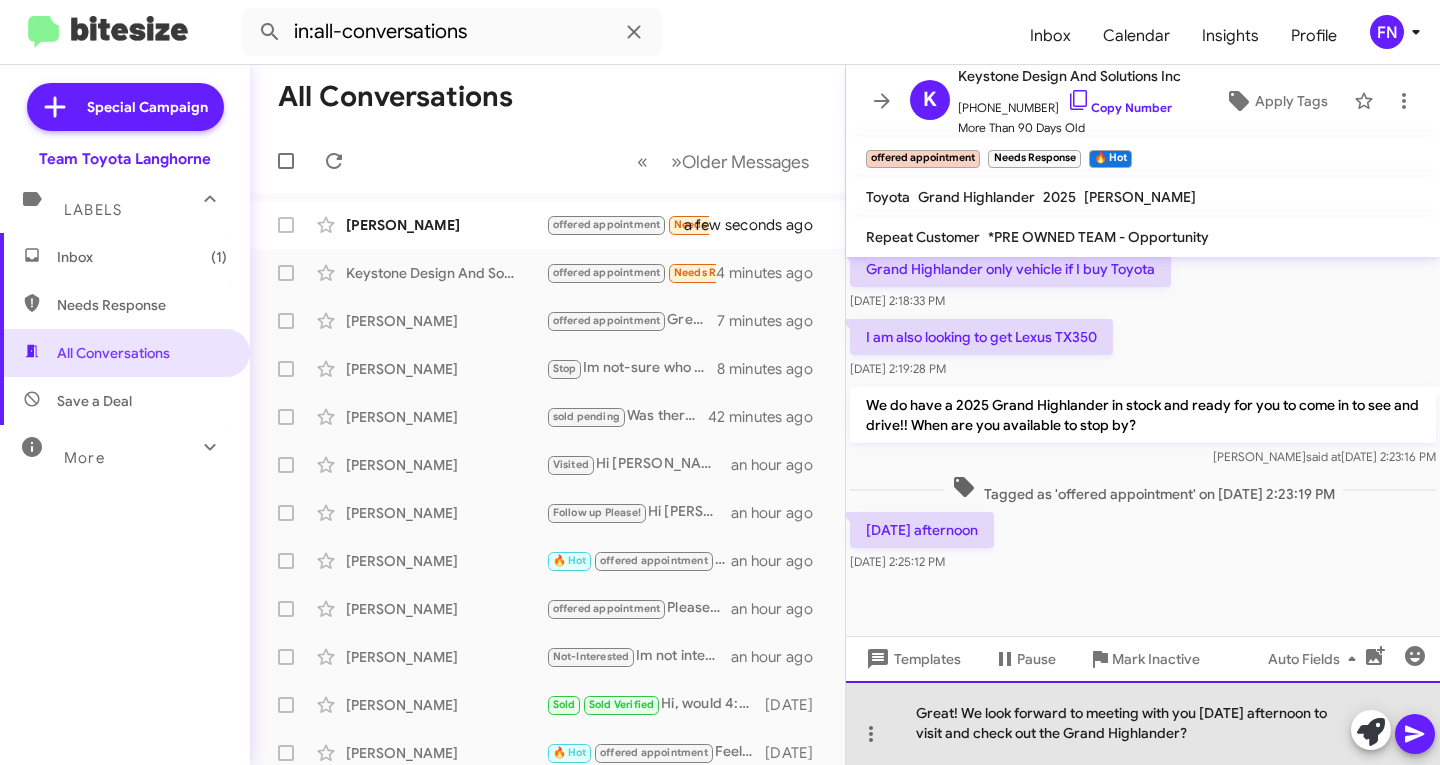drag, startPoint x: 1235, startPoint y: 730, endPoint x: 1264, endPoint y: 725, distance: 29.427877 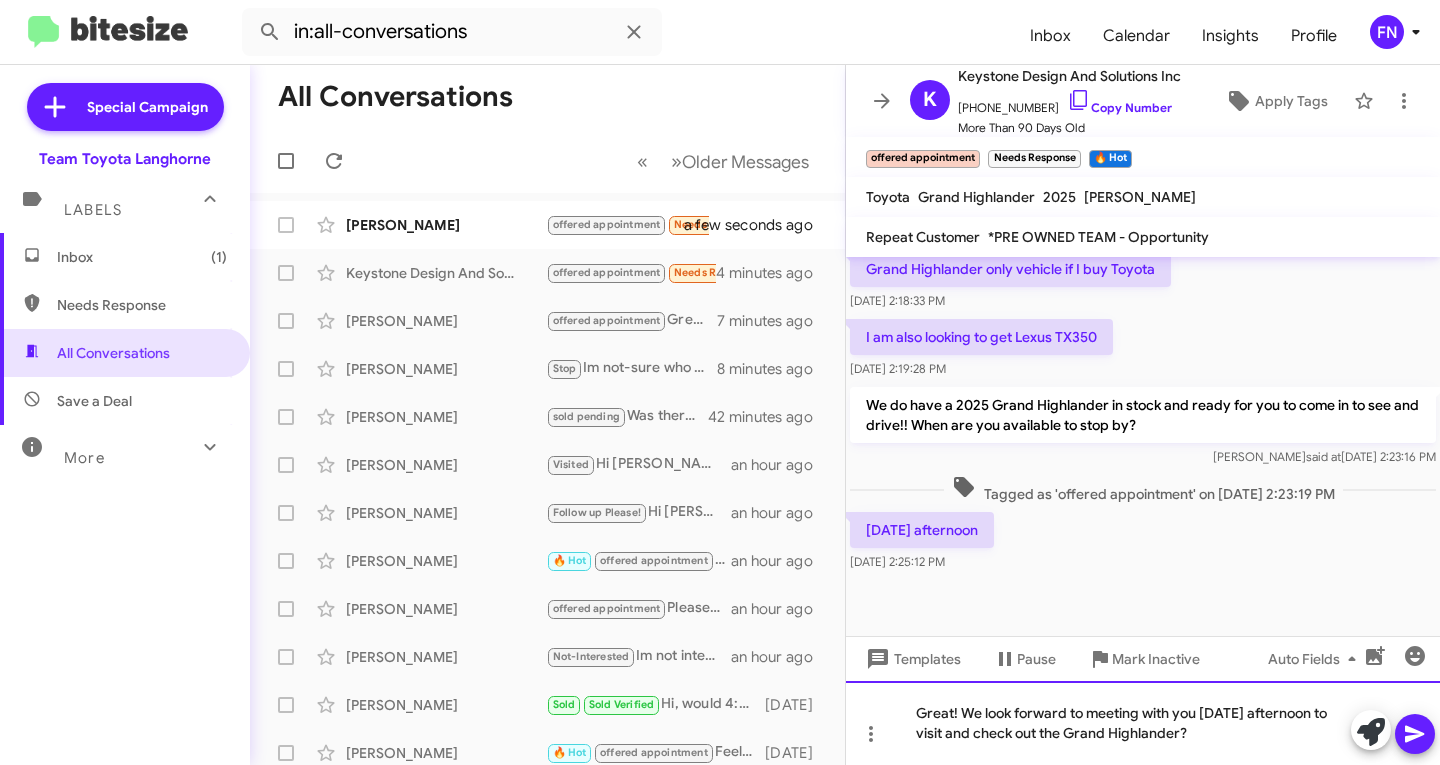 drag, startPoint x: 1215, startPoint y: 721, endPoint x: 1230, endPoint y: 732, distance: 18.601076 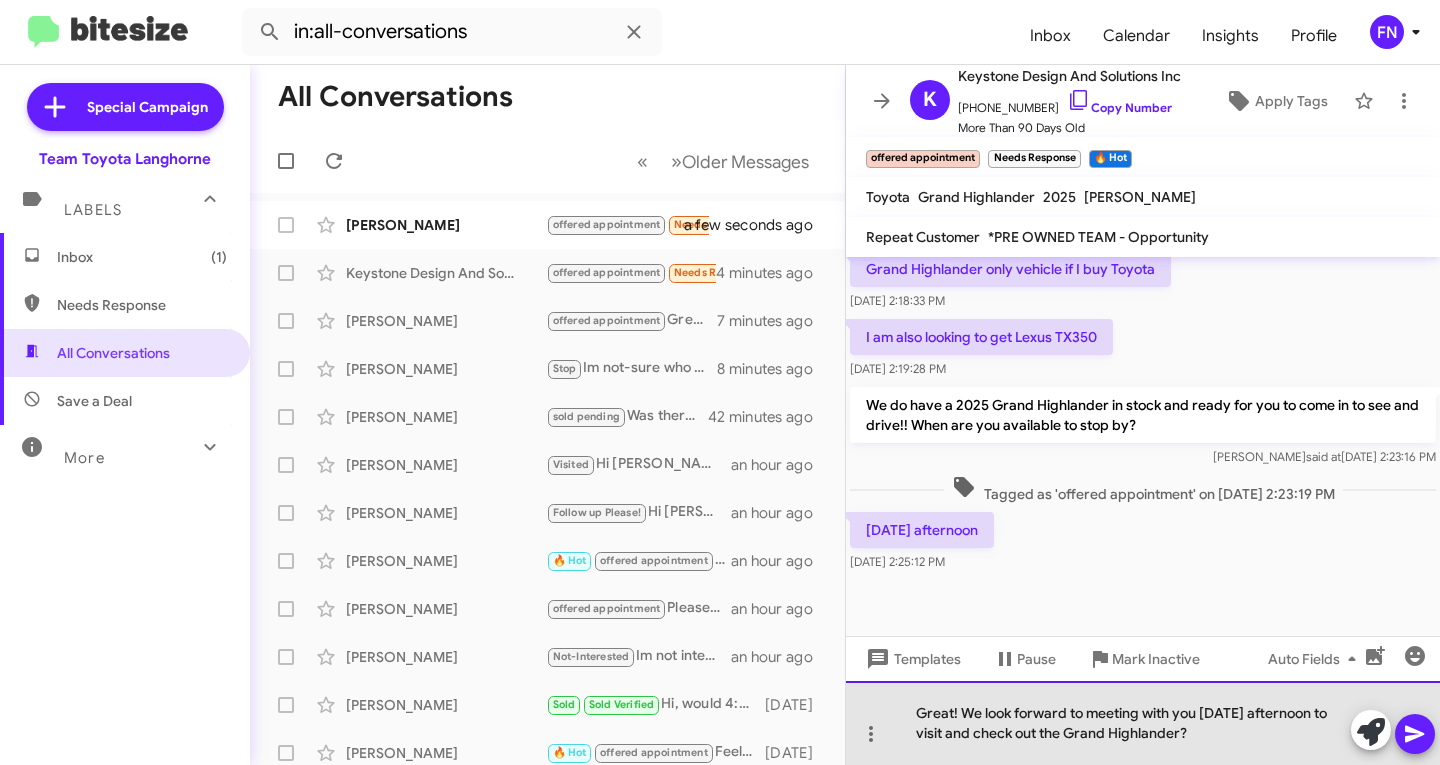 drag, startPoint x: 1234, startPoint y: 736, endPoint x: 1340, endPoint y: 707, distance: 109.89541 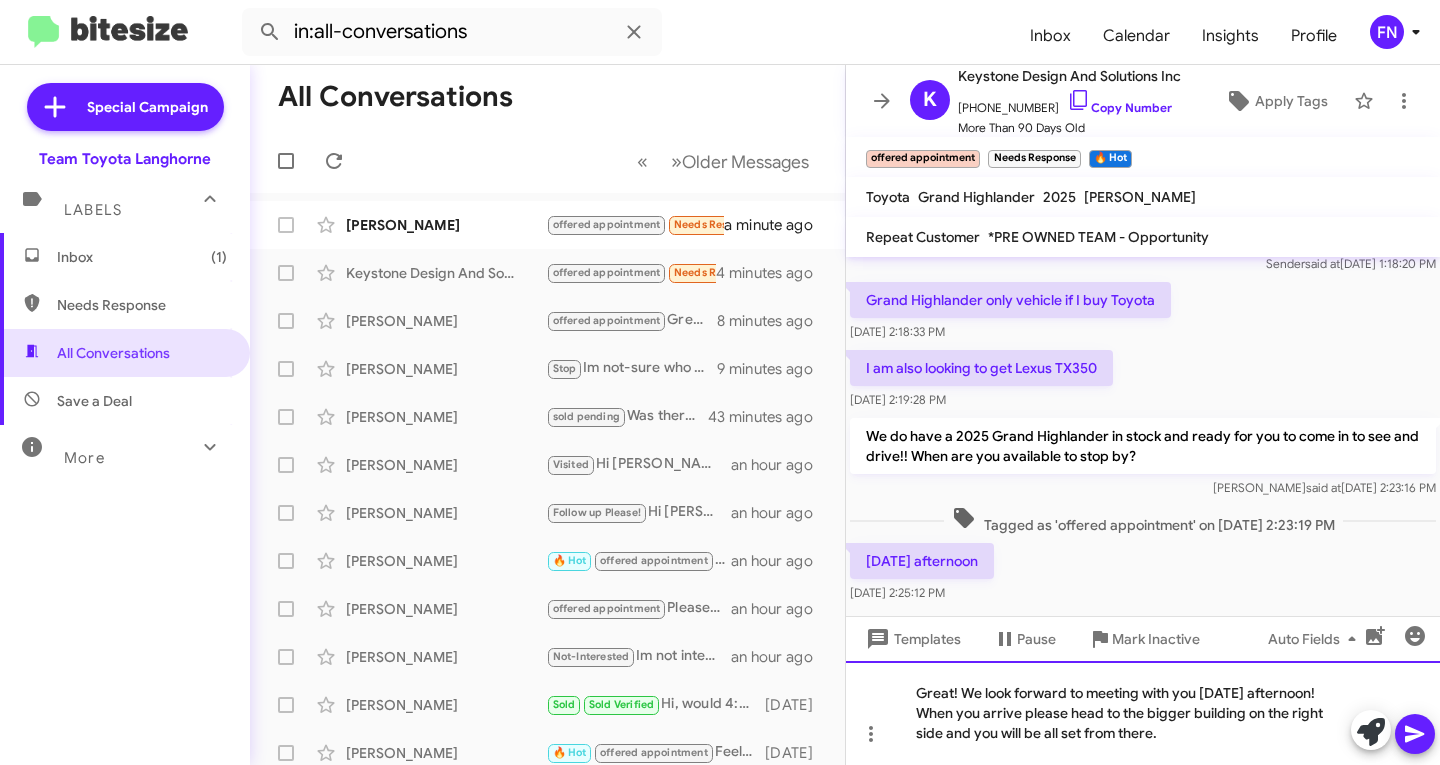 scroll, scrollTop: 2110, scrollLeft: 0, axis: vertical 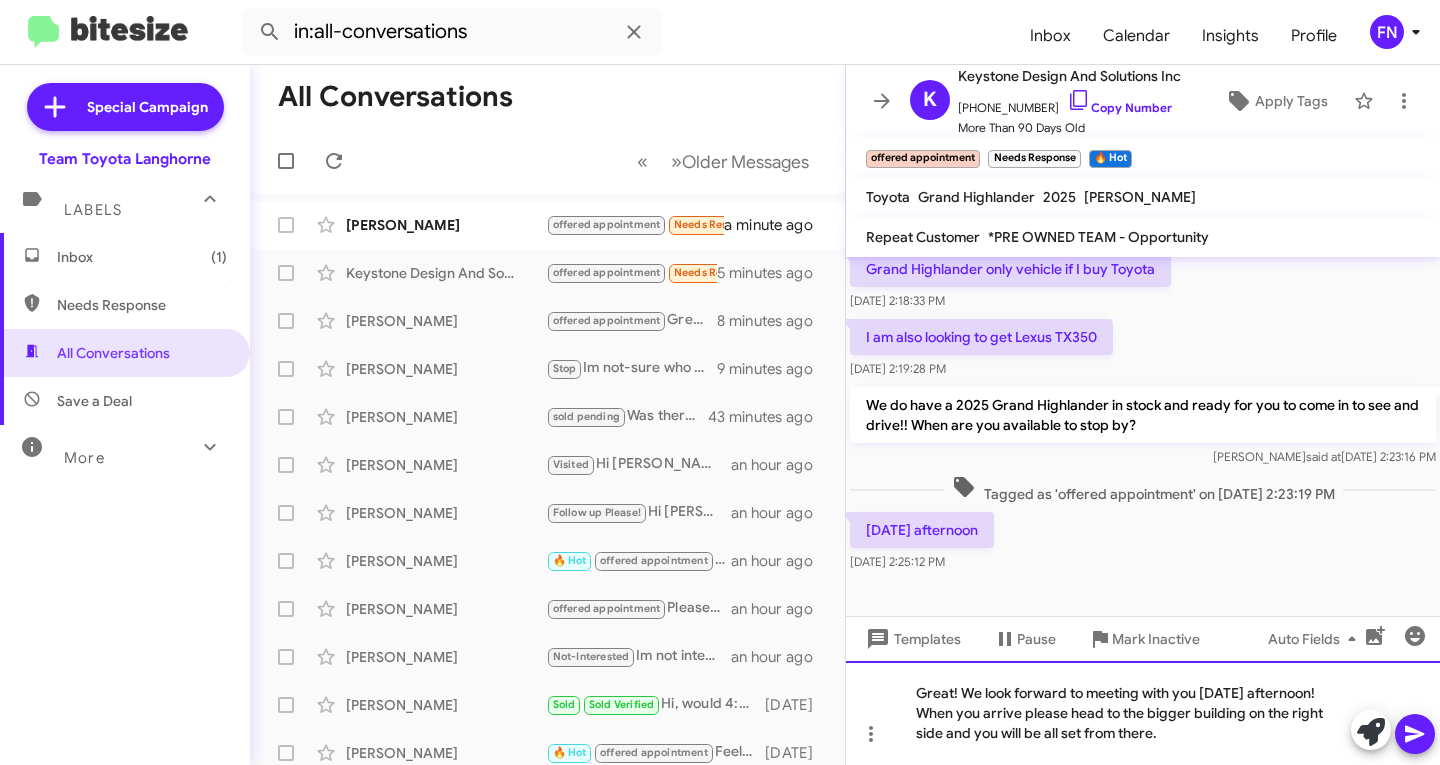 click on "Great! We look forward to meeting with you [DATE] afternoon! When you arrive please head to the bigger building on the right side and you will be all set from there." 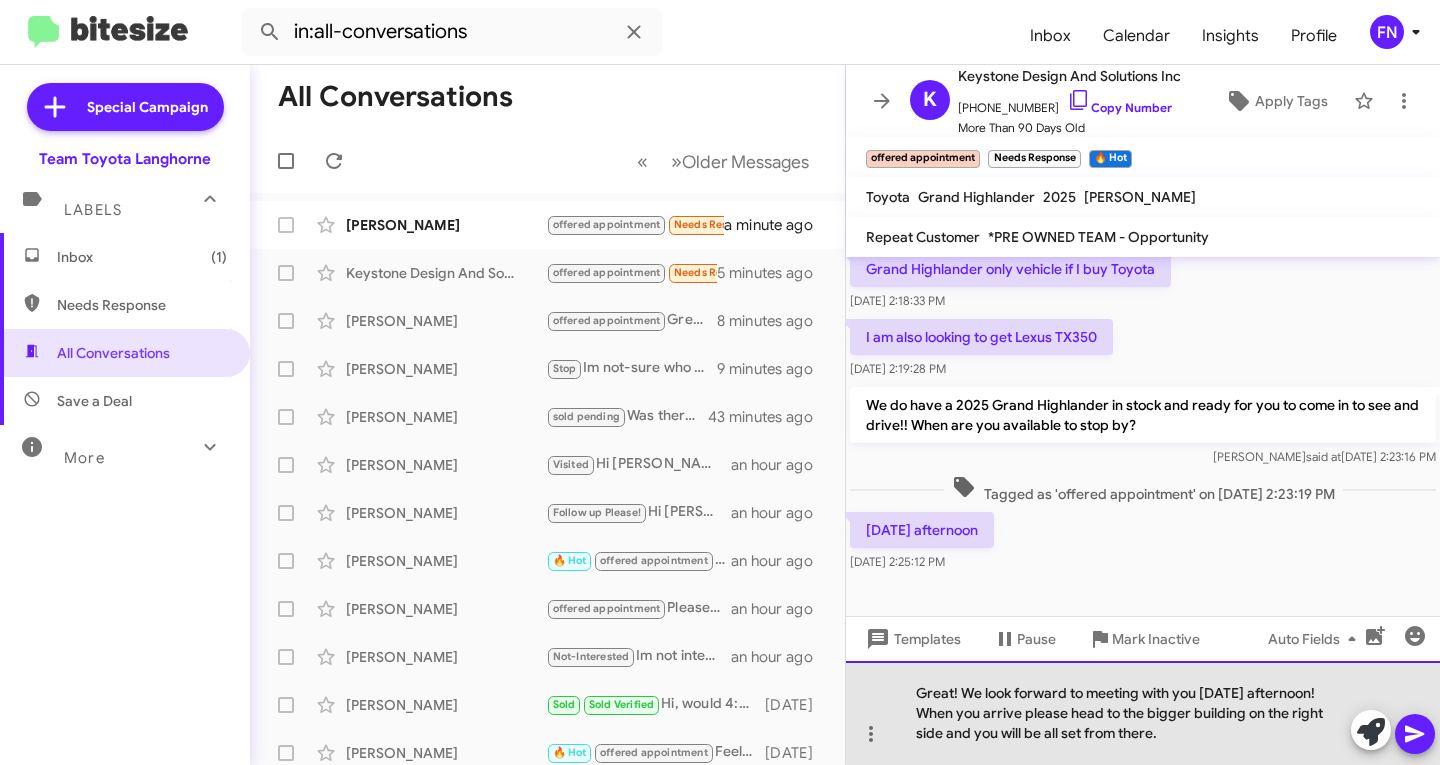 click on "Great! We look forward to meeting with you [DATE] afternoon! When you arrive please head to the bigger building on the right side and you will be all set from there." 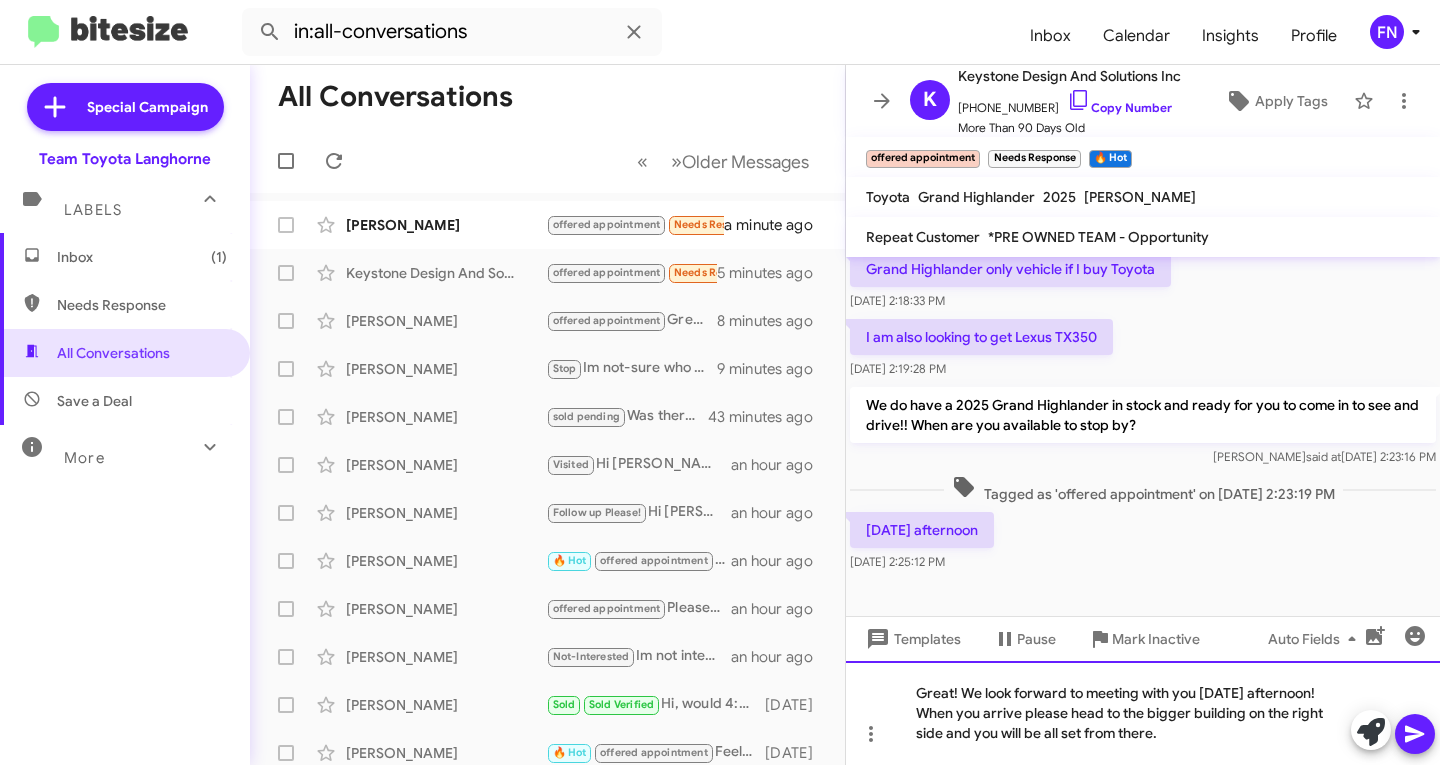 click on "Great! We look forward to meeting with you [DATE] afternoon! When you arrive please head to the bigger building on the right side and you will be all set from there." 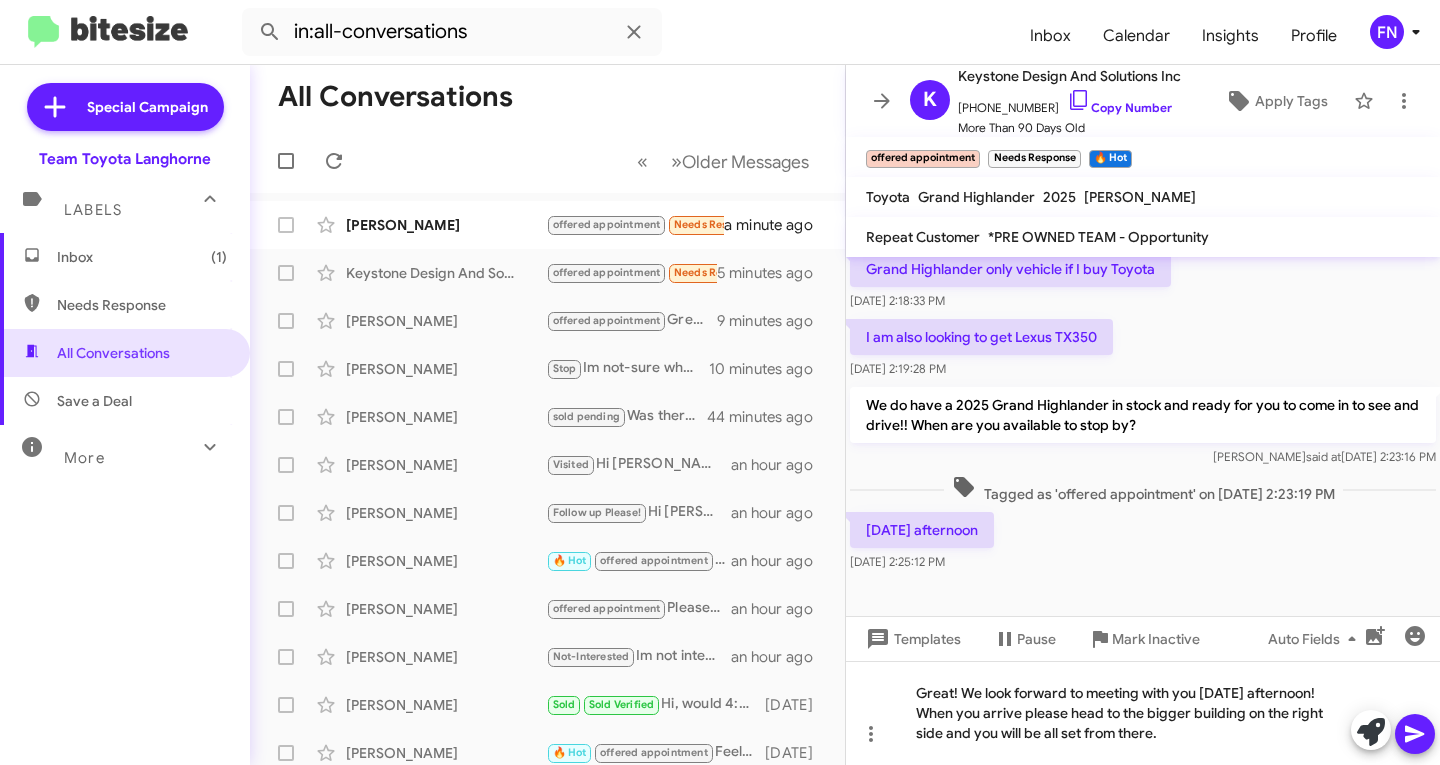 click 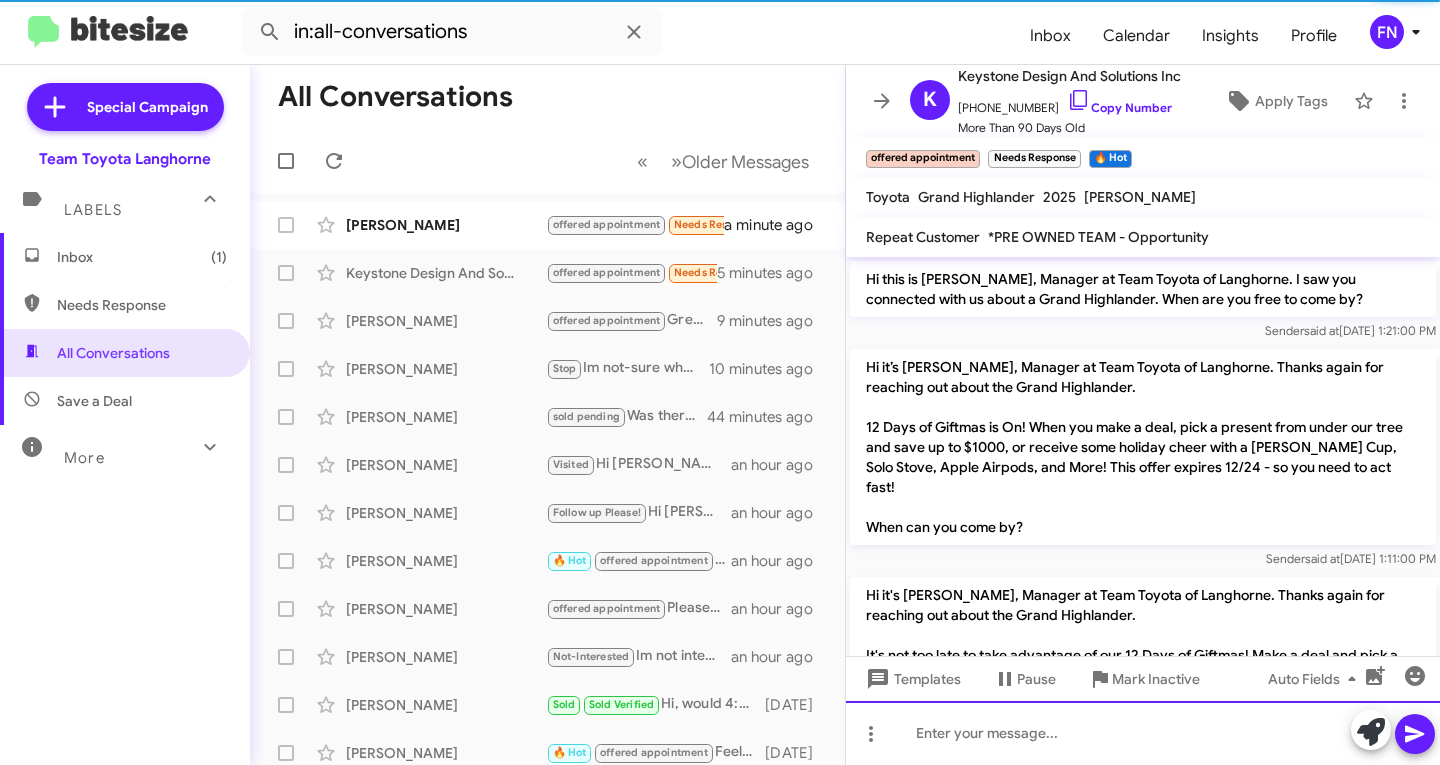 scroll, scrollTop: 100, scrollLeft: 0, axis: vertical 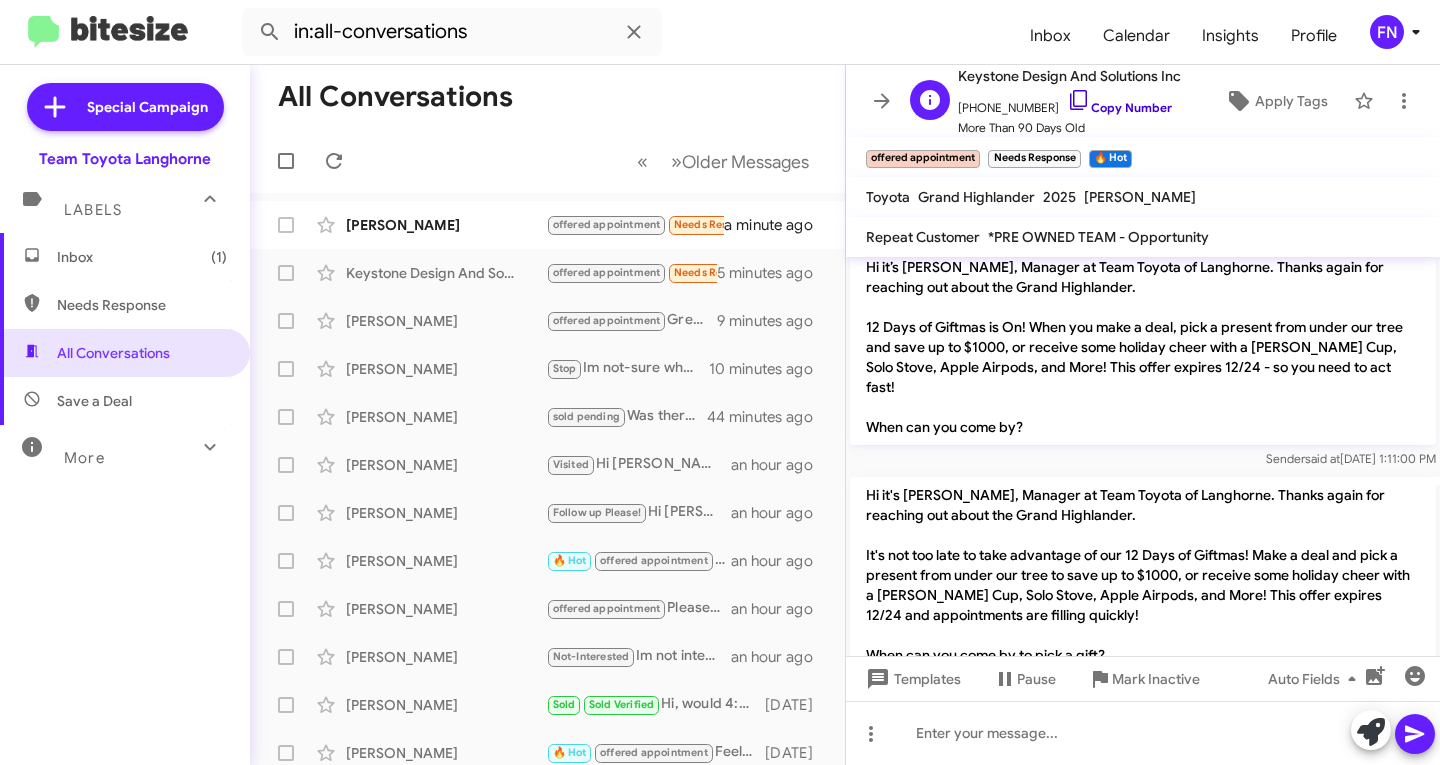 click on "Copy Number" 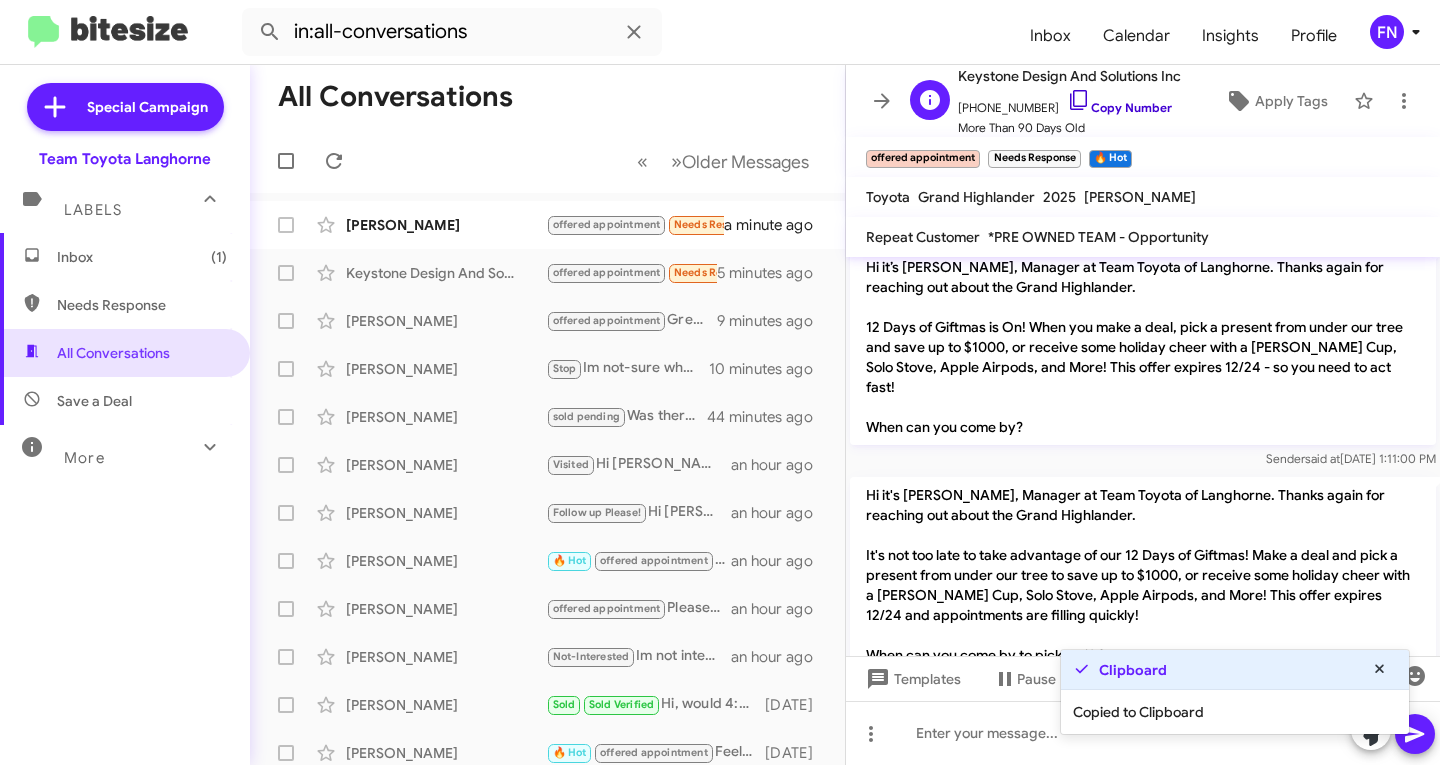 click on "Copy Number" 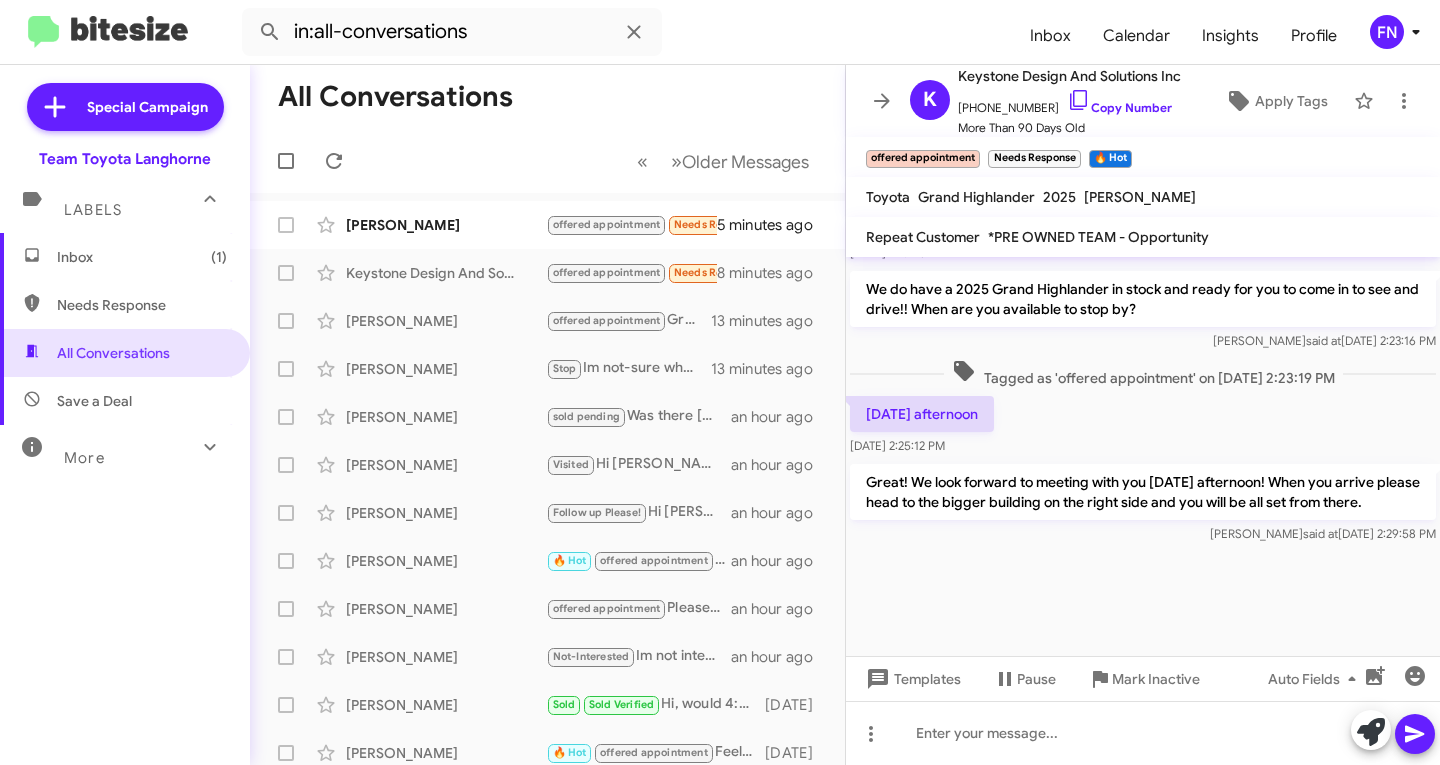 scroll, scrollTop: 4312, scrollLeft: 0, axis: vertical 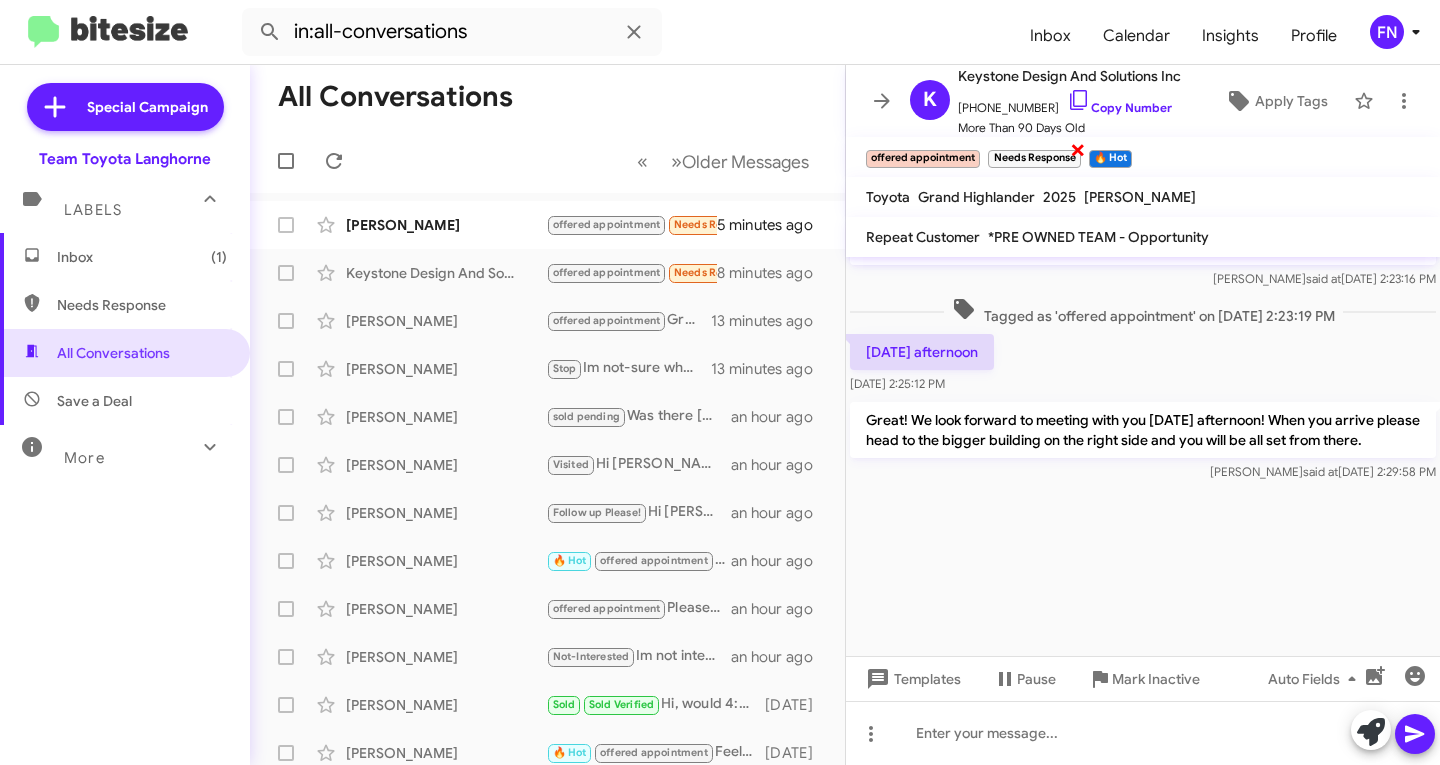 click on "×" 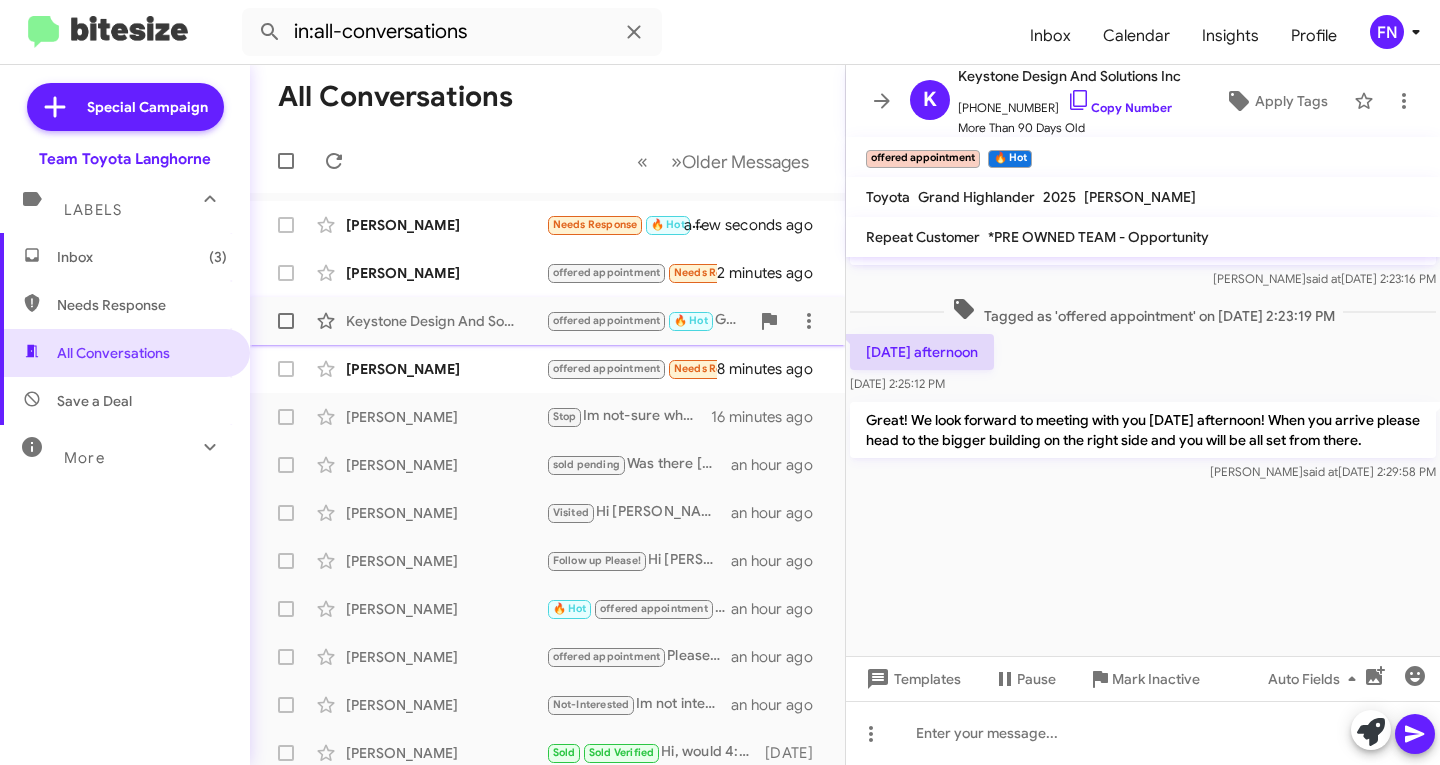 click on "Keystone Design And Solutions Inc" 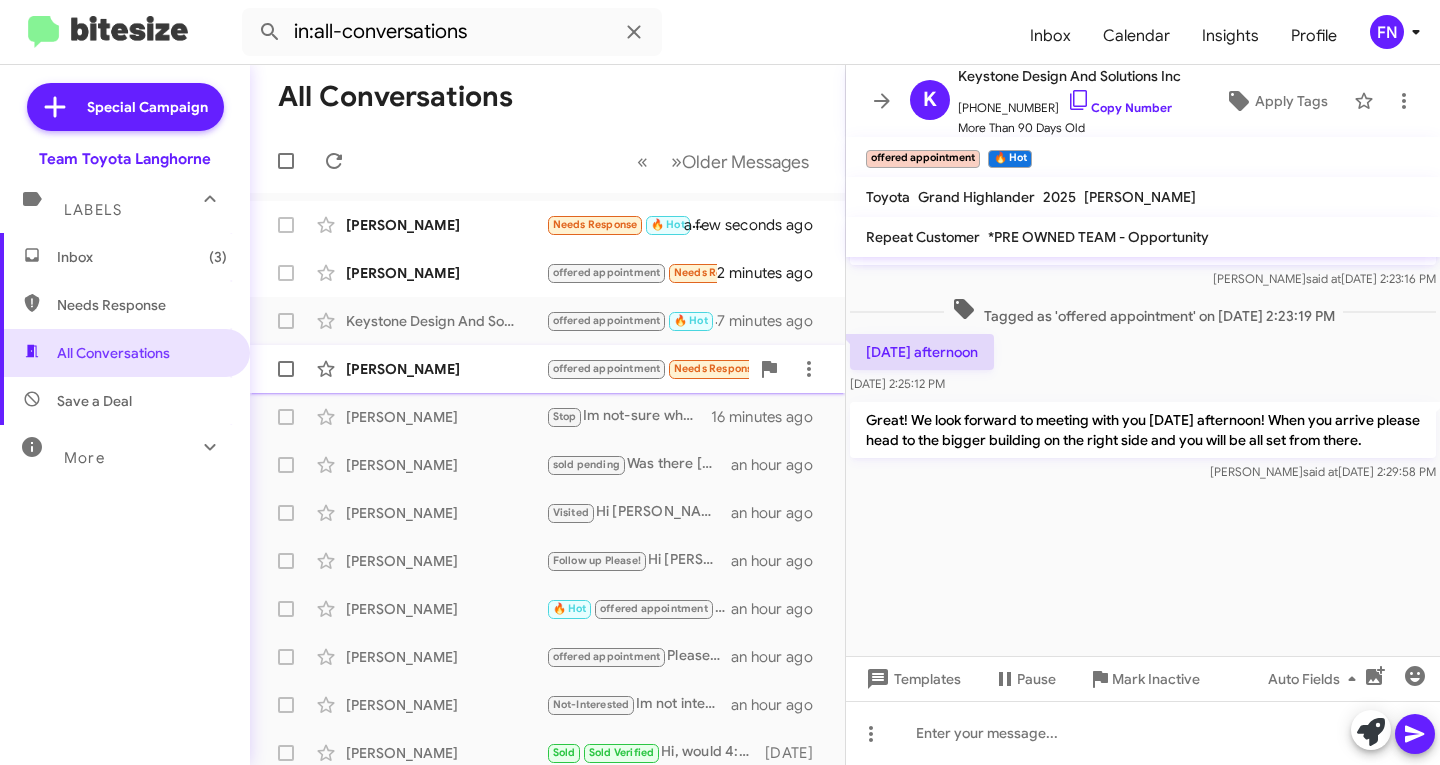 click on "[PERSON_NAME]" 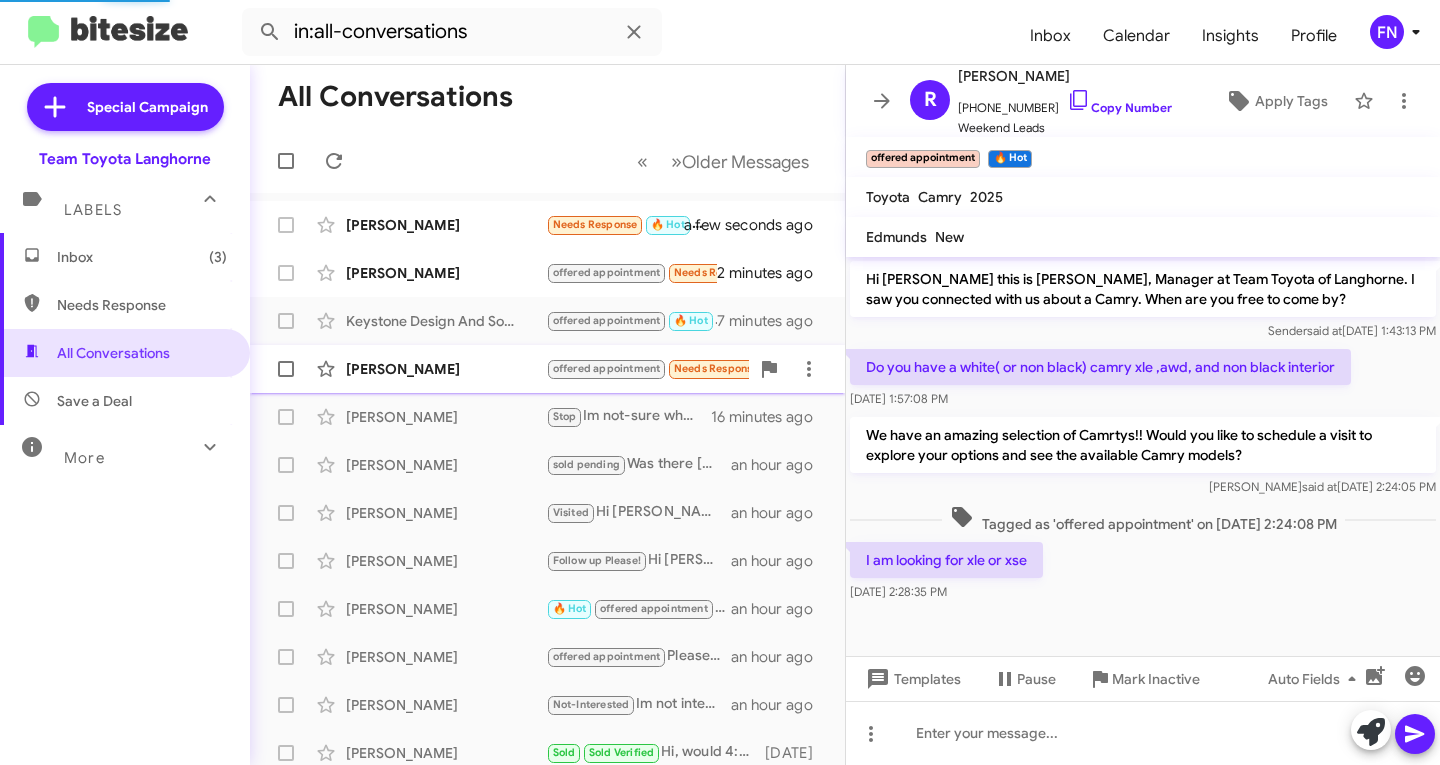 scroll, scrollTop: 0, scrollLeft: 0, axis: both 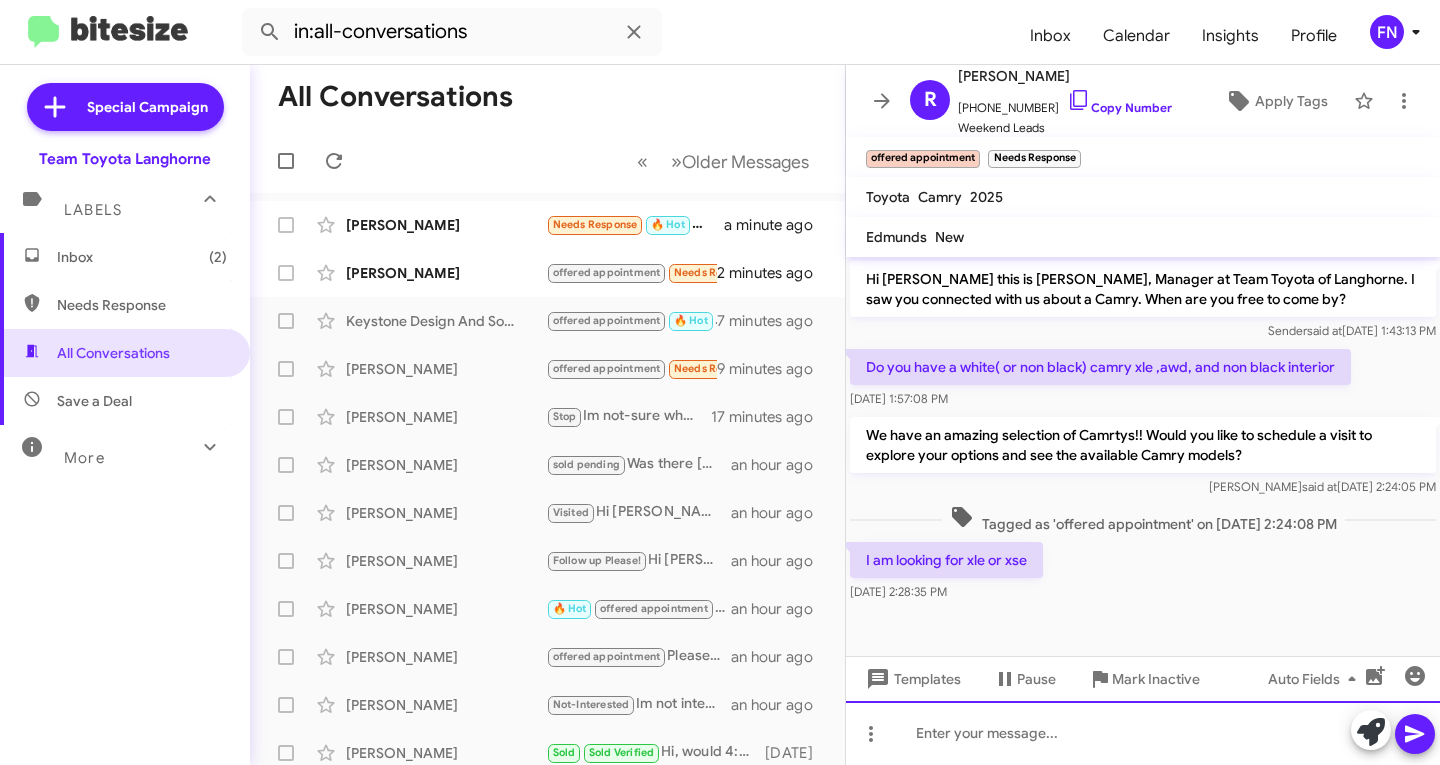 click 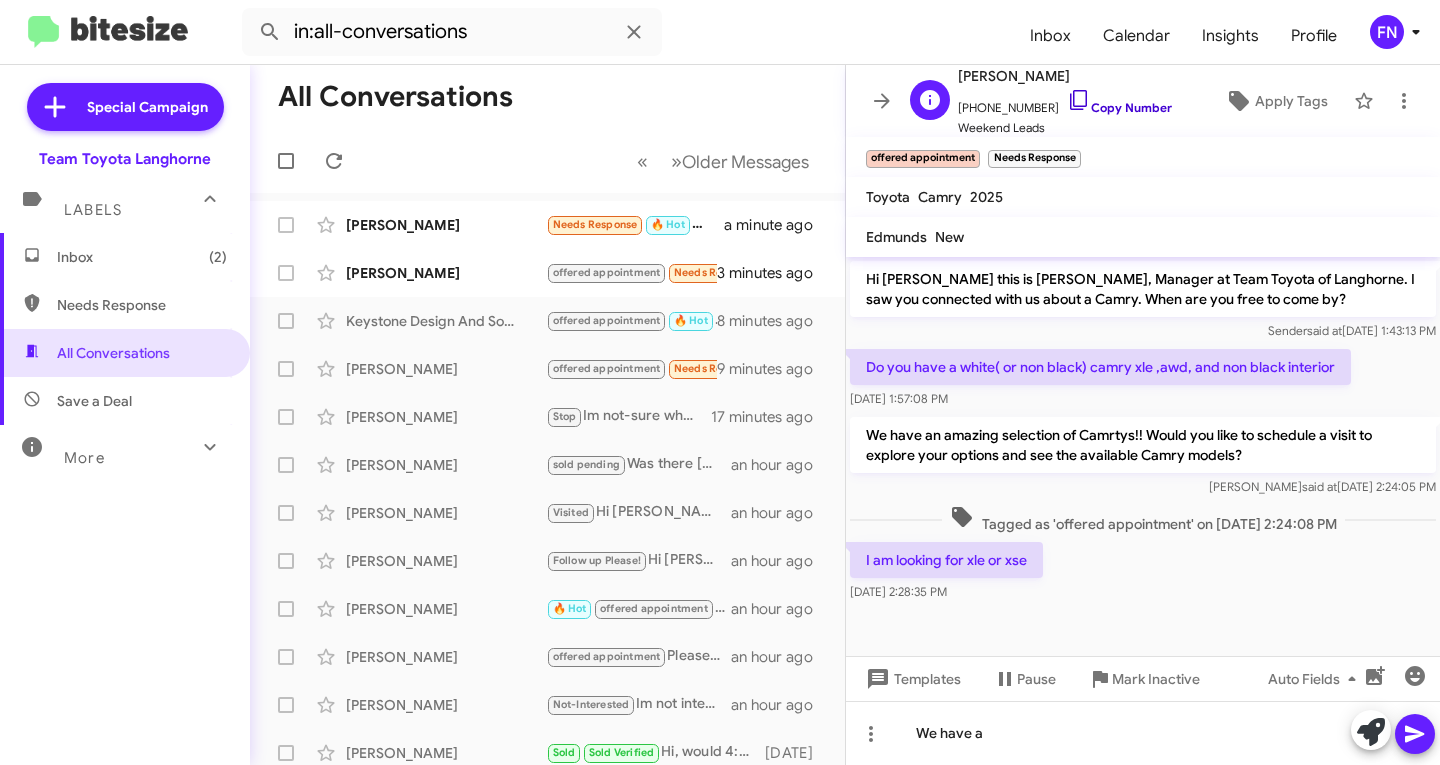 click 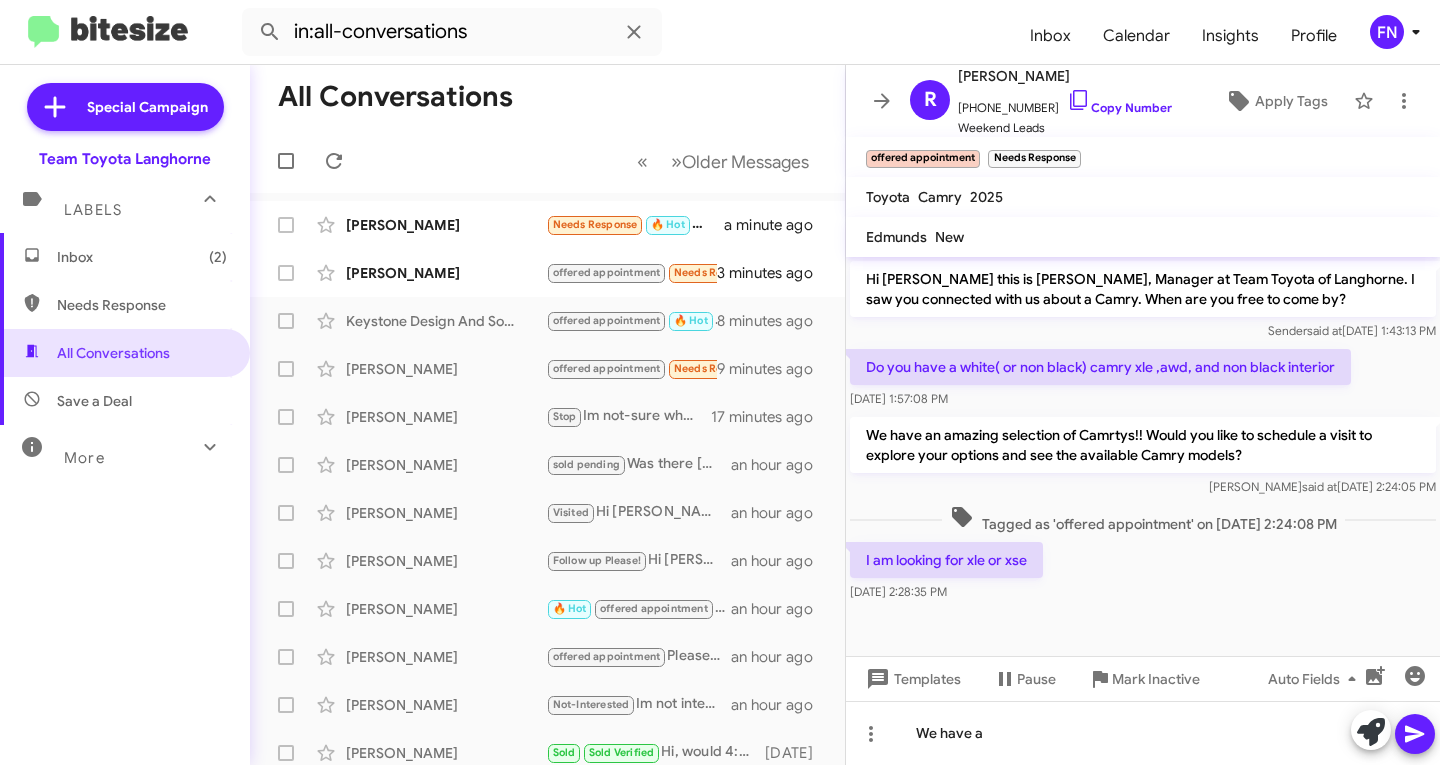 drag, startPoint x: 1040, startPoint y: 559, endPoint x: 849, endPoint y: 555, distance: 191.04189 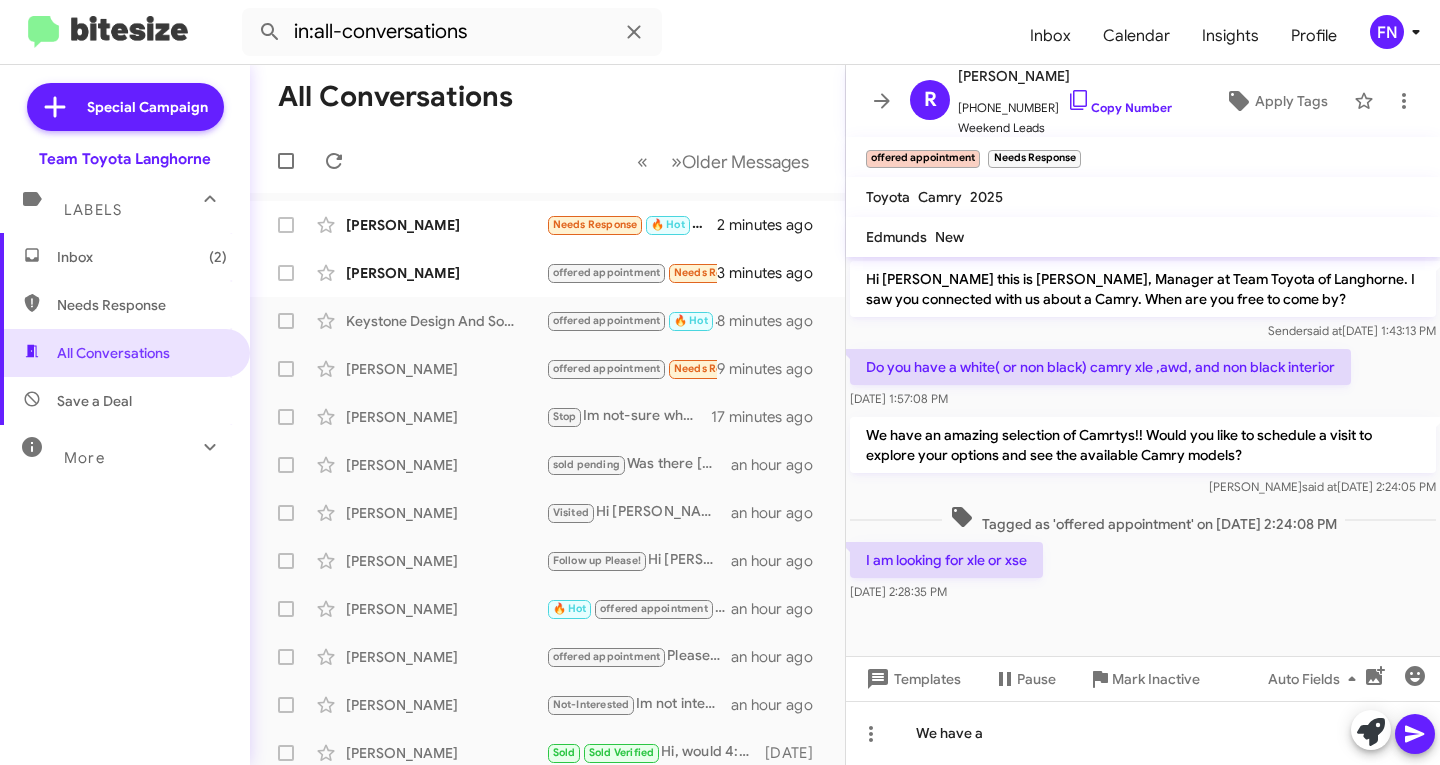 drag, startPoint x: 1346, startPoint y: 373, endPoint x: 871, endPoint y: 369, distance: 475.01685 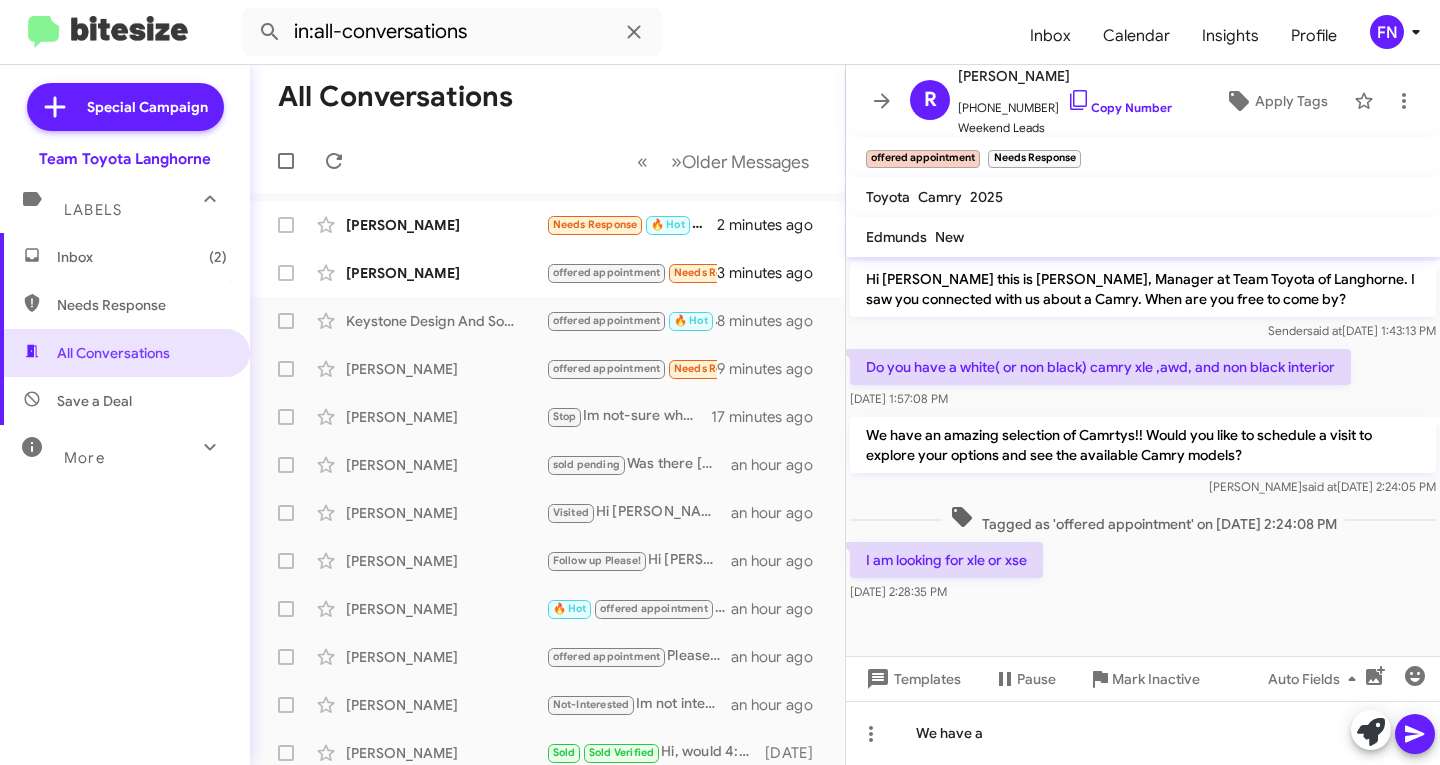 copy on "Do you have a white( or non black) camry xle ,awd, and non black interior" 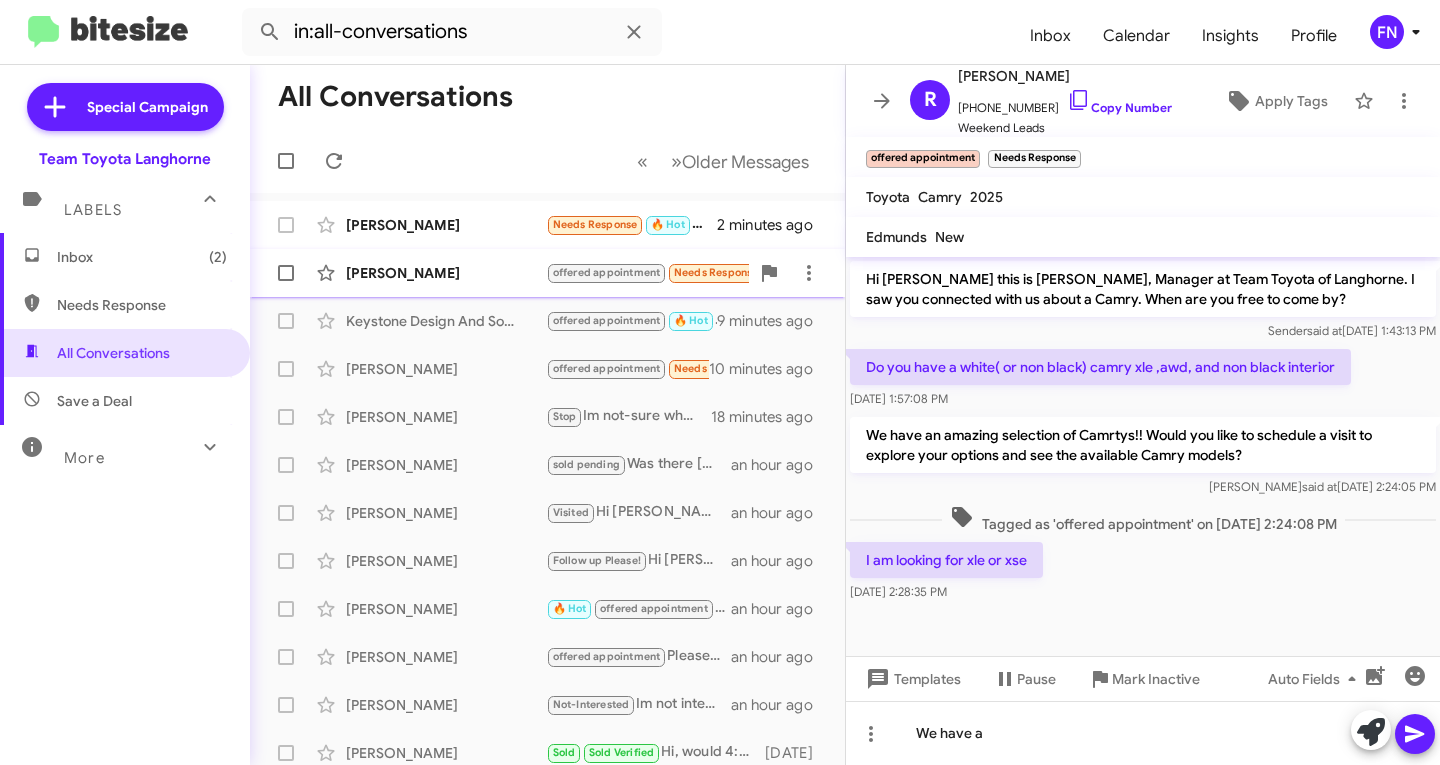 click on "[PERSON_NAME]" 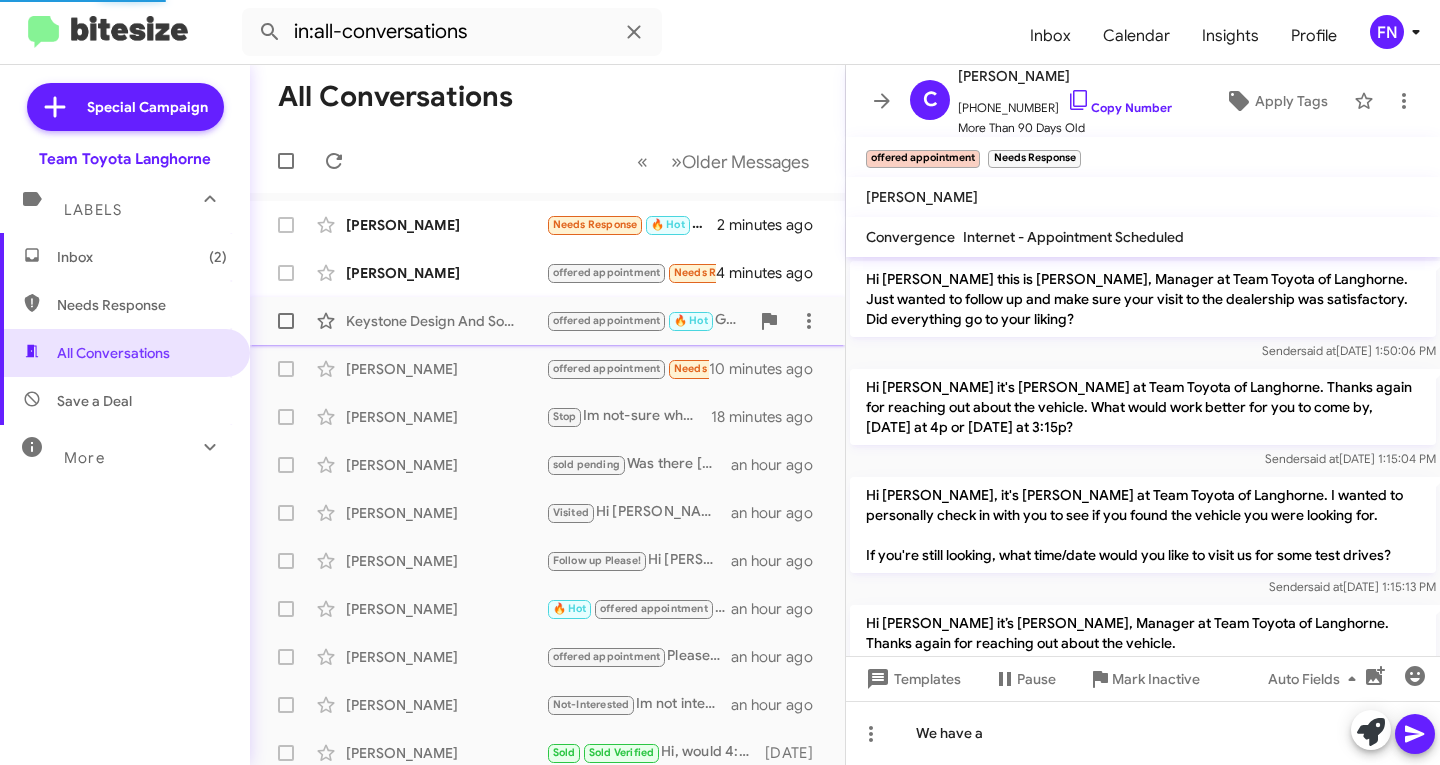 scroll, scrollTop: 1731, scrollLeft: 0, axis: vertical 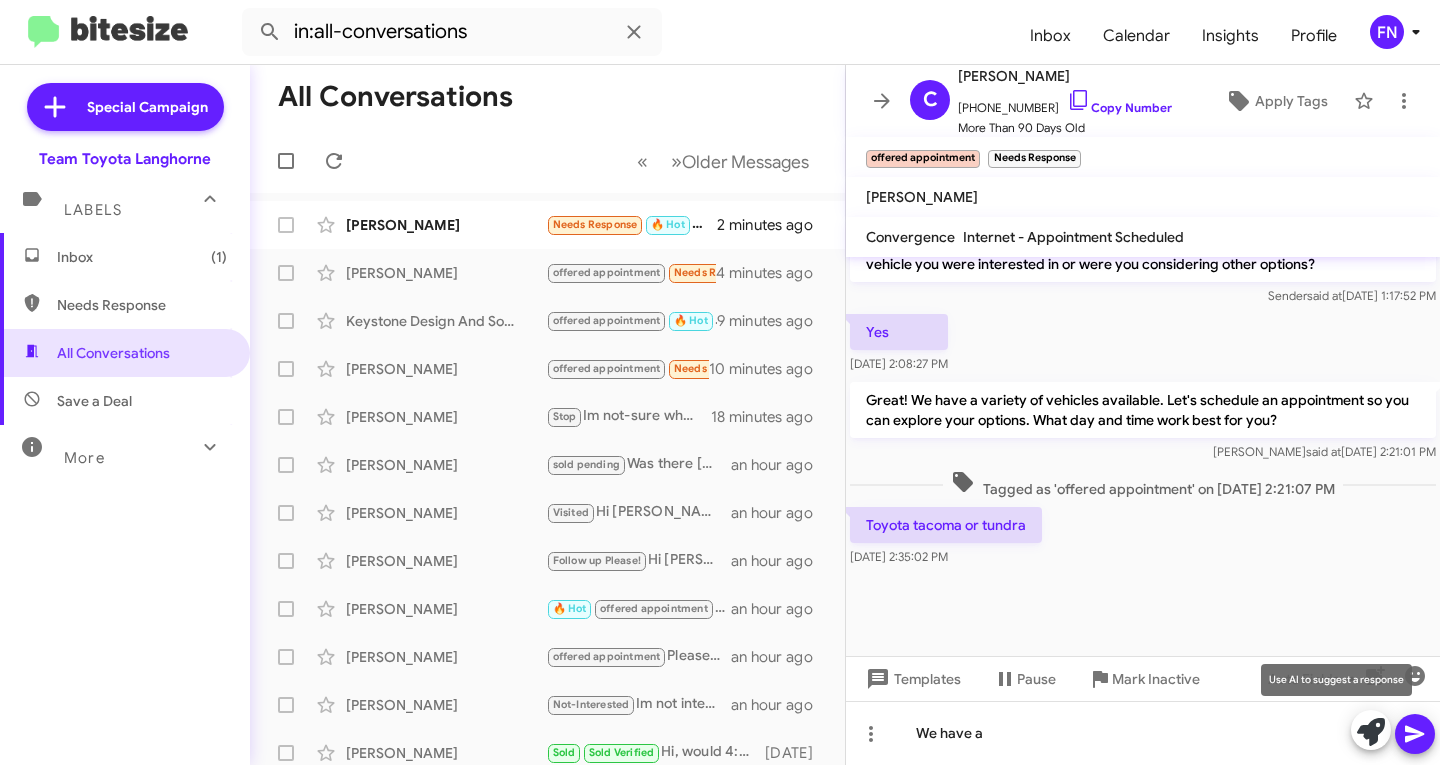 click 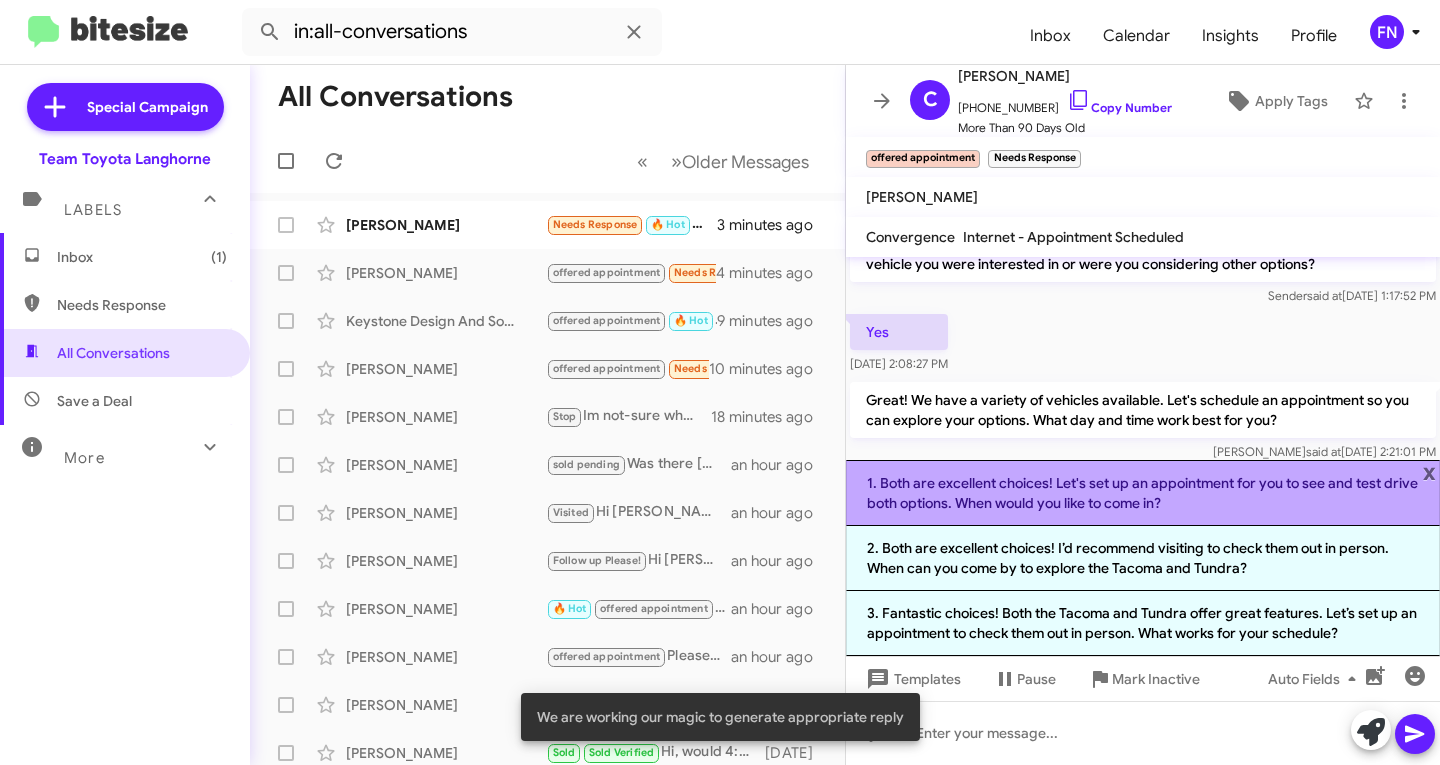 click on "1. Both are excellent choices! Let's set up an appointment for you to see and test drive both options. When would you like to come in?" 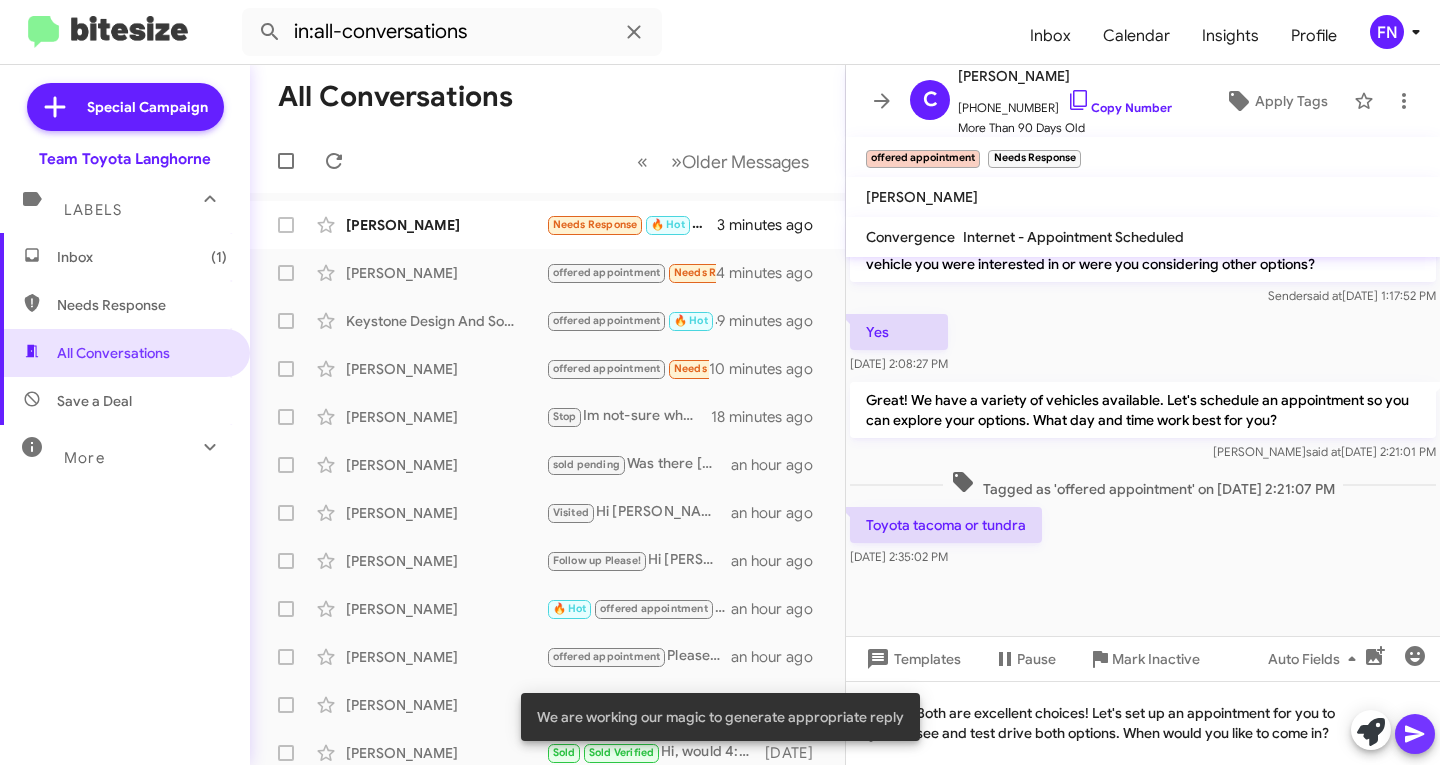 click 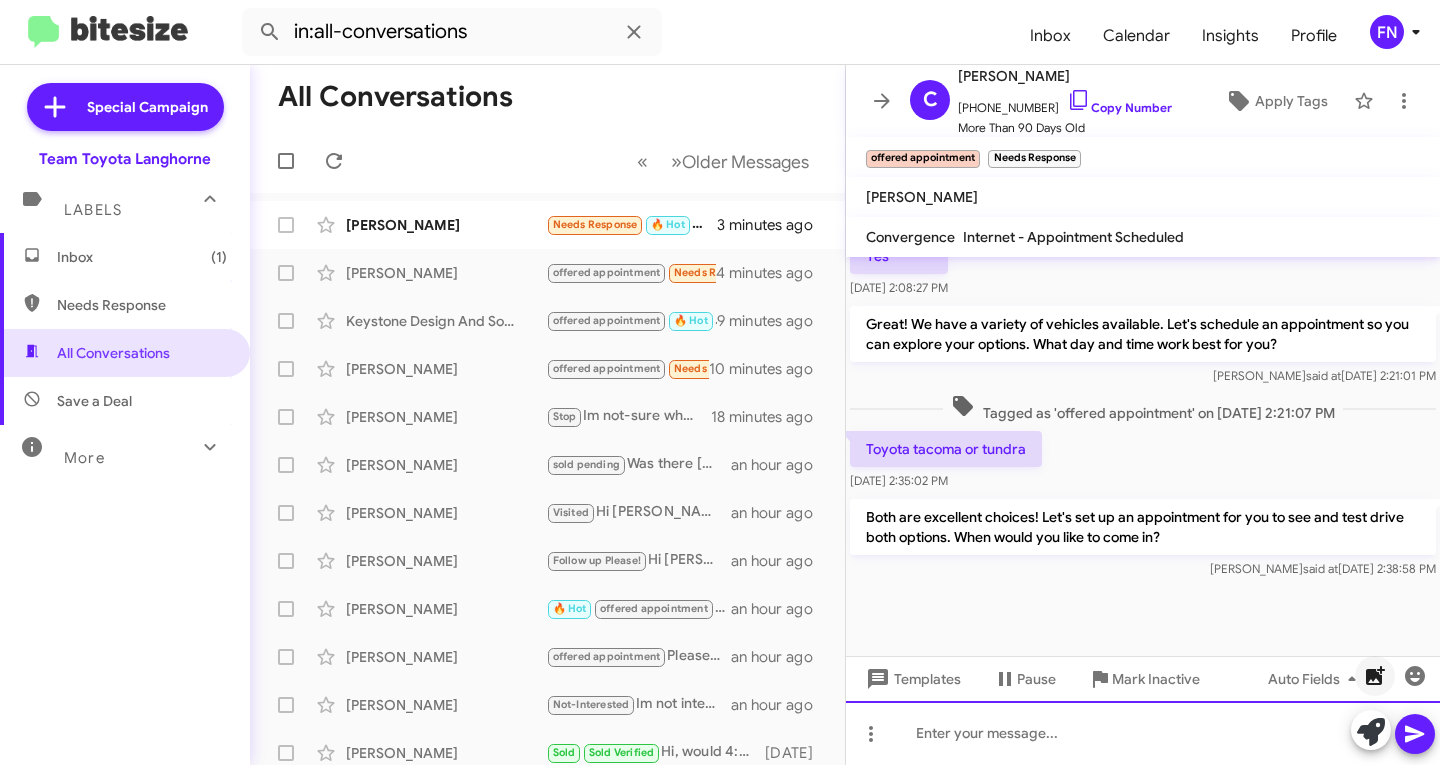 scroll, scrollTop: 1824, scrollLeft: 0, axis: vertical 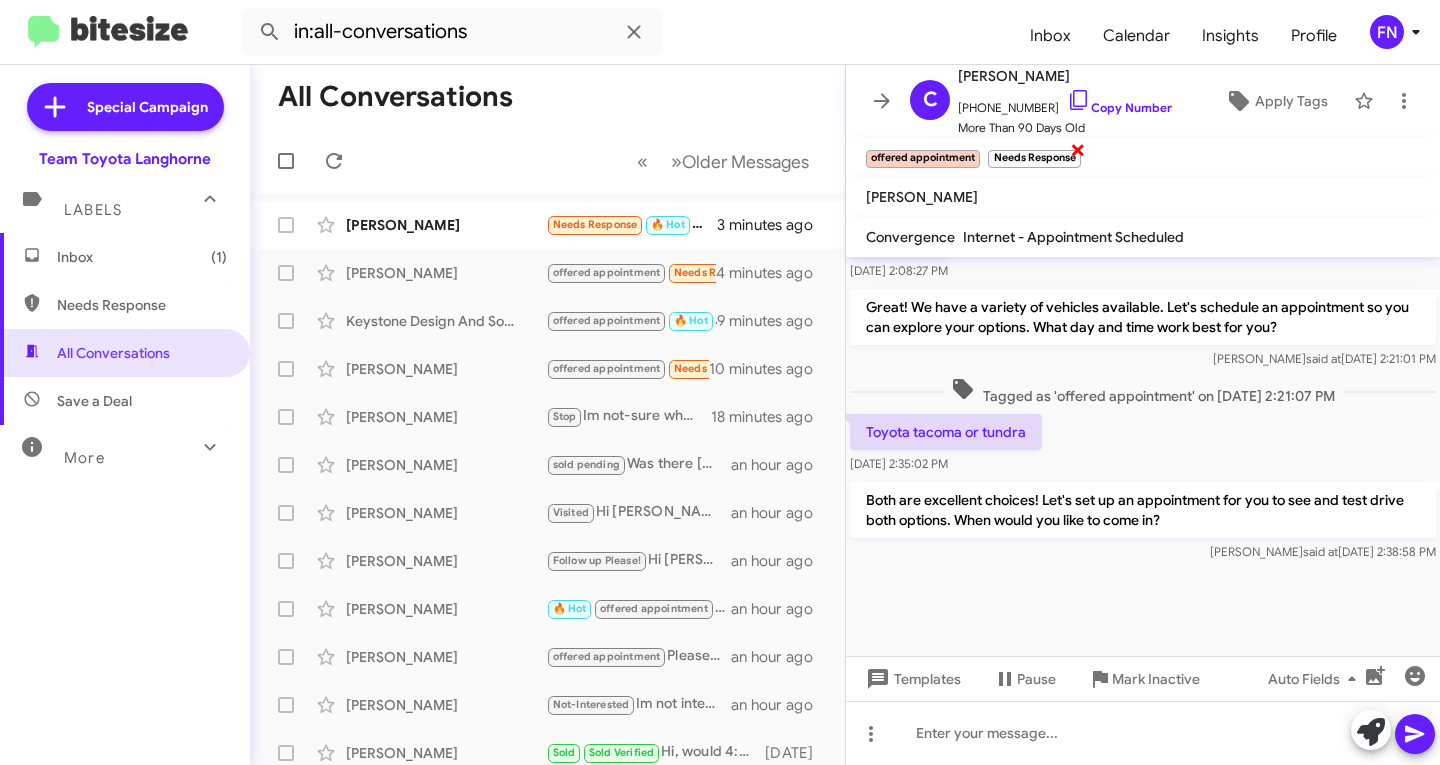 click on "×" 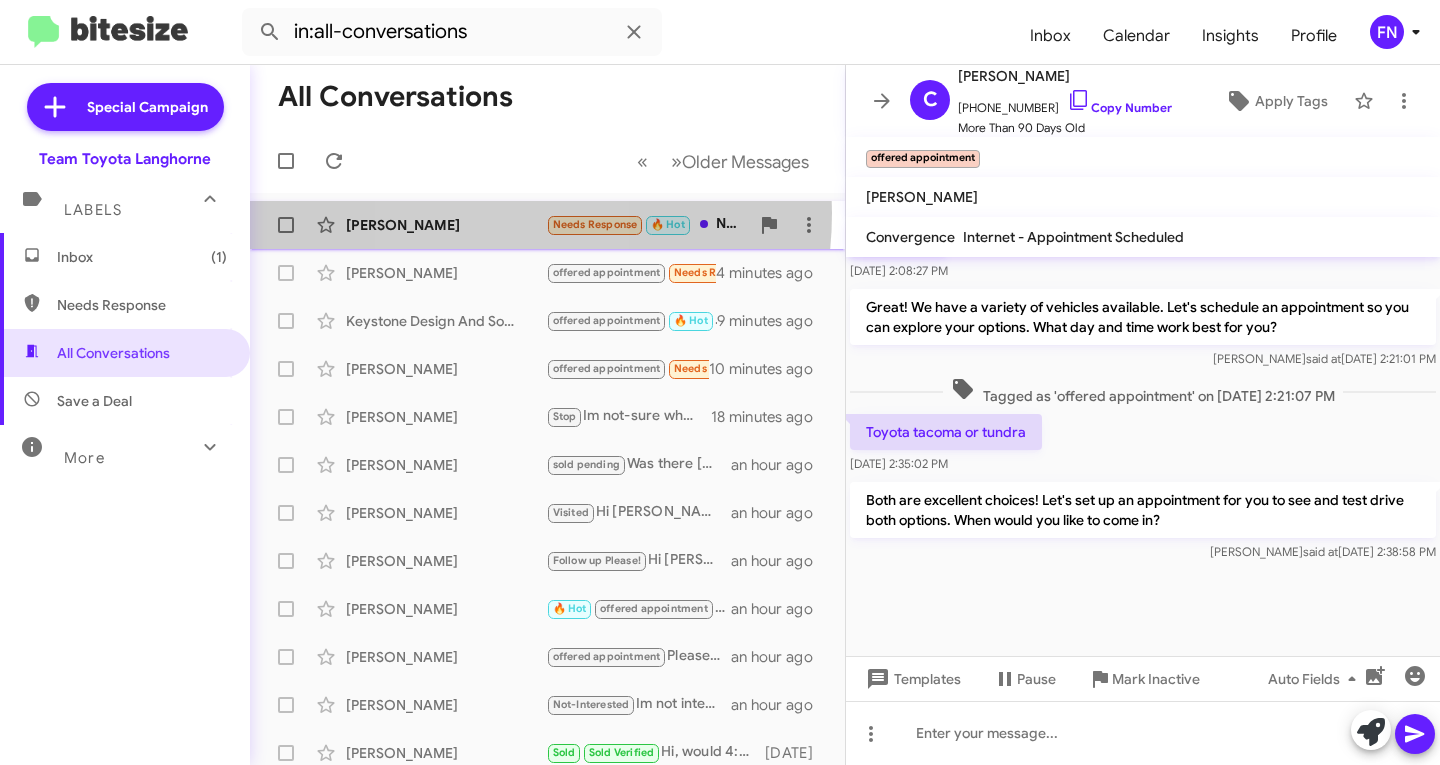 click on "[PERSON_NAME]  Needs Response   🔥 Hot   N-E-V-E-R   3 minutes ago" 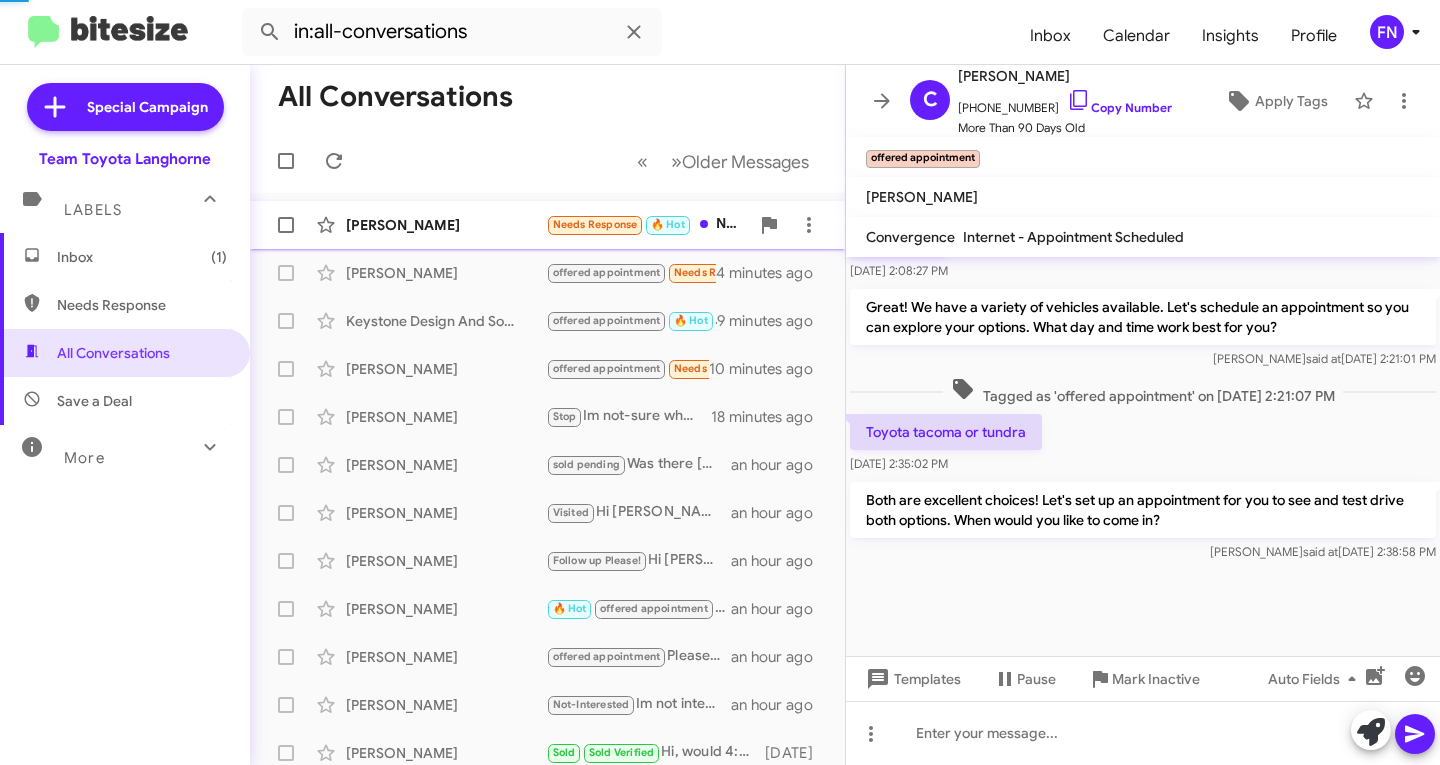 scroll, scrollTop: 0, scrollLeft: 0, axis: both 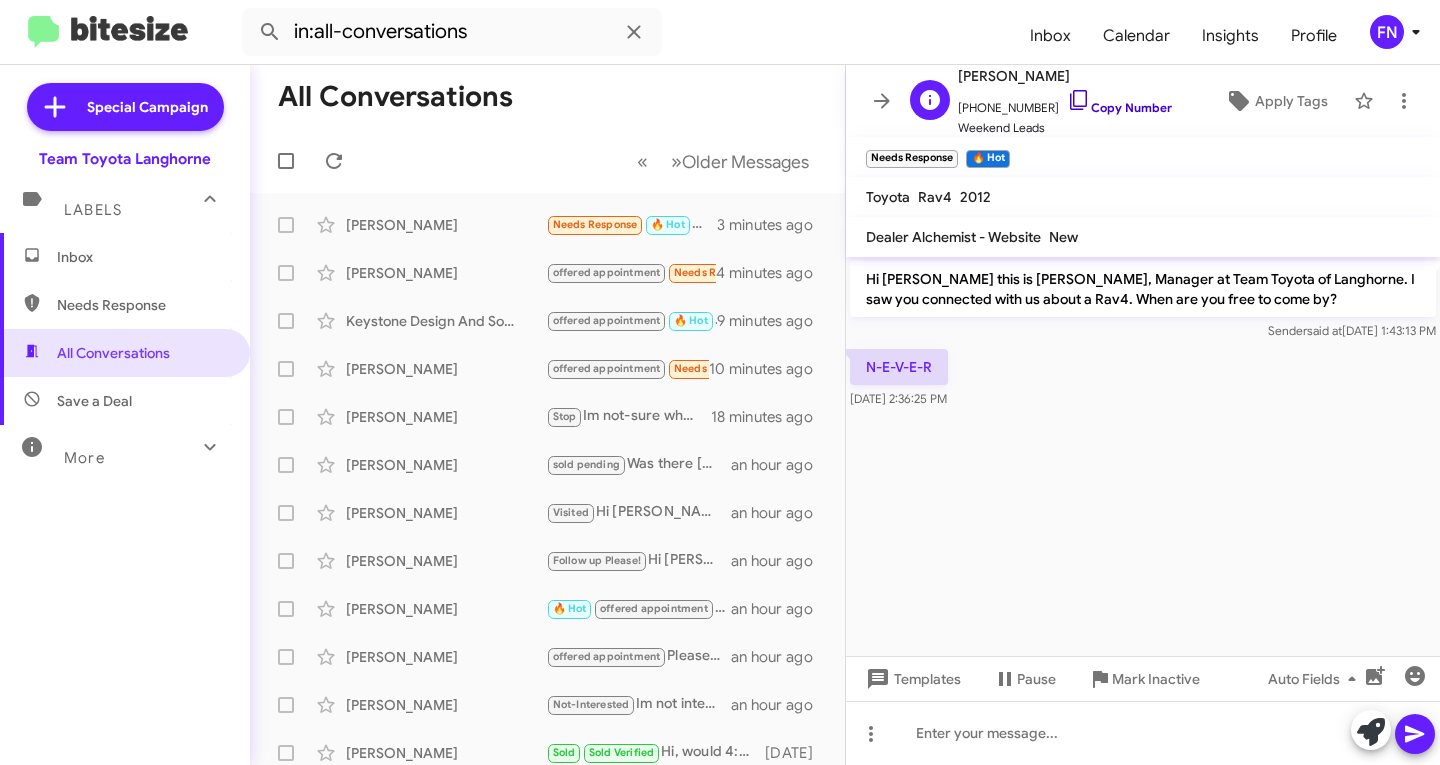 click 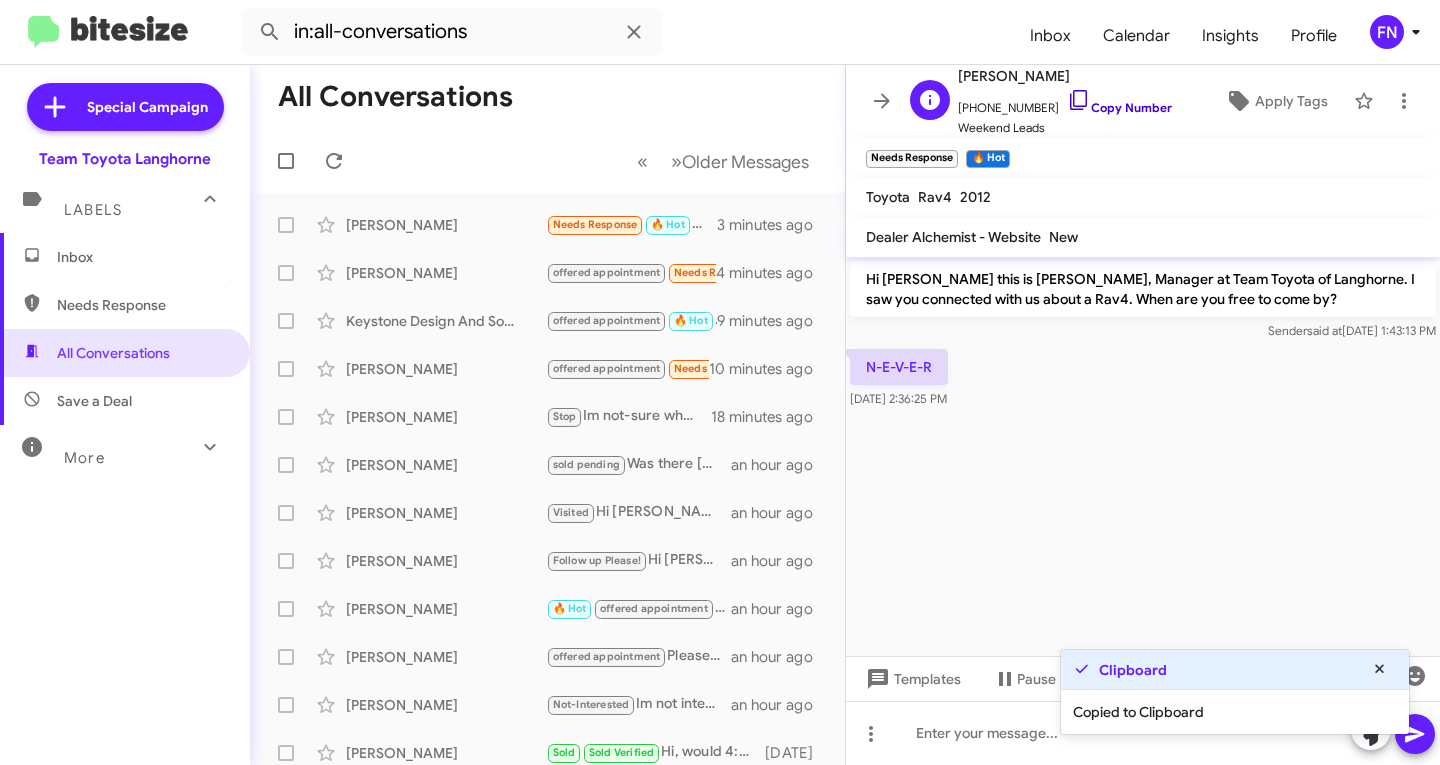 click 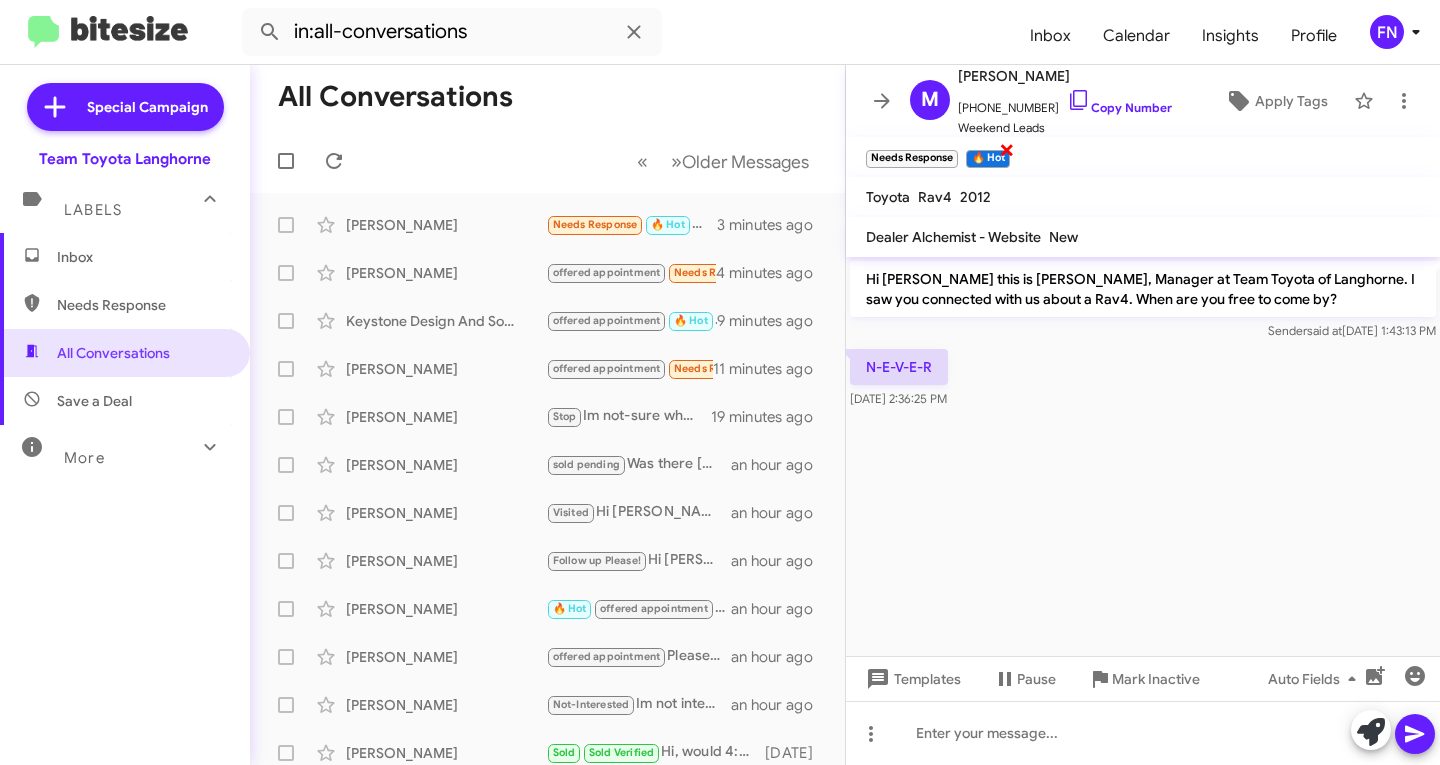 click on "×" 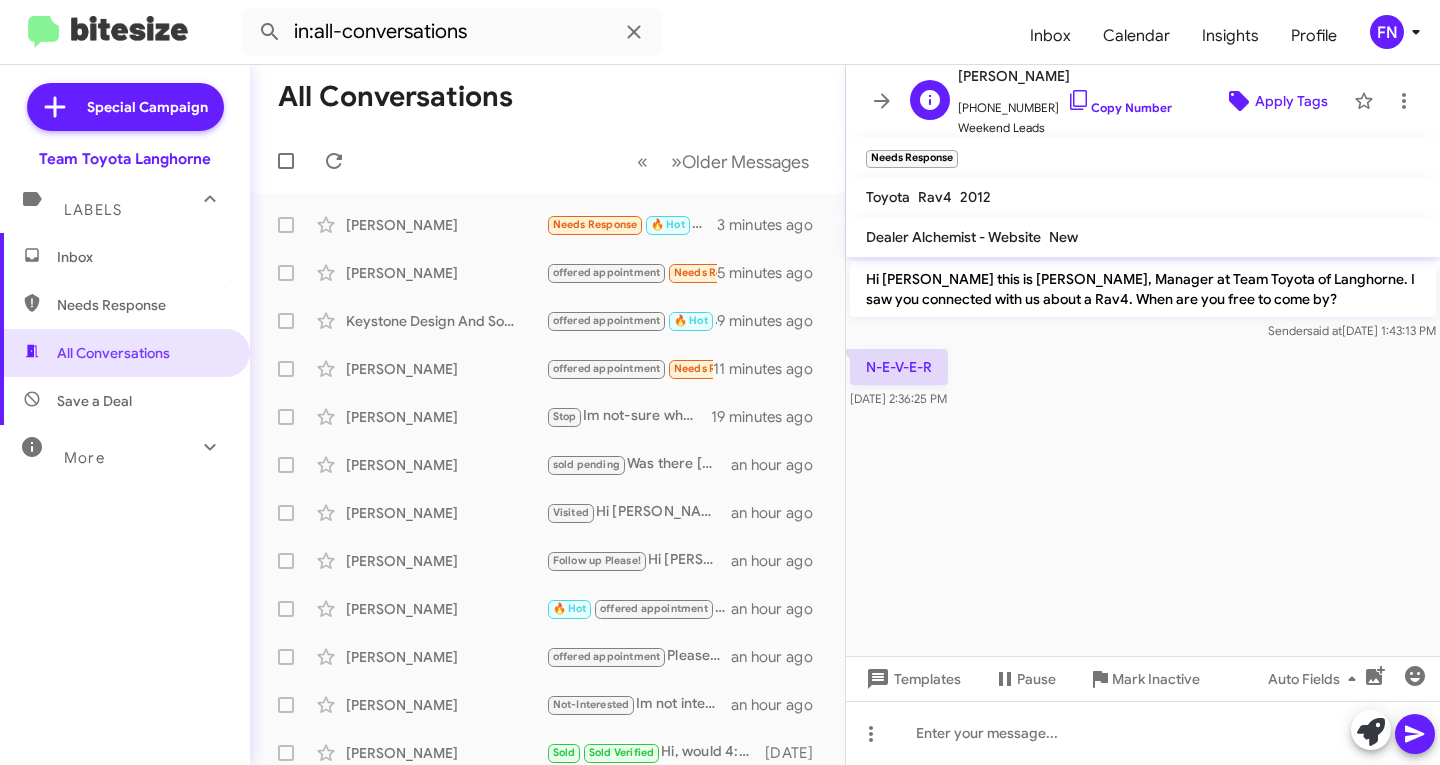 click on "Apply Tags" 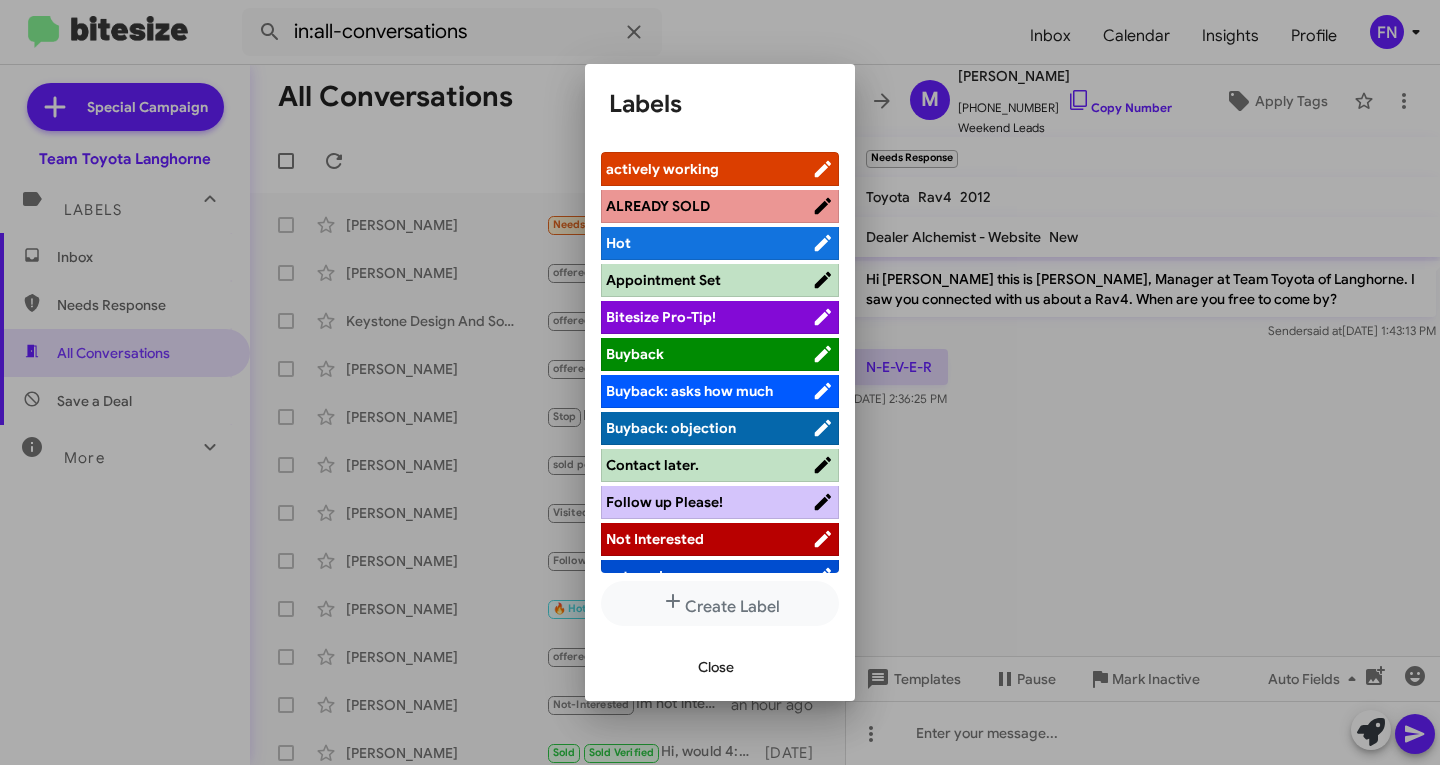 click on "Not Interested" at bounding box center (655, 539) 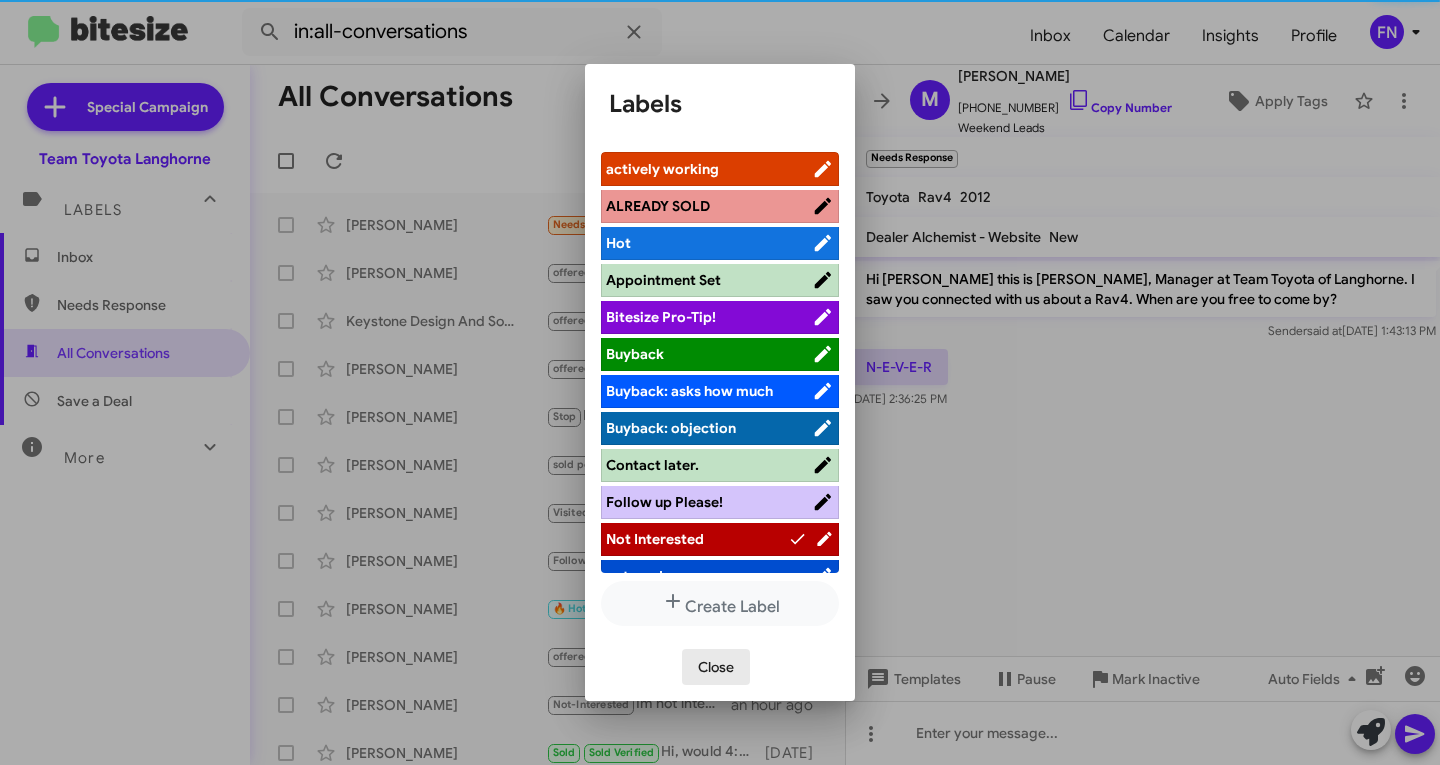 click on "Close" at bounding box center (716, 667) 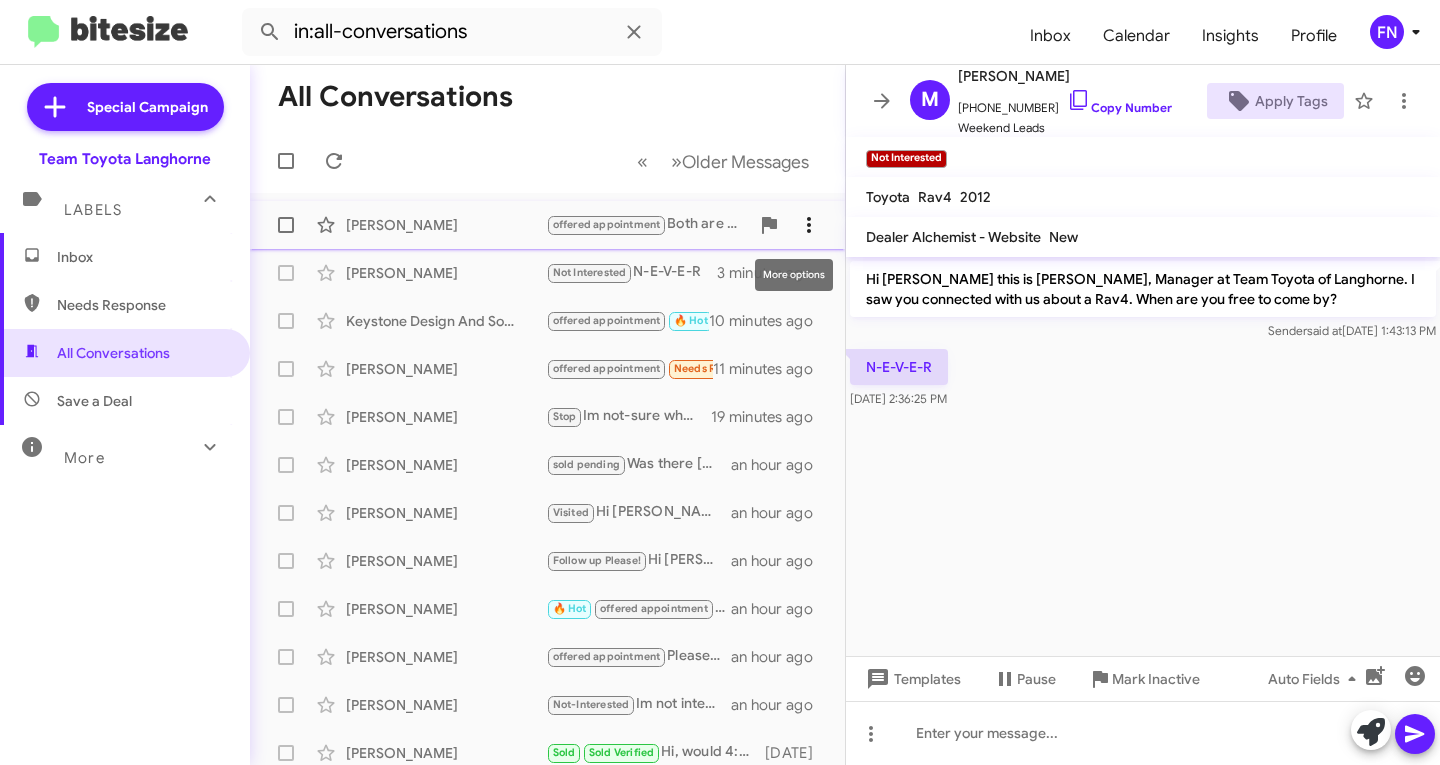 click 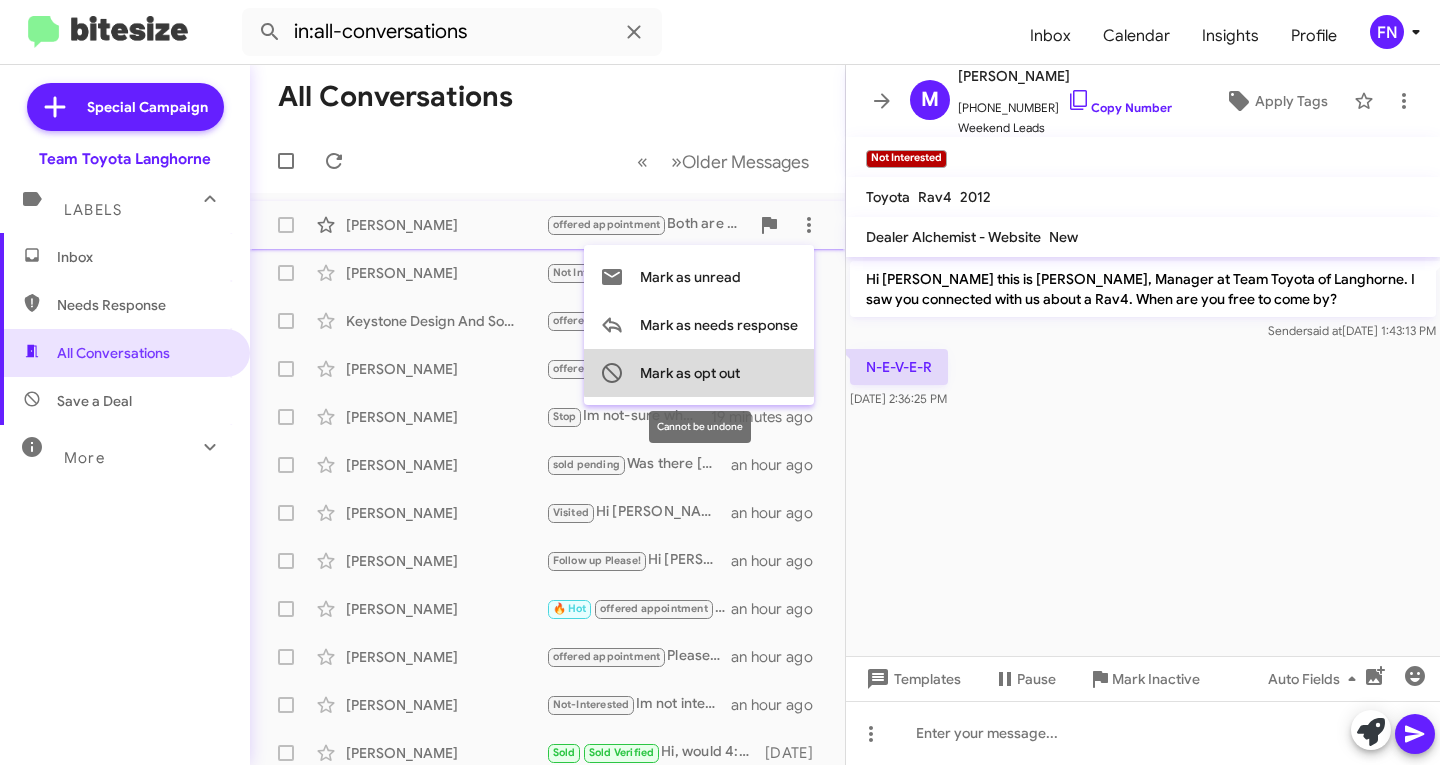 click on "Mark as opt out" at bounding box center [690, 373] 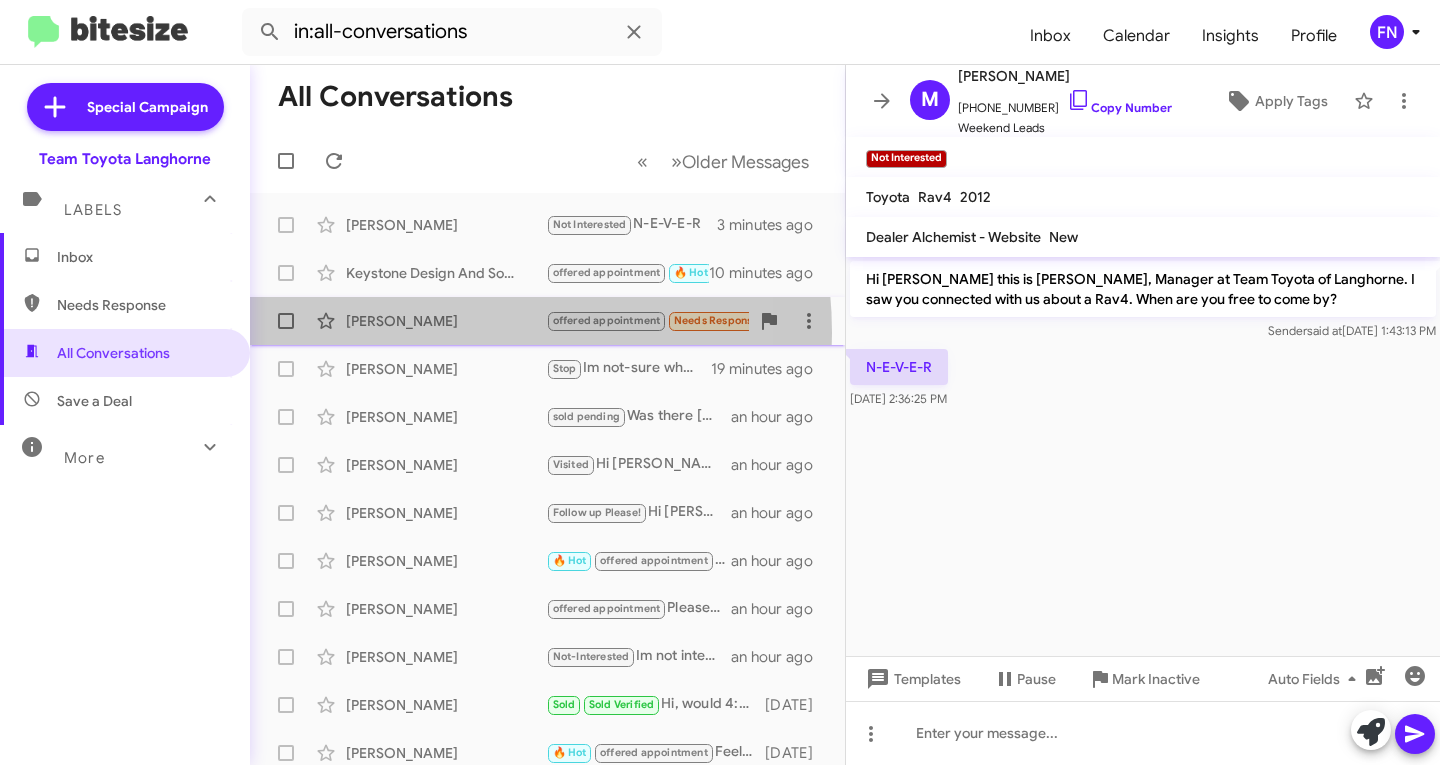 click on "[PERSON_NAME]  offered appointment   Needs Response   I am looking for xle or xse   11 minutes ago" 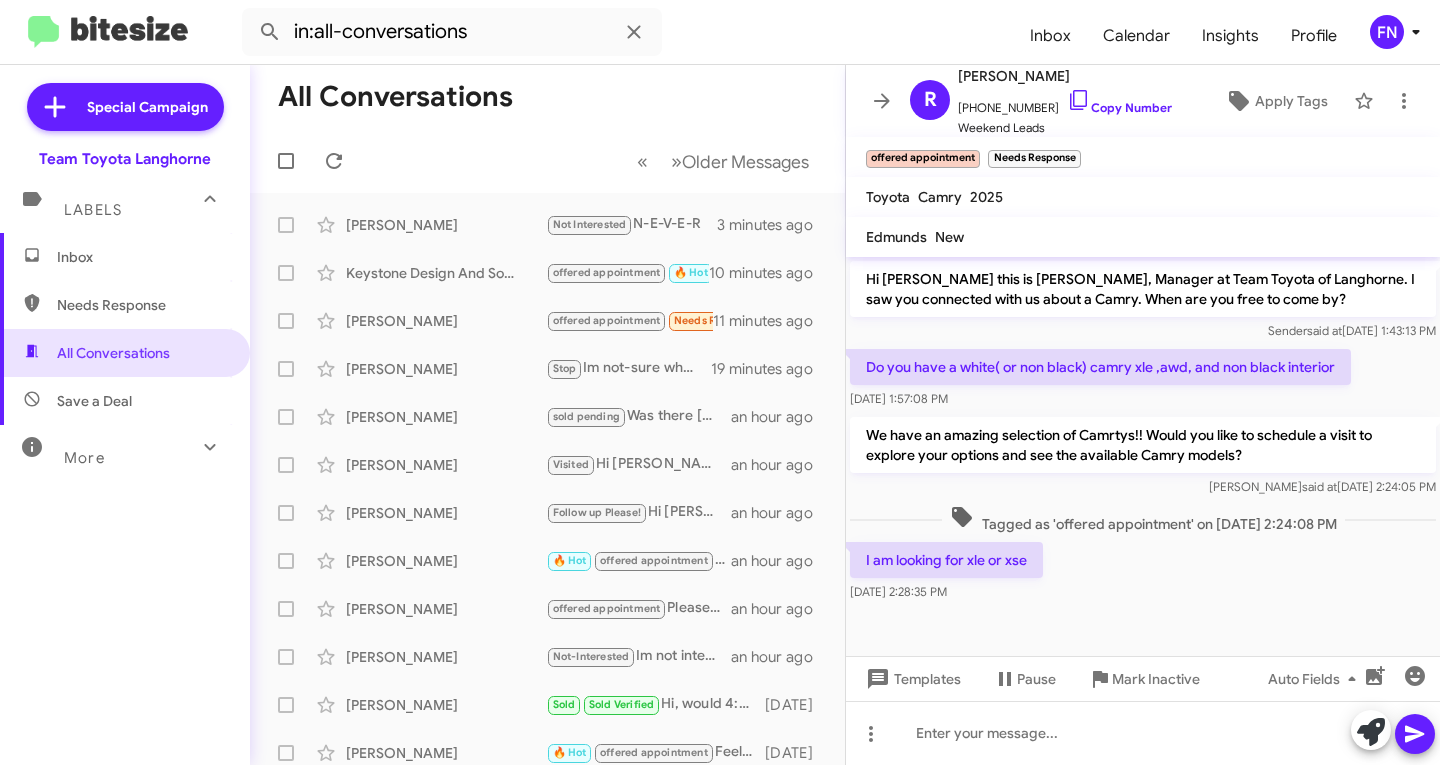 click on "offered appointment   ×   Needs Response   ×" 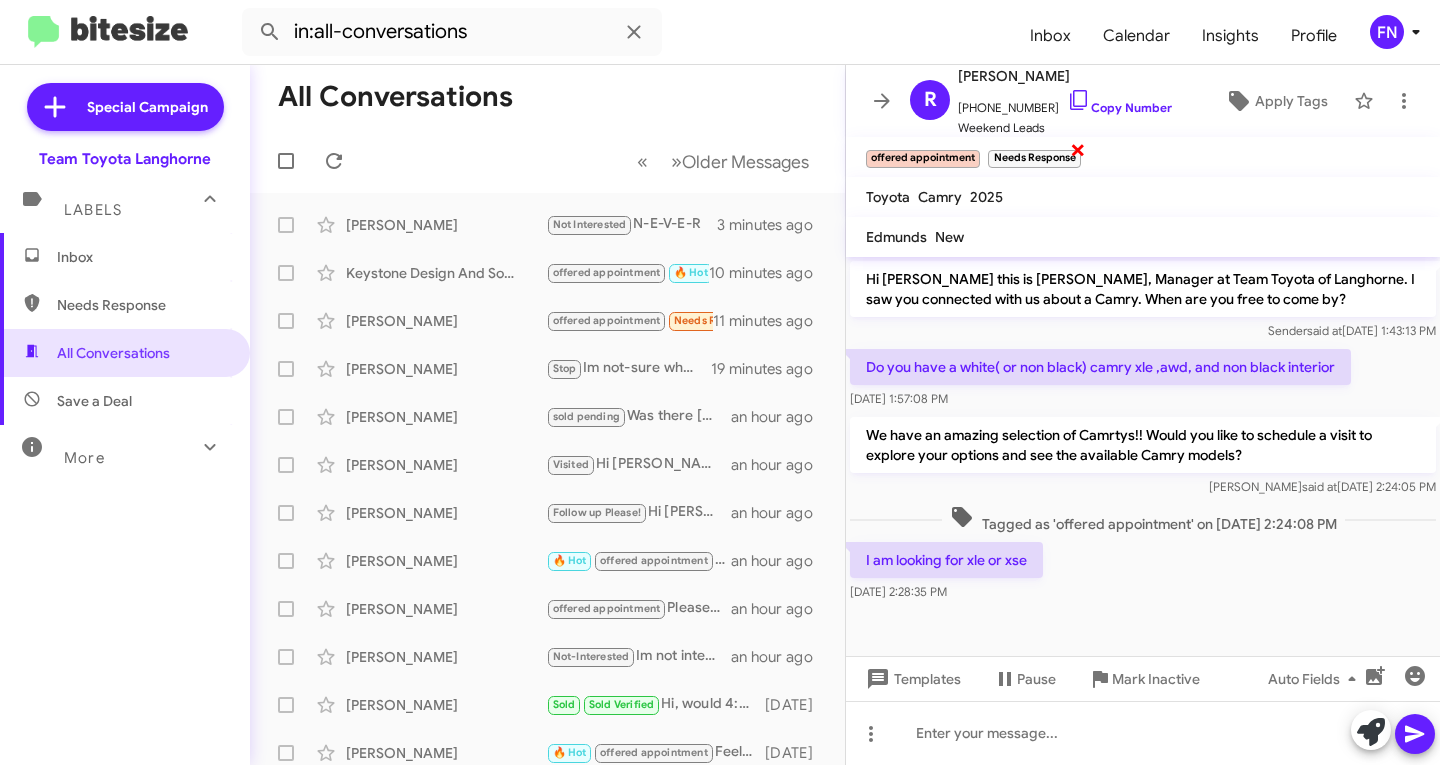 click on "×" 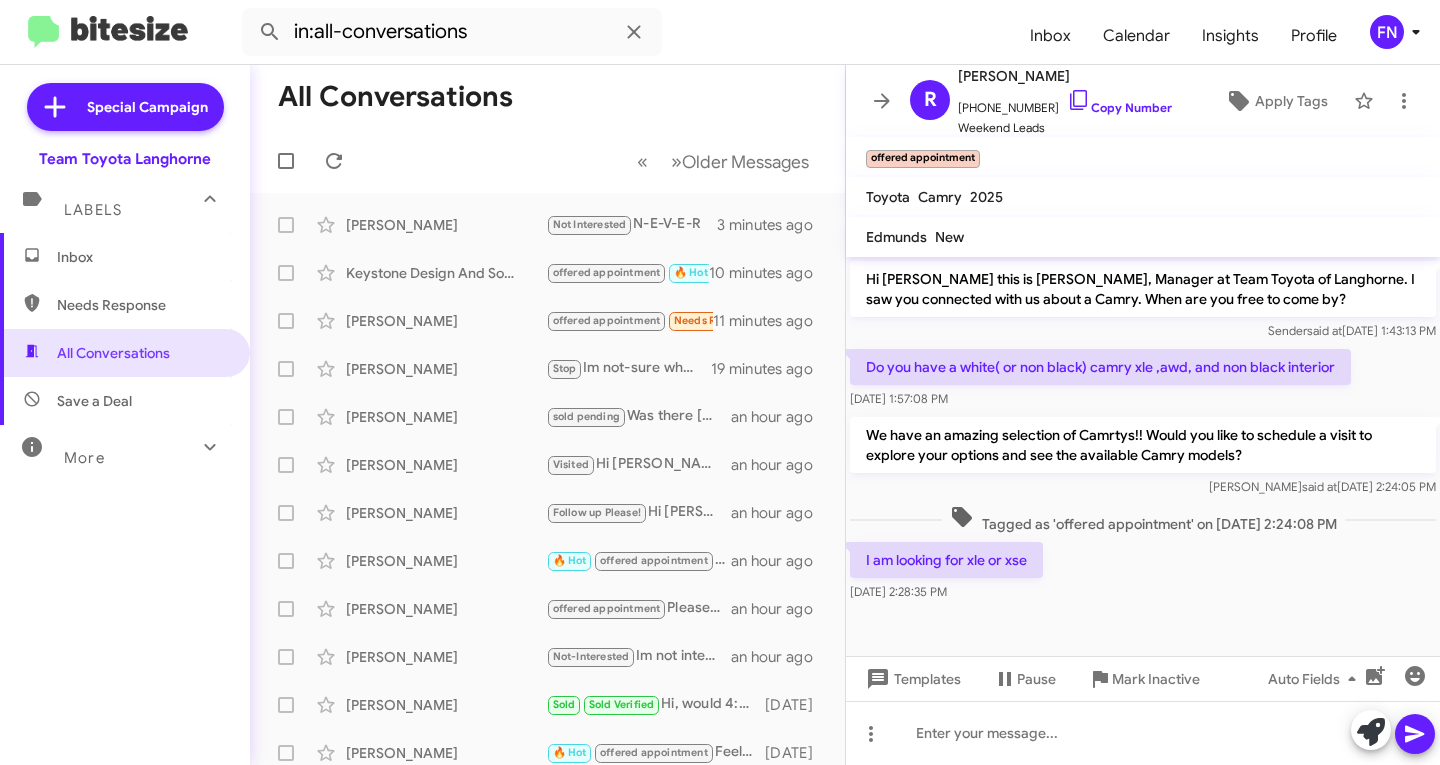 click on "Inbox" at bounding box center (125, 257) 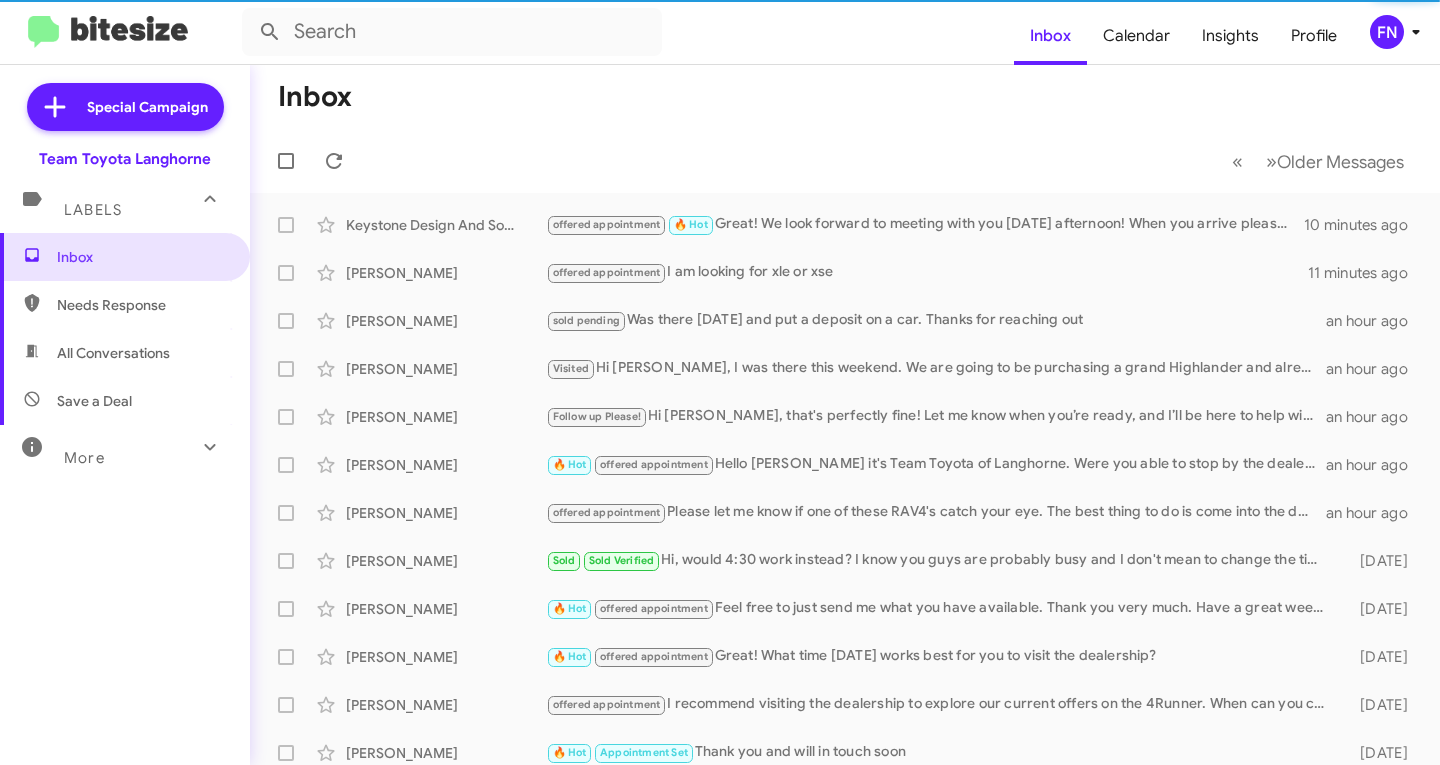click on "All Conversations" at bounding box center [113, 353] 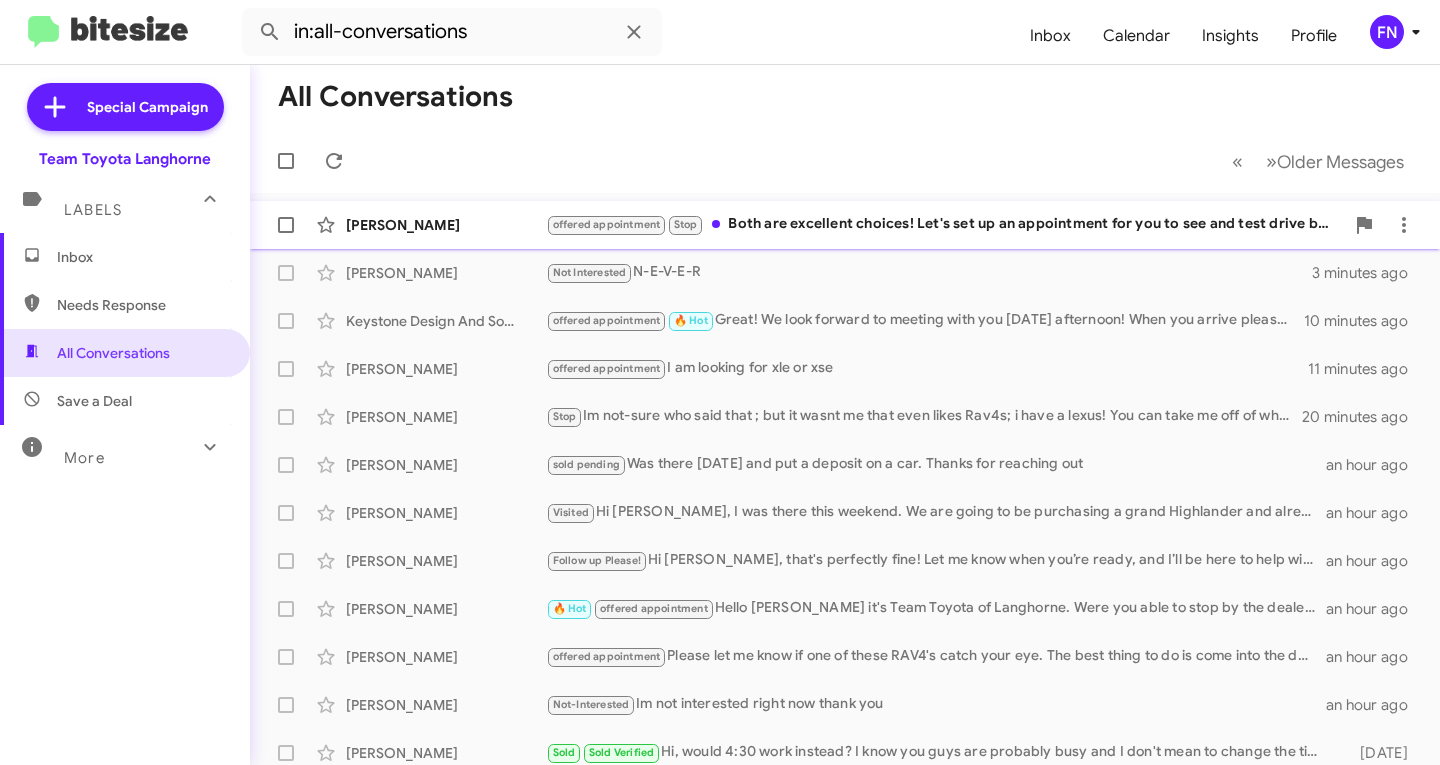 click on "offered appointment   Stop   Both are excellent choices! Let's set up an appointment for you to see and test drive both options. When would you like to come in?" 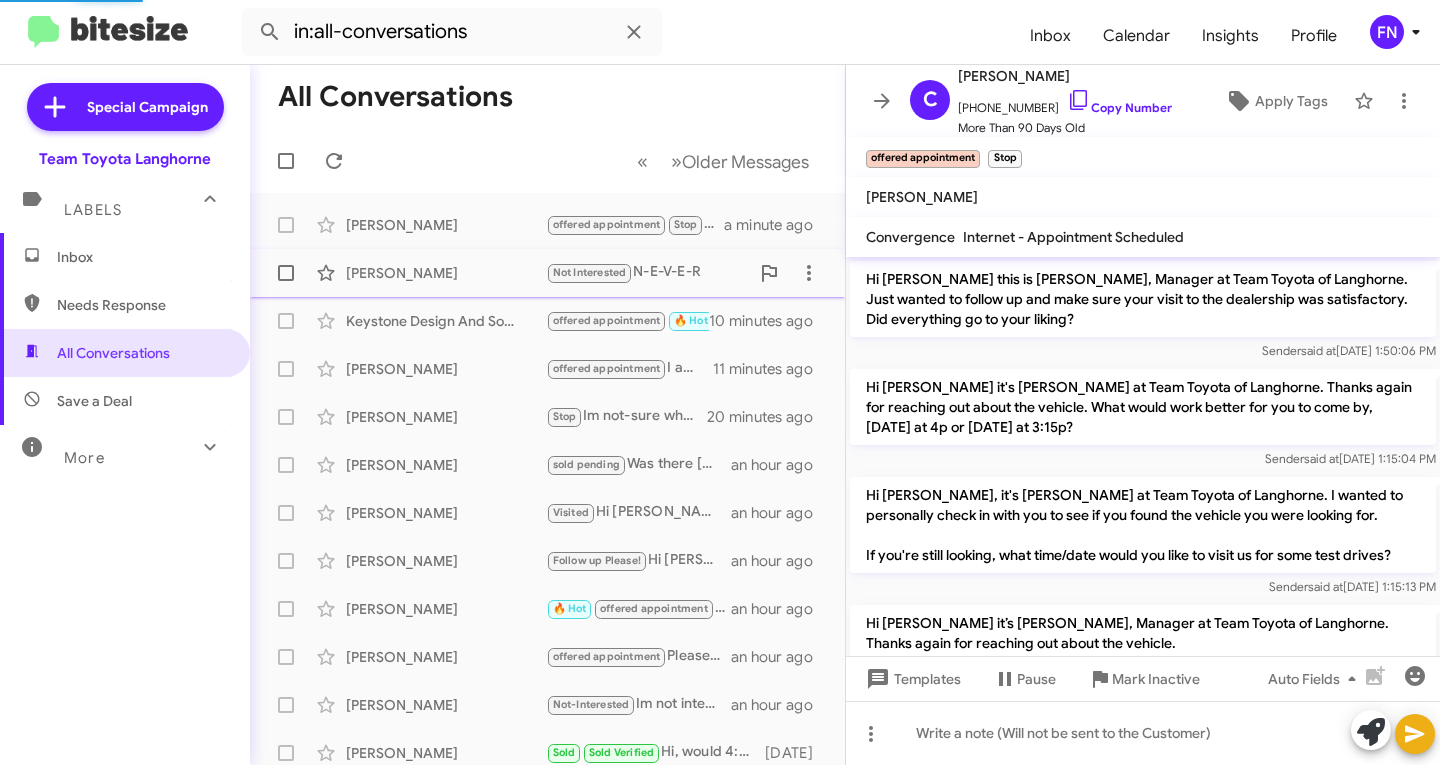 scroll, scrollTop: 1826, scrollLeft: 0, axis: vertical 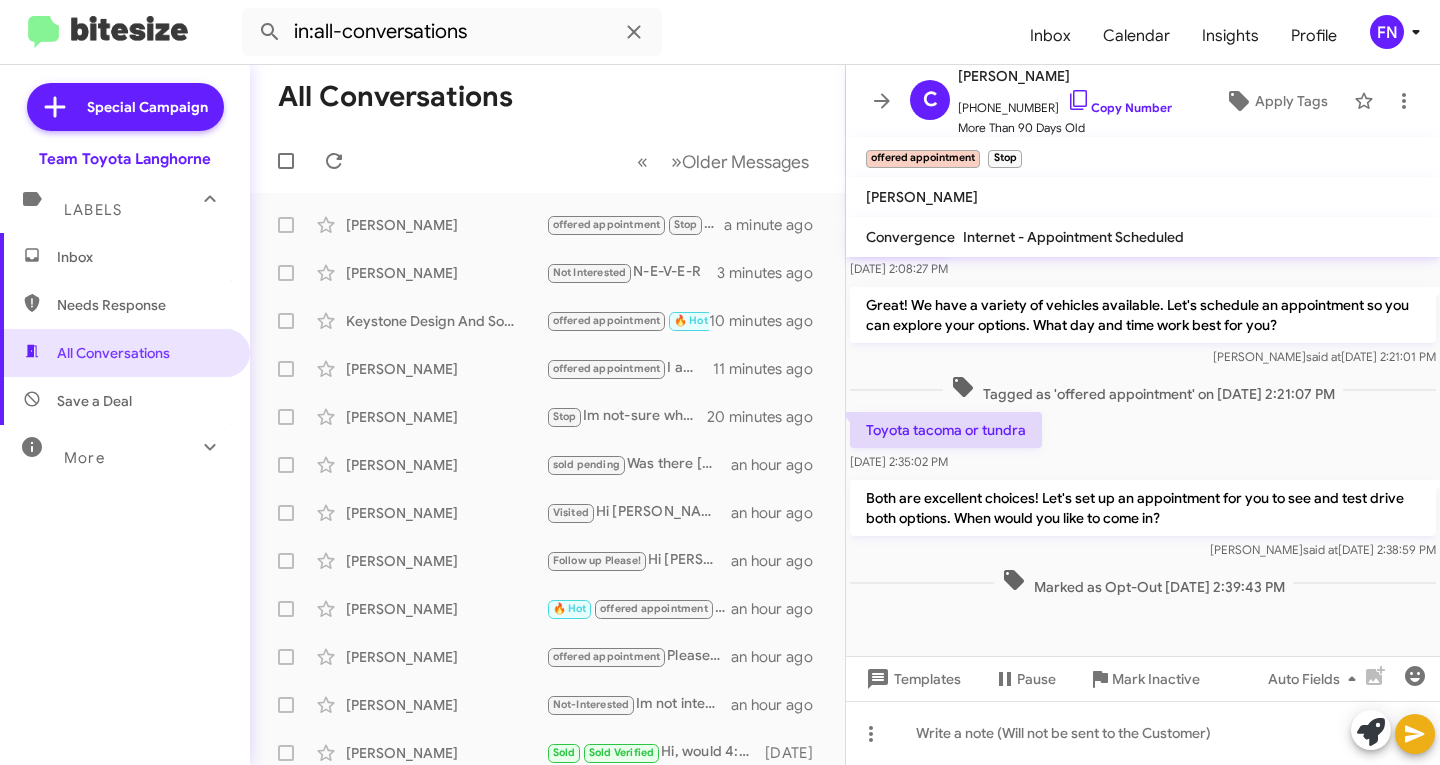 click on "Stop" 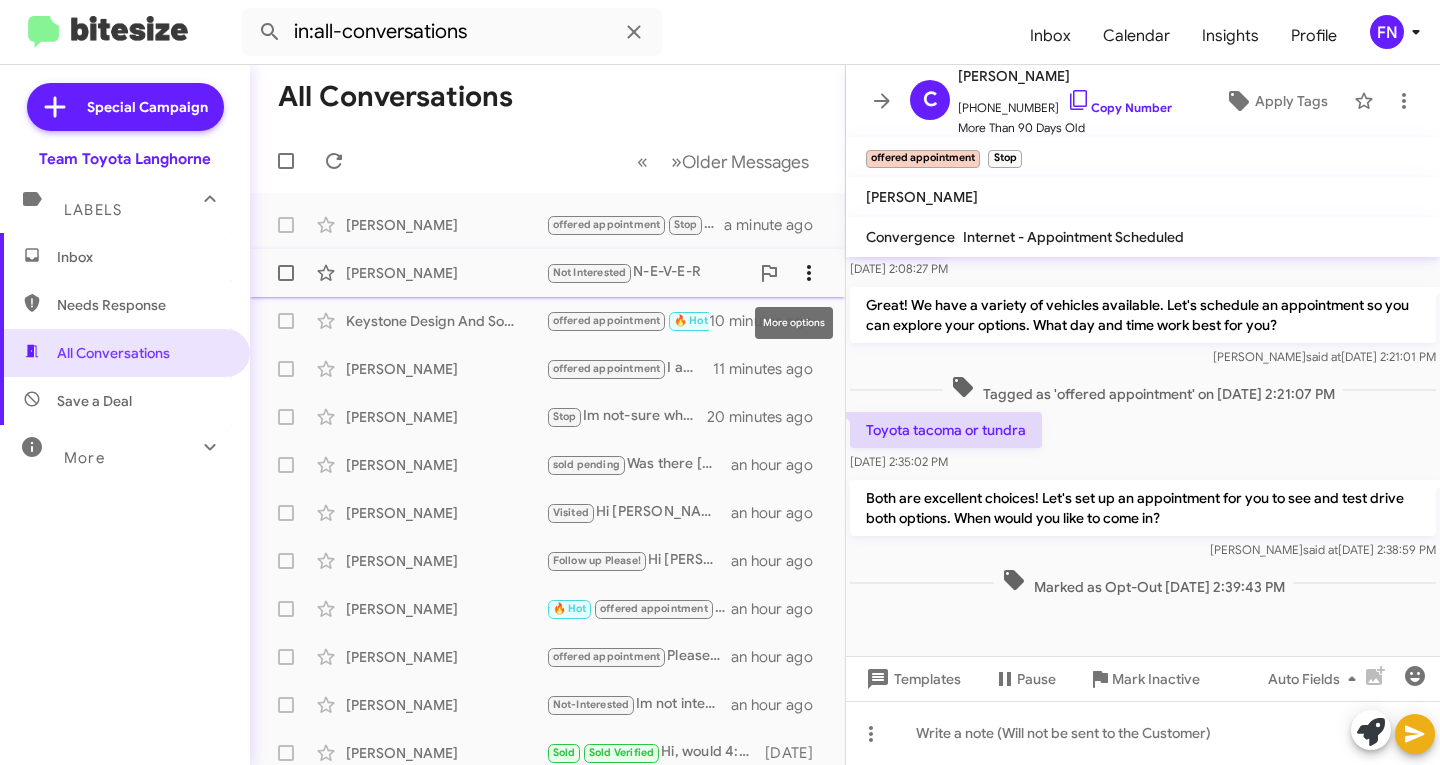 click 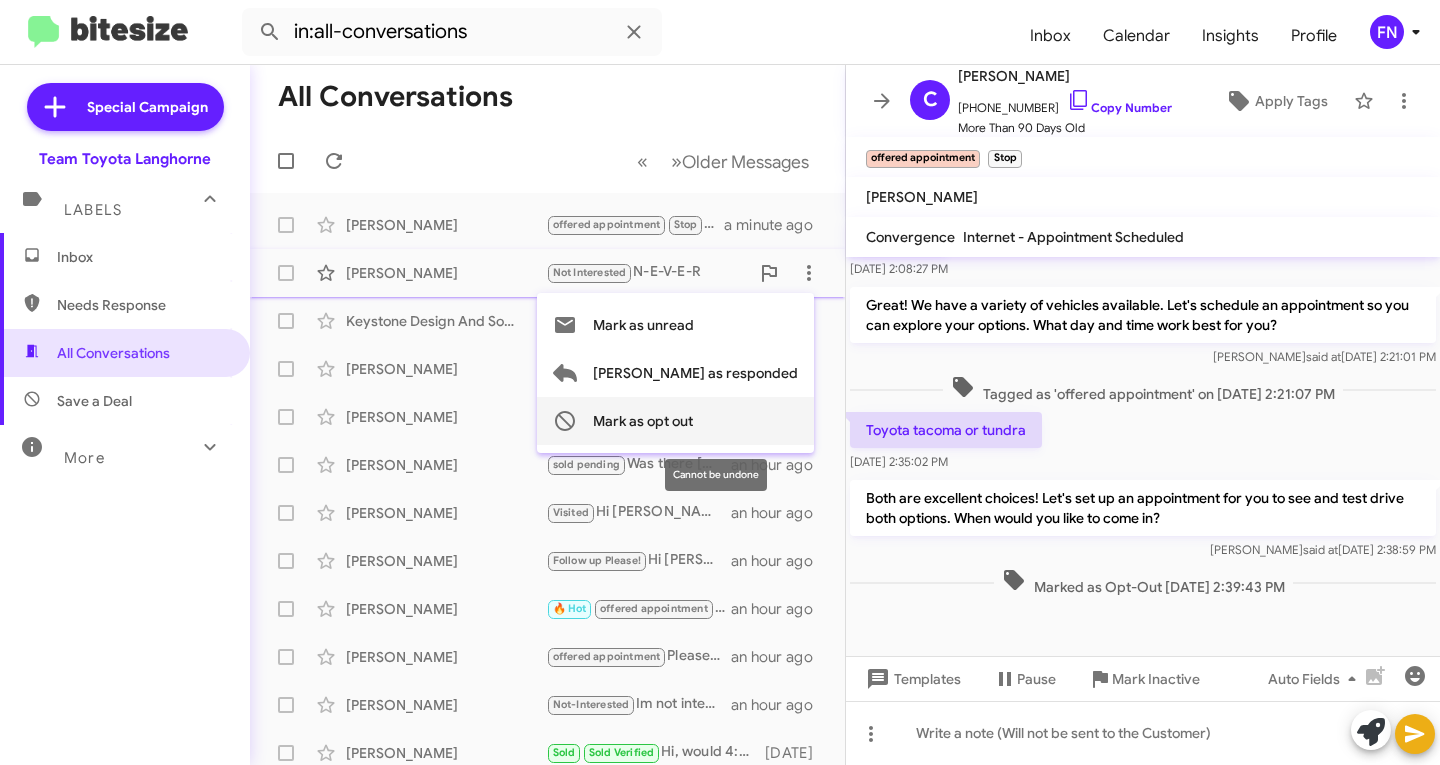 click on "Mark as opt out" at bounding box center [643, 421] 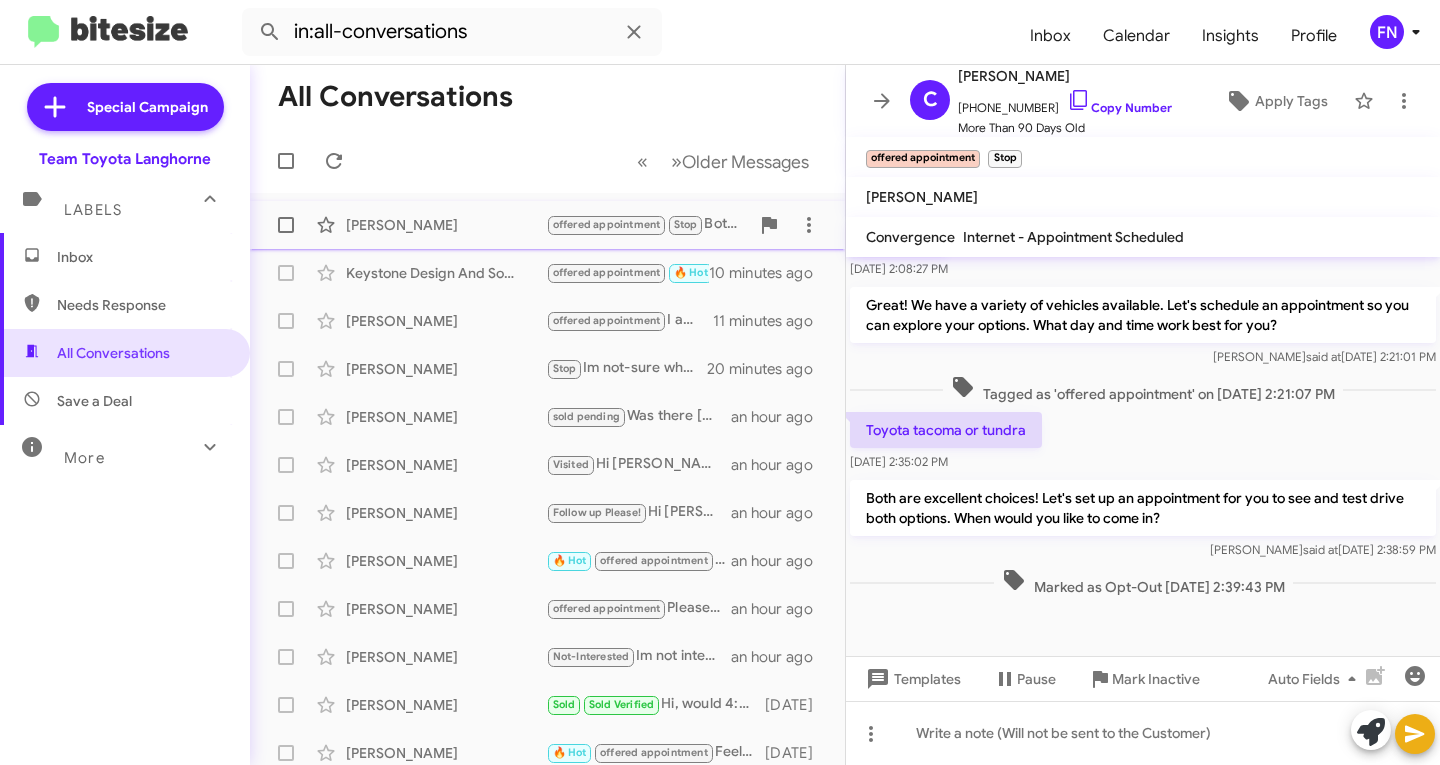 click on "[PERSON_NAME]  offered appointment   Stop   Both are excellent choices! Let's set up an appointment for you to see and test drive both options. When would you like to come in?   a minute ago" 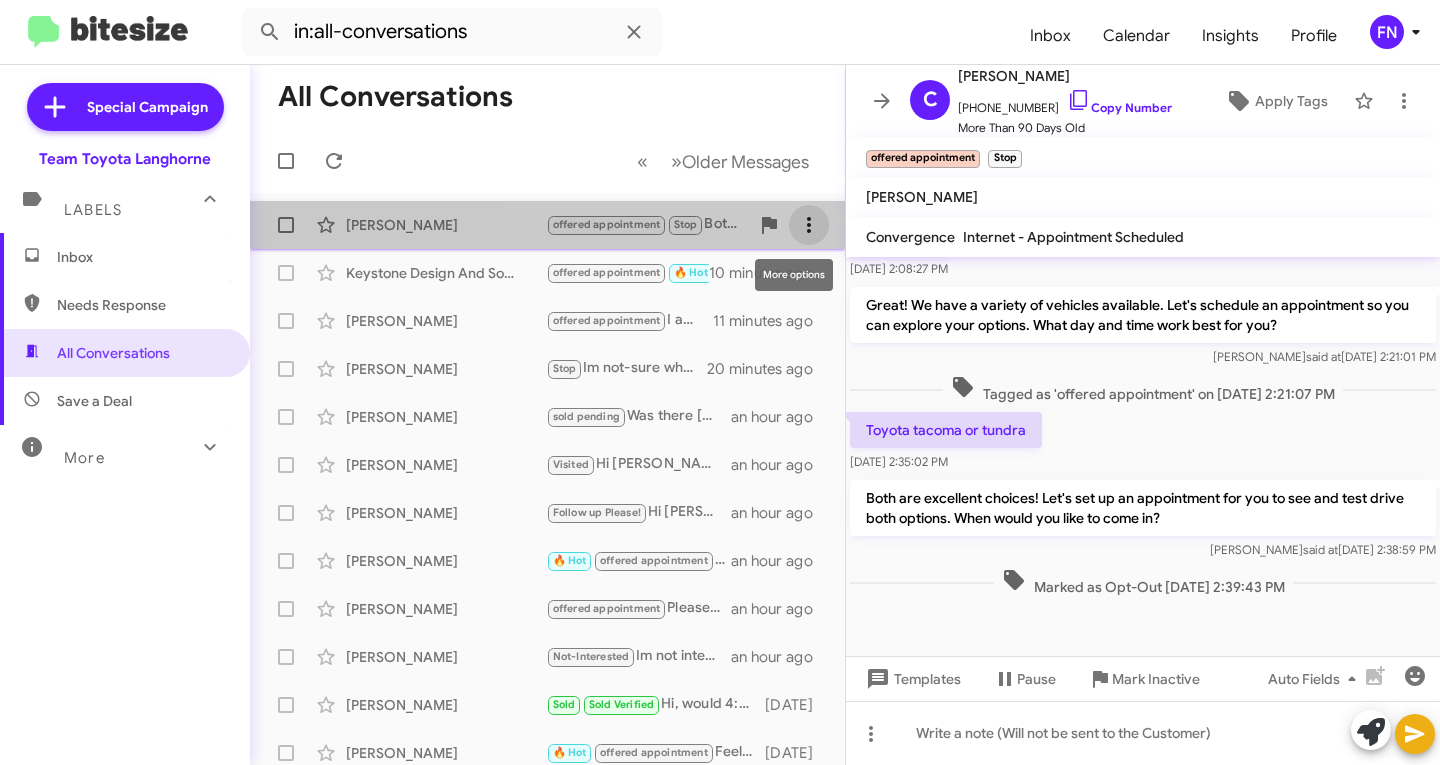 click 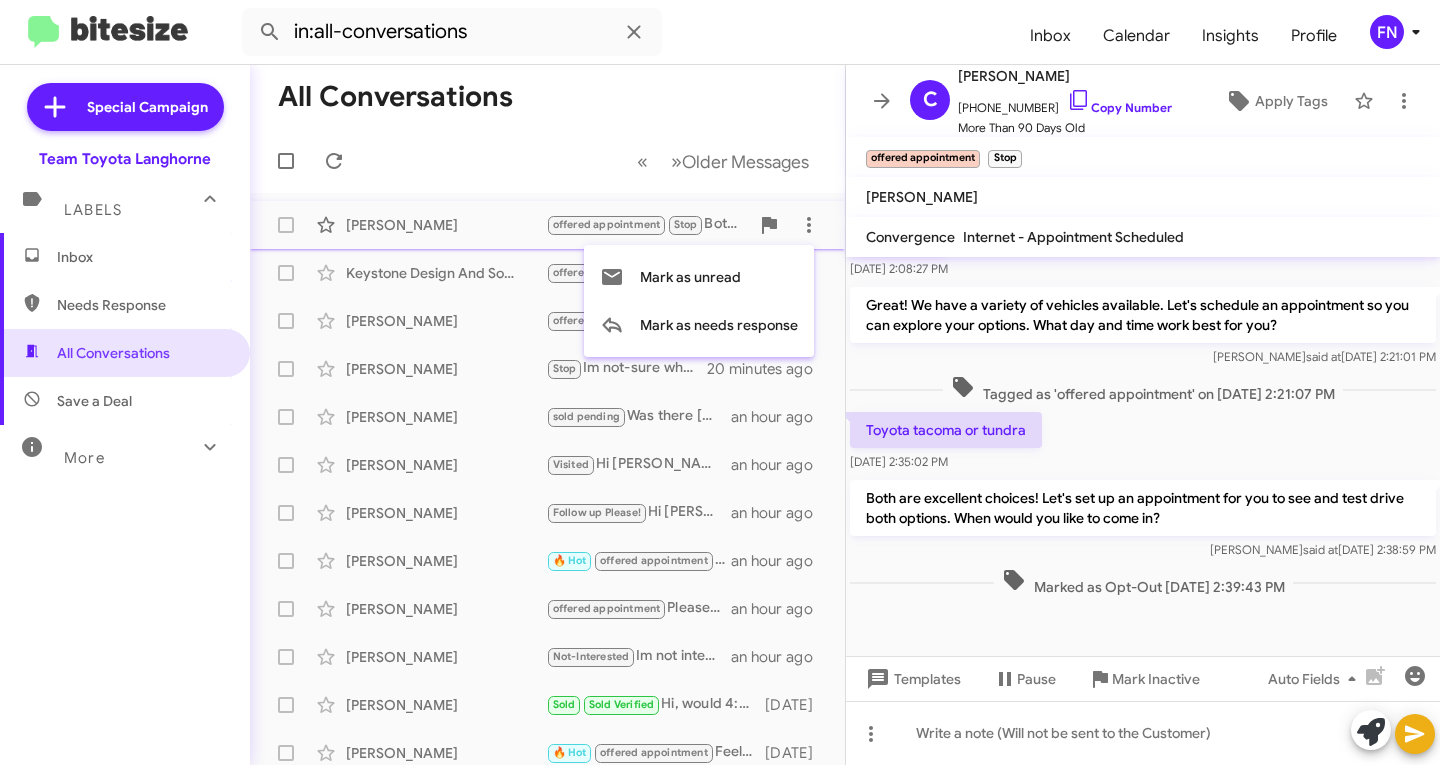 click at bounding box center (720, 382) 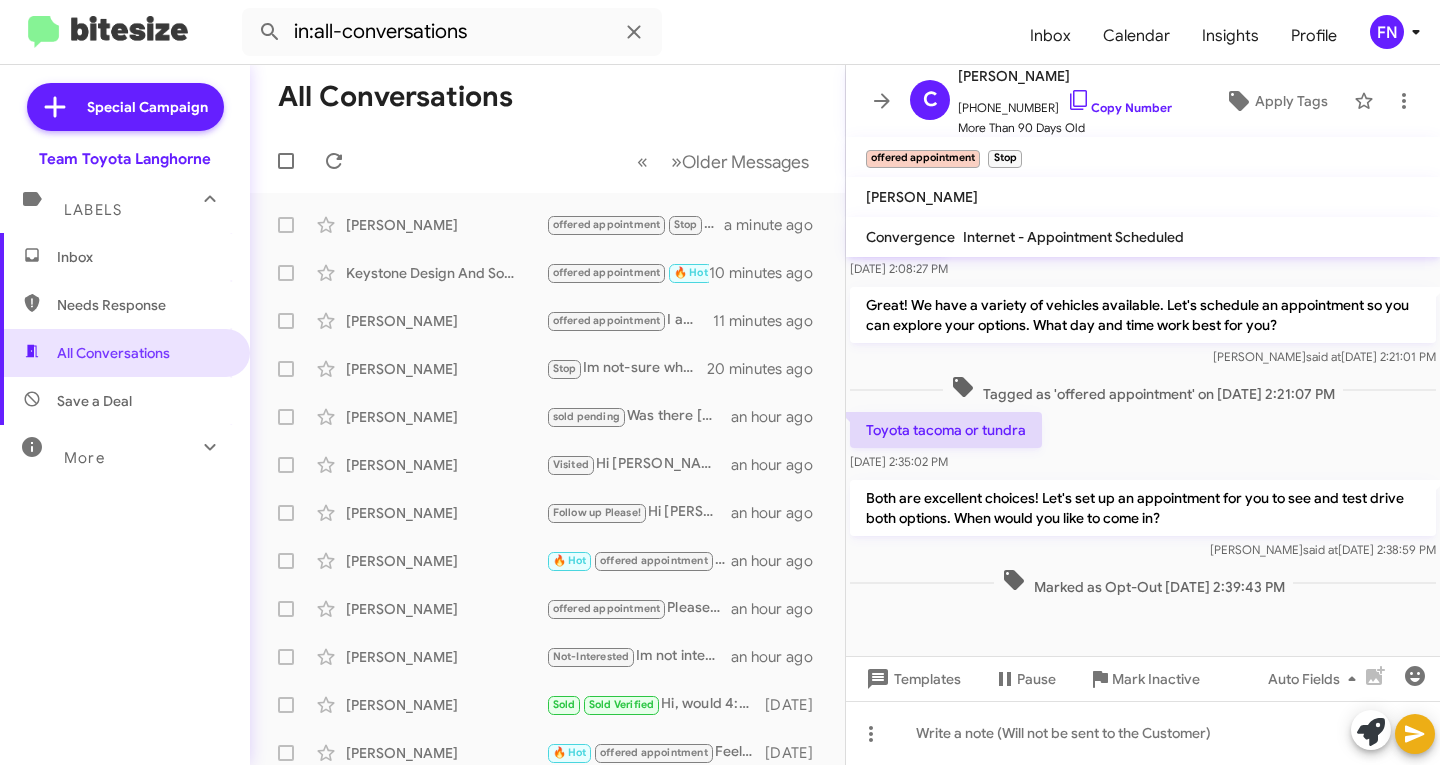 click on "Stop" 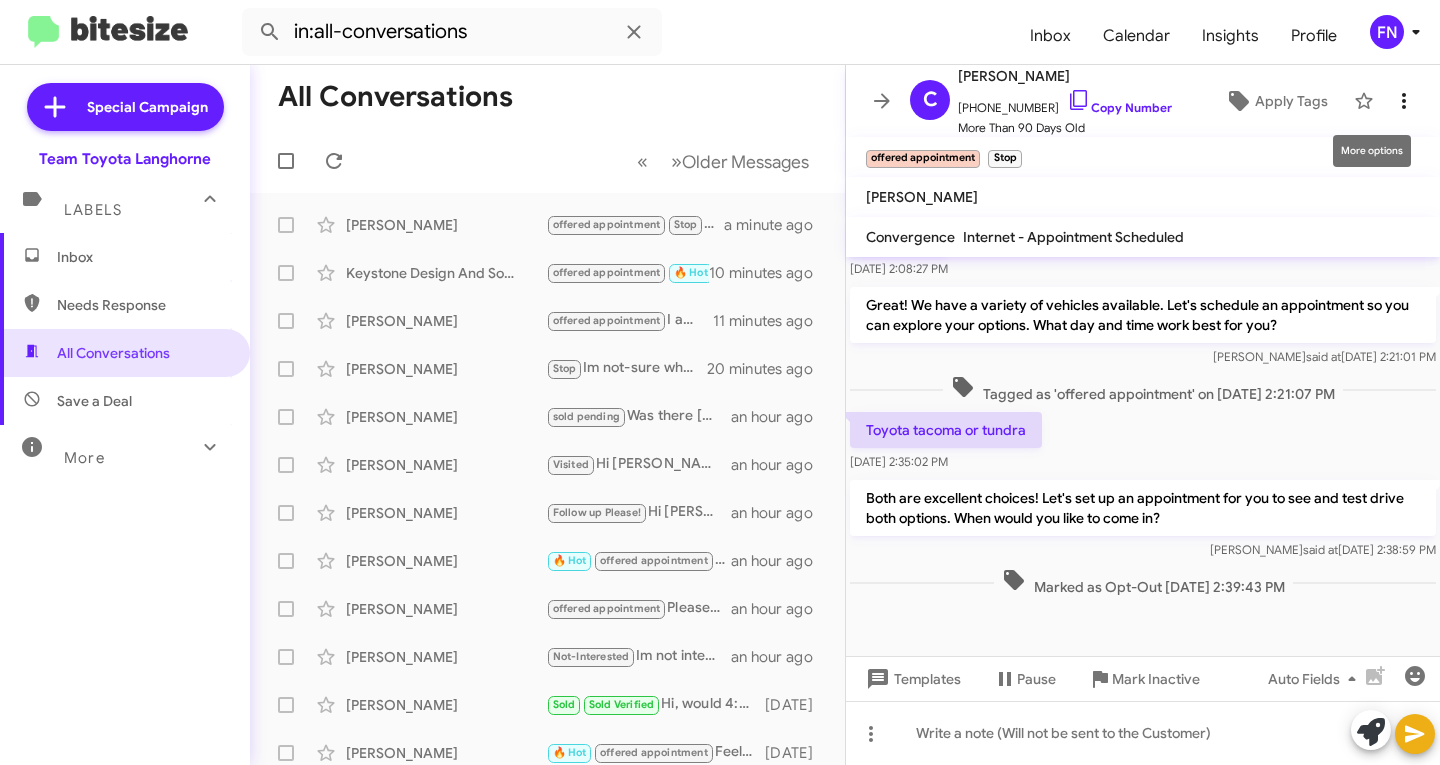 click 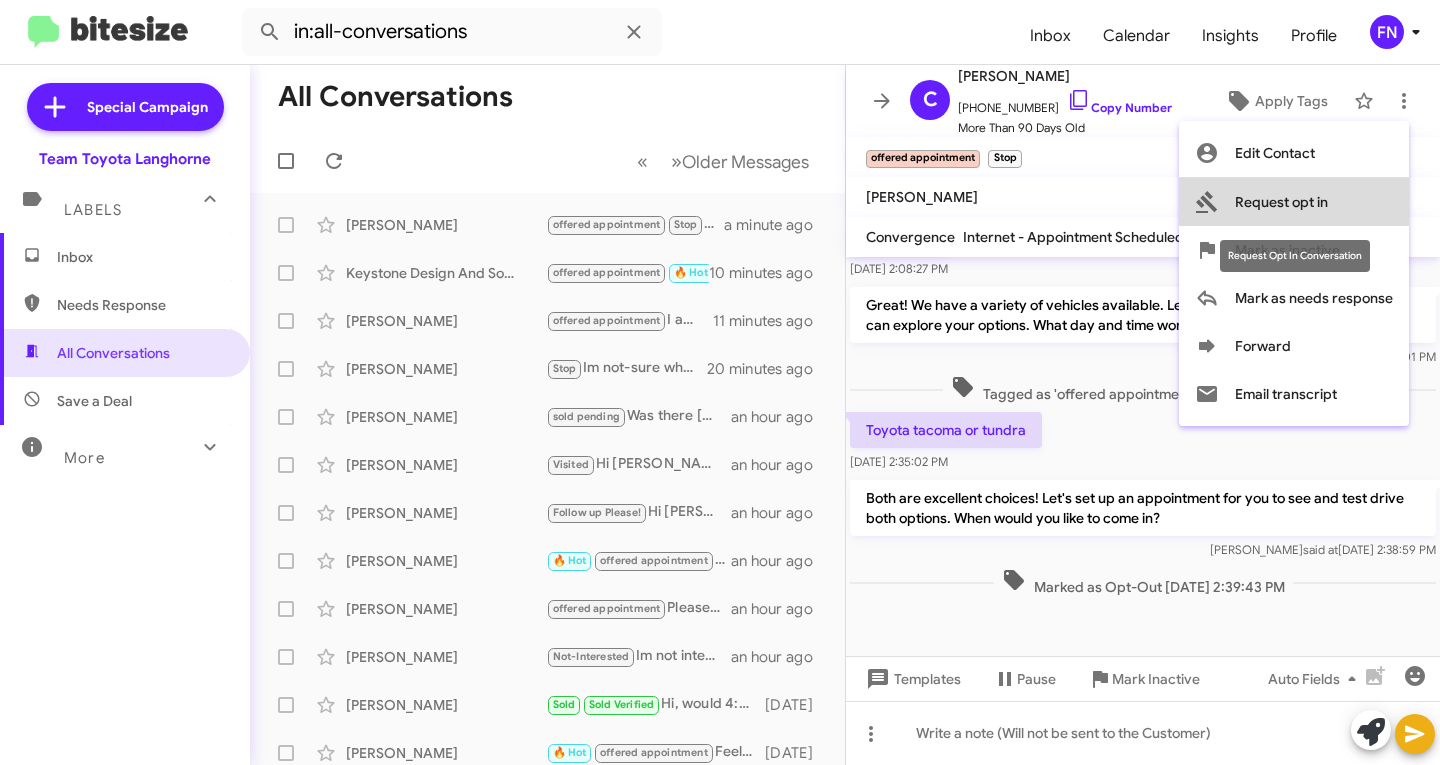 click on "Request opt in" at bounding box center (1281, 202) 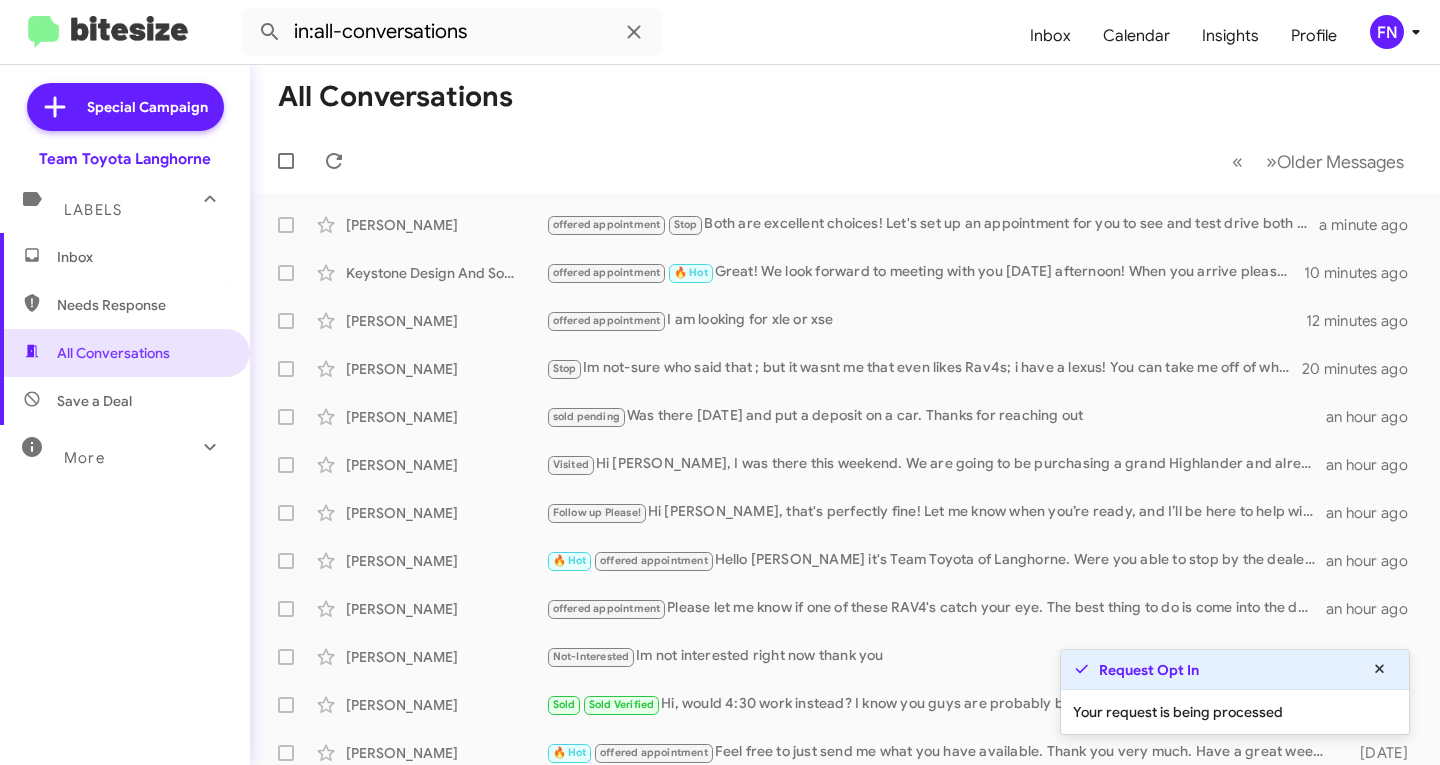 click on "Inbox" at bounding box center [142, 257] 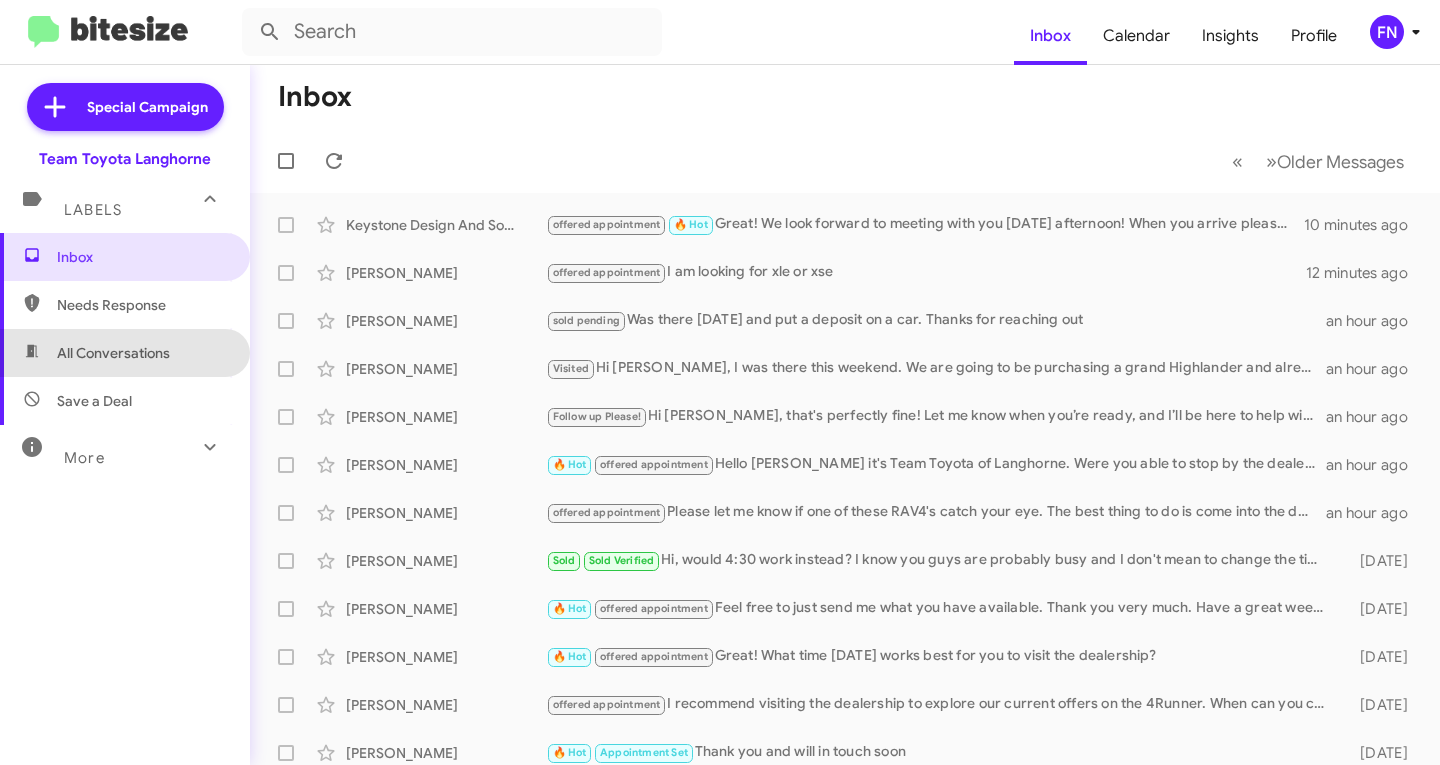 click on "All Conversations" at bounding box center [125, 353] 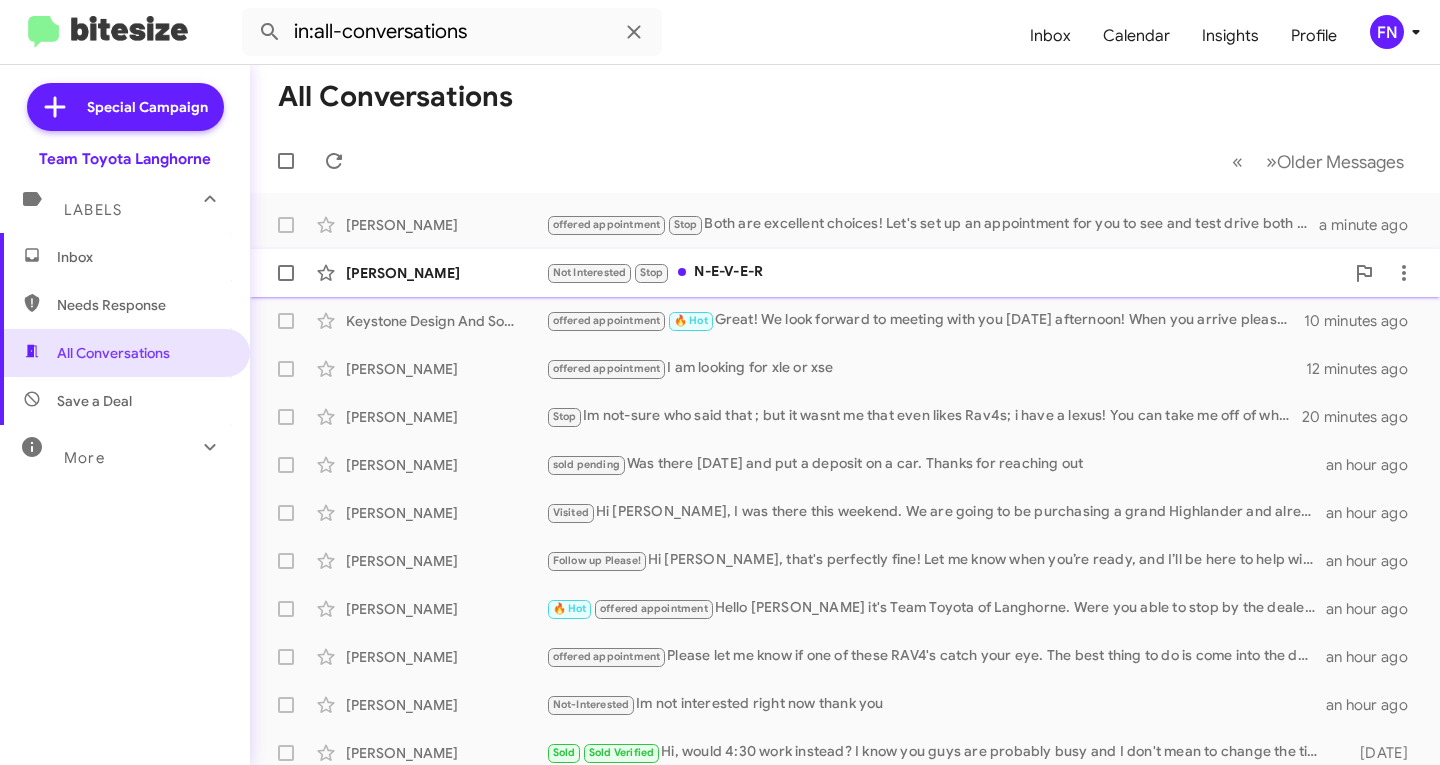 click on "[PERSON_NAME]  Not Interested   Stop   N-E-V-E-R   4 minutes ago" 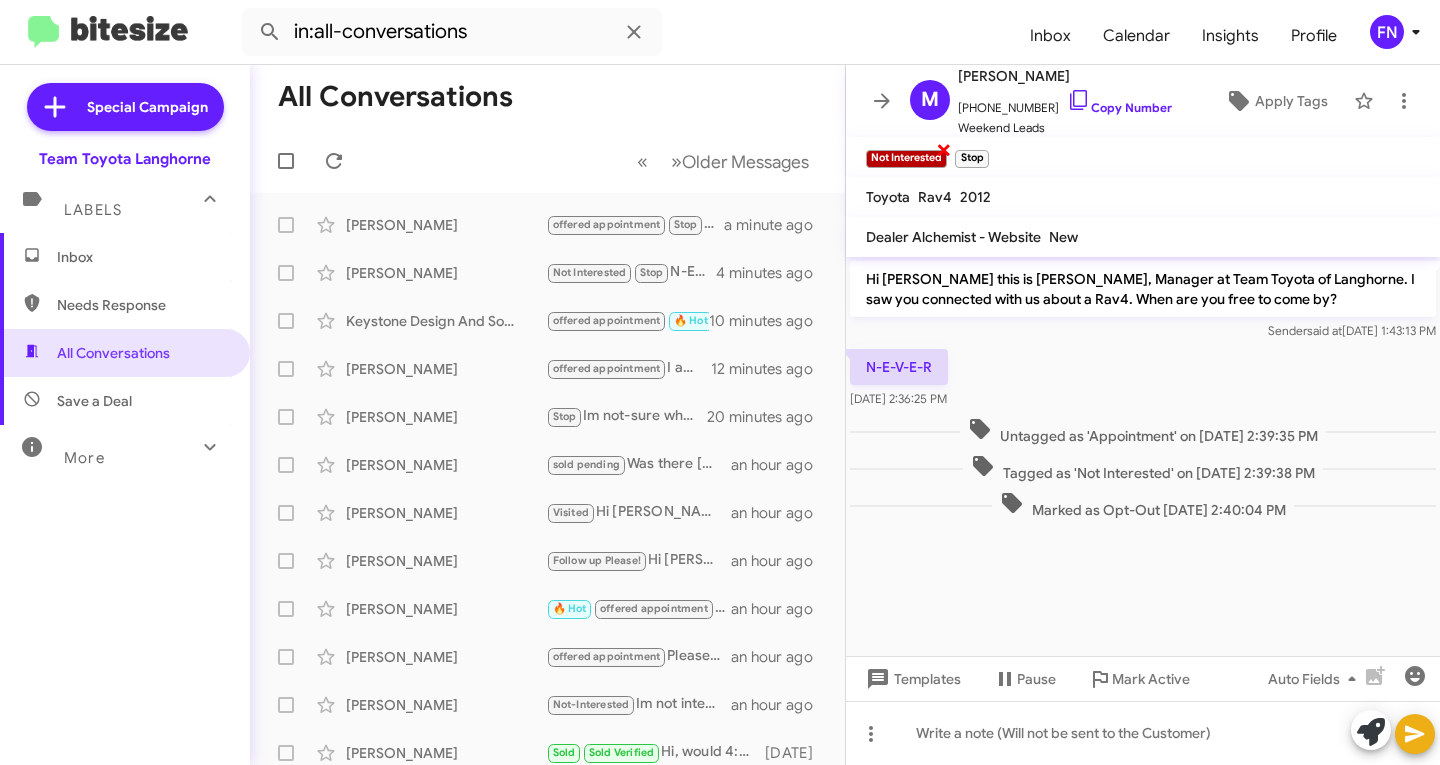 click on "×" 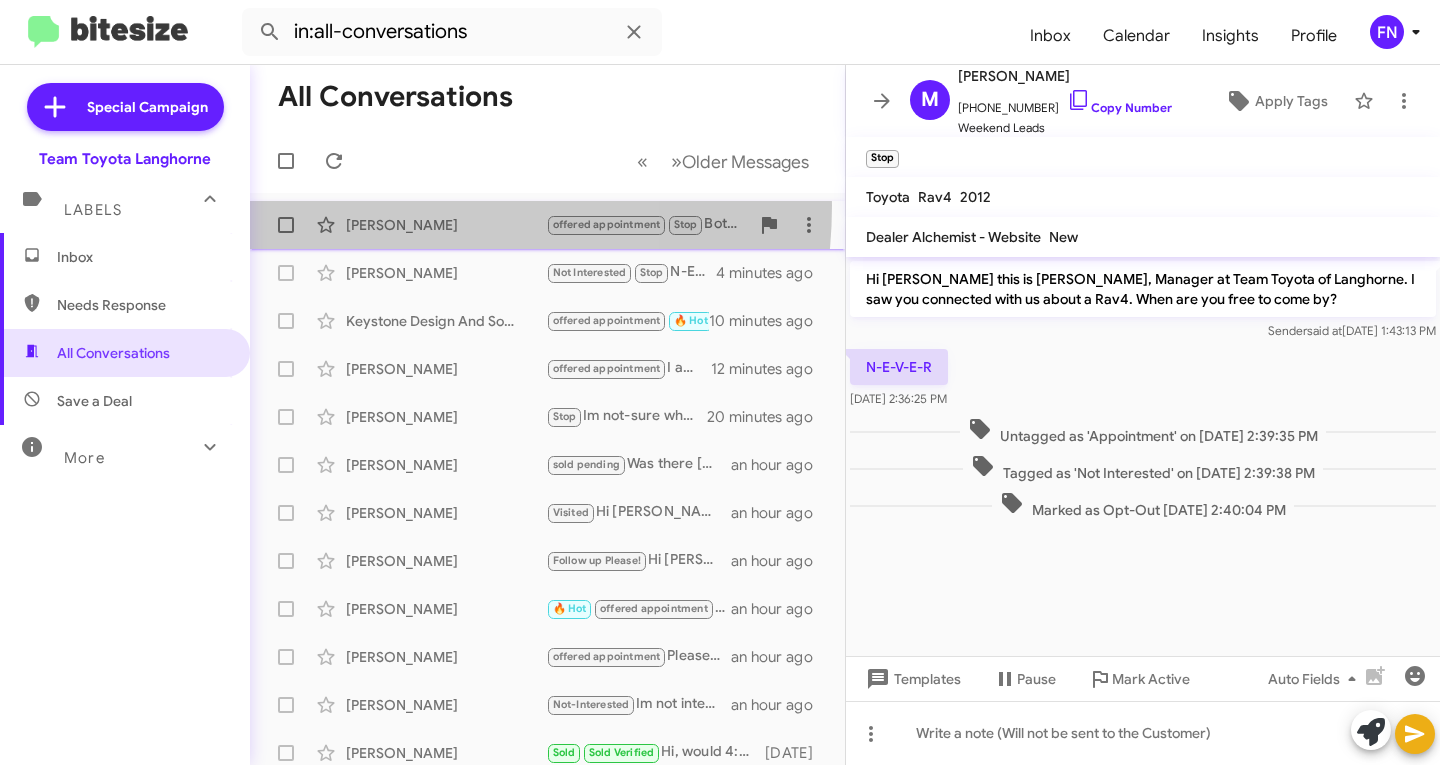 click on "[PERSON_NAME]  offered appointment   Stop   Both are excellent choices! Let's set up an appointment for you to see and test drive both options. When would you like to come in?   a minute ago" 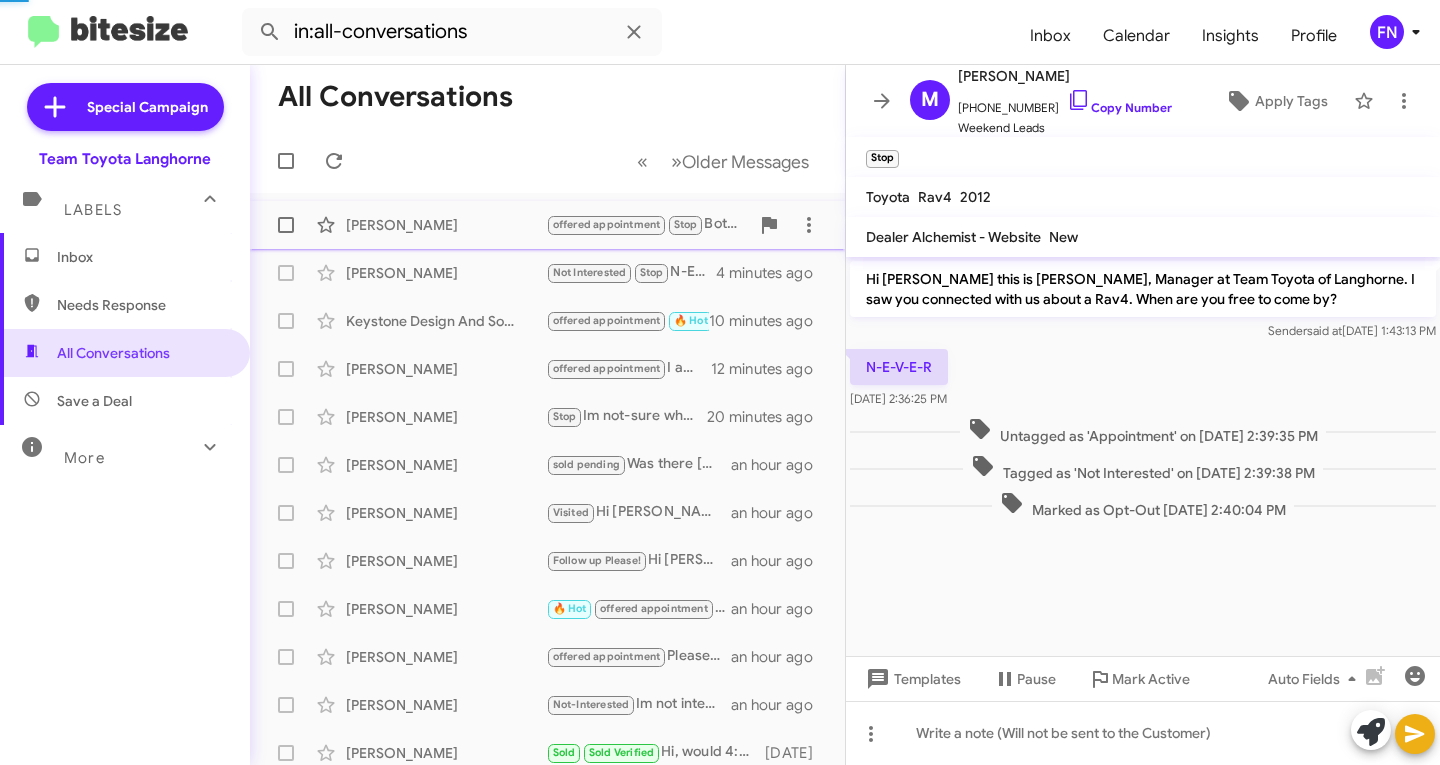 scroll, scrollTop: 1866, scrollLeft: 0, axis: vertical 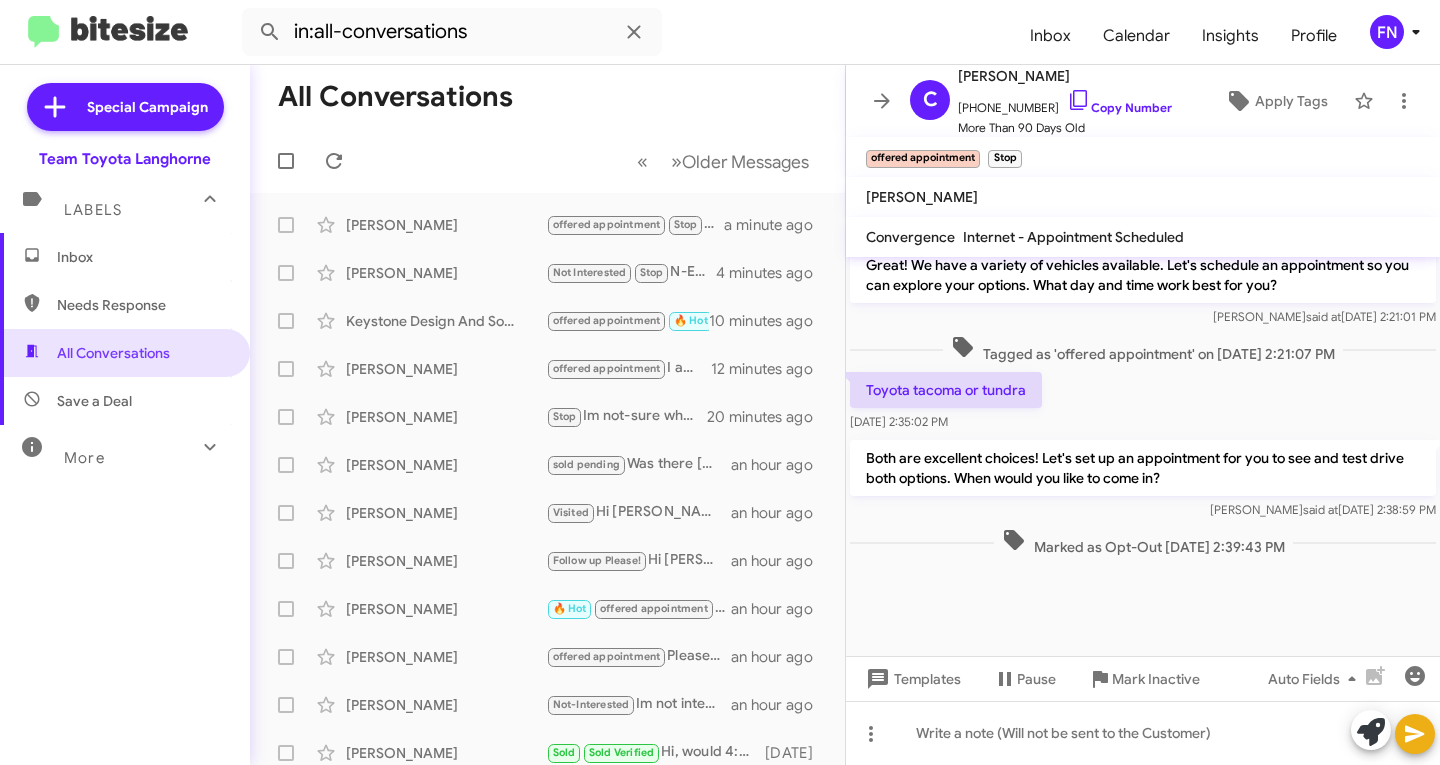 click on "Stop" 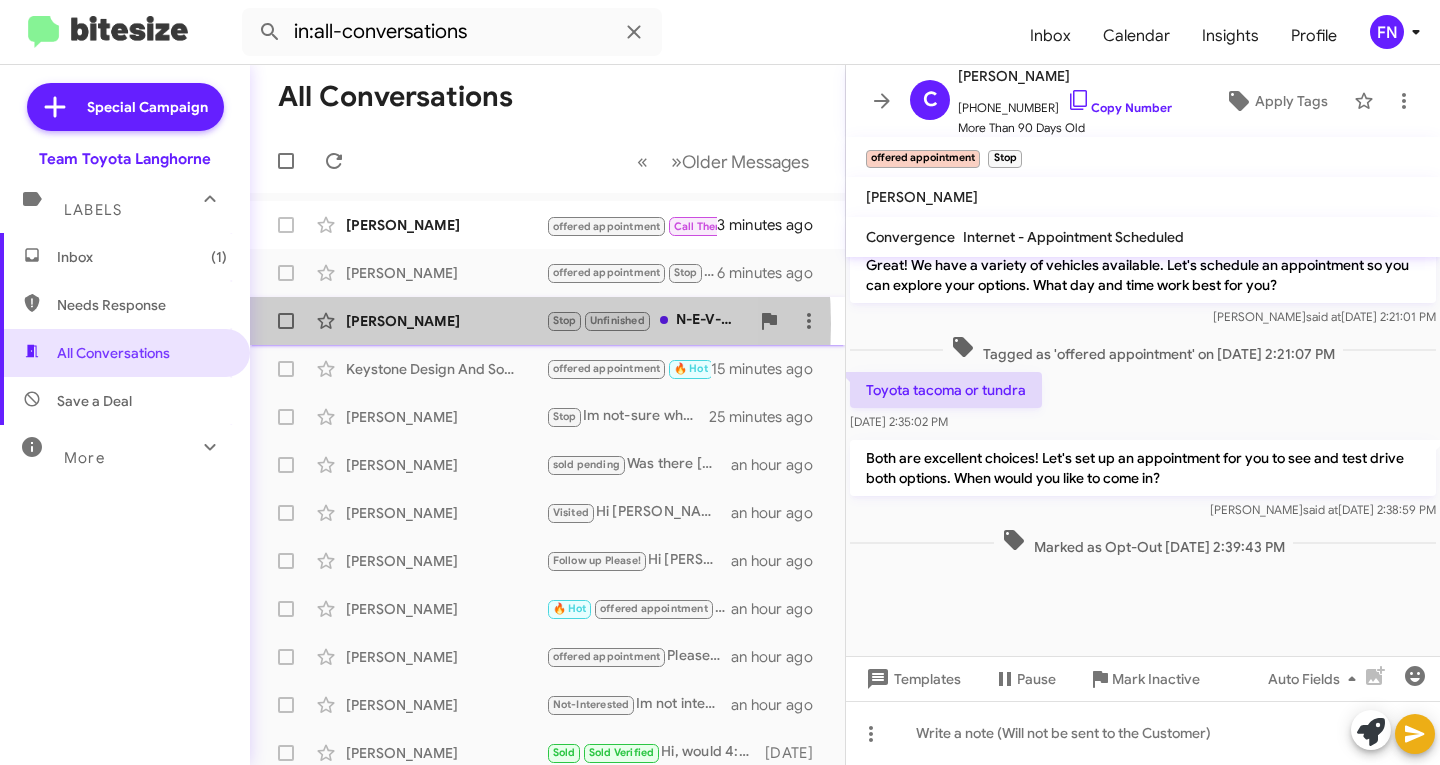 click on "[PERSON_NAME]" 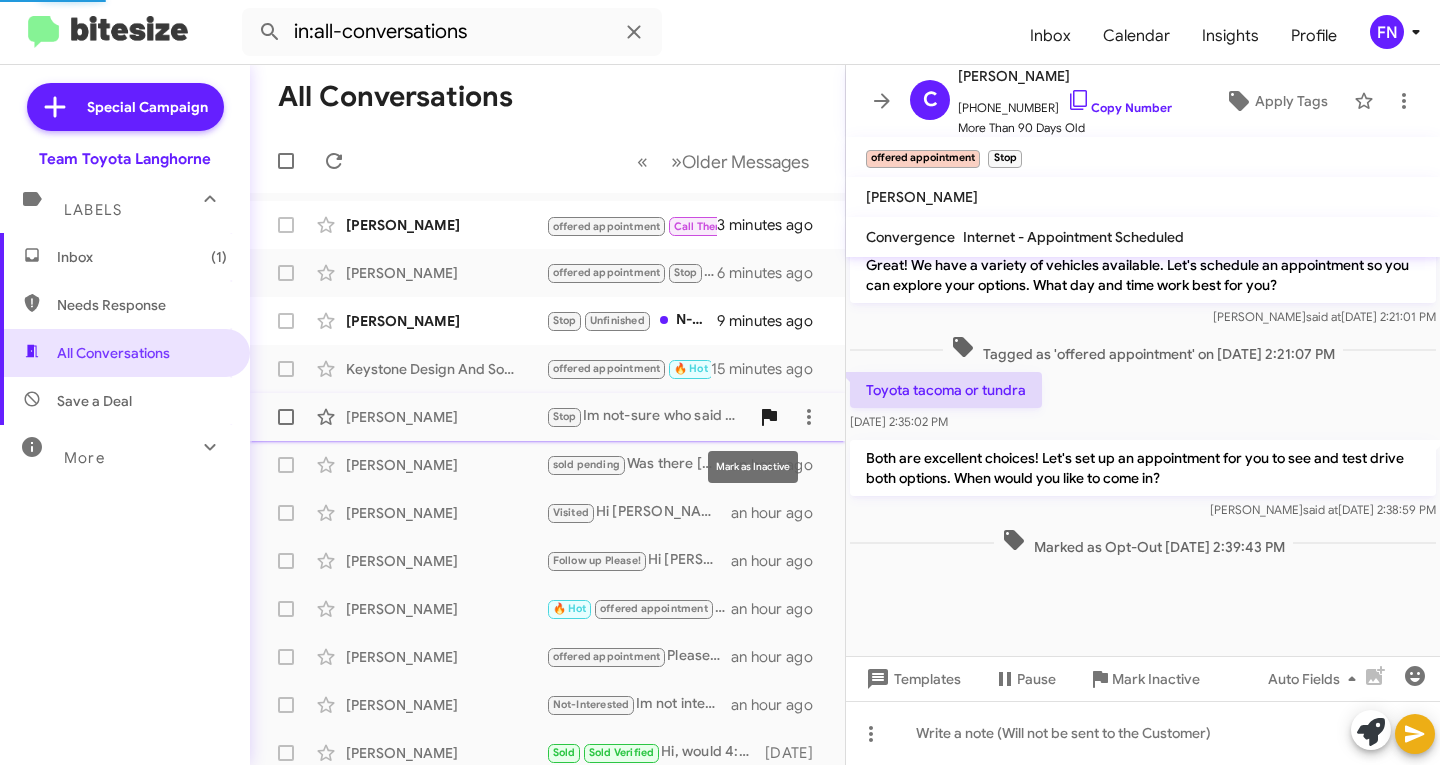 scroll, scrollTop: 0, scrollLeft: 0, axis: both 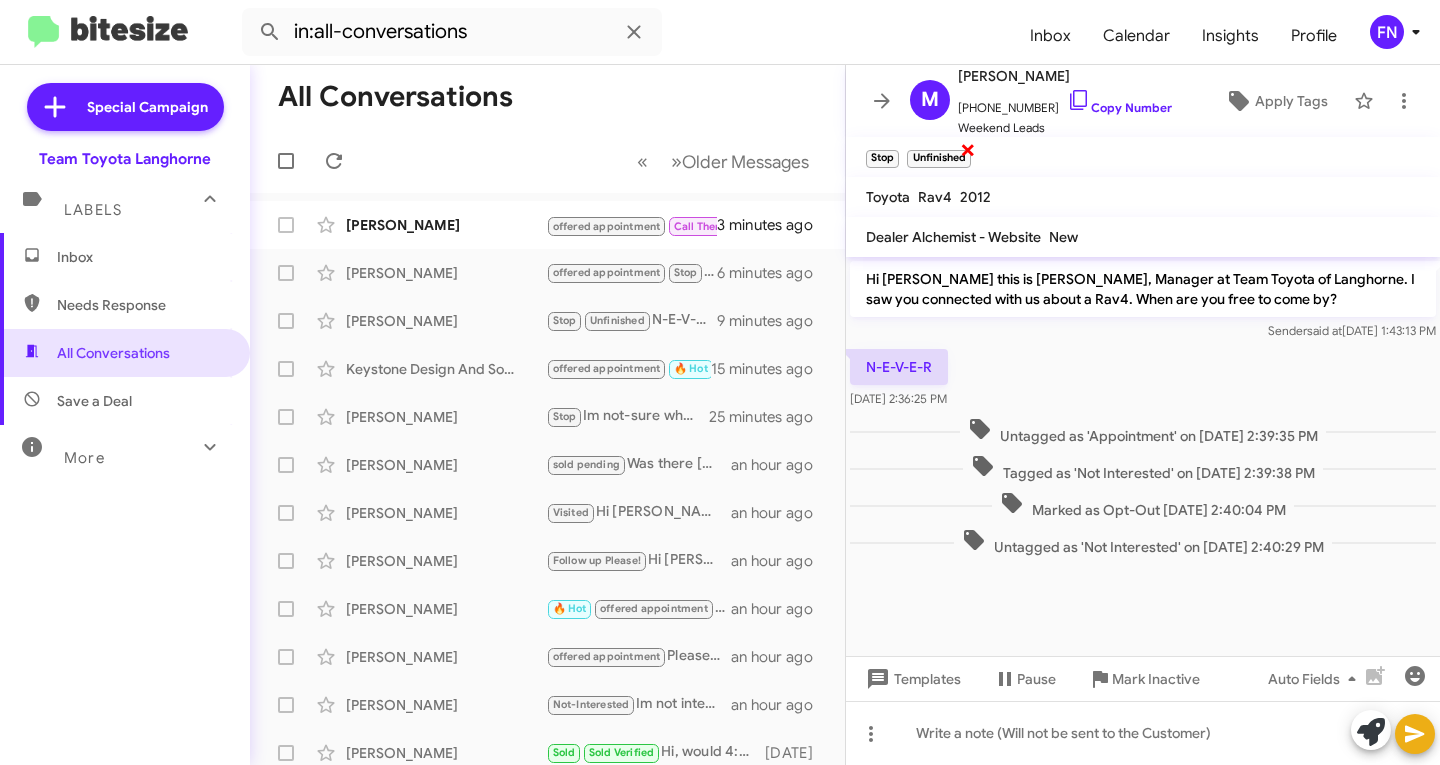 click on "×" 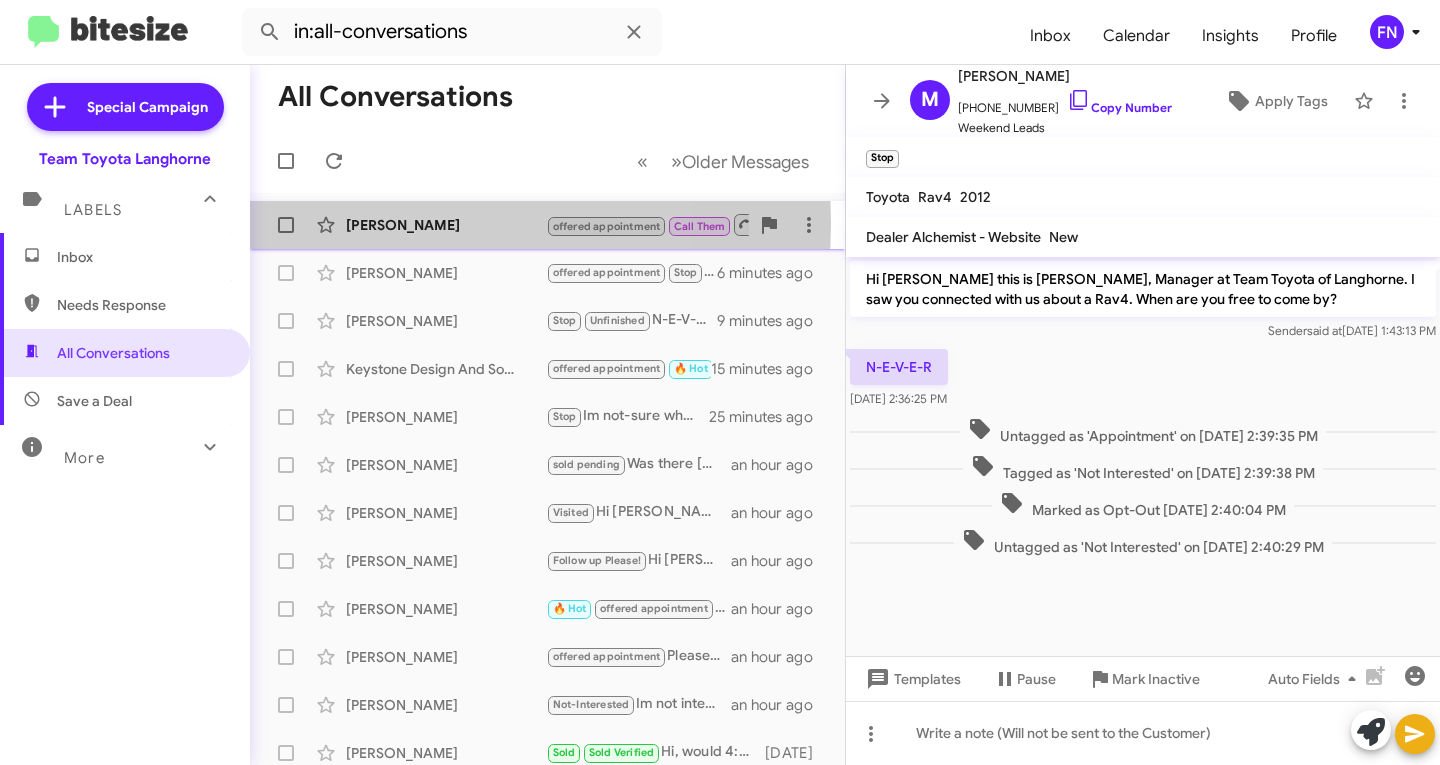 click on "[PERSON_NAME]" 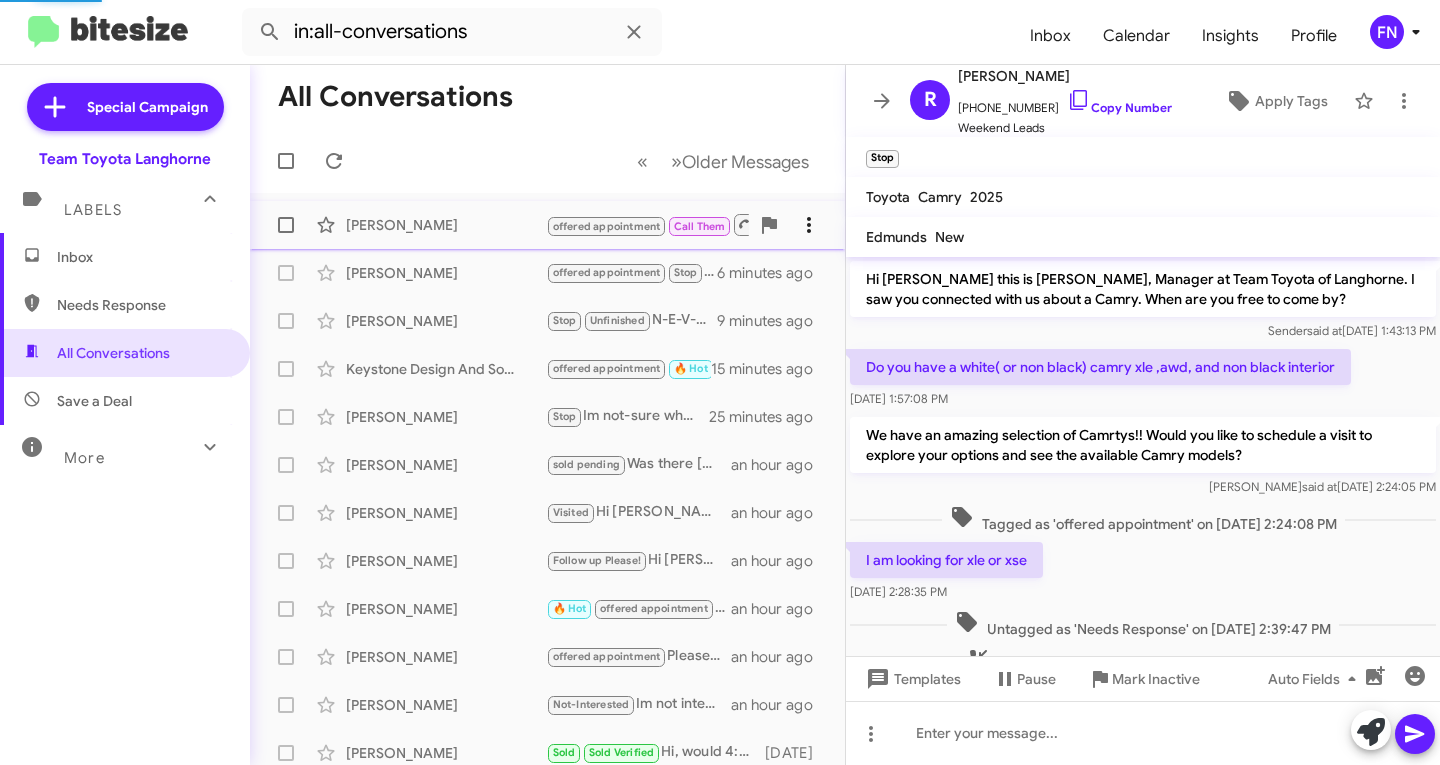 scroll, scrollTop: 59, scrollLeft: 0, axis: vertical 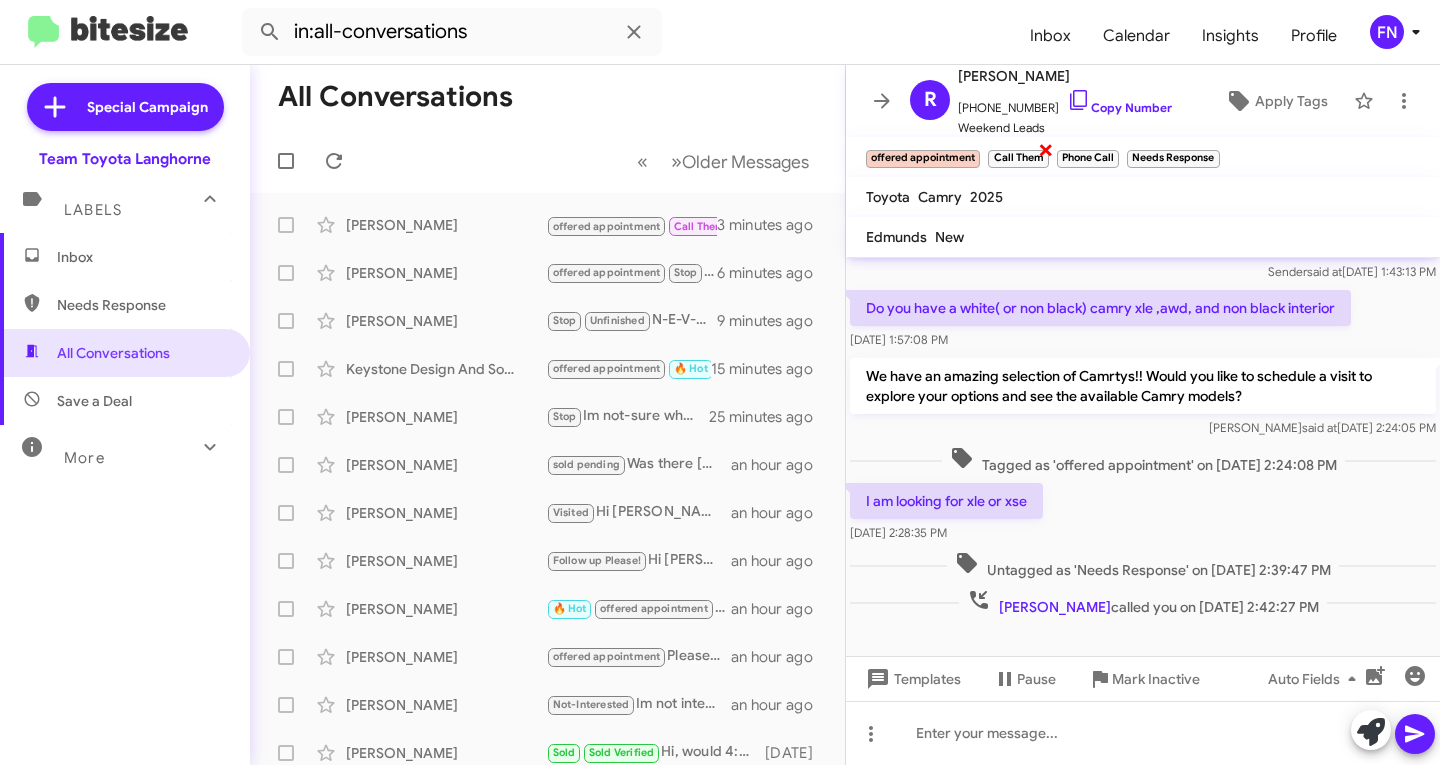 click on "×" 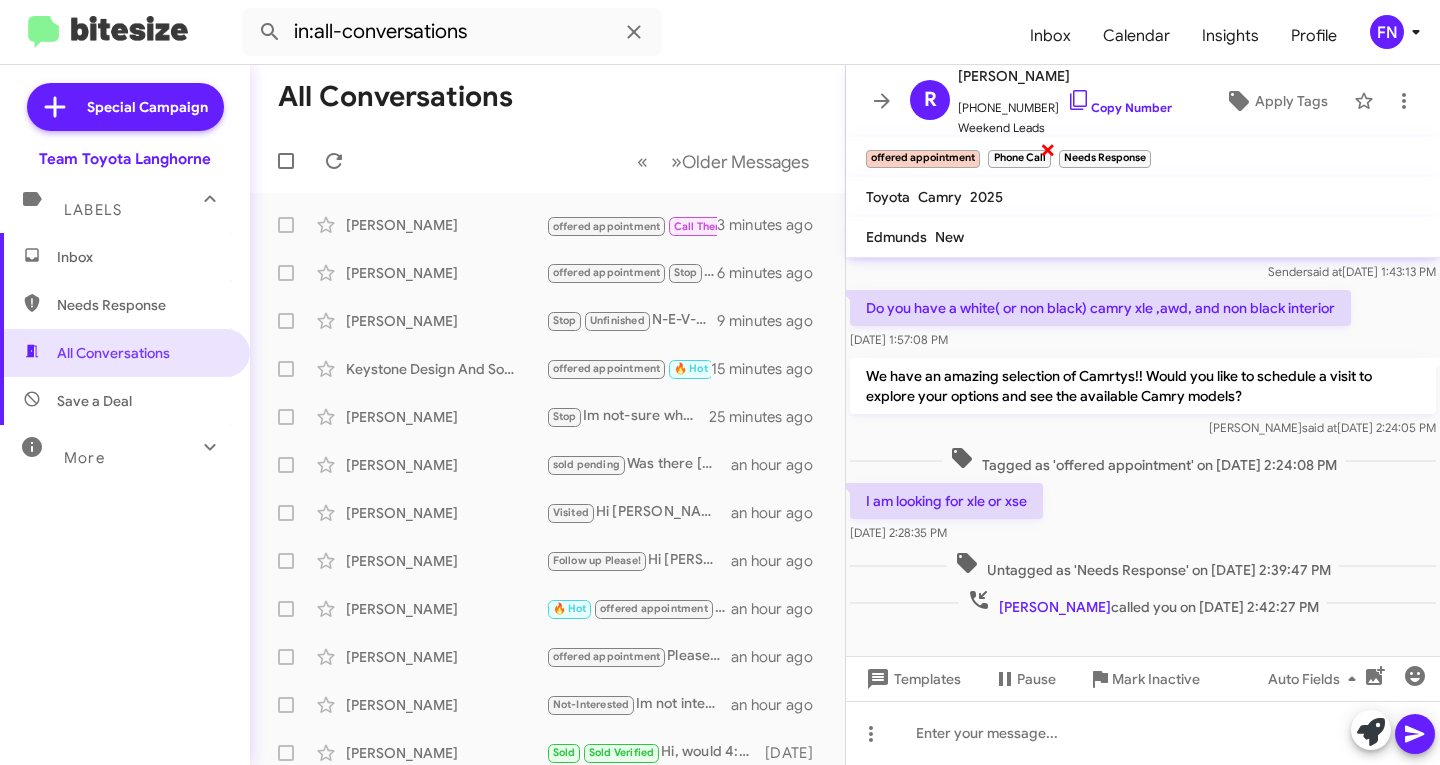 click on "×" 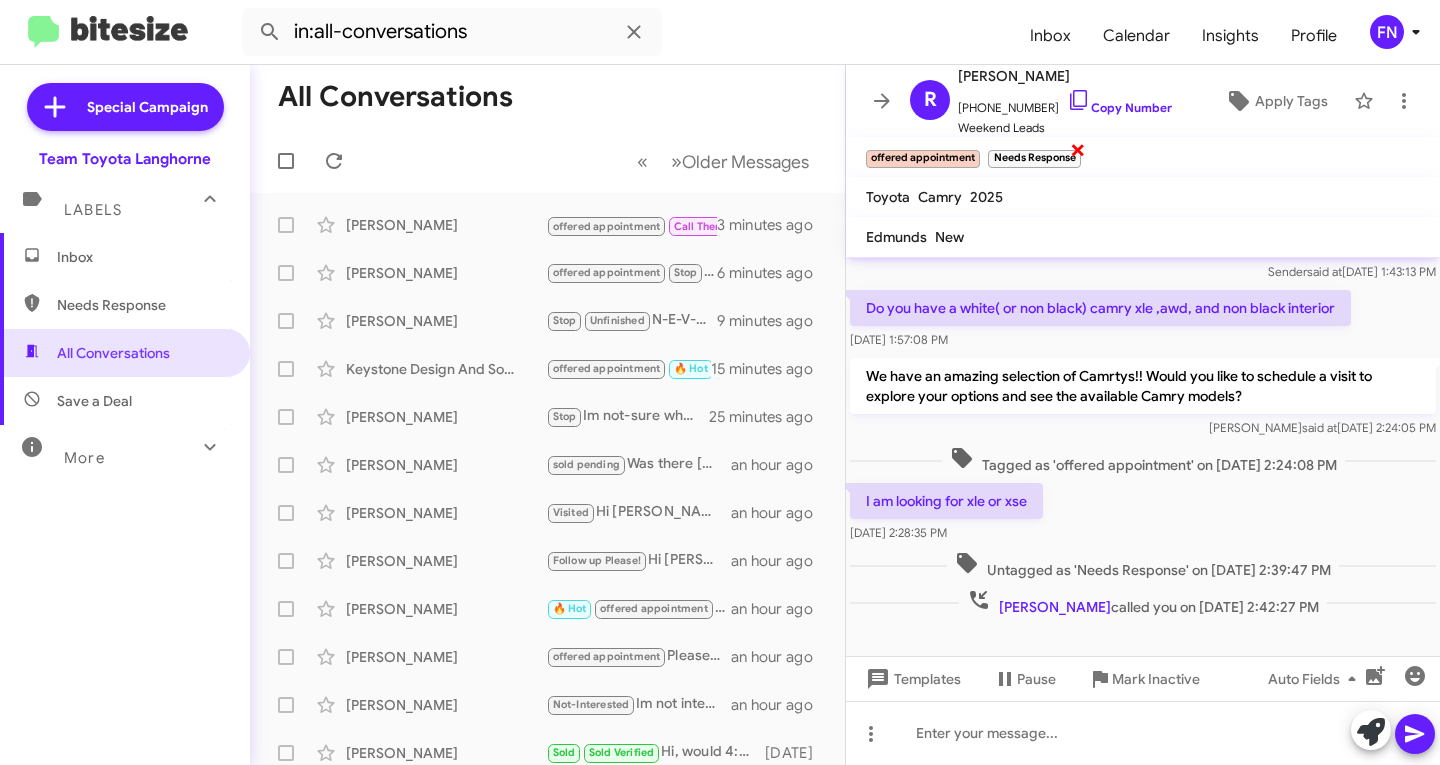 click on "×" 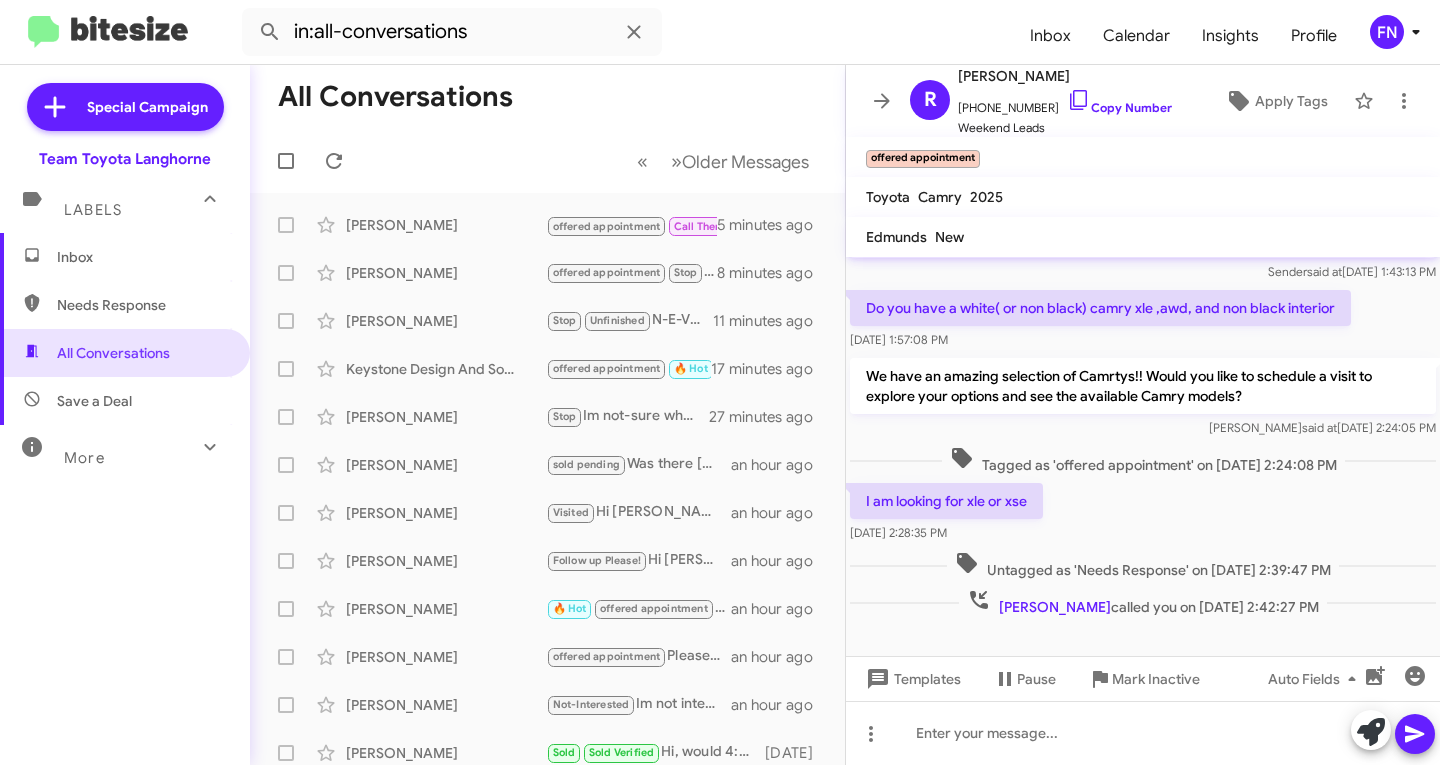click on "Needs Response" at bounding box center [142, 305] 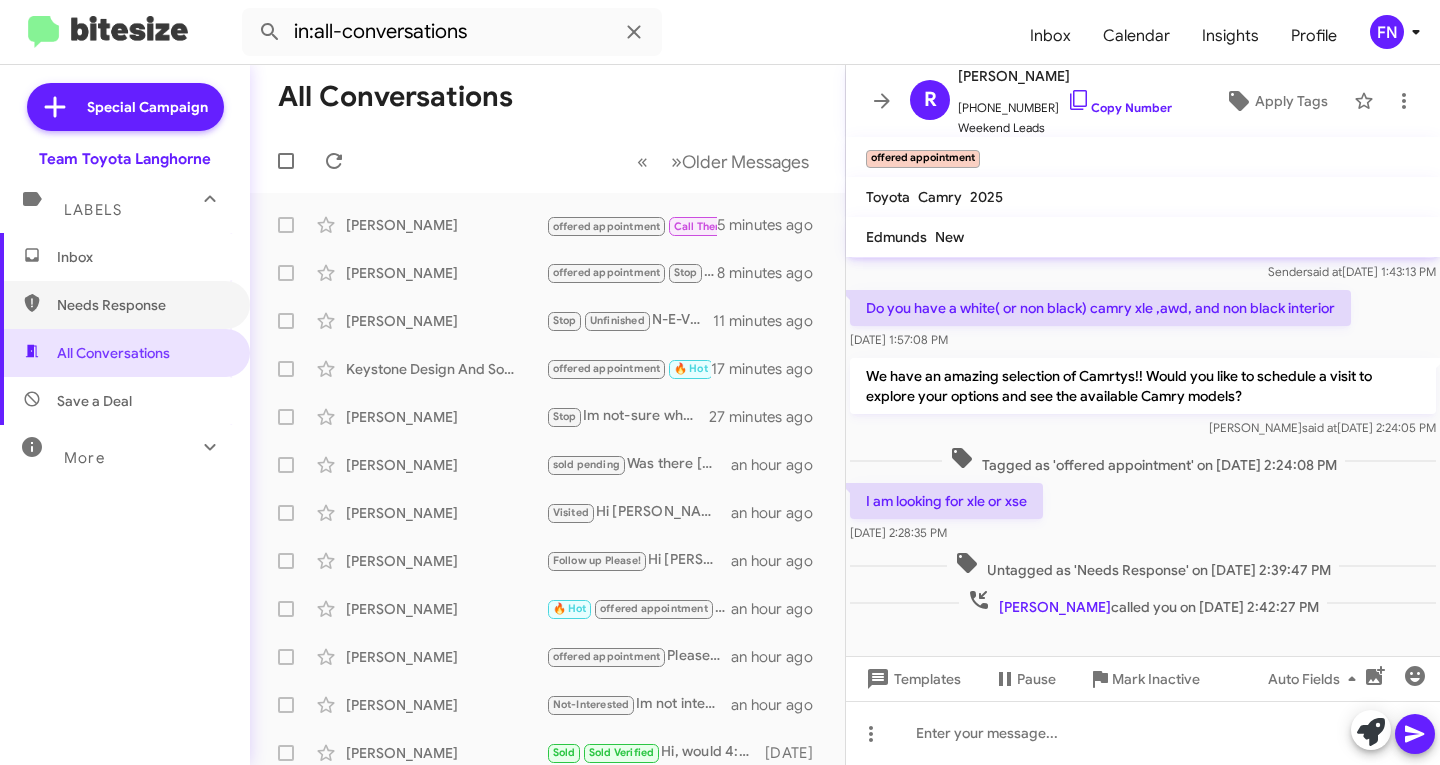 type on "in:needs-response" 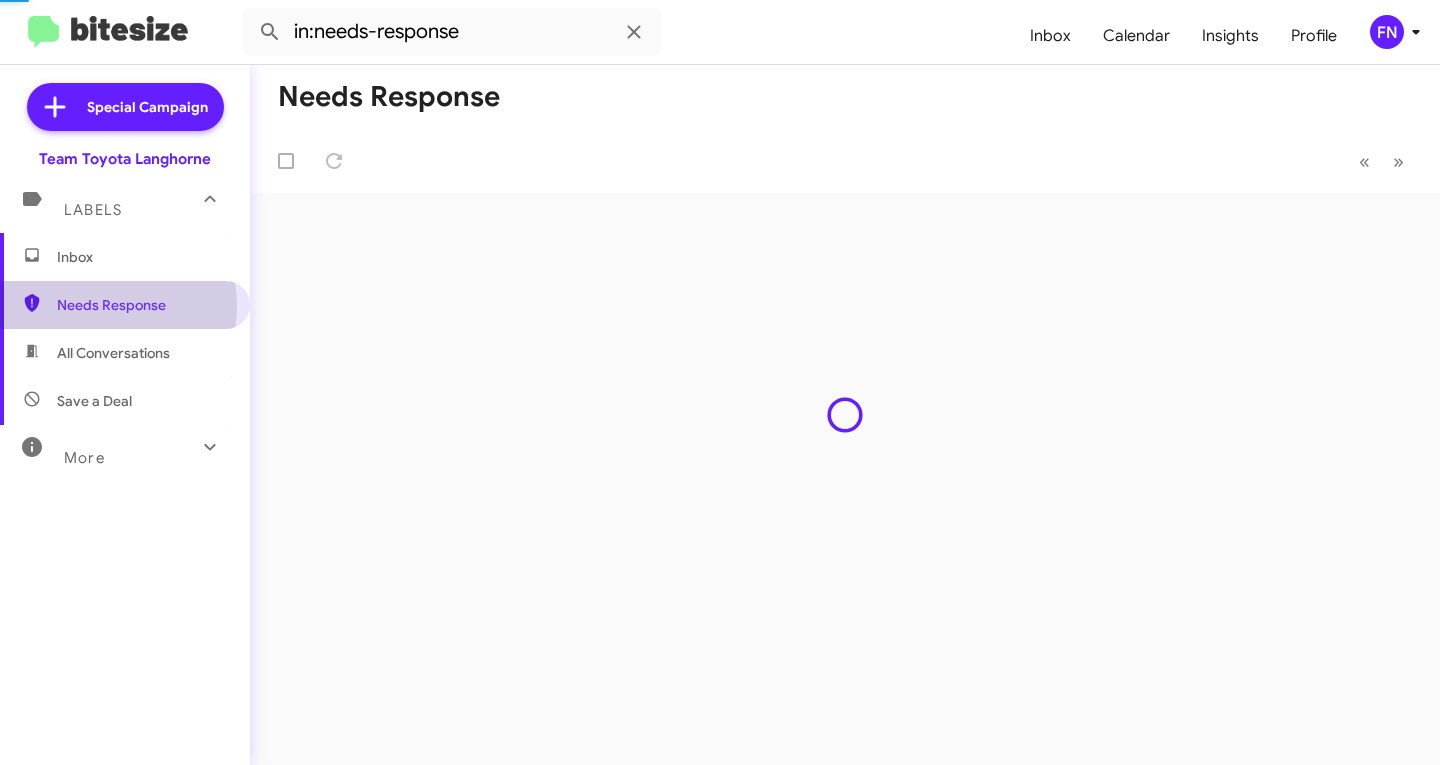 click on "Inbox" at bounding box center (142, 257) 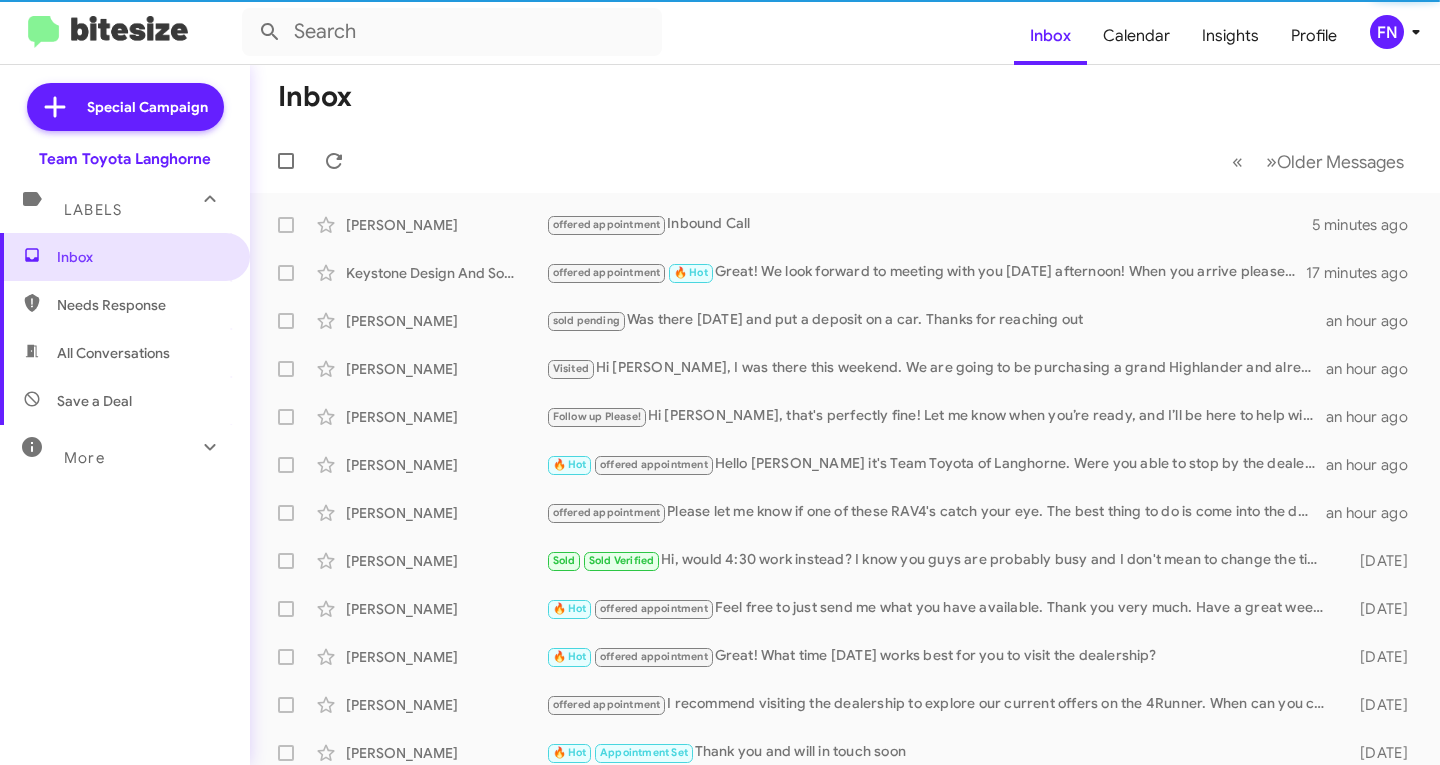 click on "All Conversations" at bounding box center [113, 353] 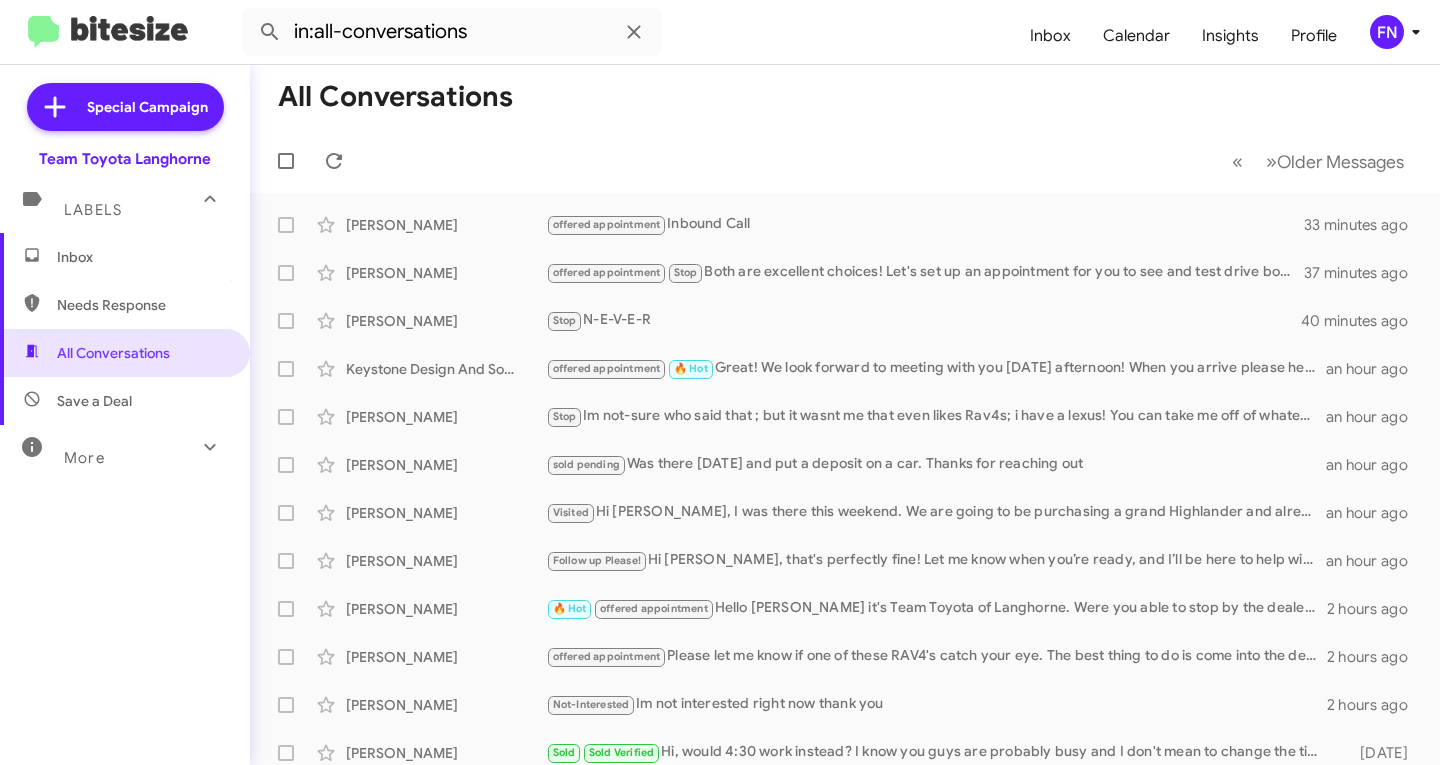 click on "Inbox" at bounding box center [125, 257] 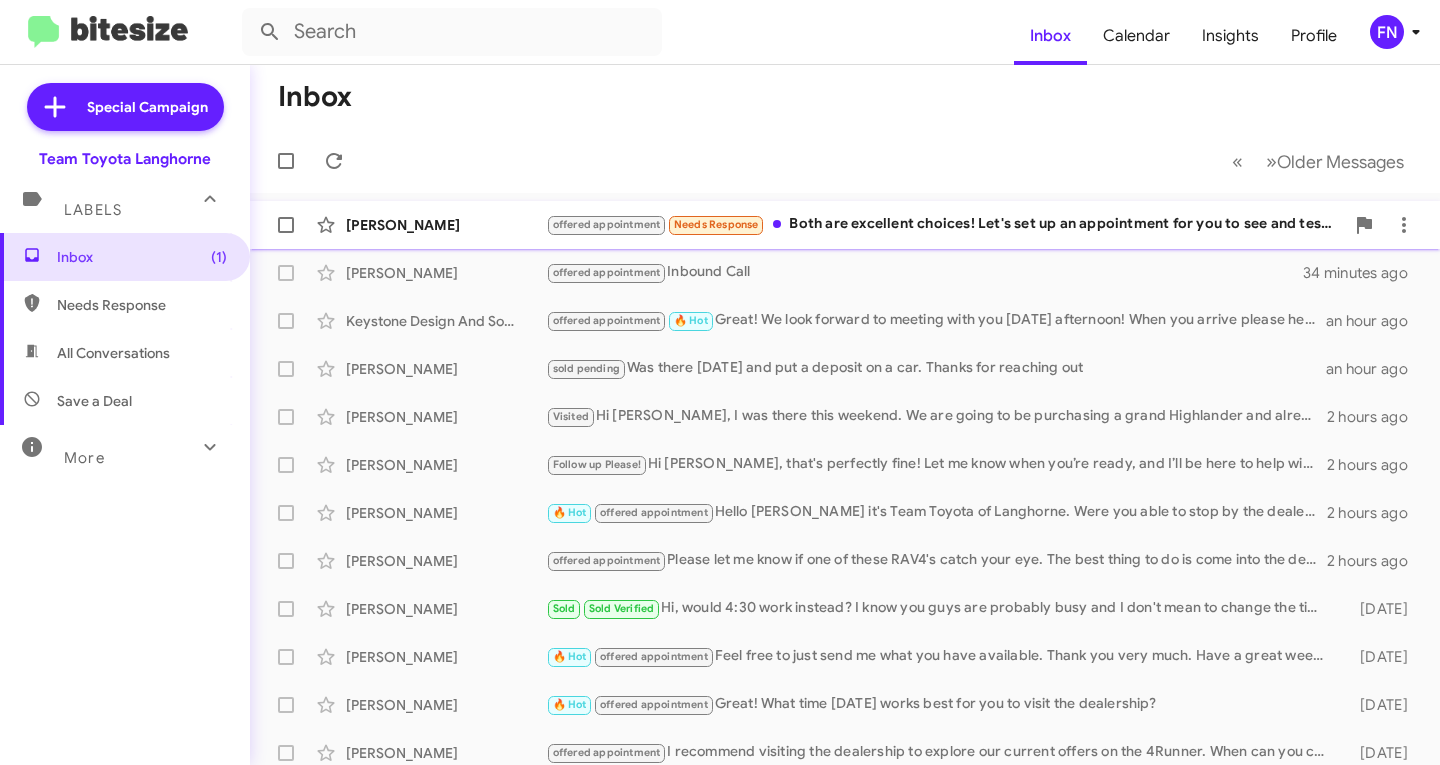 click on "offered appointment   Needs Response   Both are excellent choices! Let's set up an appointment for you to see and test drive both options. When would you like to come in?" 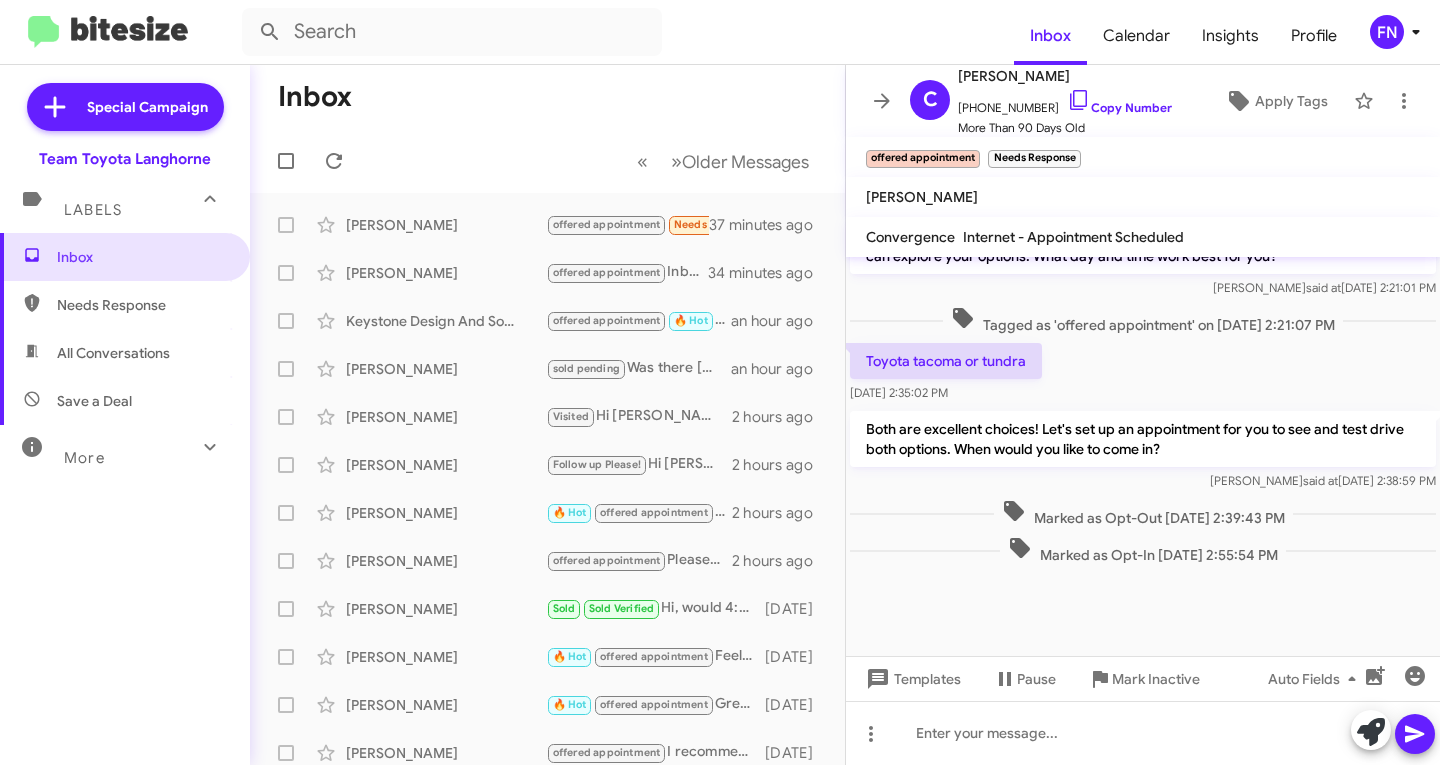scroll, scrollTop: 1908, scrollLeft: 0, axis: vertical 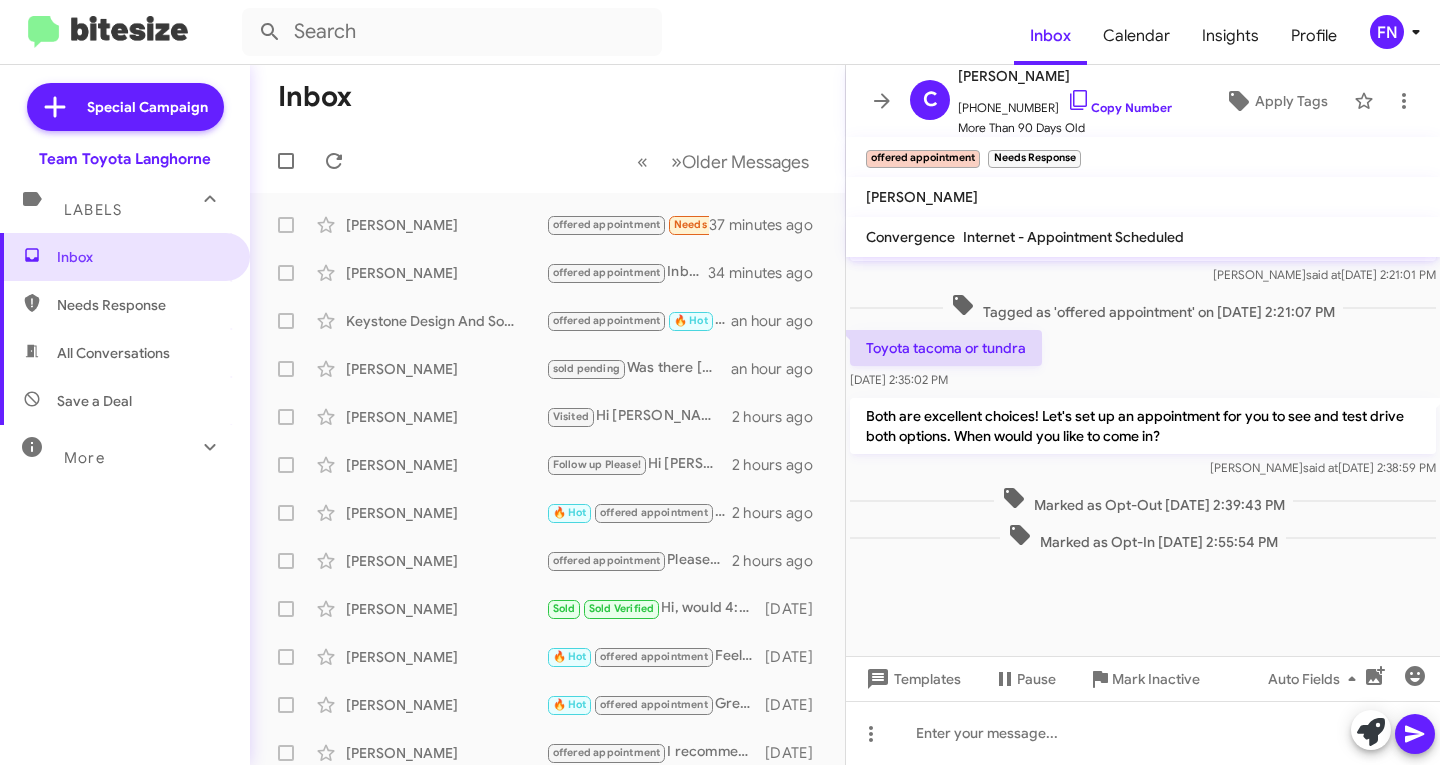 click on "All Conversations" at bounding box center [113, 353] 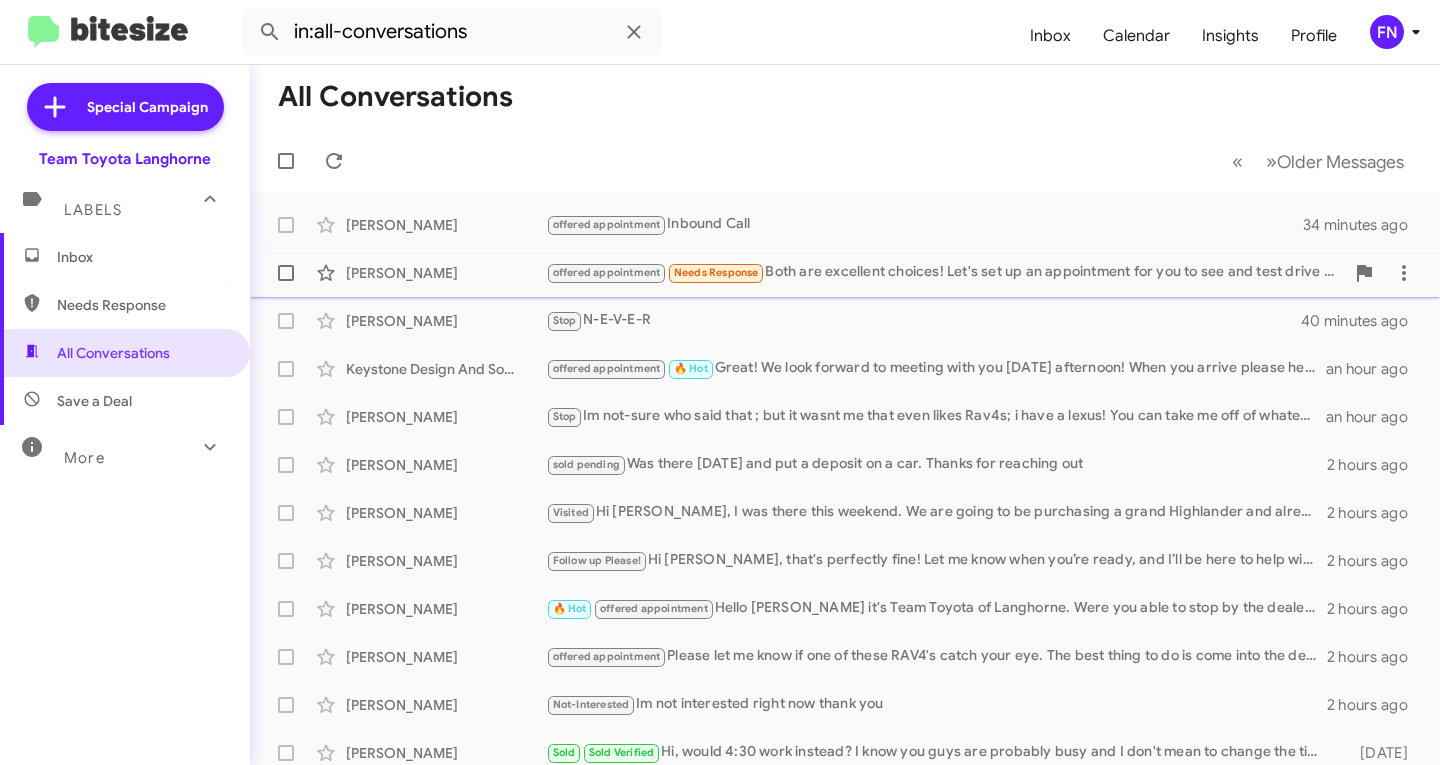 click on "[PERSON_NAME]  offered appointment   Needs Response   Both are excellent choices! Let's set up an appointment for you to see and test drive both options. When would you like to come in?   38 minutes ago" 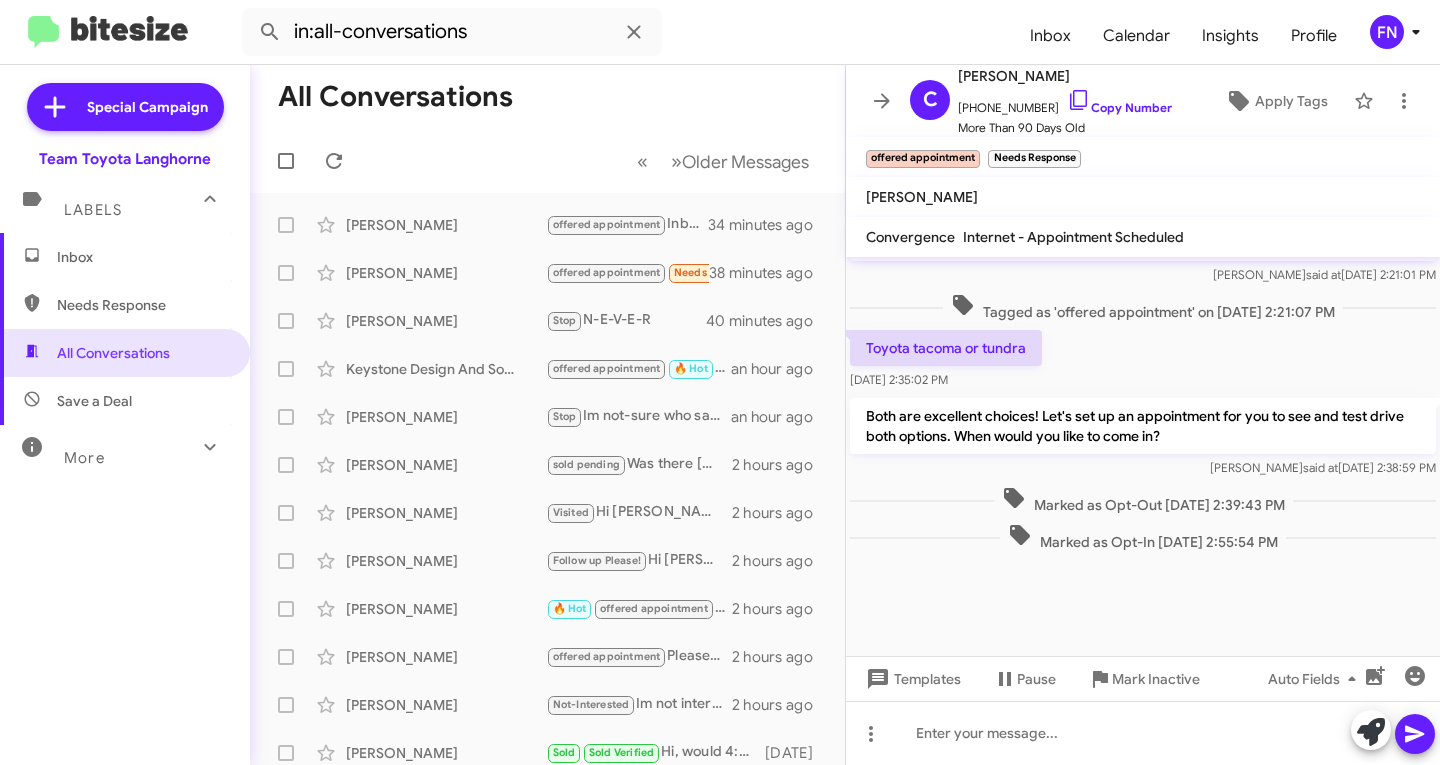 scroll, scrollTop: 1408, scrollLeft: 0, axis: vertical 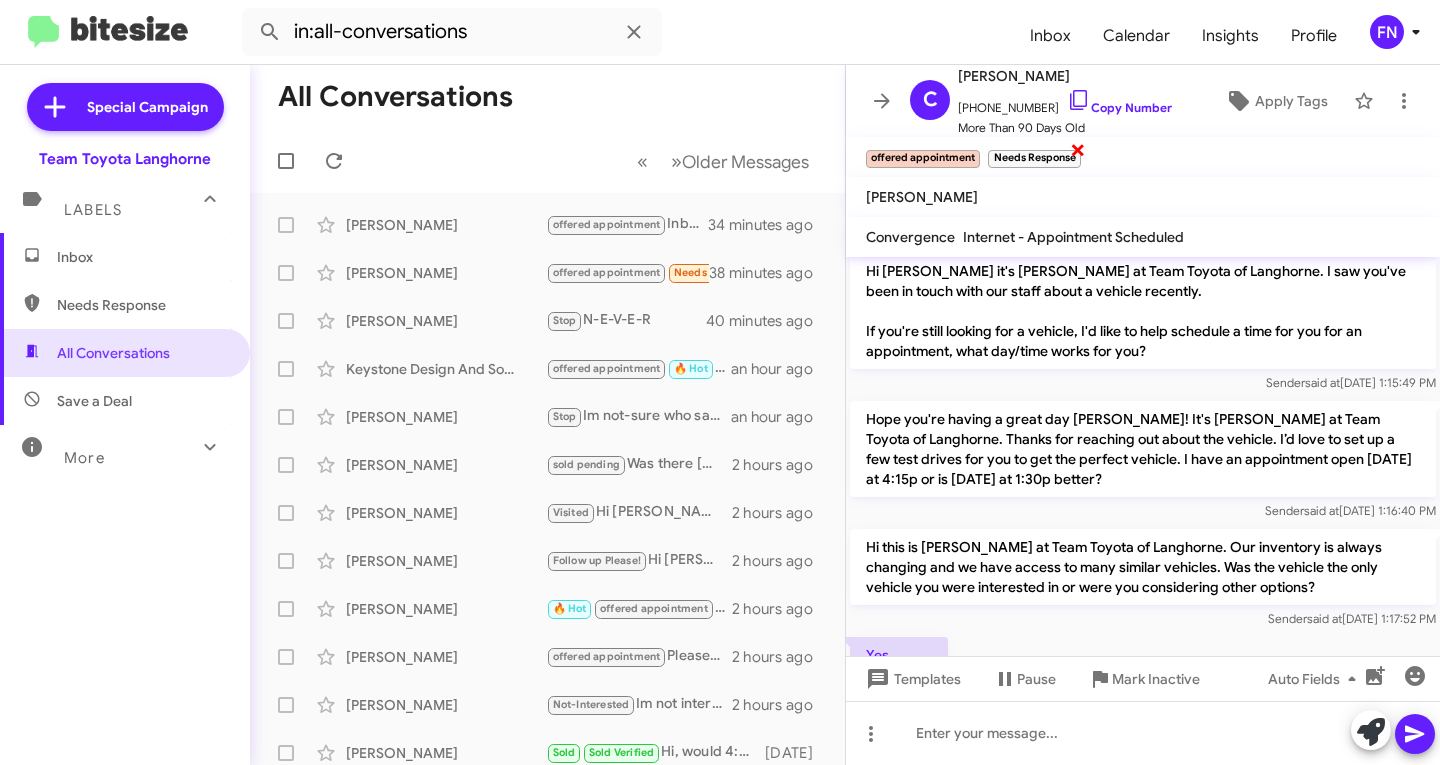 click on "×" 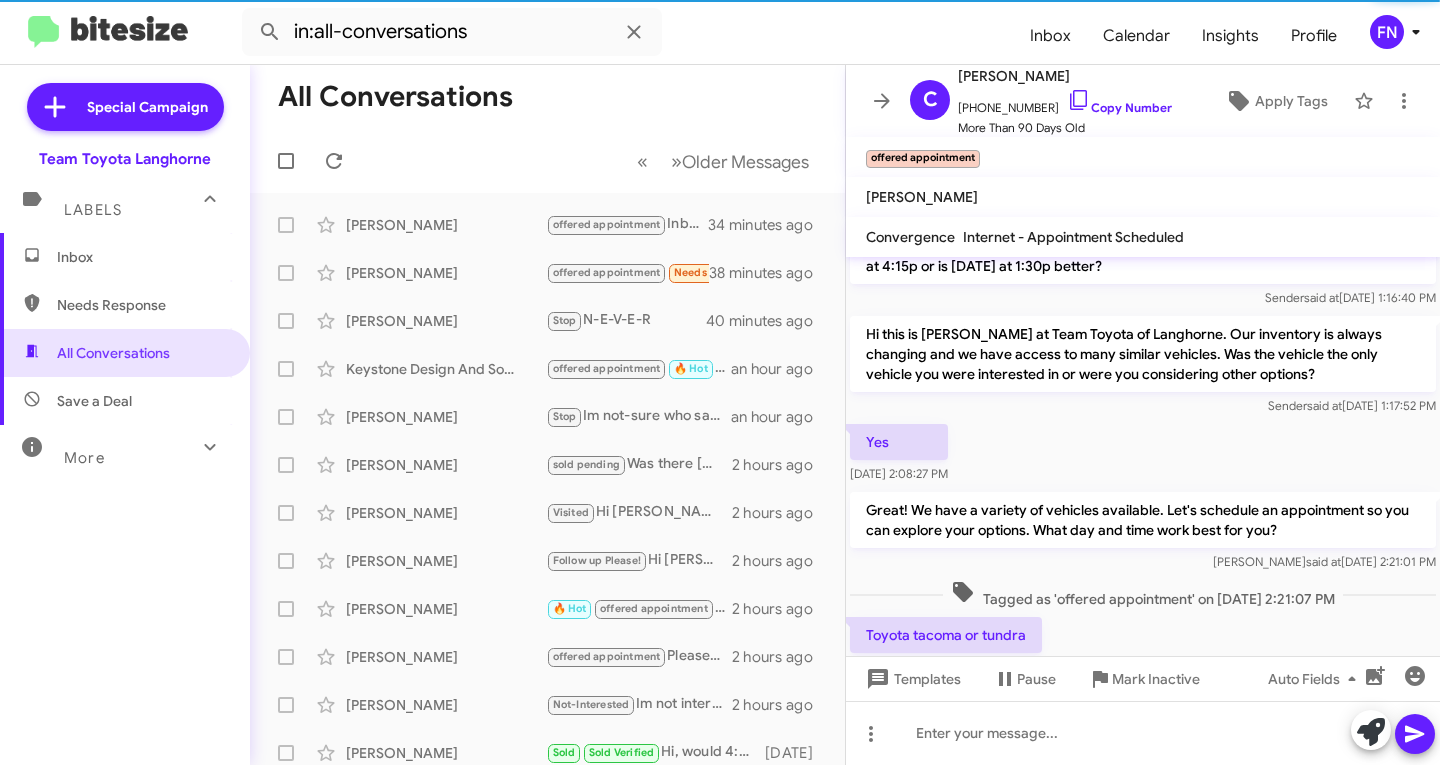 scroll, scrollTop: 1908, scrollLeft: 0, axis: vertical 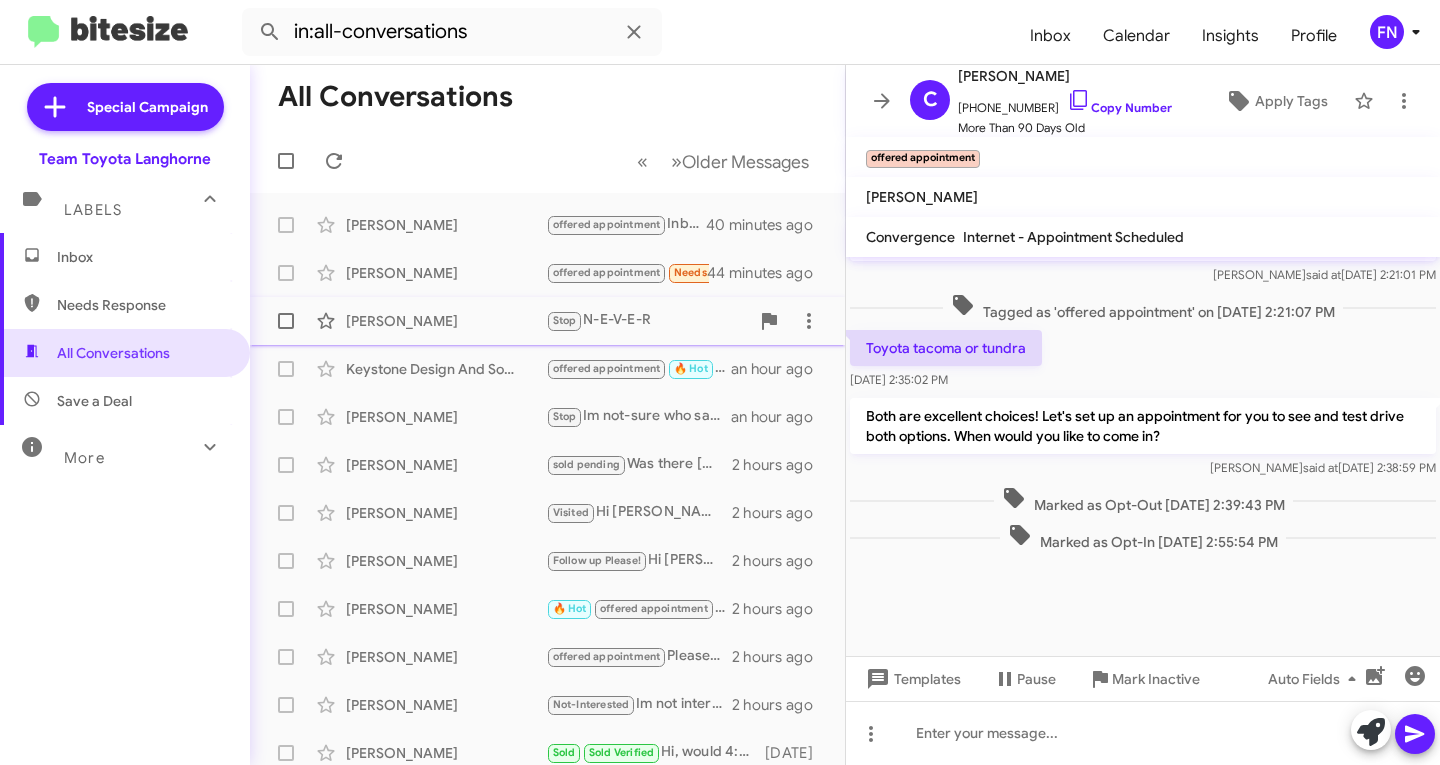 click on "[PERSON_NAME]  Stop   N-E-V-E-R   an hour ago" 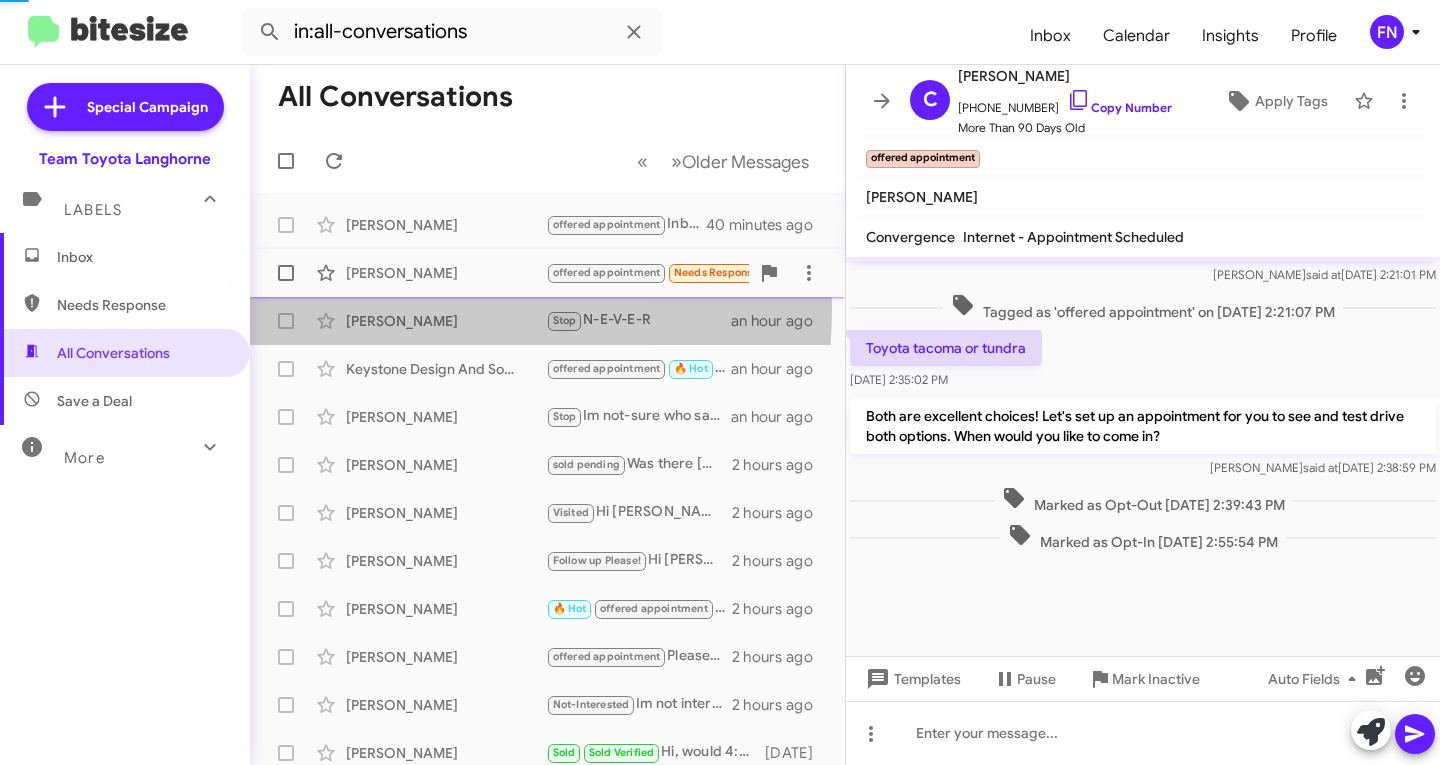 scroll, scrollTop: 0, scrollLeft: 0, axis: both 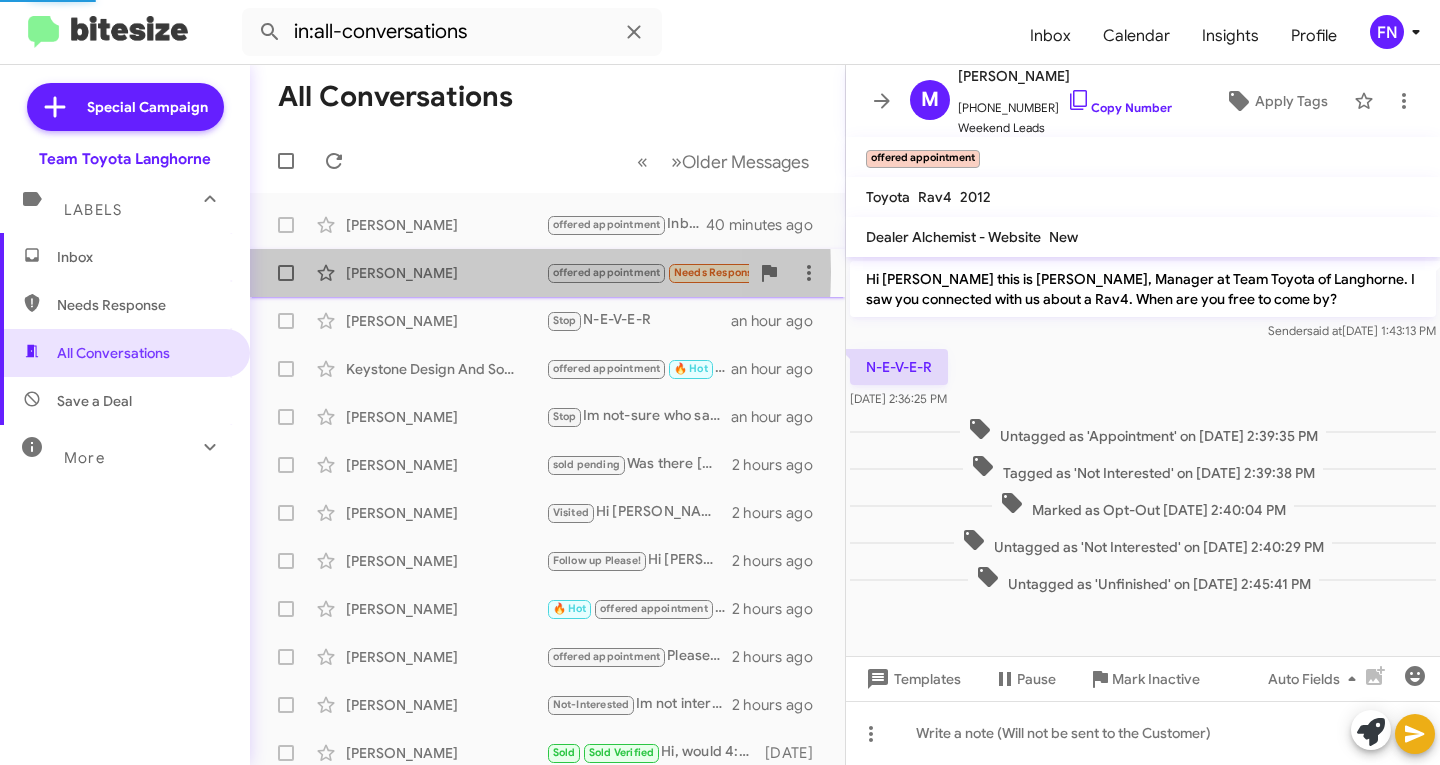 click on "[PERSON_NAME]" 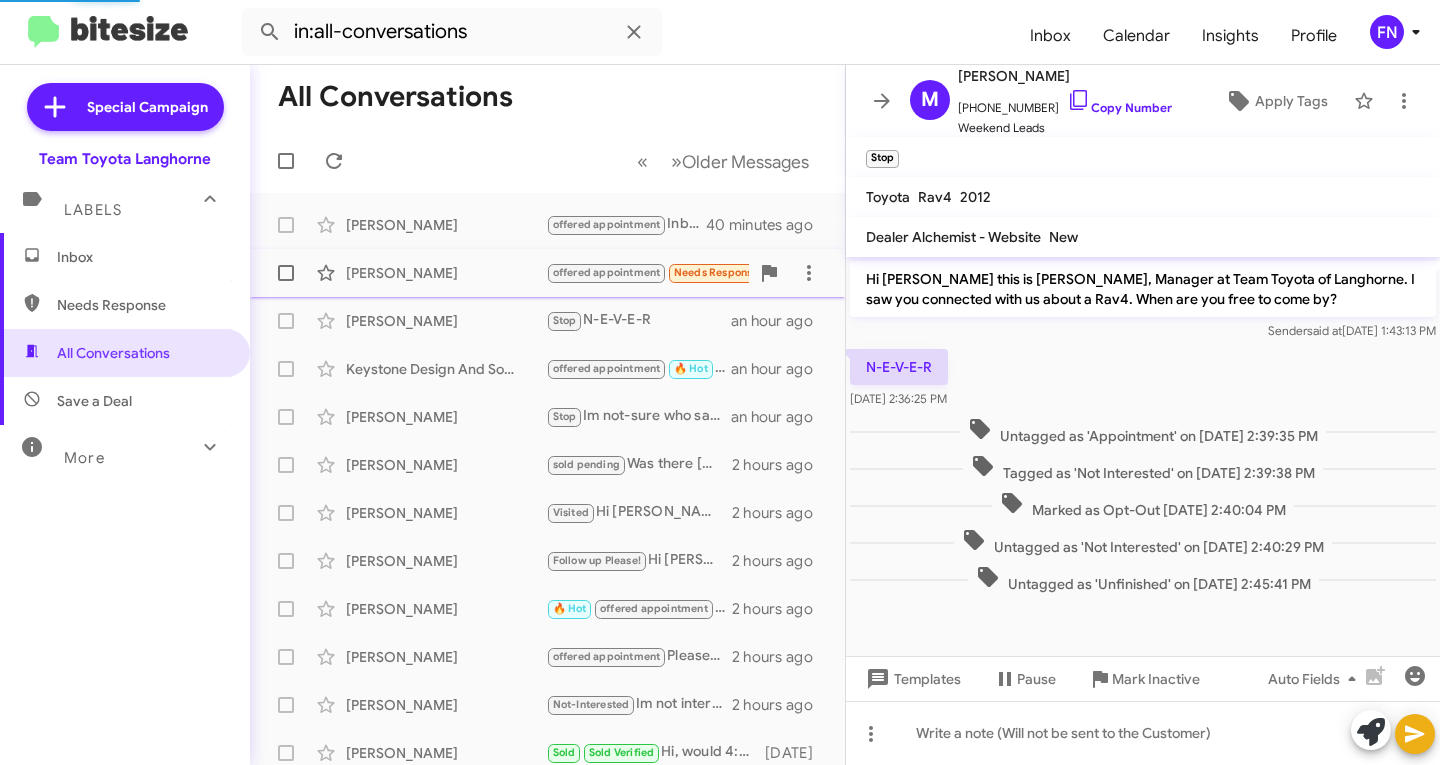 scroll, scrollTop: 1837, scrollLeft: 0, axis: vertical 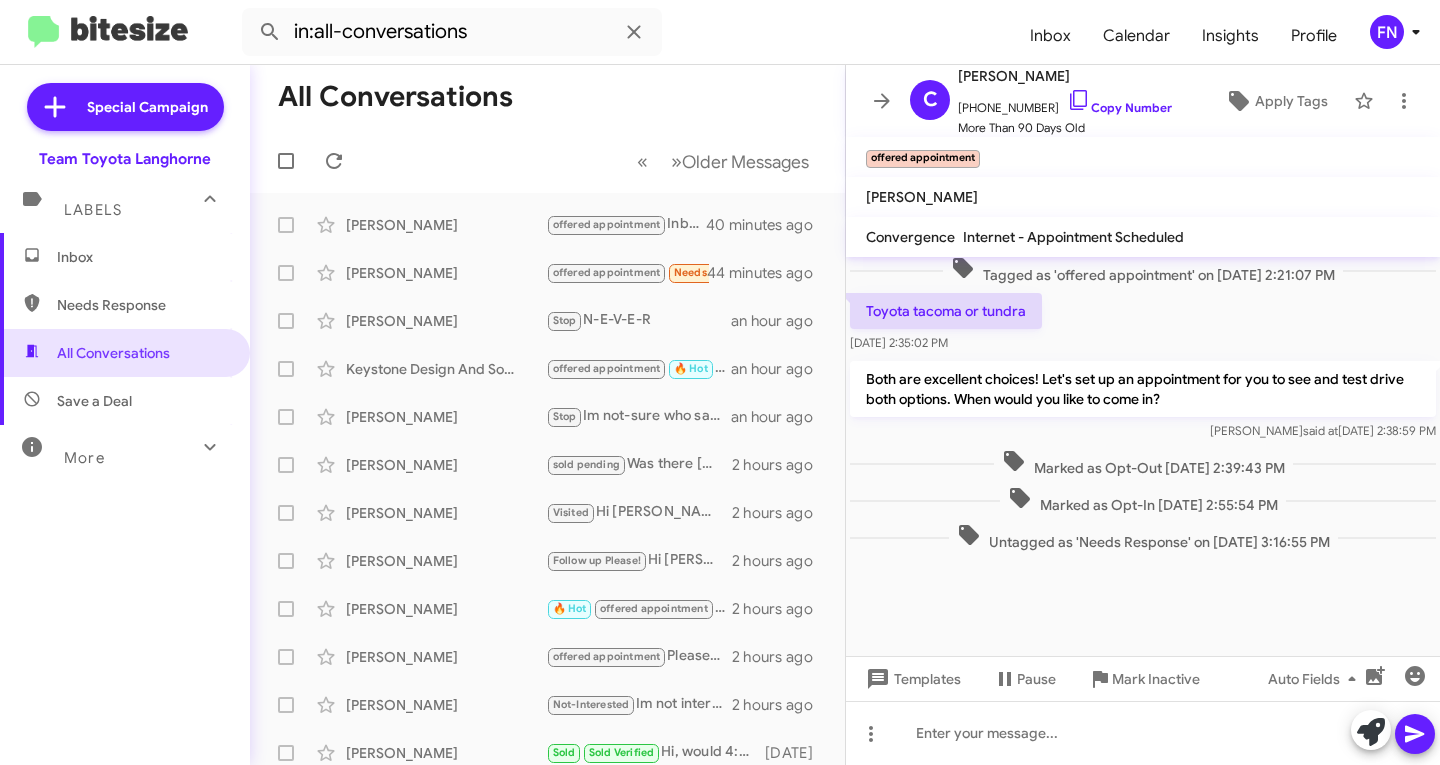 click on "Inbox" at bounding box center [142, 257] 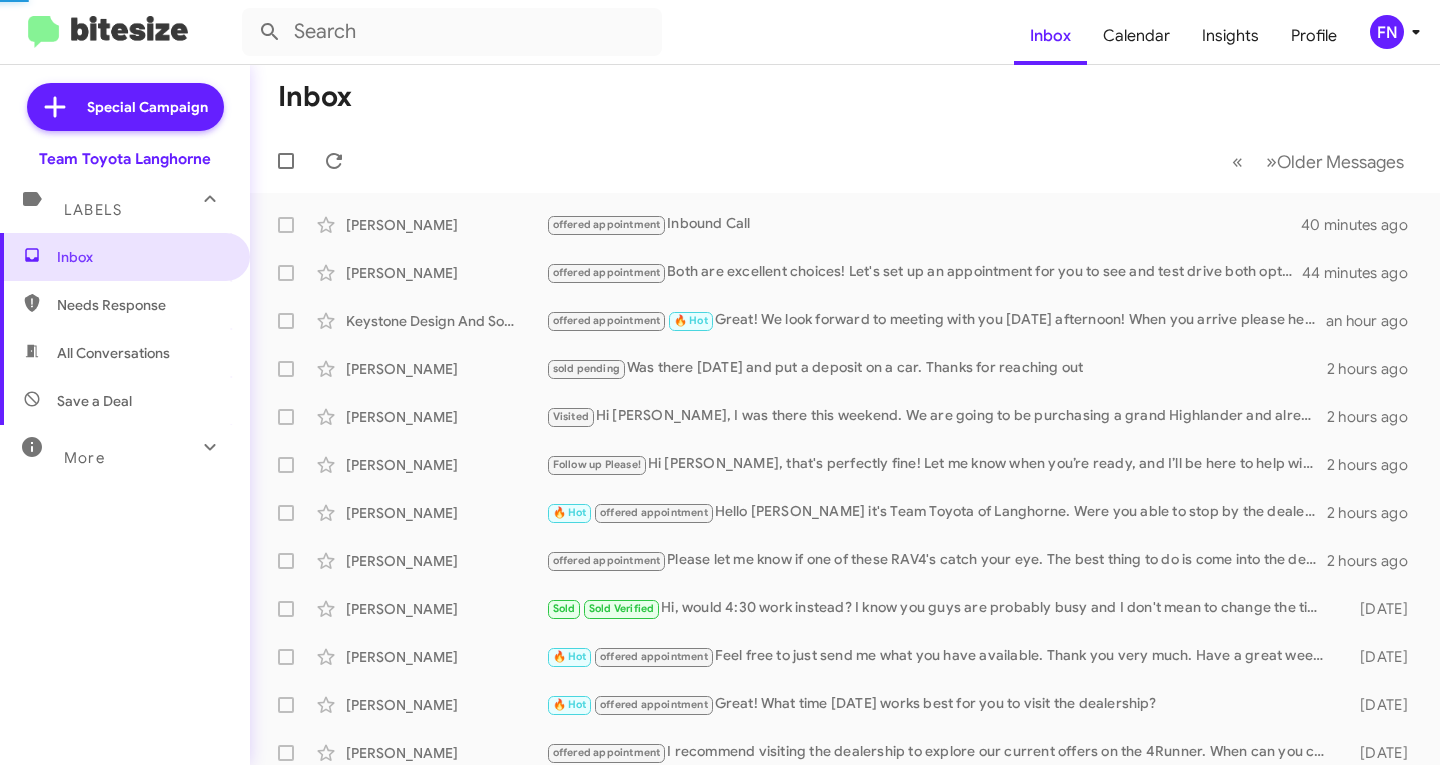 click on "All Conversations" at bounding box center (125, 353) 